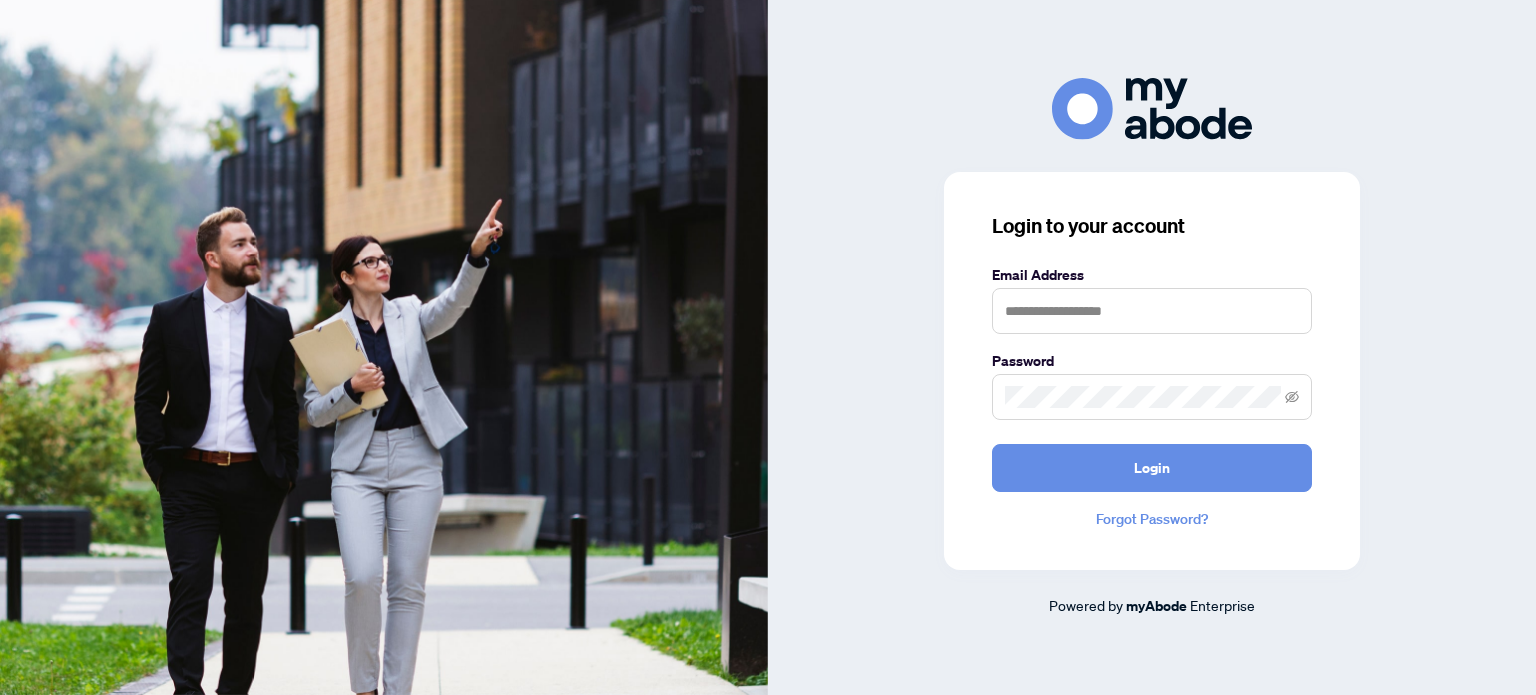 scroll, scrollTop: 0, scrollLeft: 0, axis: both 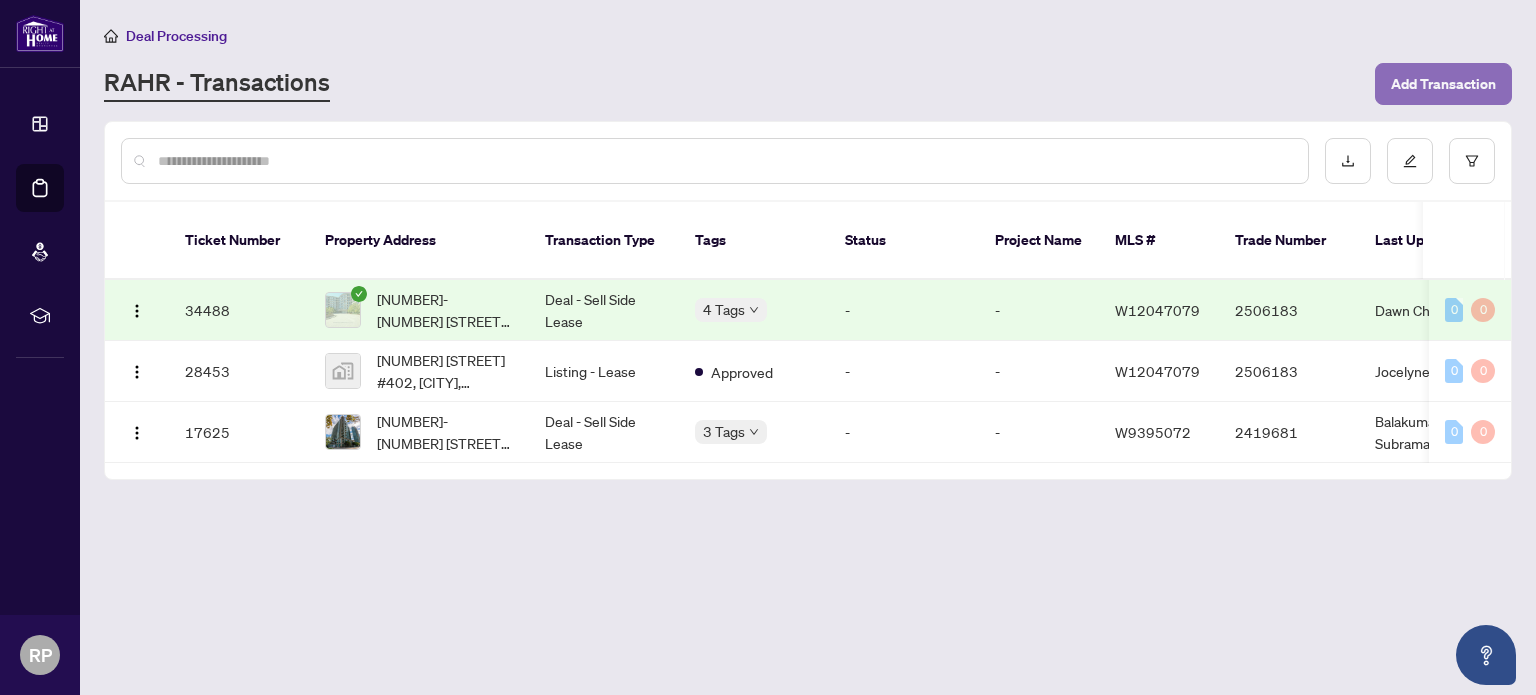 click on "Add Transaction" at bounding box center [1443, 84] 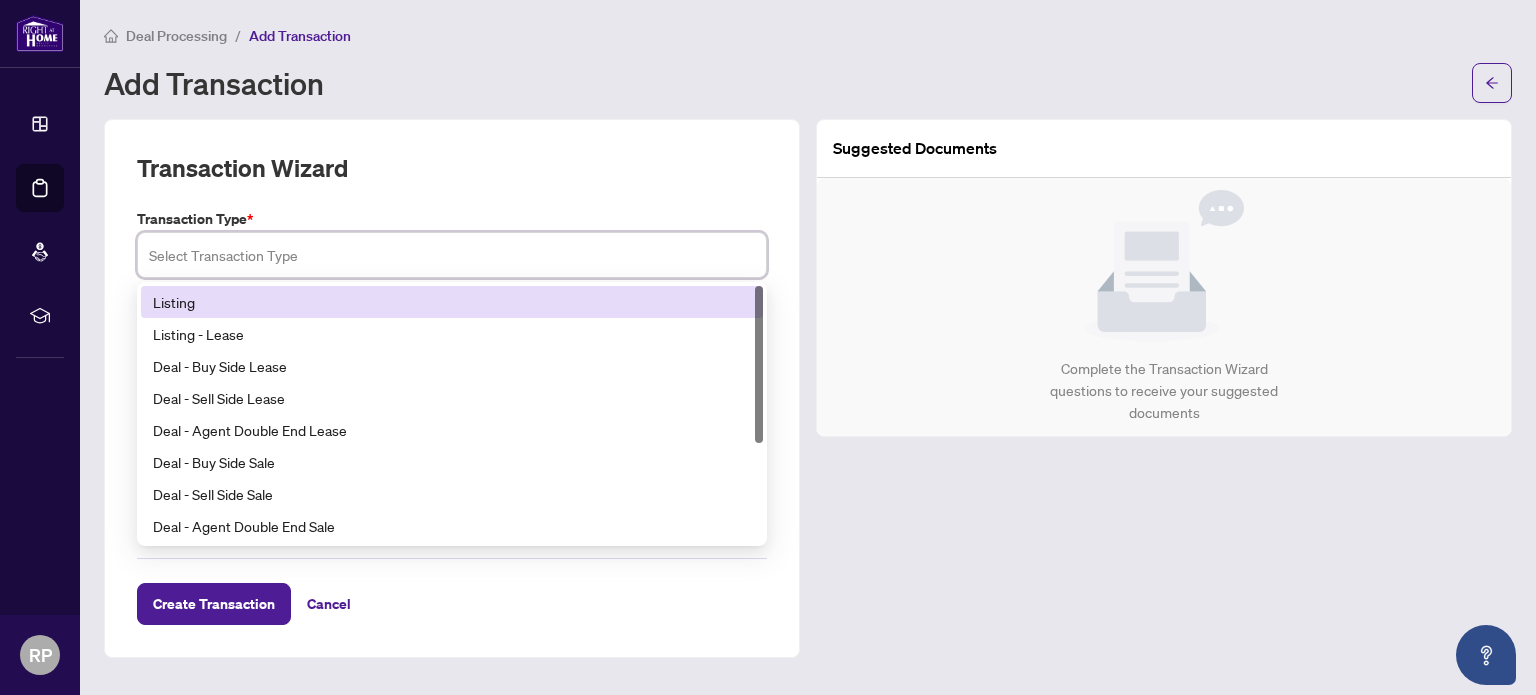 click at bounding box center (452, 255) 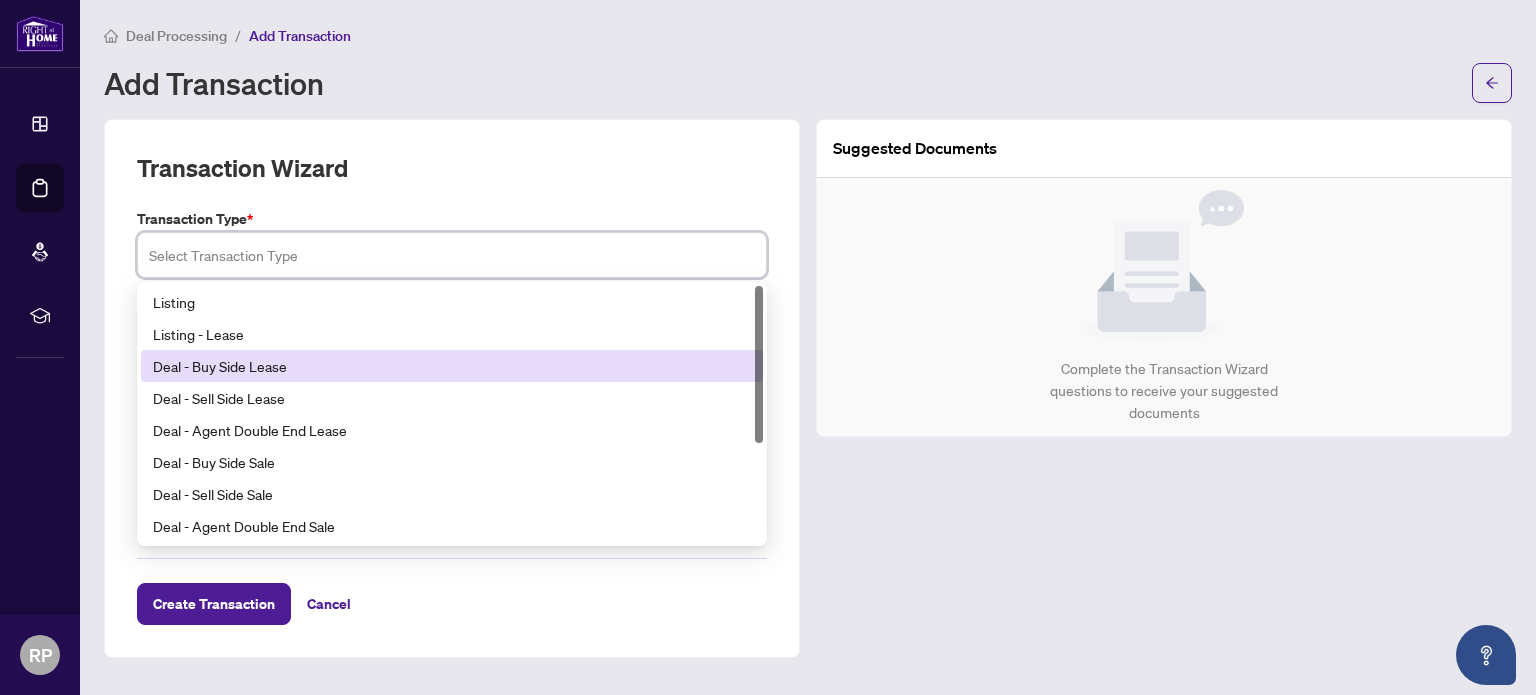 click on "Deal - Buy Side Lease" at bounding box center (452, 366) 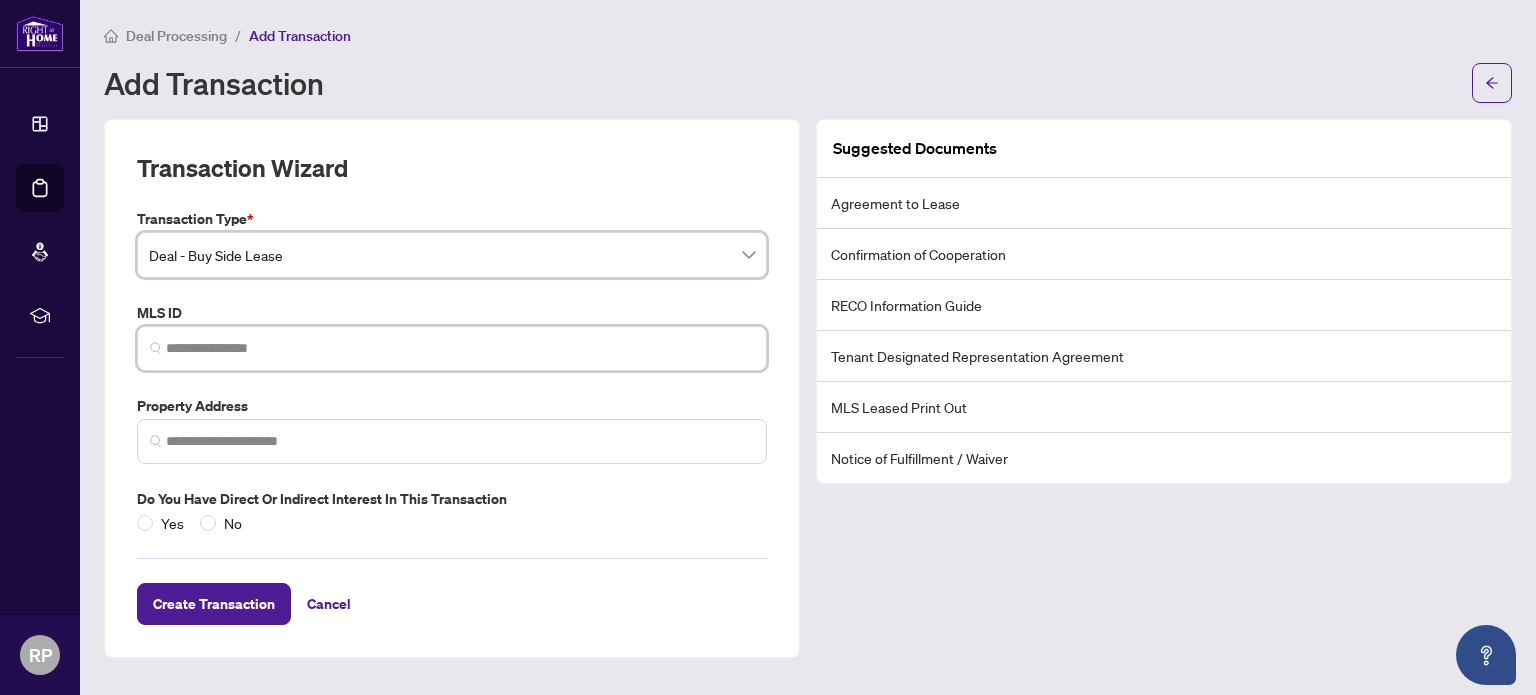 click at bounding box center (460, 348) 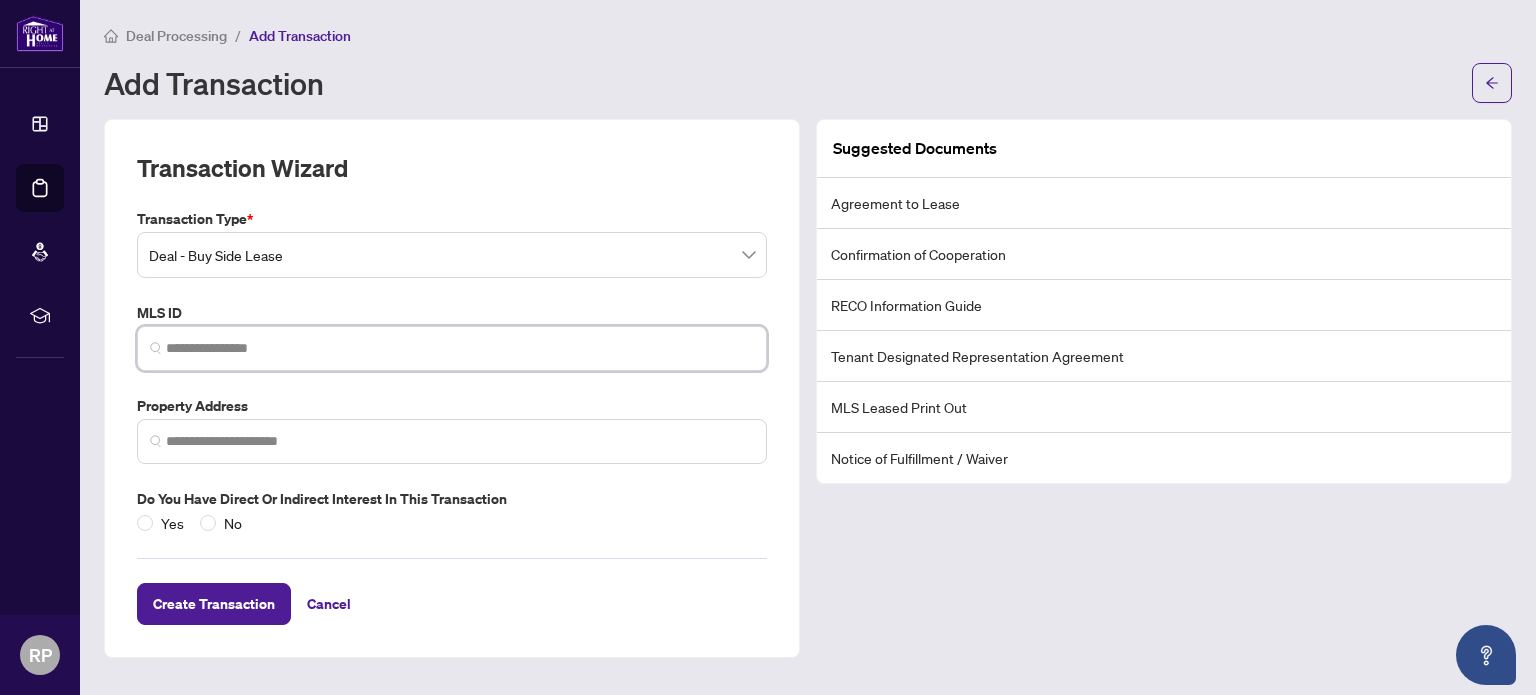 paste on "*********" 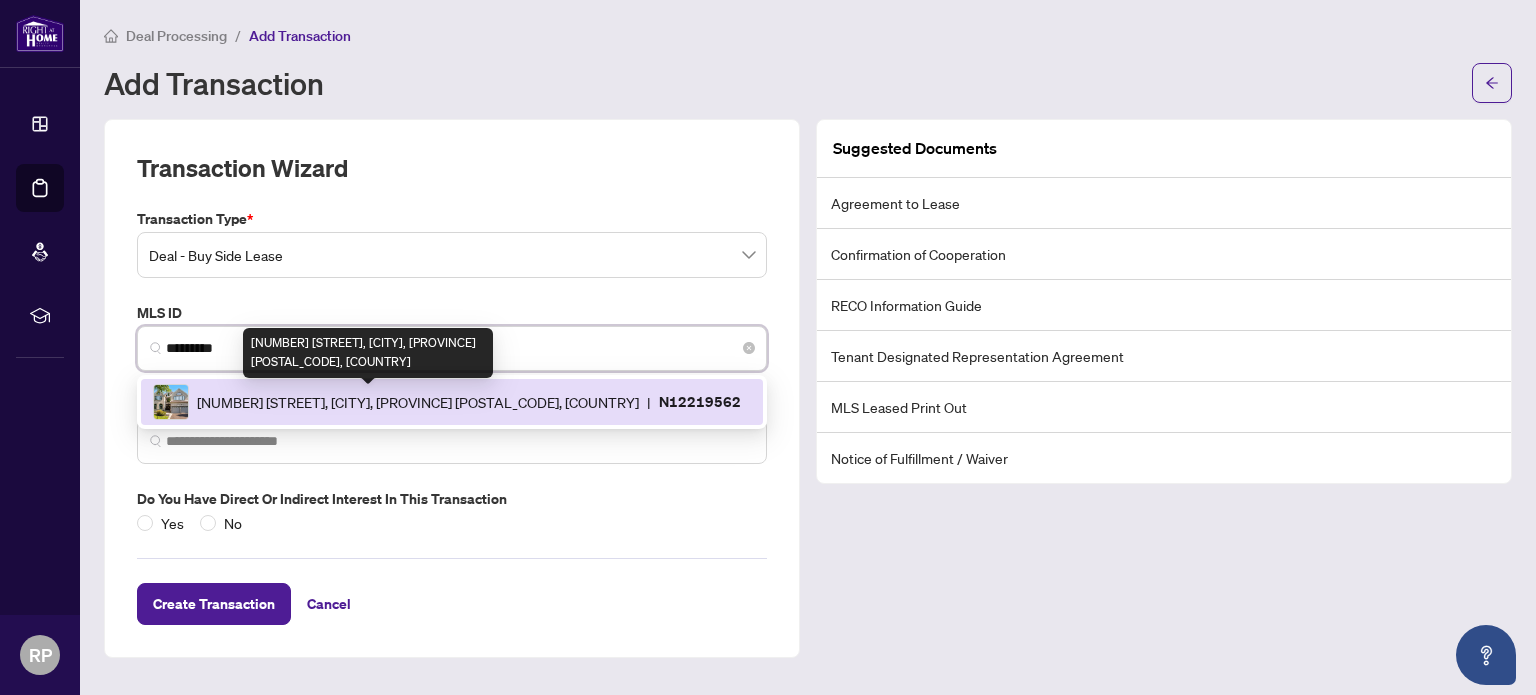 click on "[NUMBER] [STREET], [CITY], [PROVINCE] [POSTAL_CODE], [COUNTRY]" at bounding box center [418, 402] 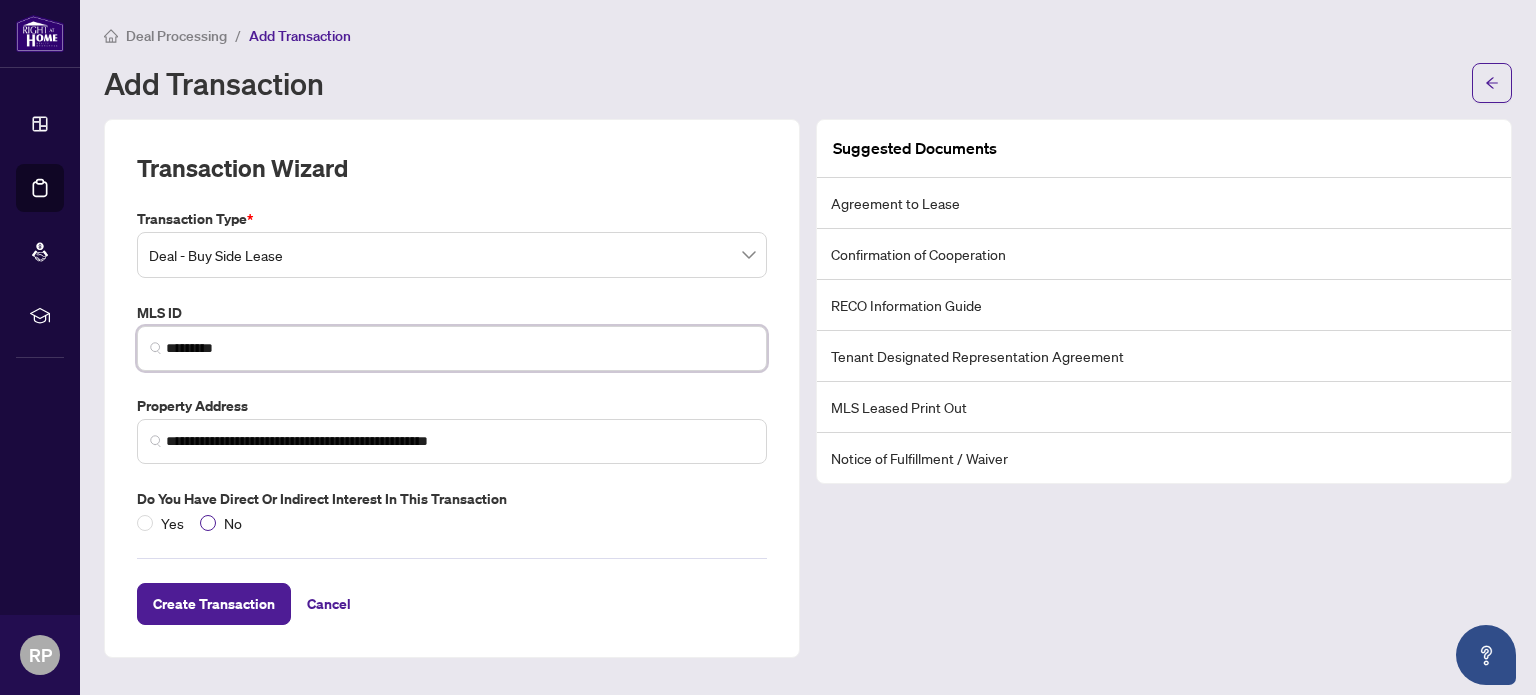 type on "*********" 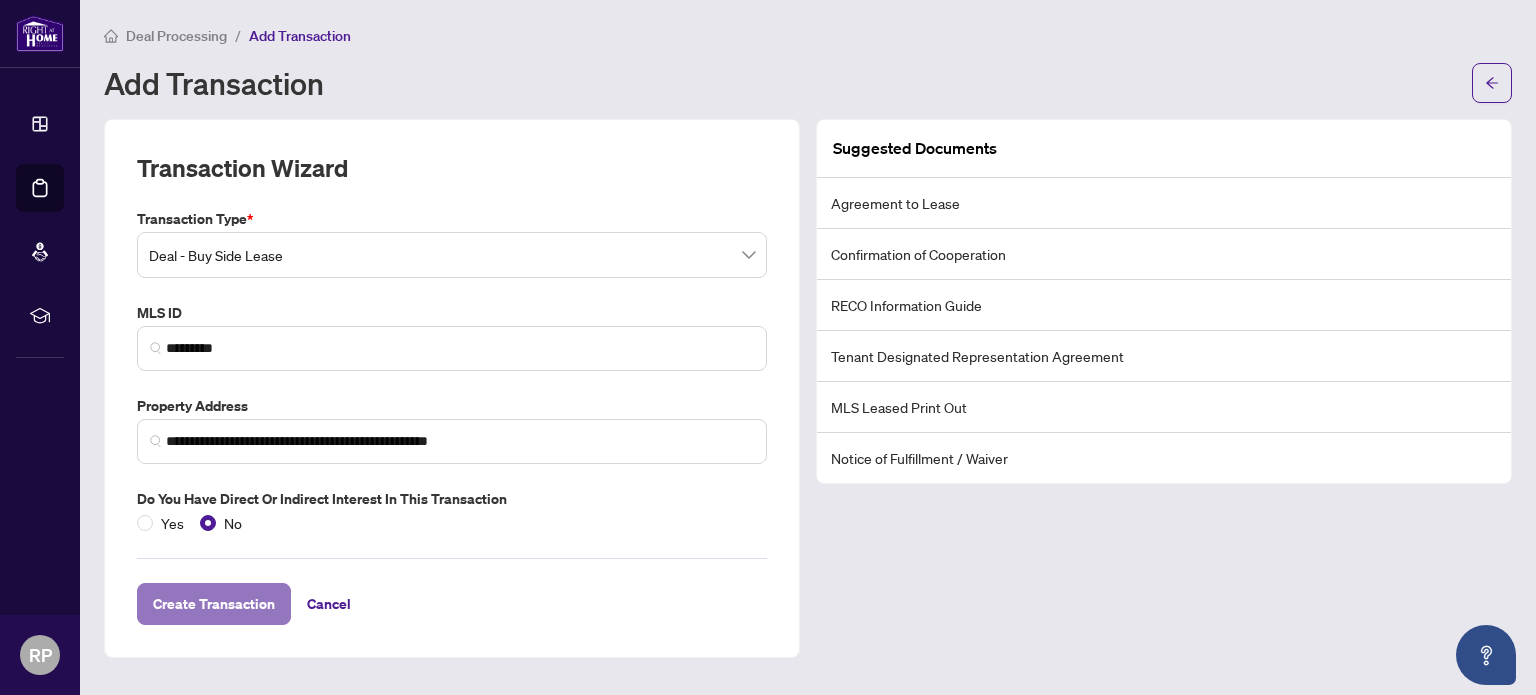 click on "Create Transaction" at bounding box center (214, 604) 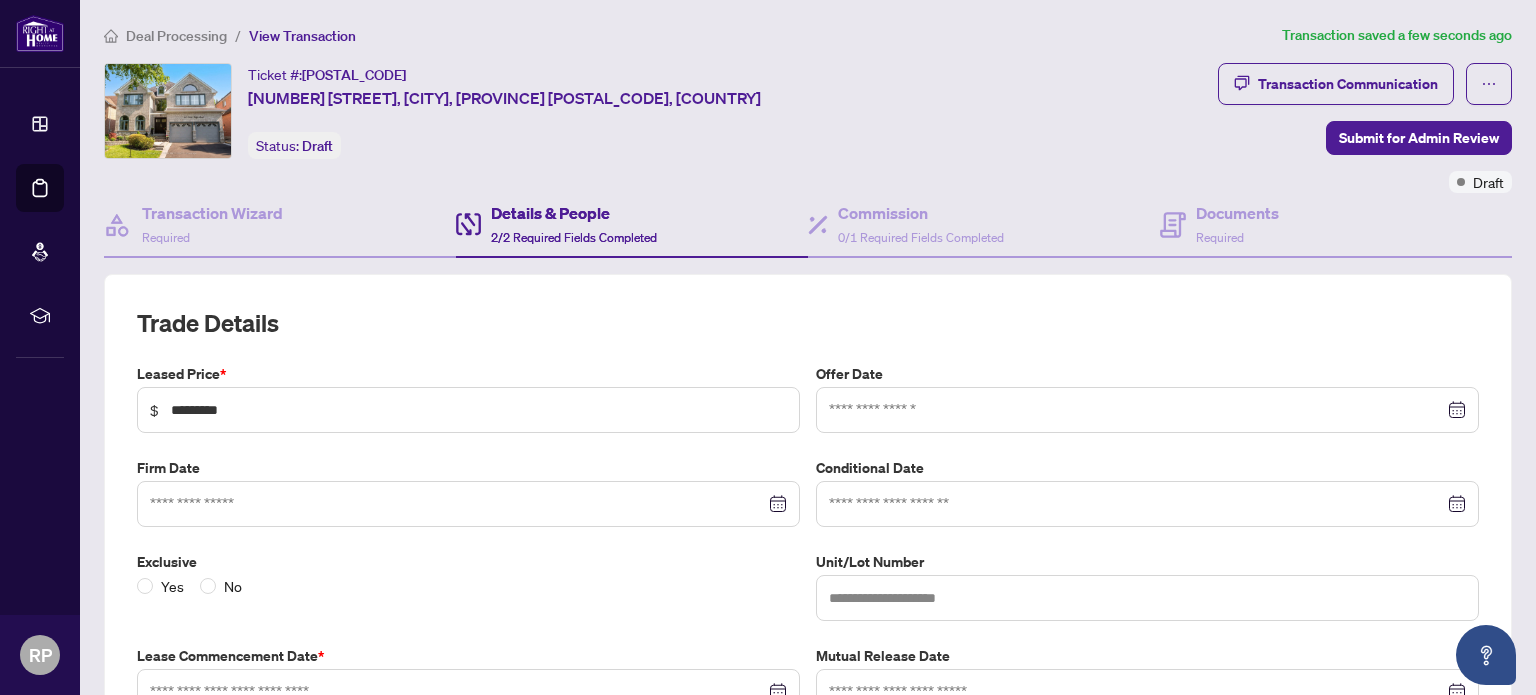 type on "**********" 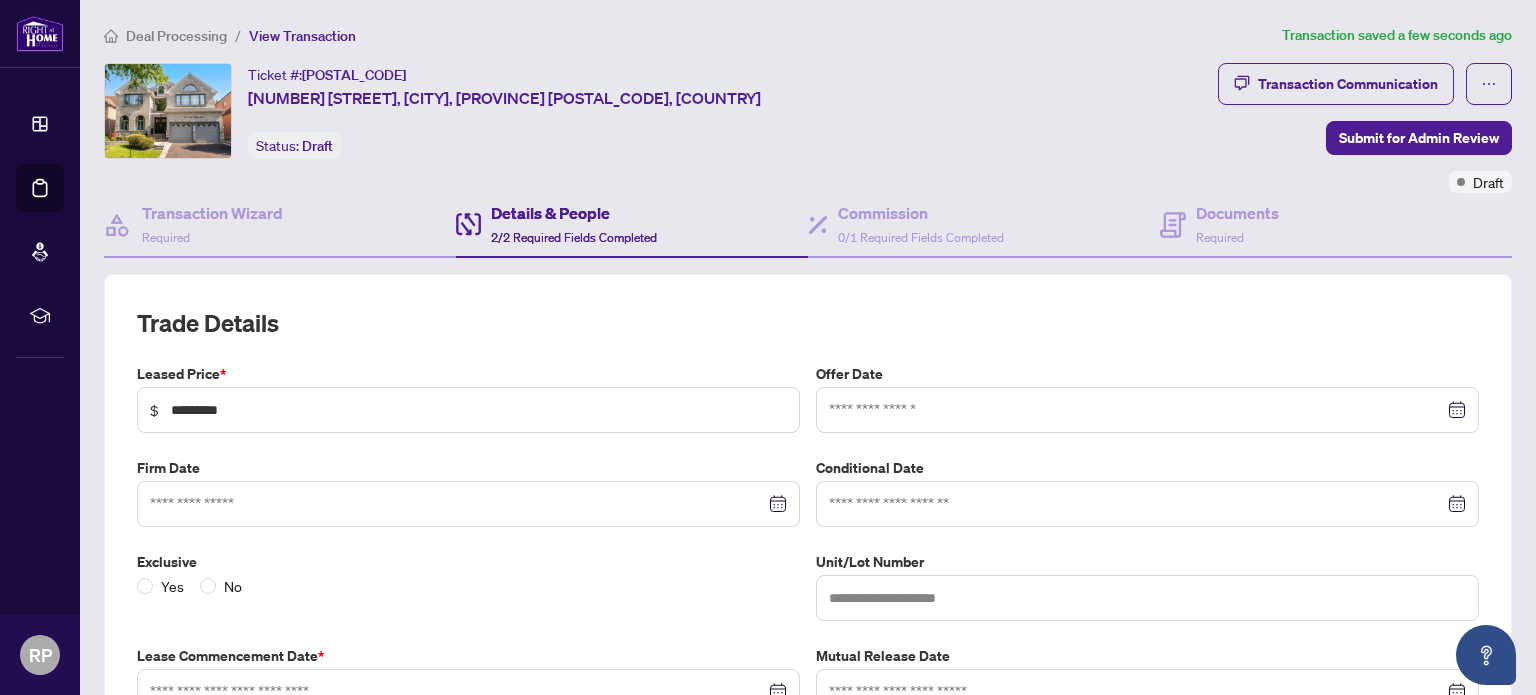 type on "**********" 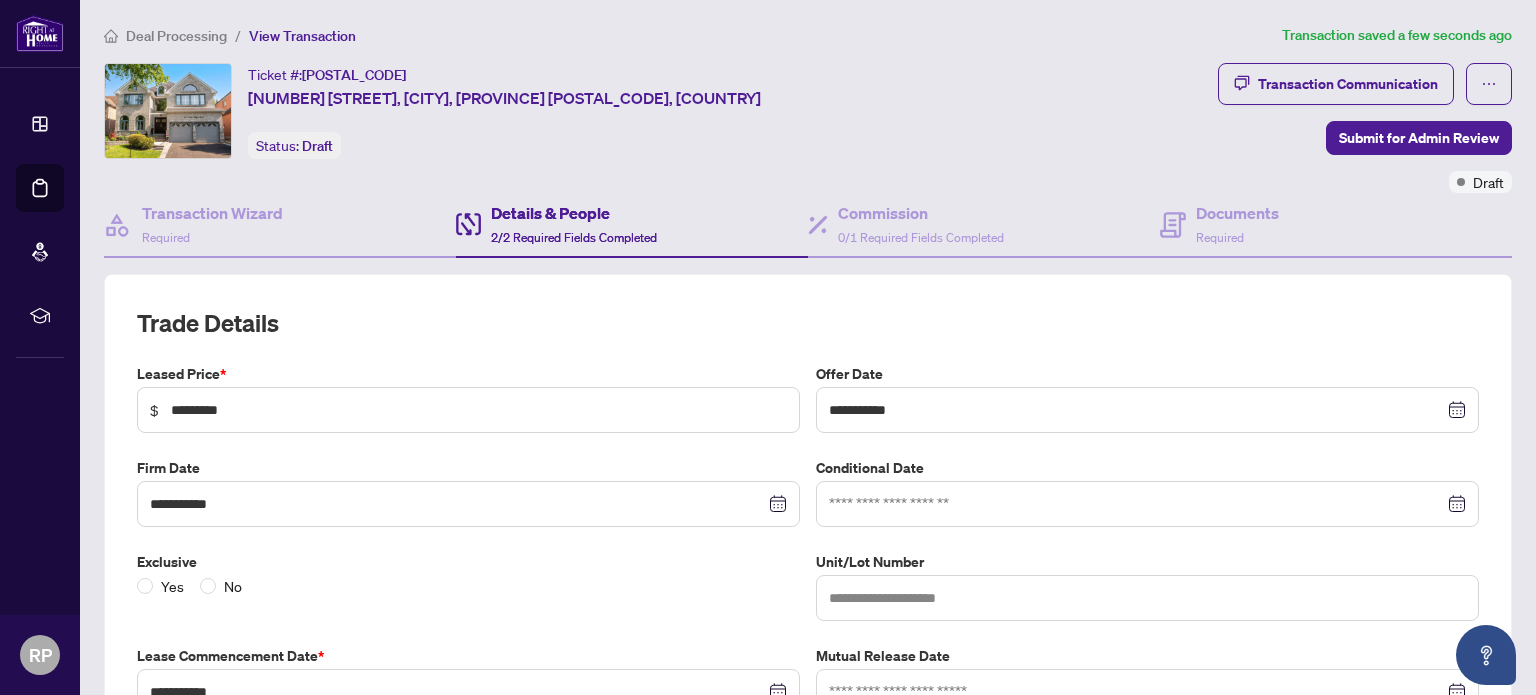 scroll, scrollTop: 100, scrollLeft: 0, axis: vertical 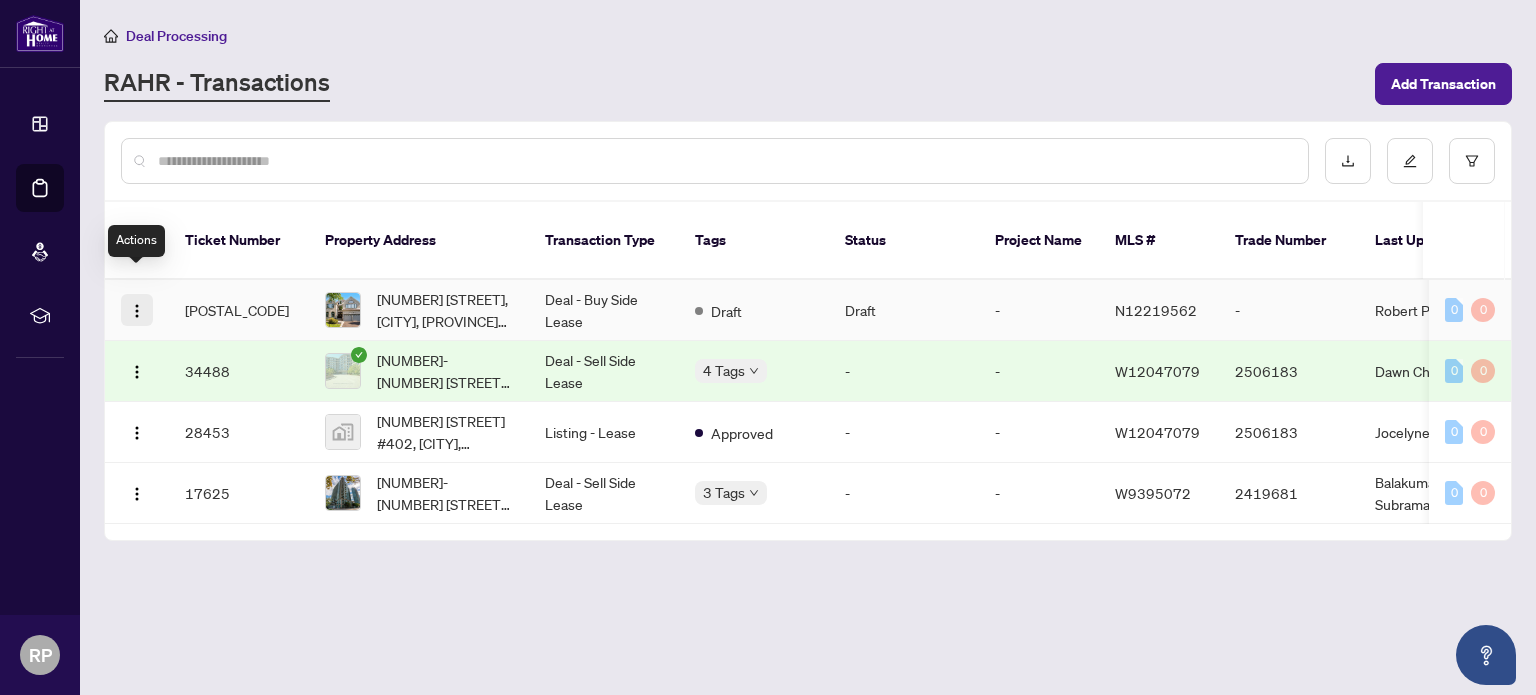 click at bounding box center [137, 311] 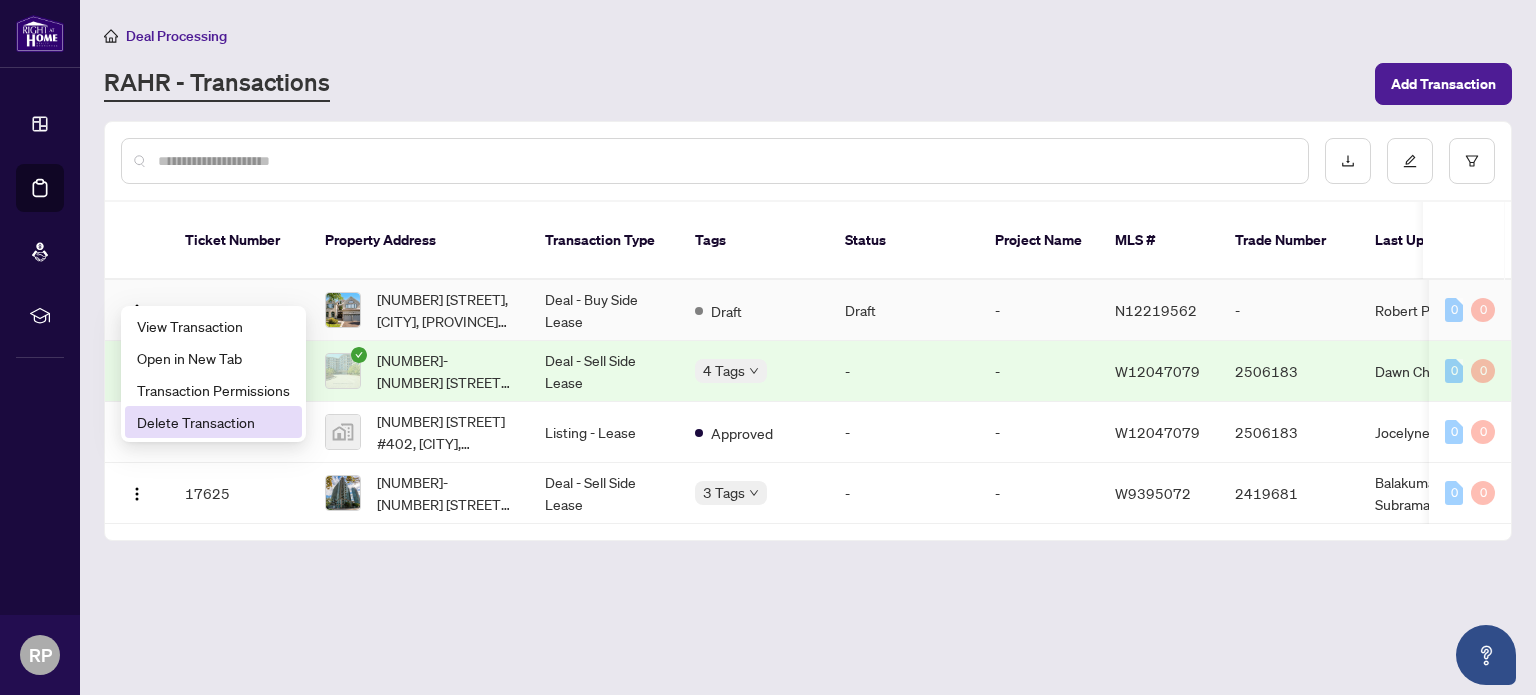 click on "Delete Transaction" at bounding box center [213, 422] 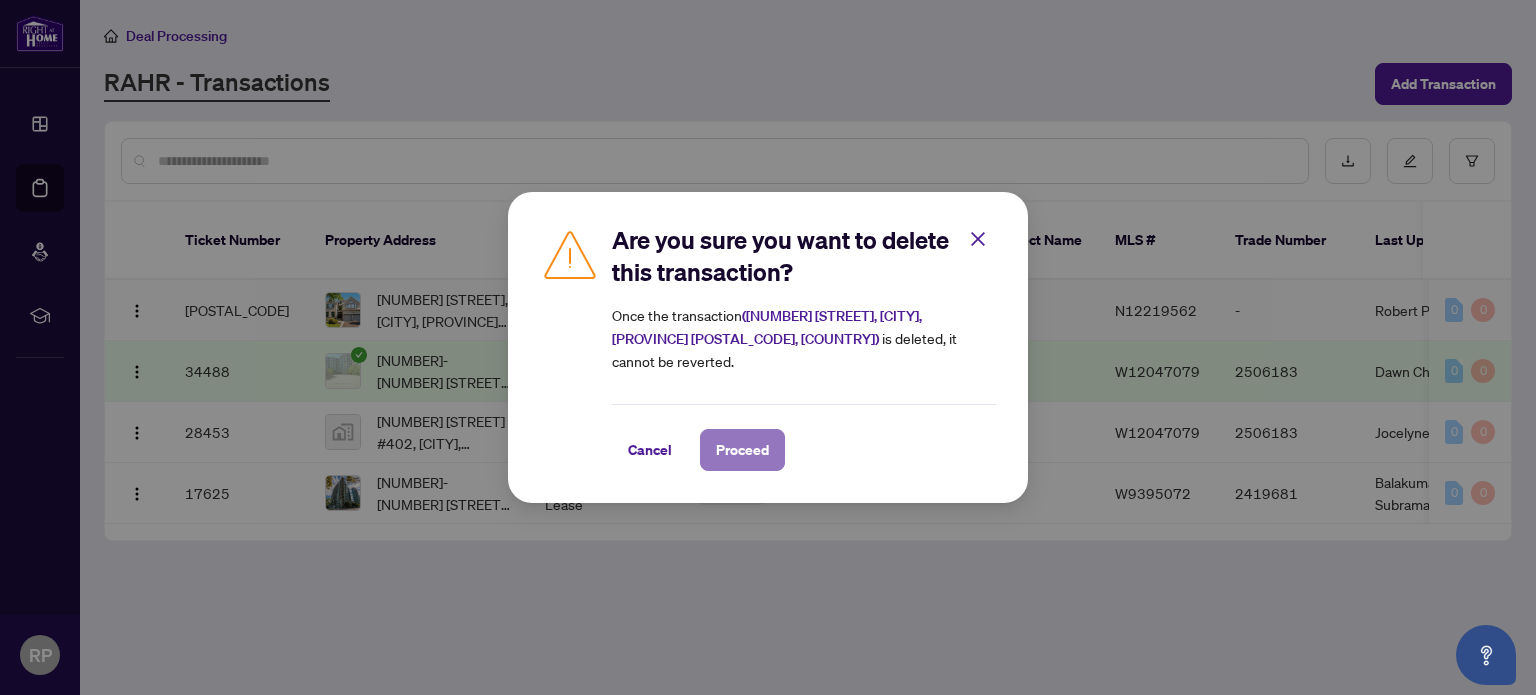 click on "Proceed" at bounding box center [742, 450] 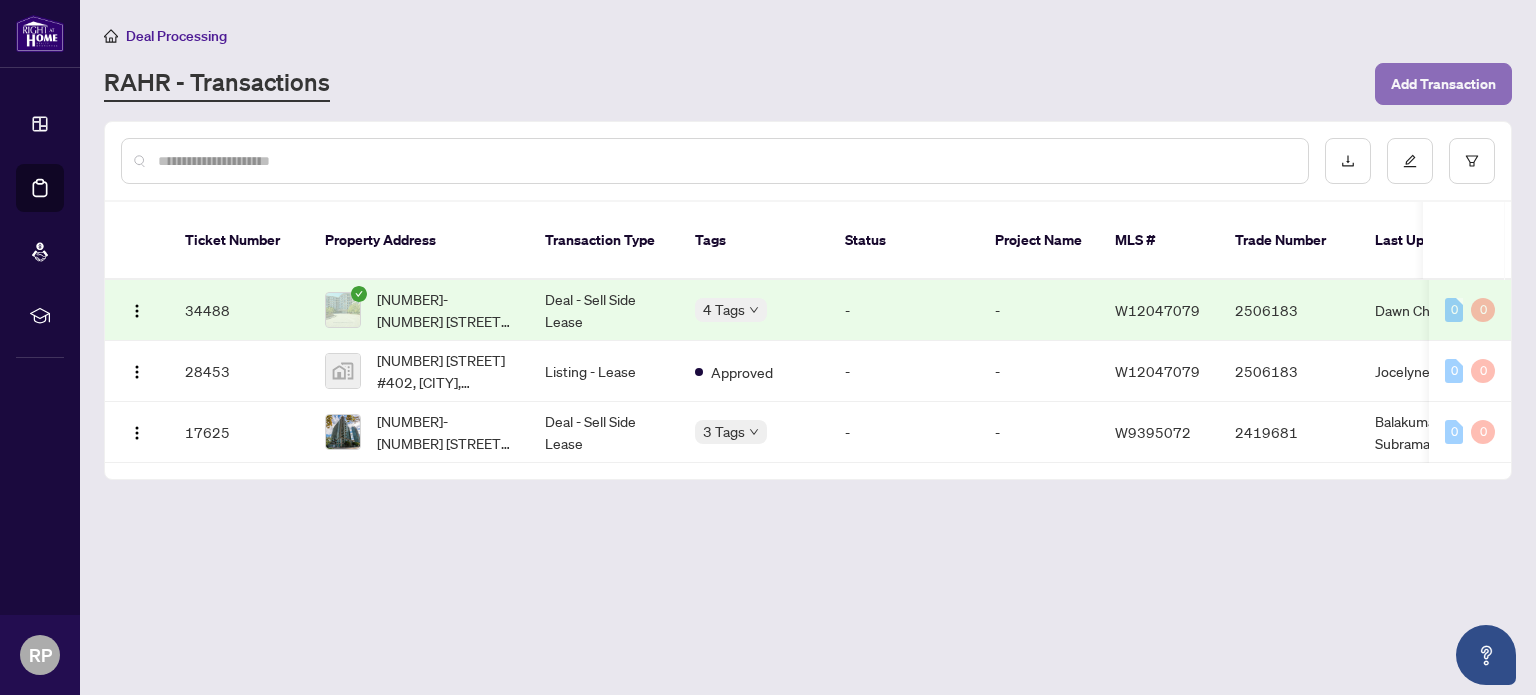 click on "Add Transaction" at bounding box center (1443, 84) 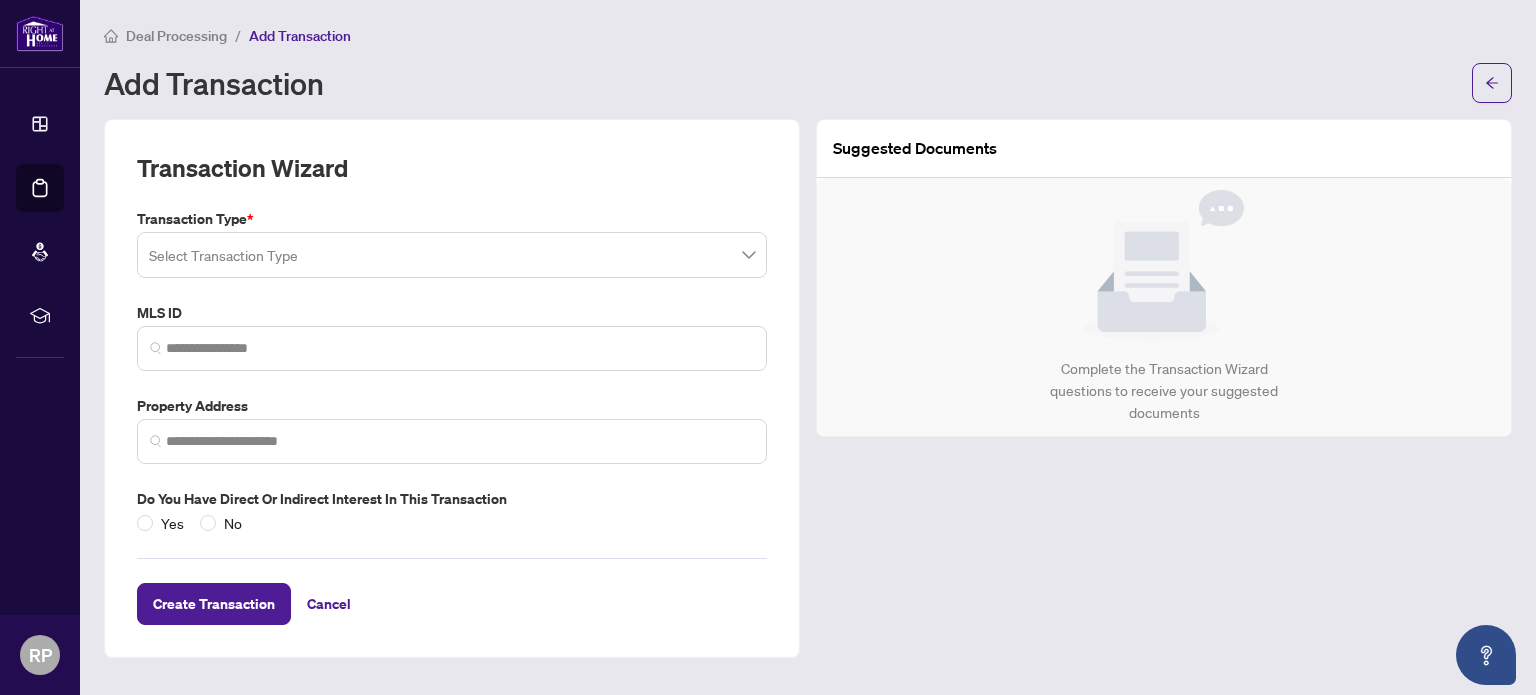 click at bounding box center [452, 255] 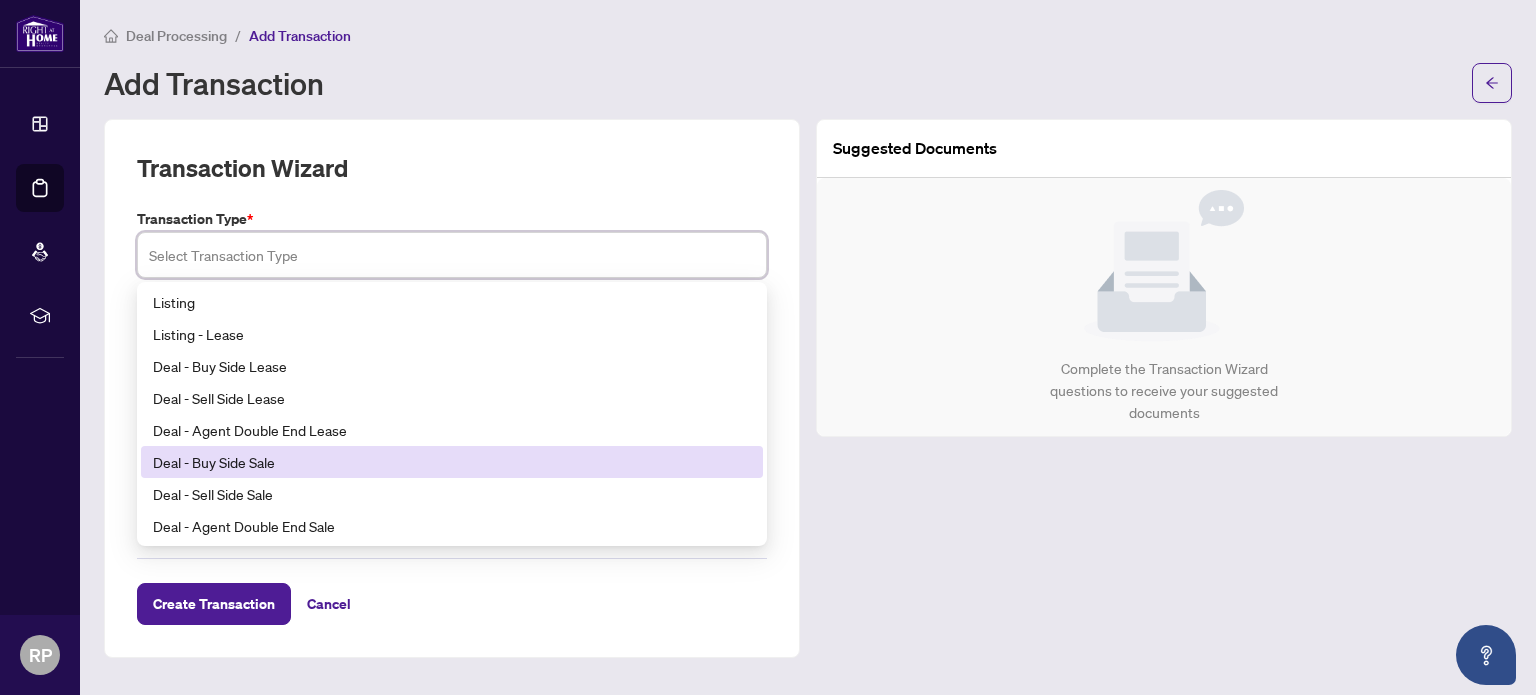 click on "Deal - Buy Side Sale" at bounding box center (452, 462) 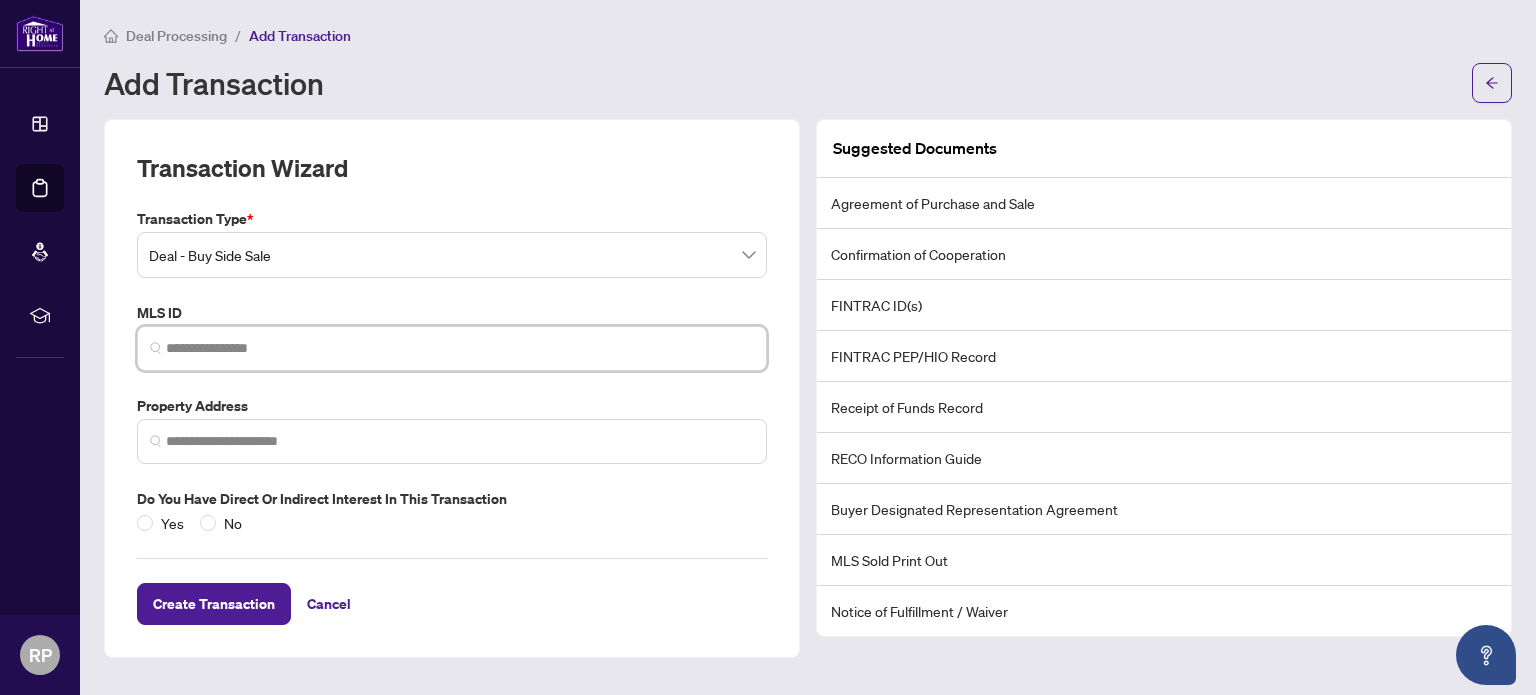 click at bounding box center [460, 348] 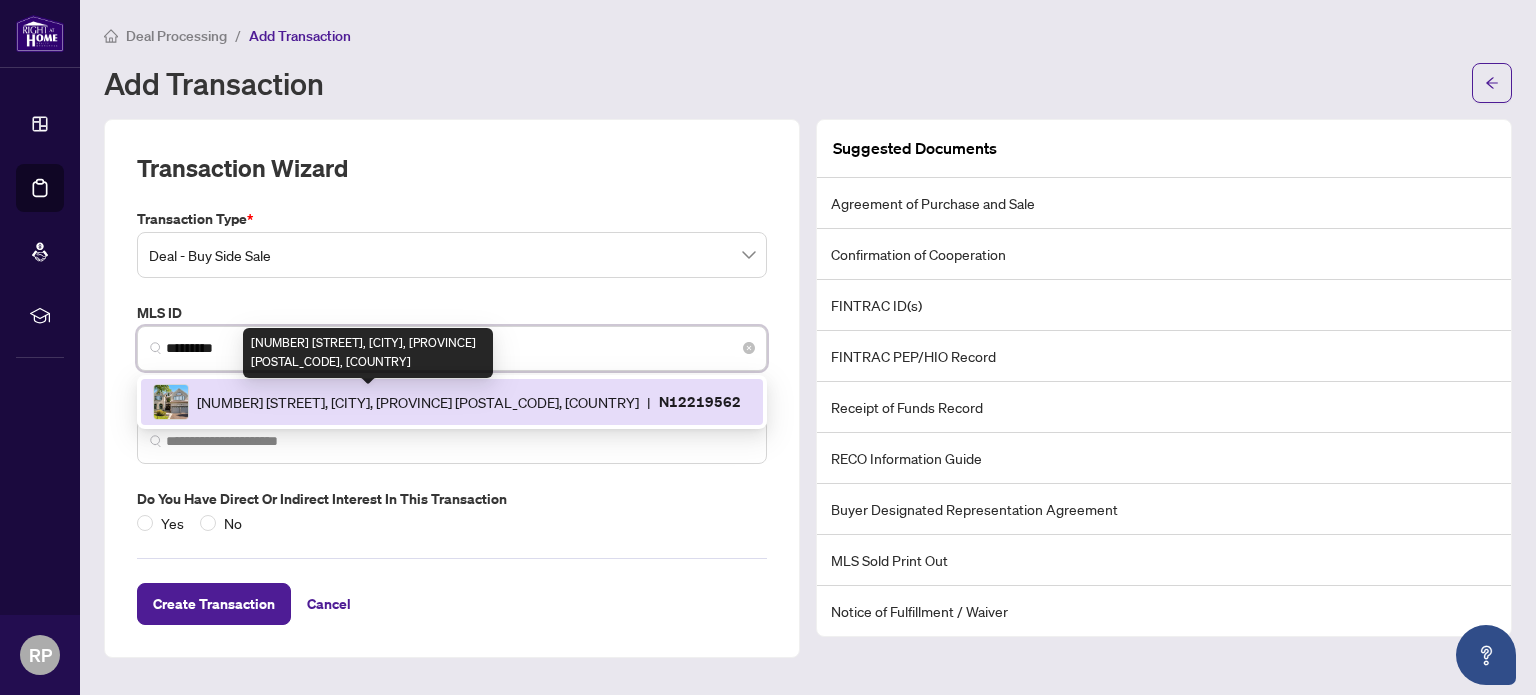 click on "[NUMBER] [STREET], [CITY], [PROVINCE] [POSTAL_CODE], [COUNTRY]" at bounding box center [418, 402] 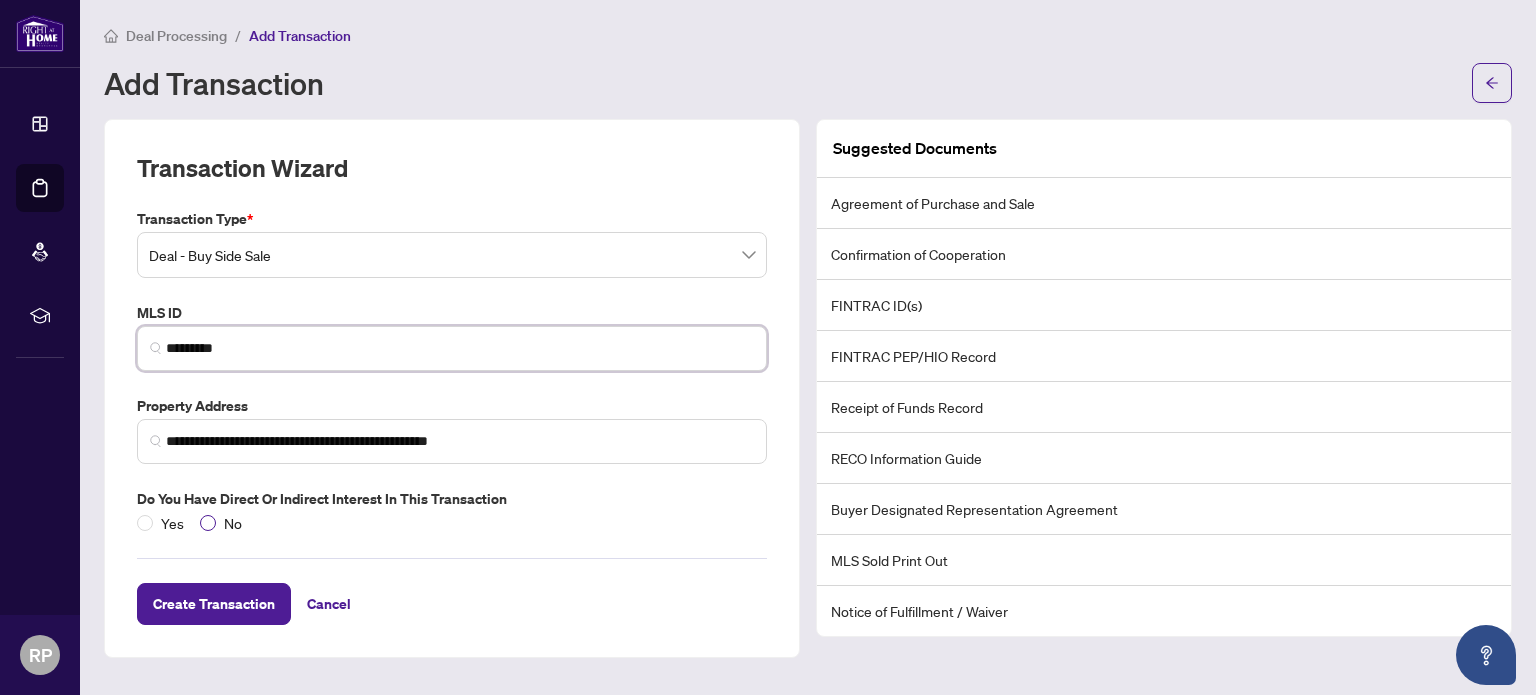 type on "*********" 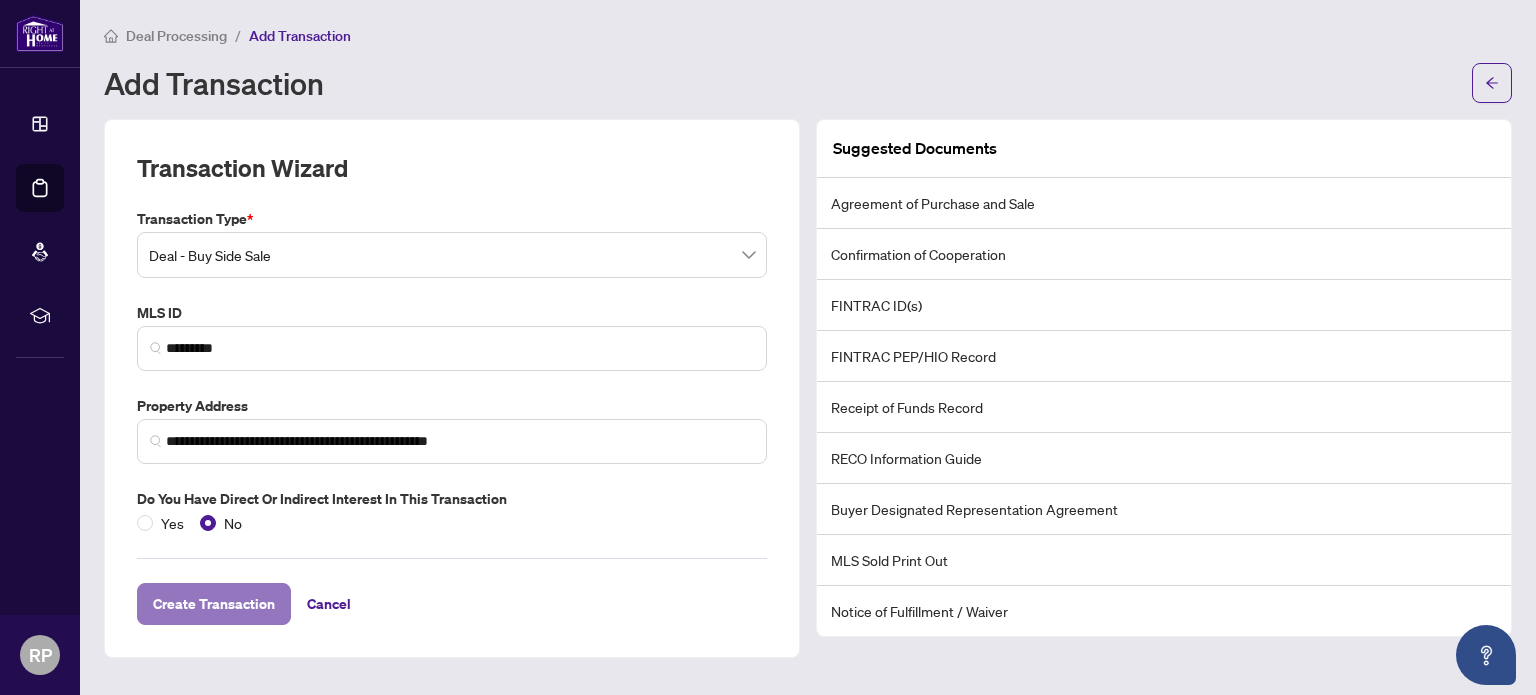 click on "Create Transaction" at bounding box center [214, 604] 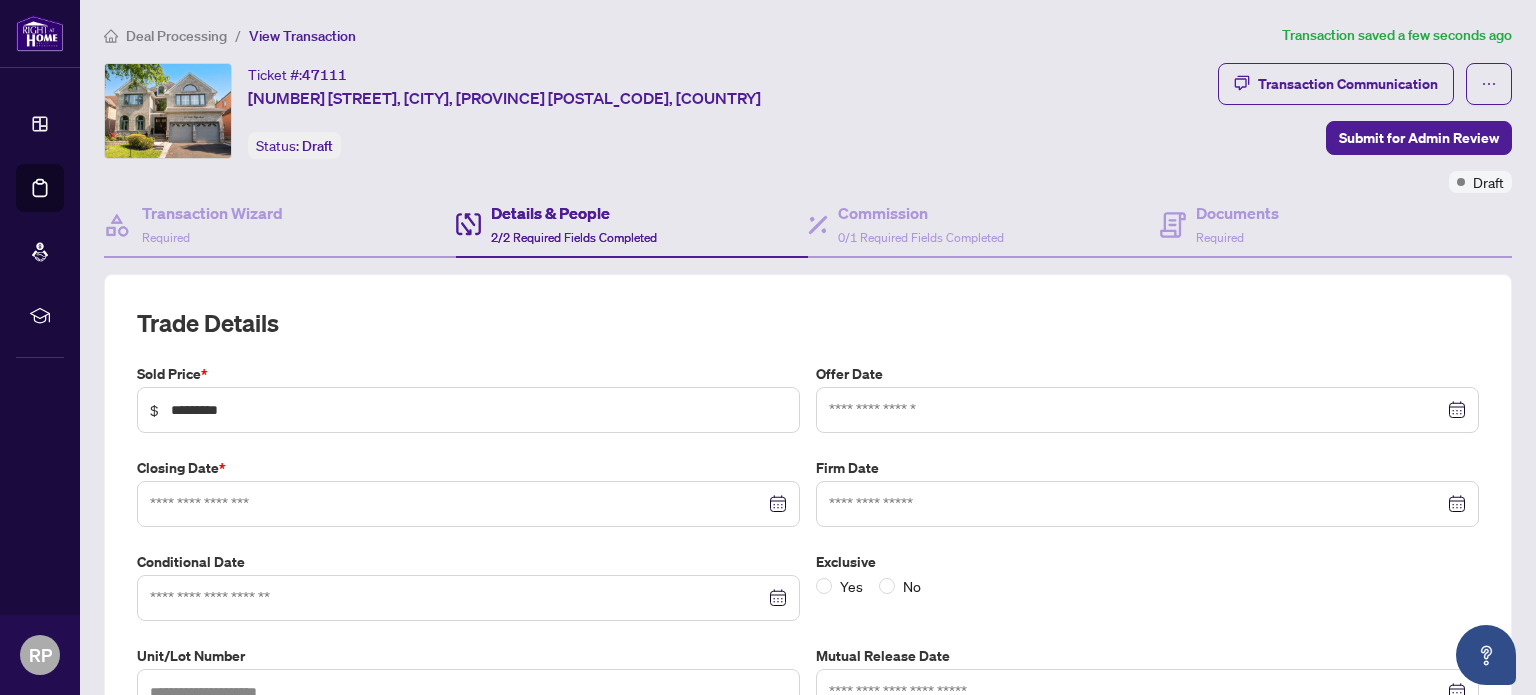 type on "**********" 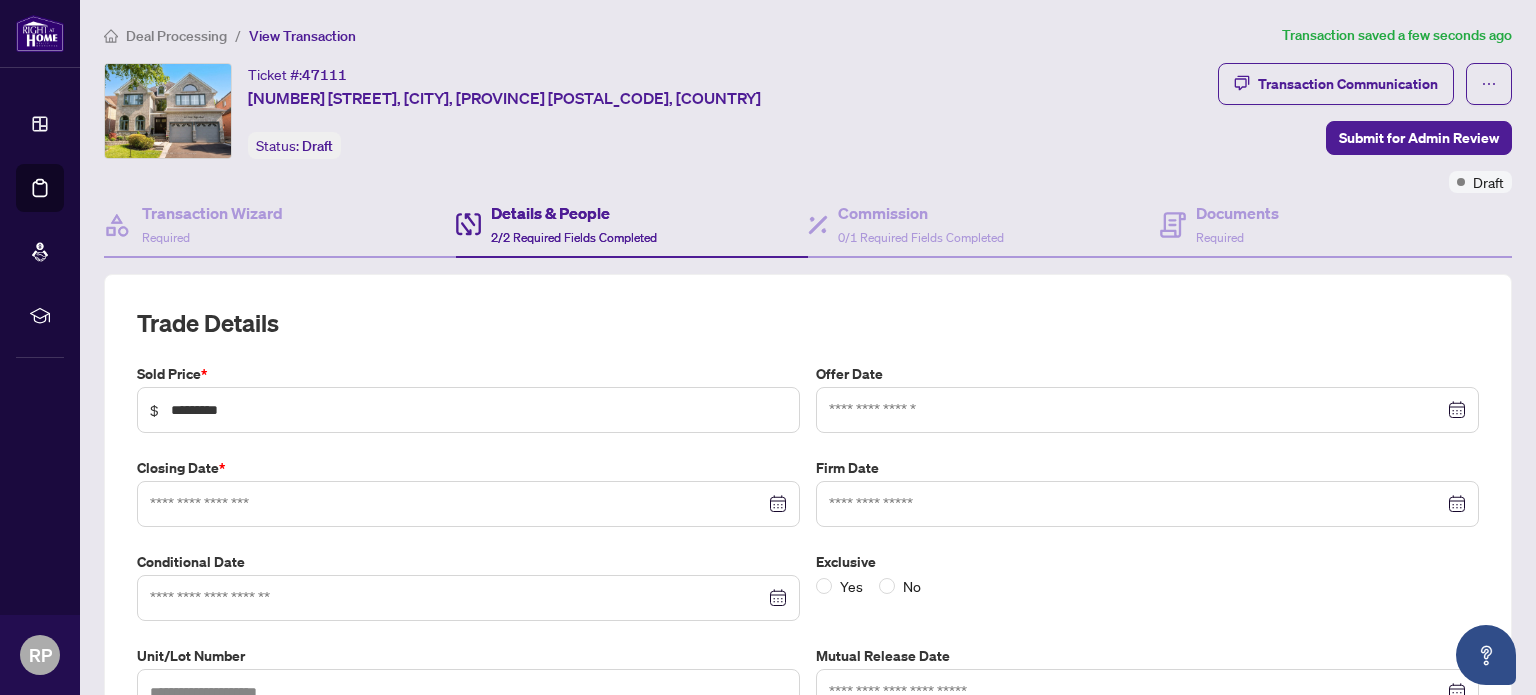 type on "**********" 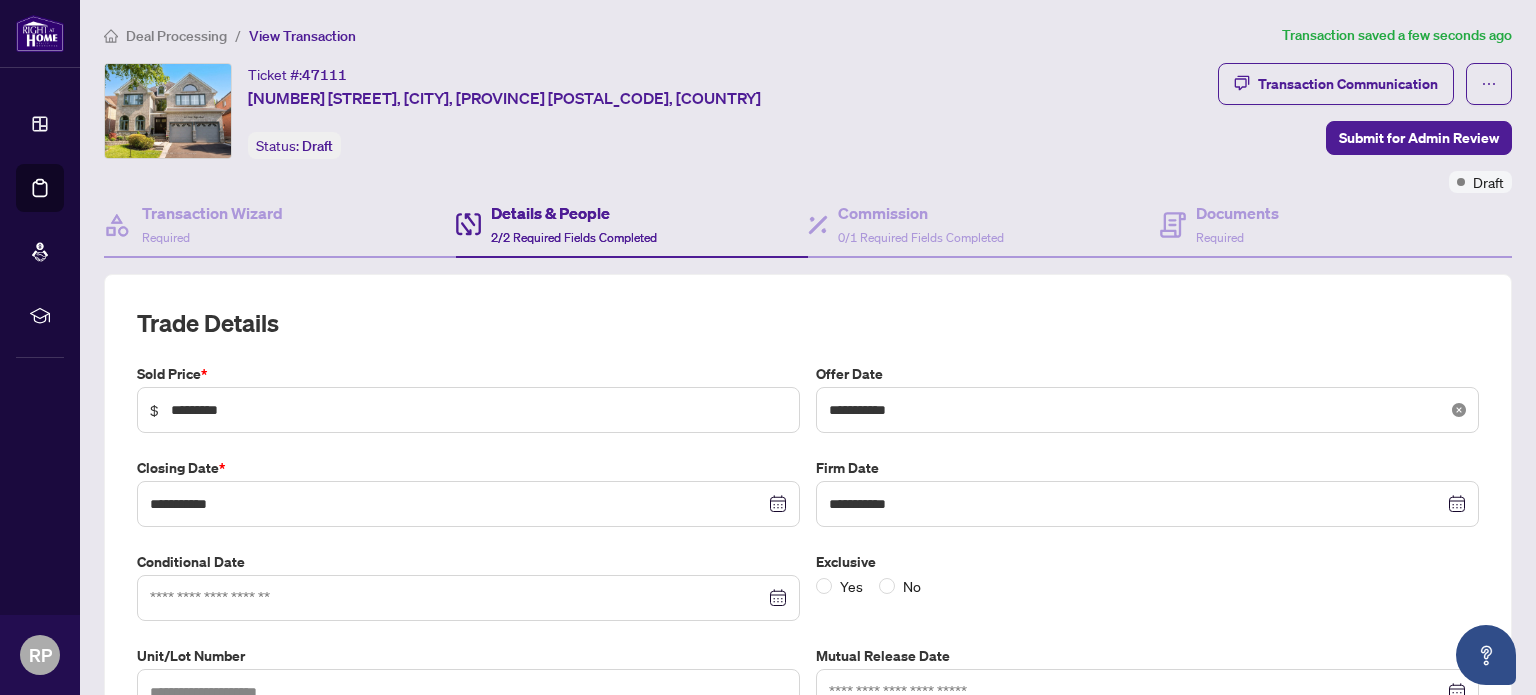 click 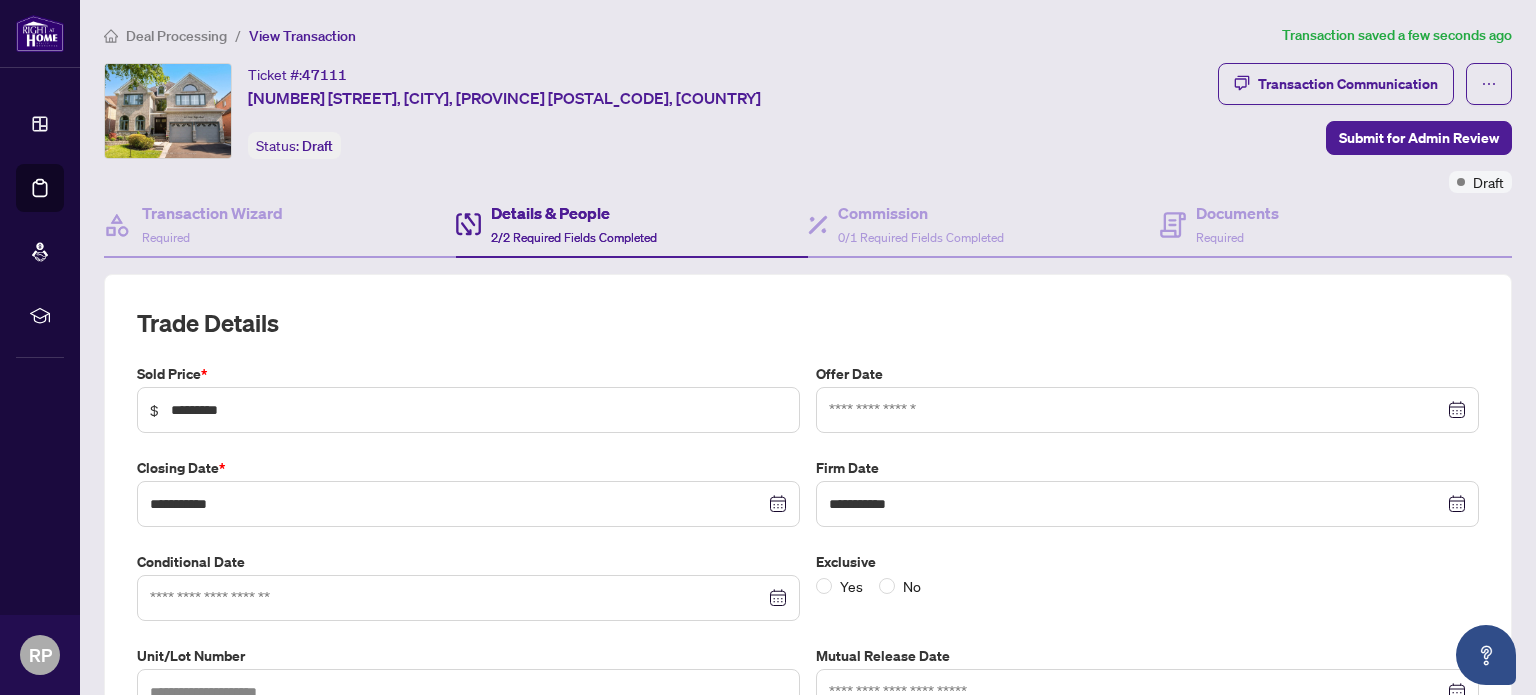 click at bounding box center [1147, 410] 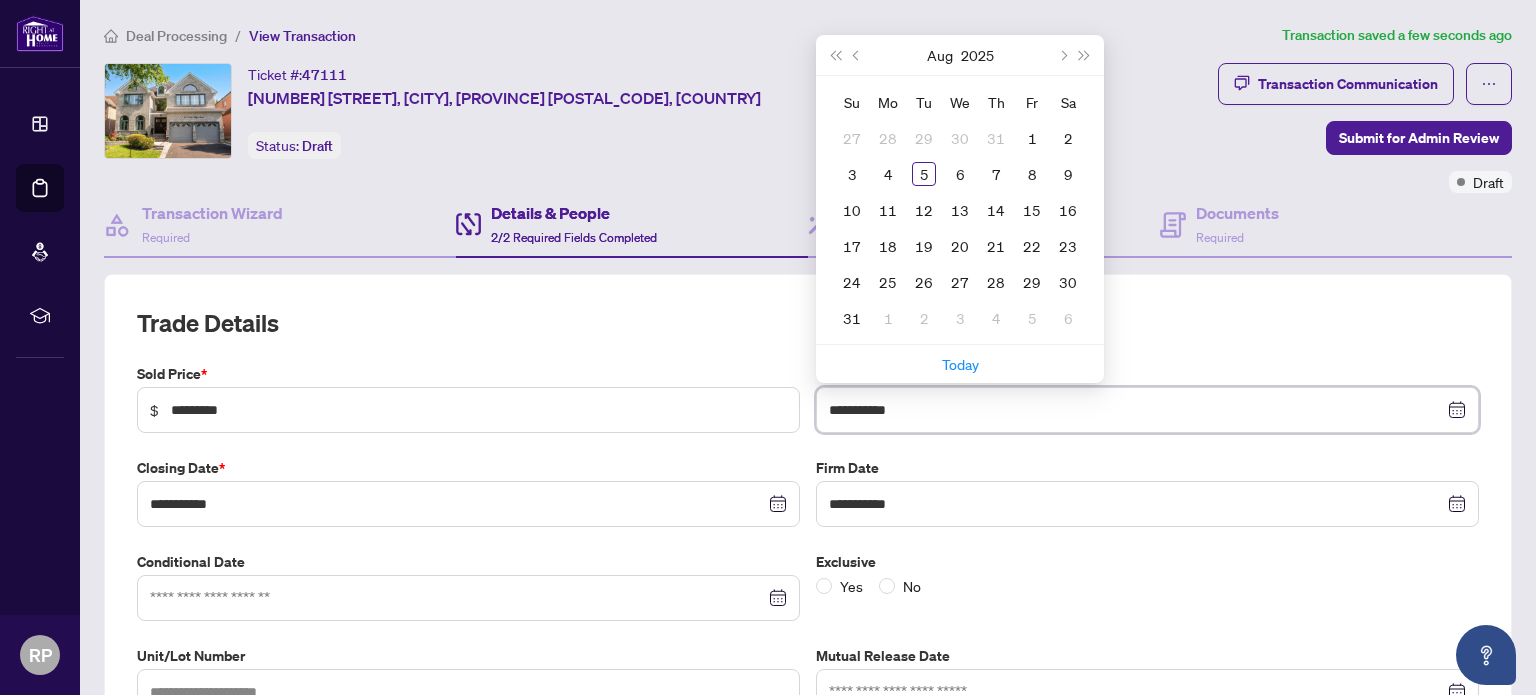 type on "**********" 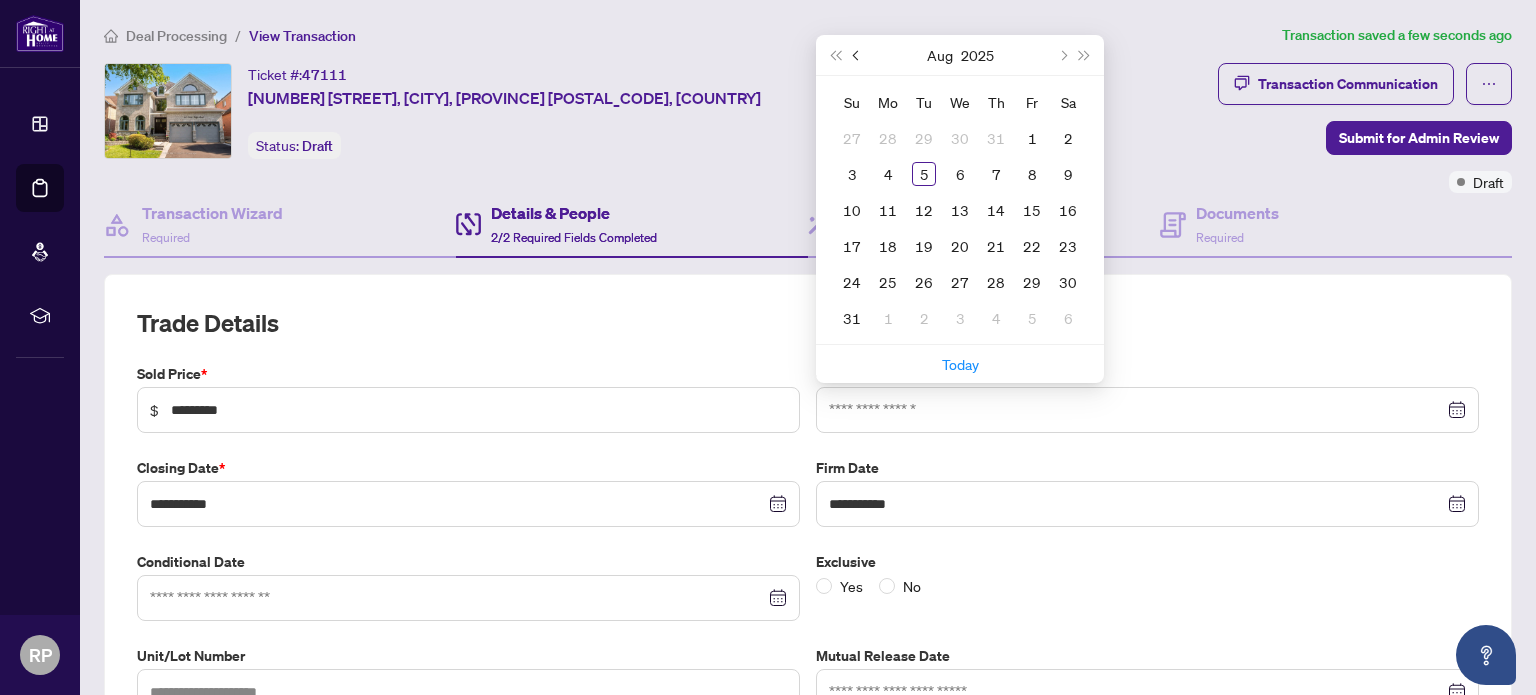 click at bounding box center [858, 55] 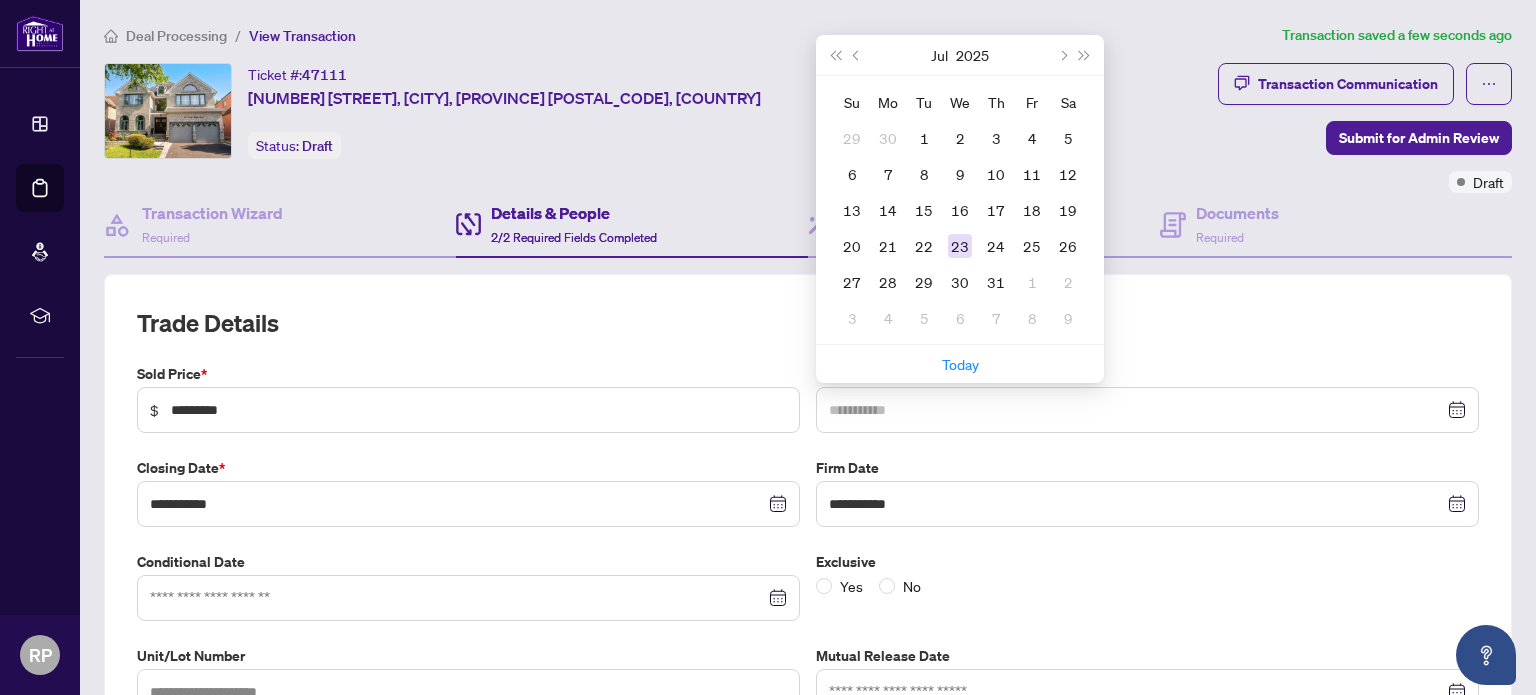 type on "**********" 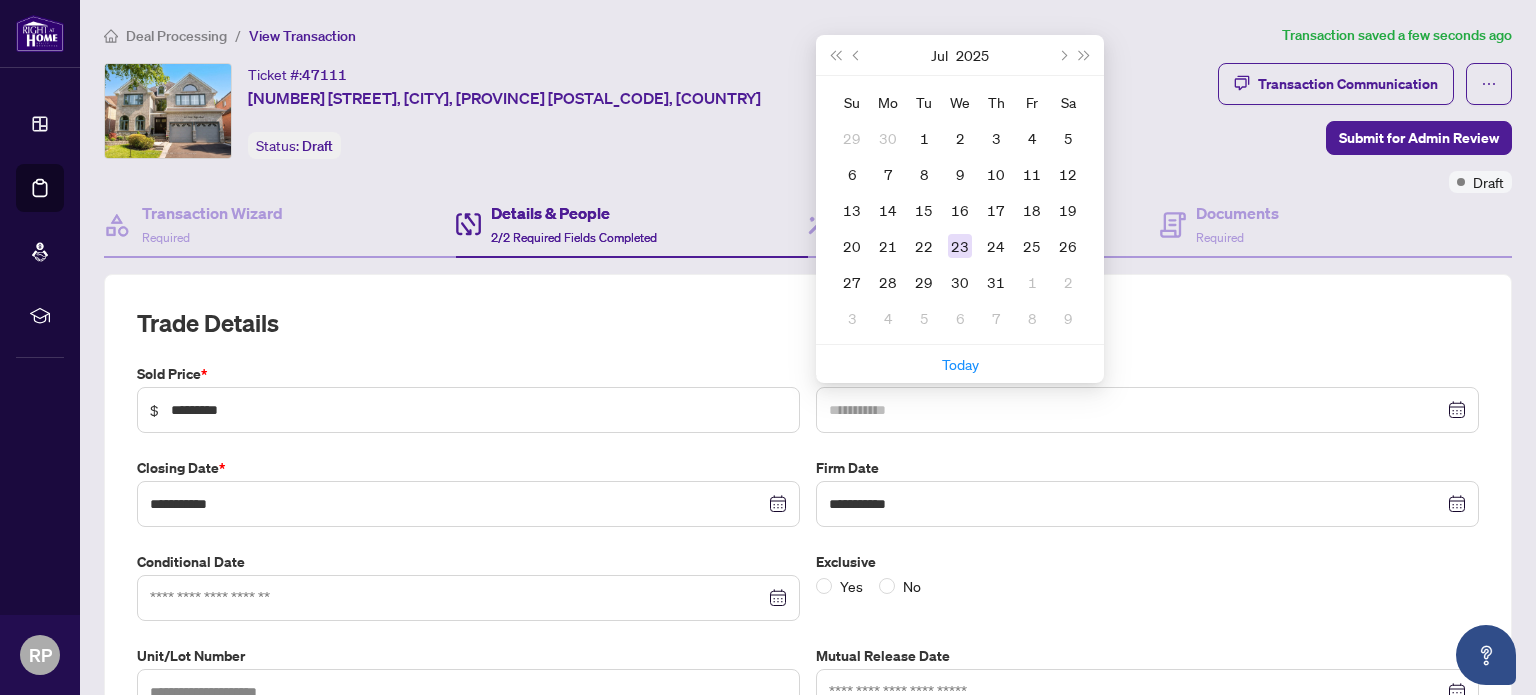 click on "23" at bounding box center (960, 246) 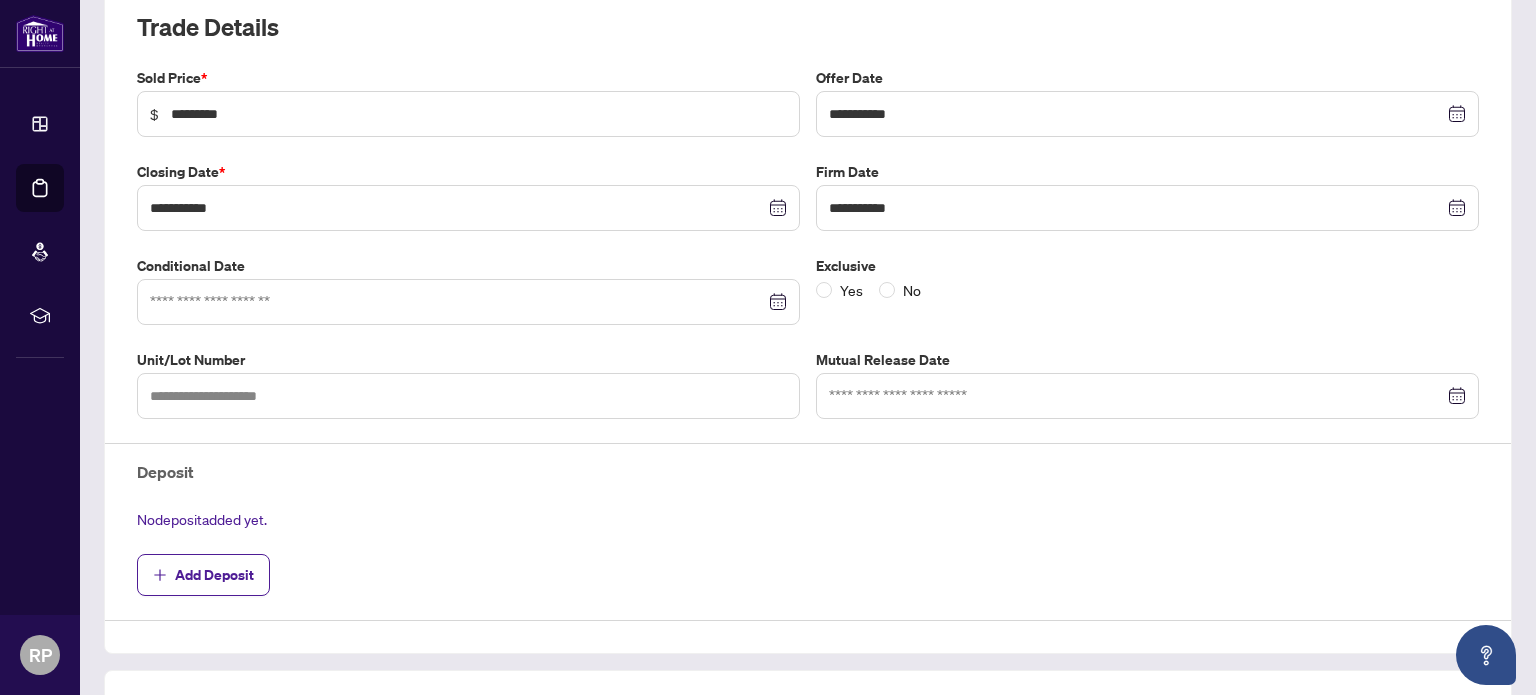 scroll, scrollTop: 300, scrollLeft: 0, axis: vertical 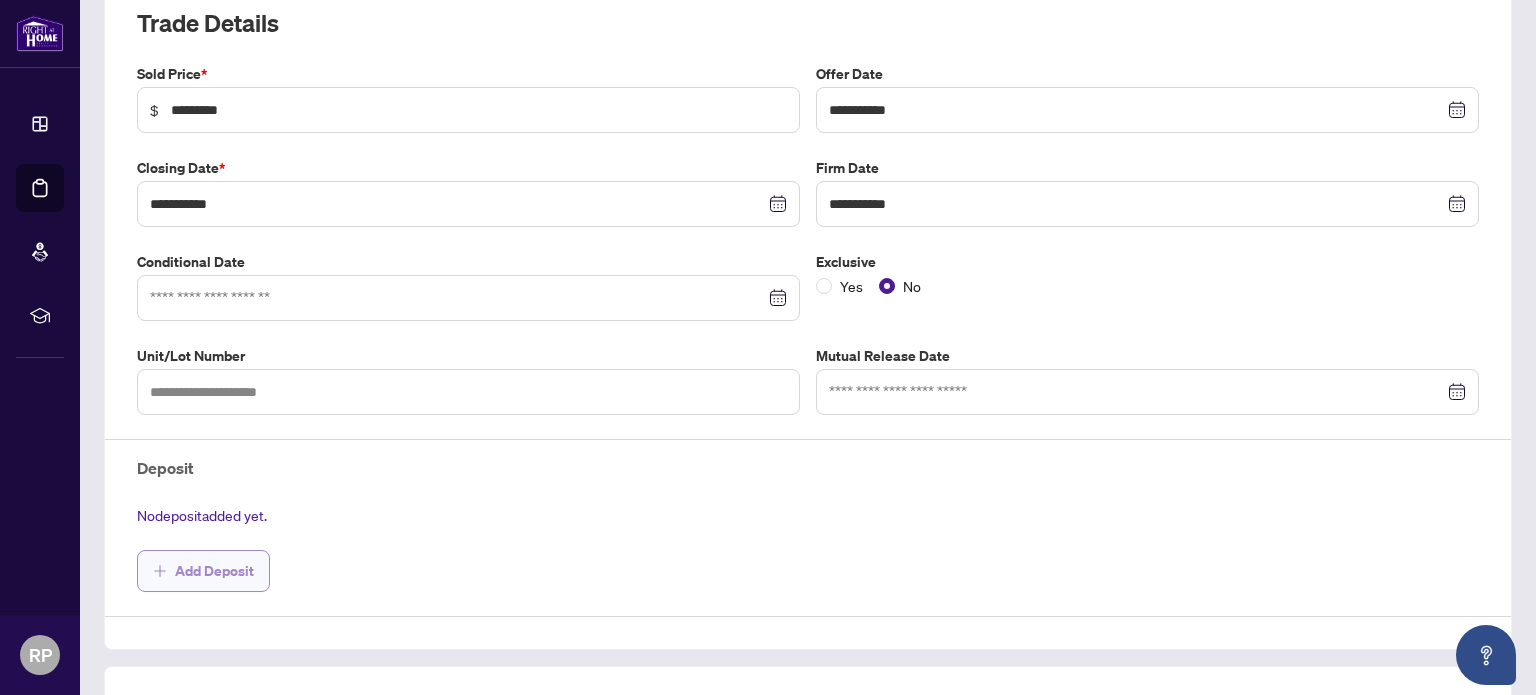 click on "Add Deposit" at bounding box center [214, 571] 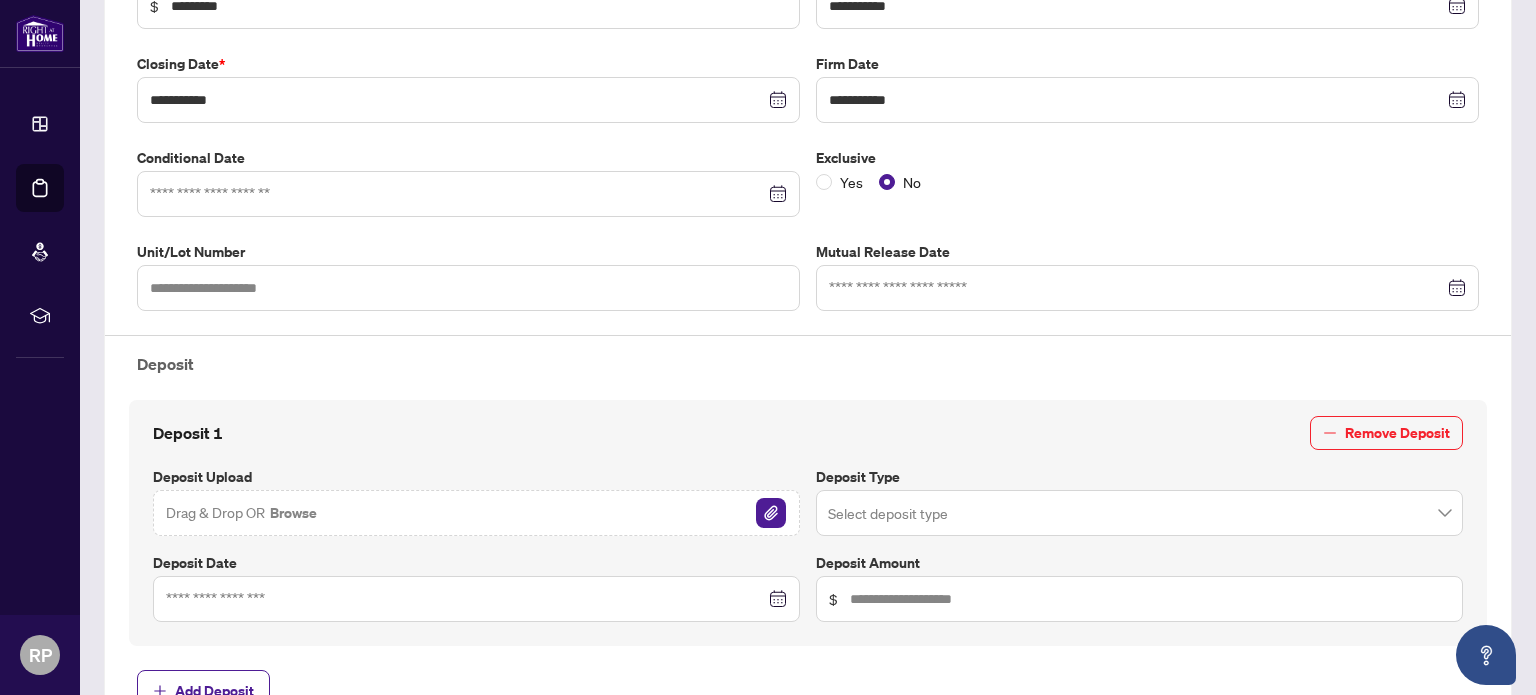 scroll, scrollTop: 500, scrollLeft: 0, axis: vertical 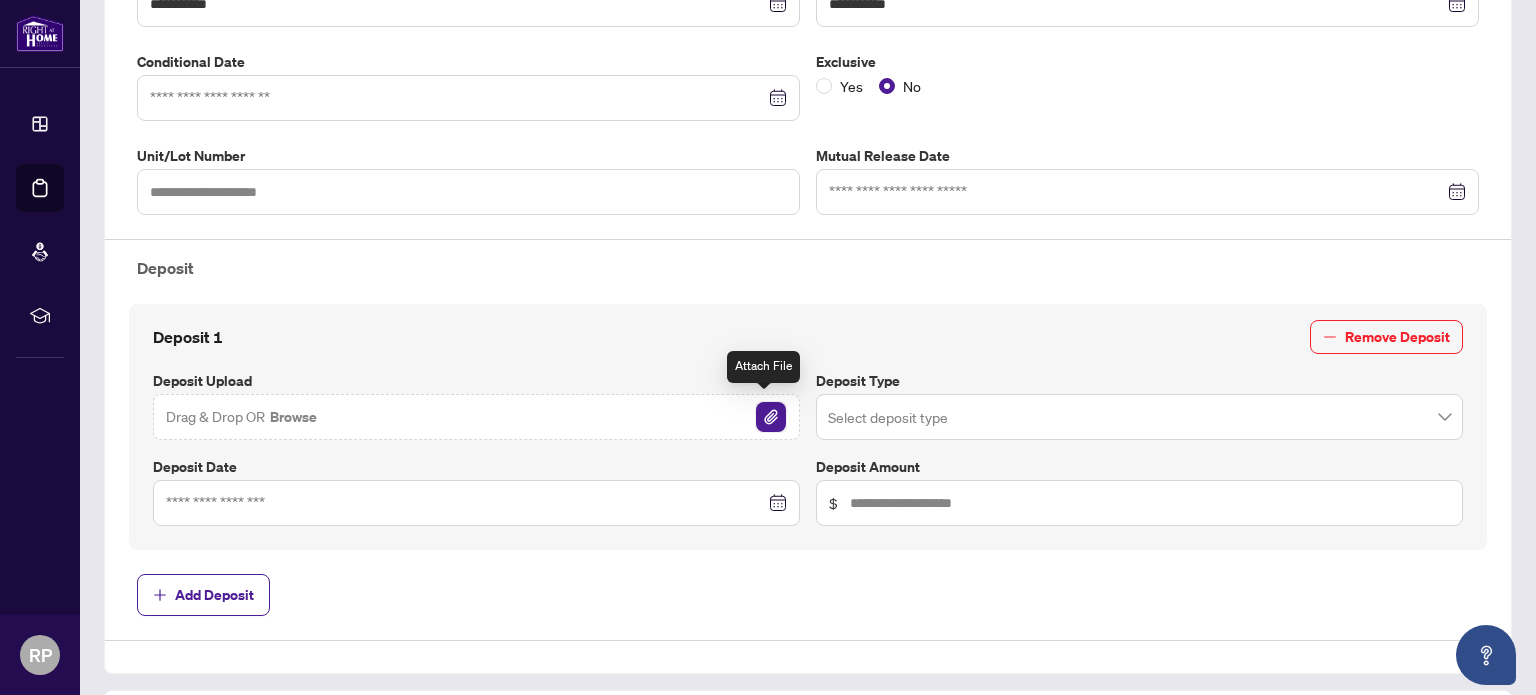 click at bounding box center [771, 417] 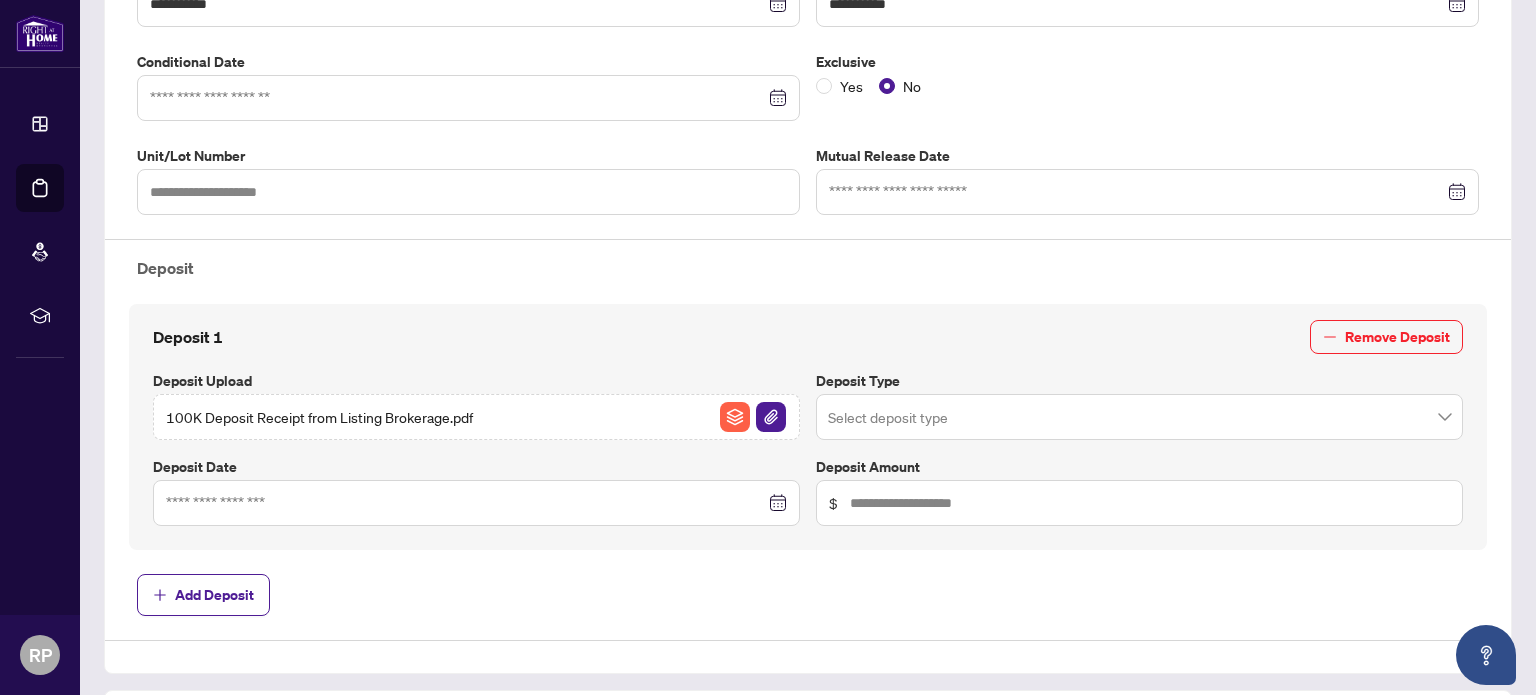 click at bounding box center (1139, 417) 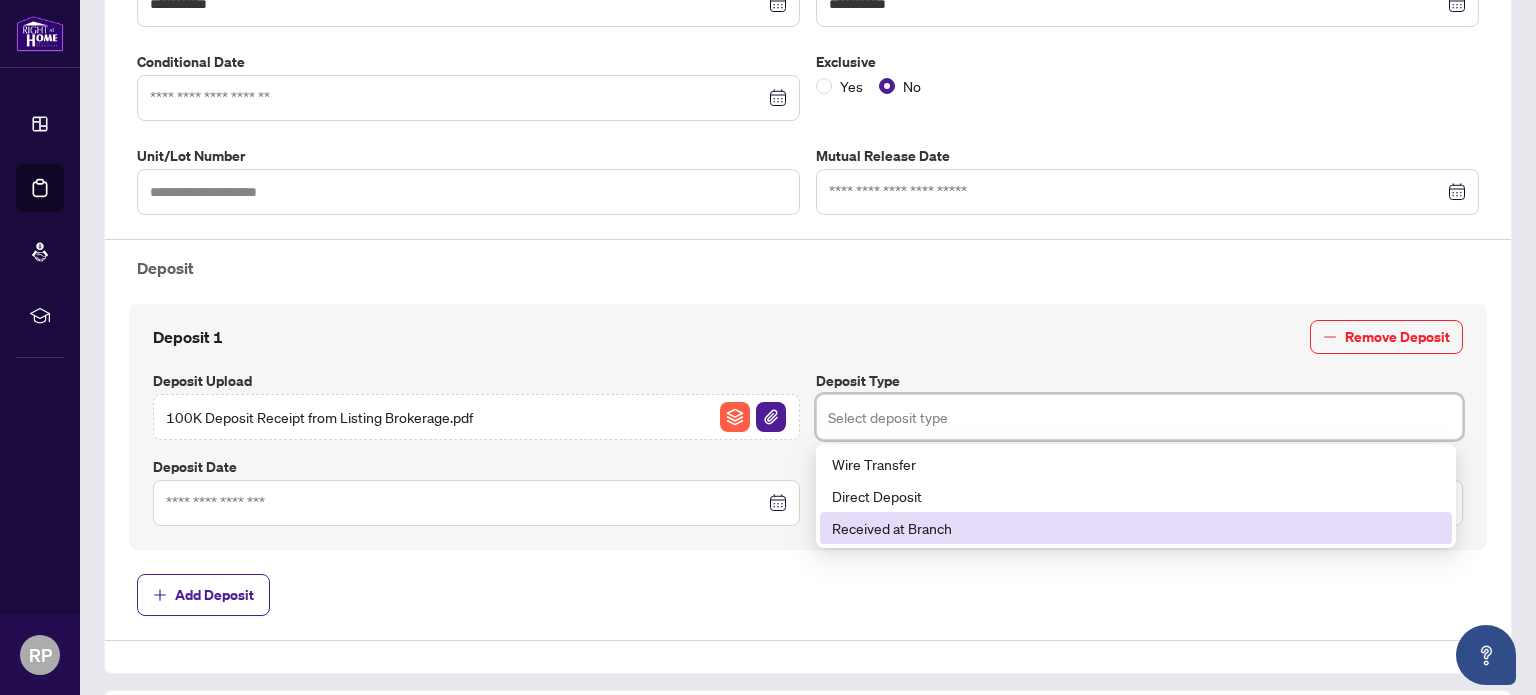 click on "Received at Branch" at bounding box center (1136, 528) 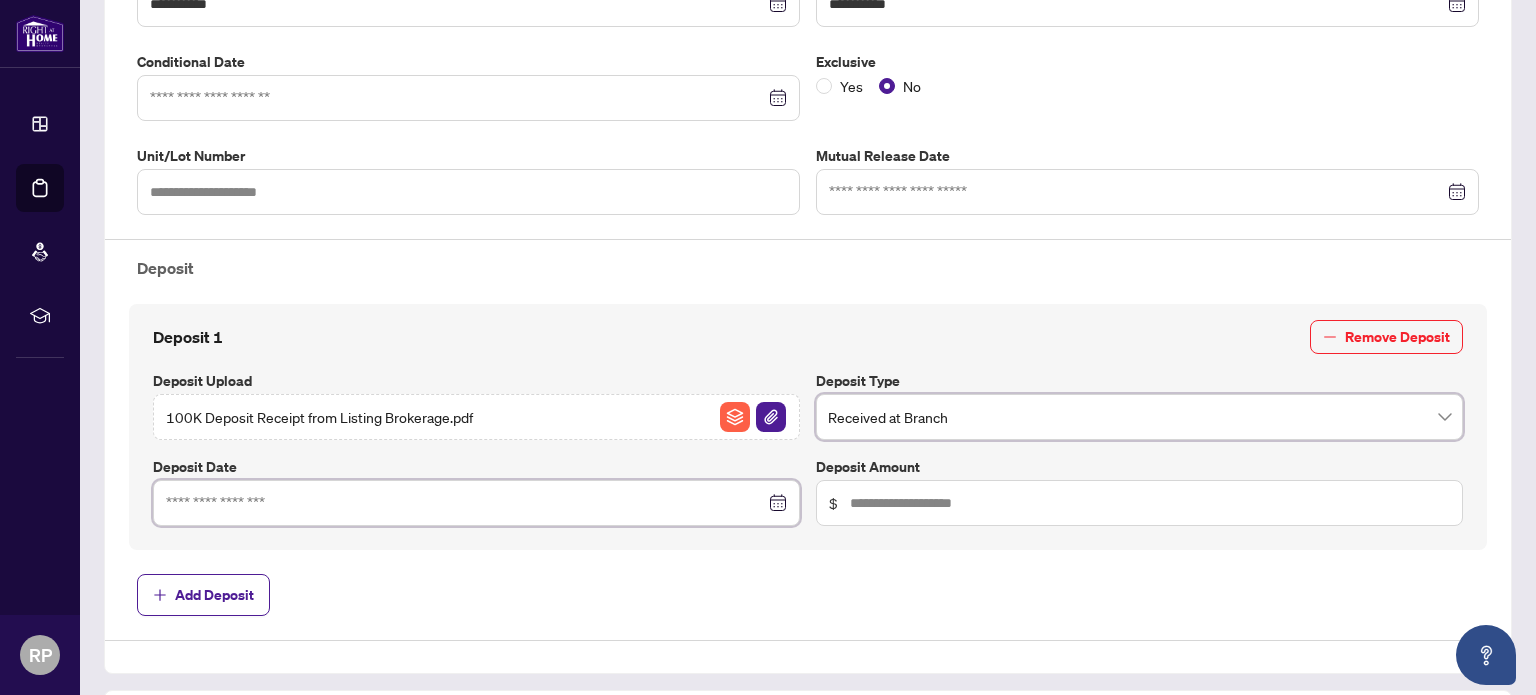 click at bounding box center [465, 503] 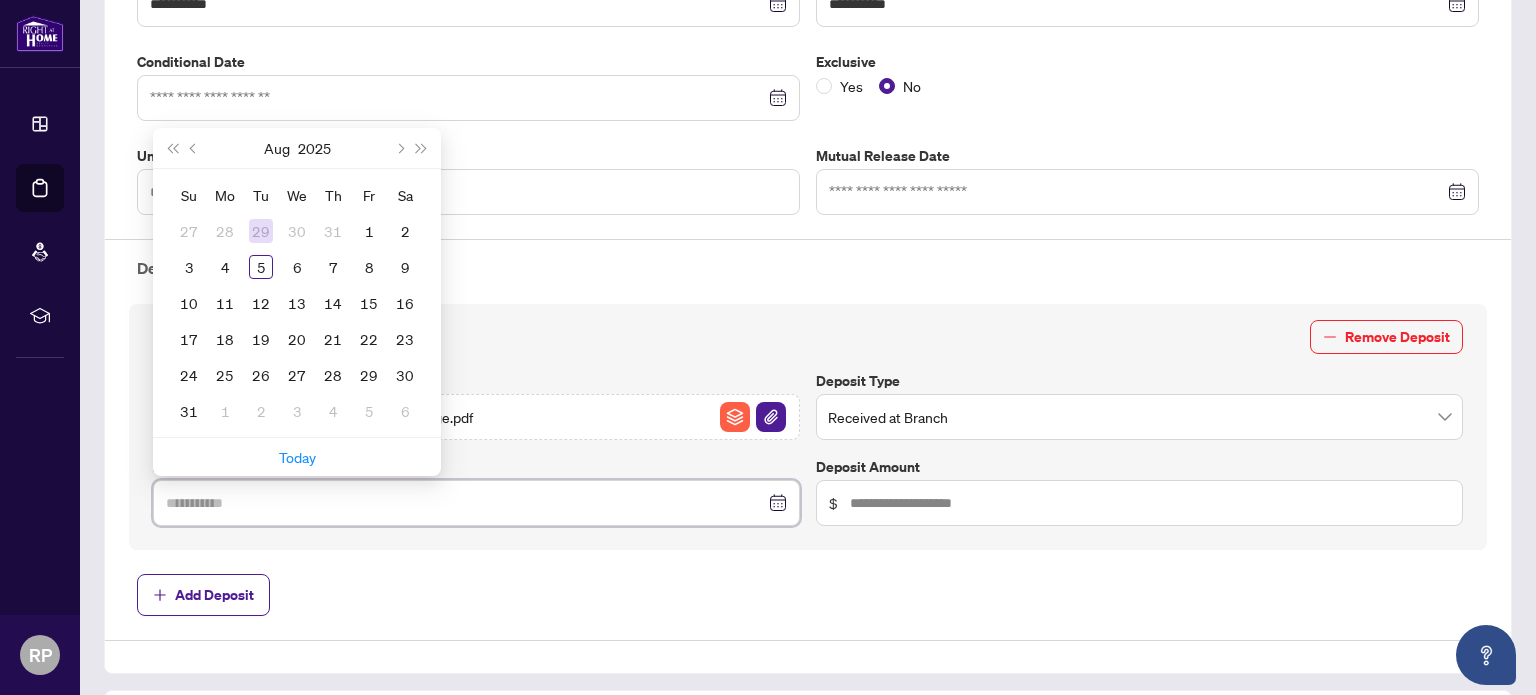 type on "**********" 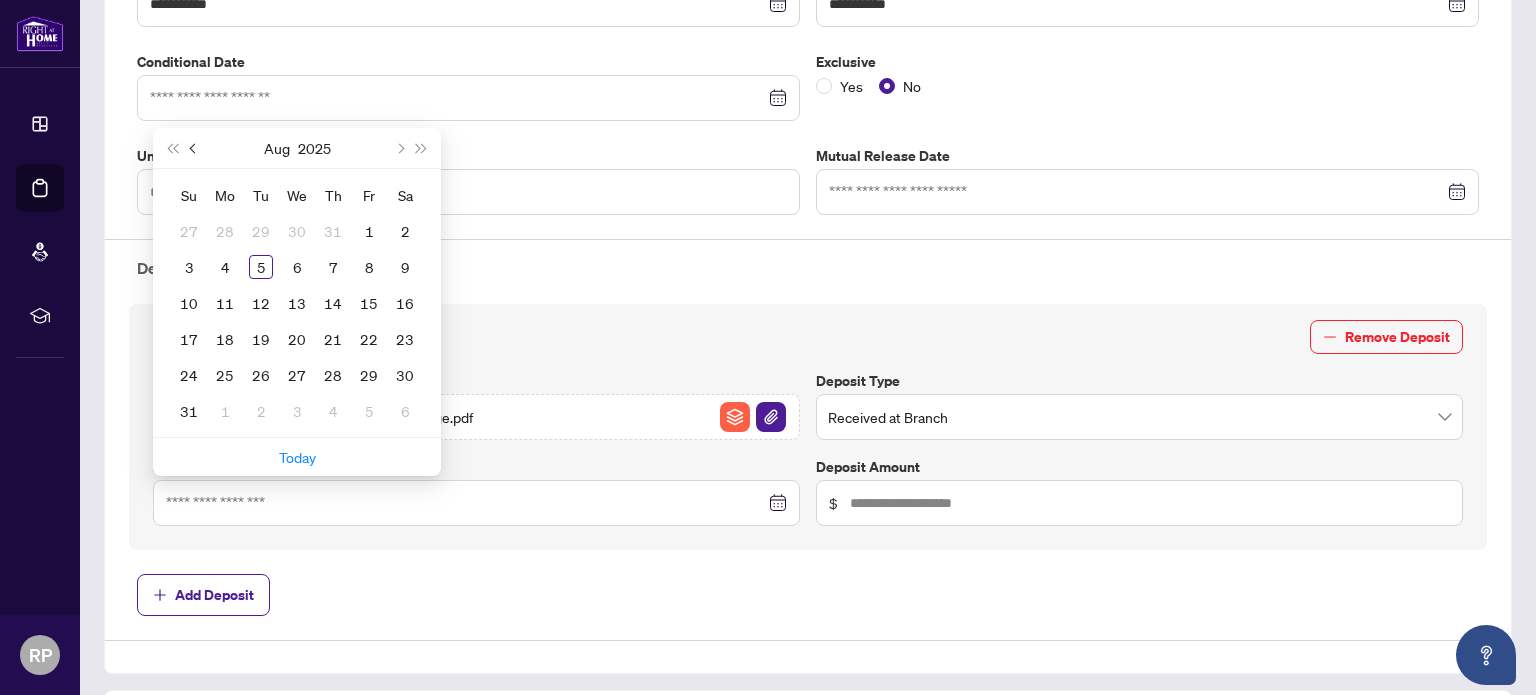 click at bounding box center [194, 148] 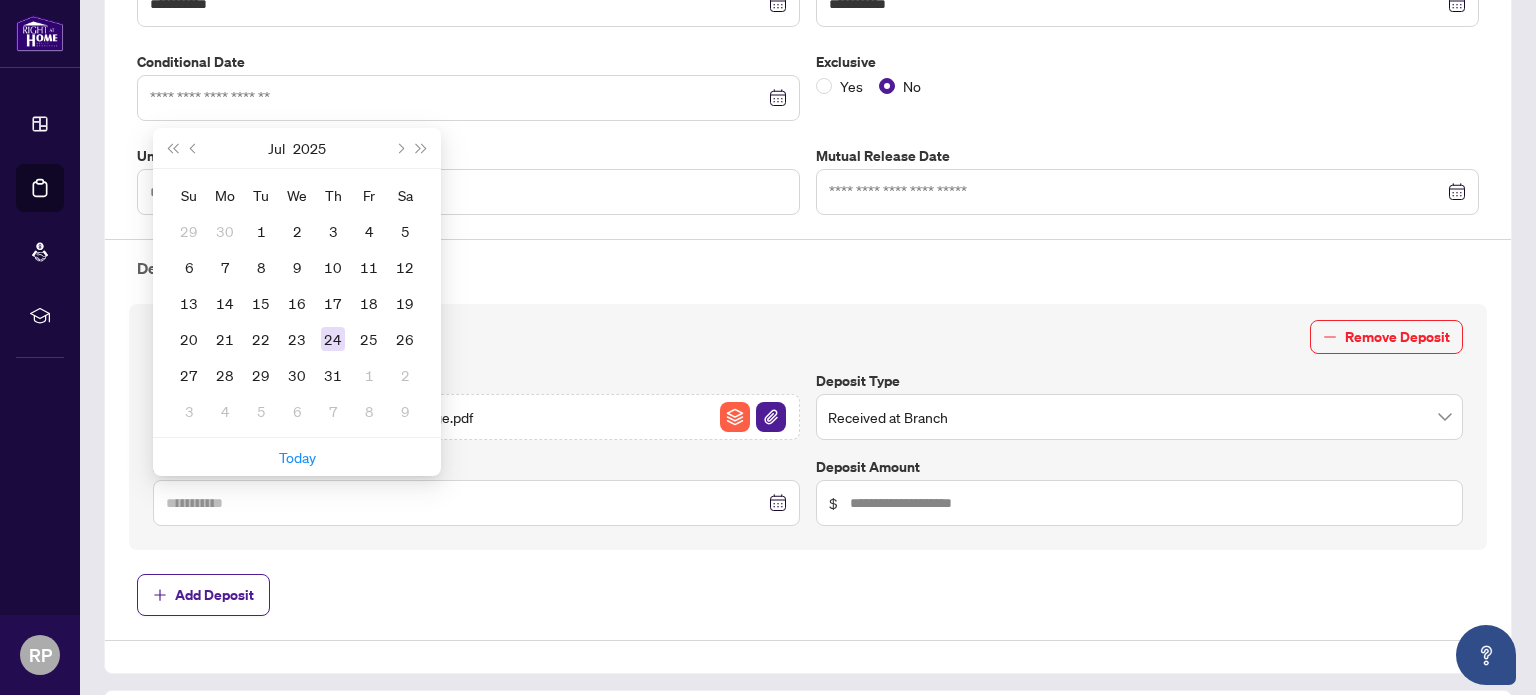 type on "**********" 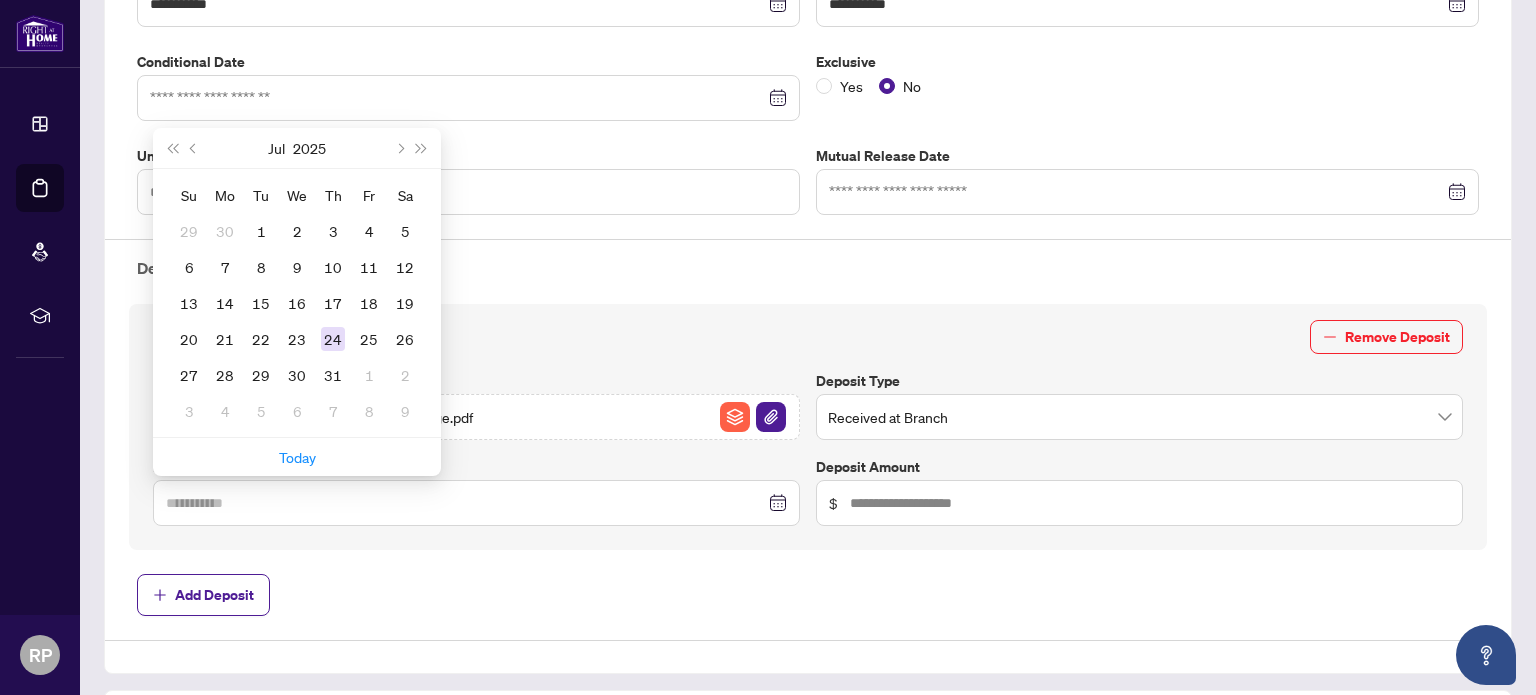 click on "24" at bounding box center [333, 339] 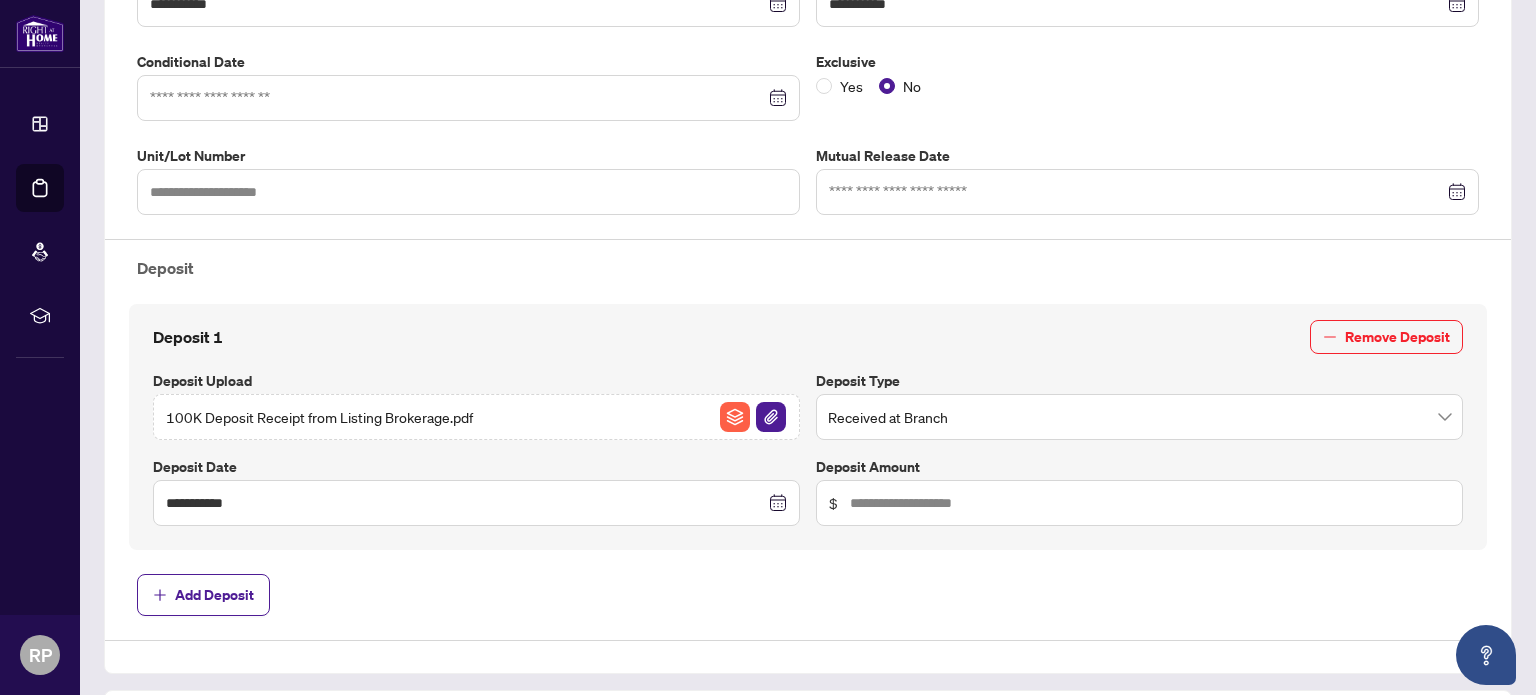 click on "$" at bounding box center [1139, 503] 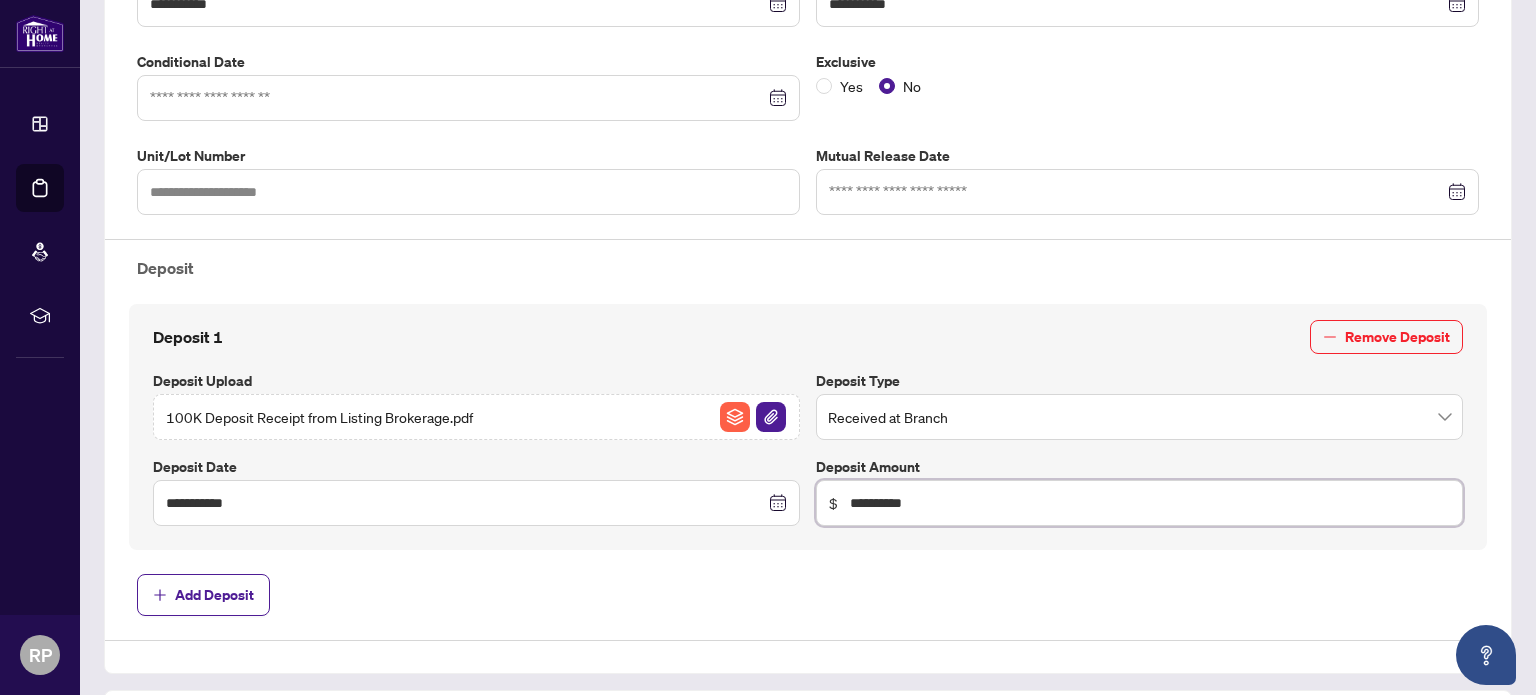 type on "**********" 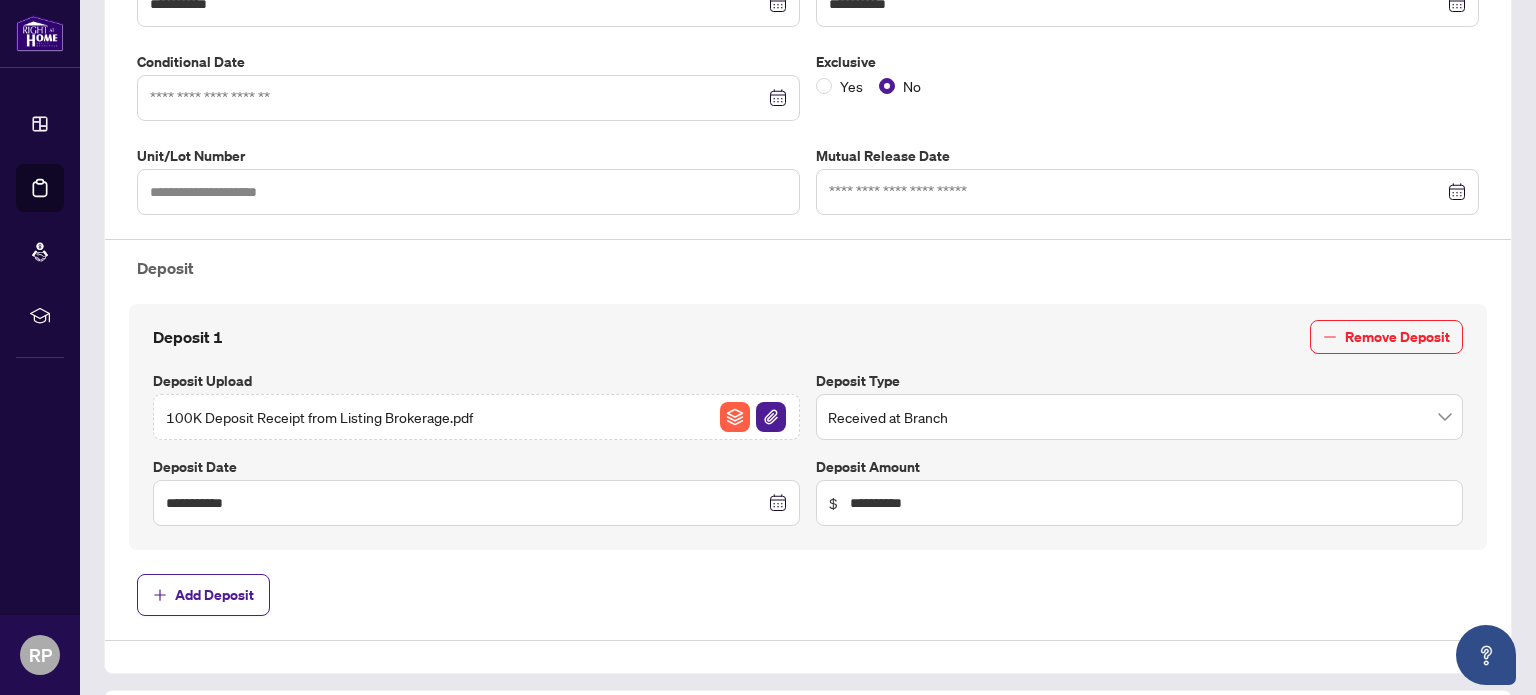 click on "Add Deposit" at bounding box center (808, 595) 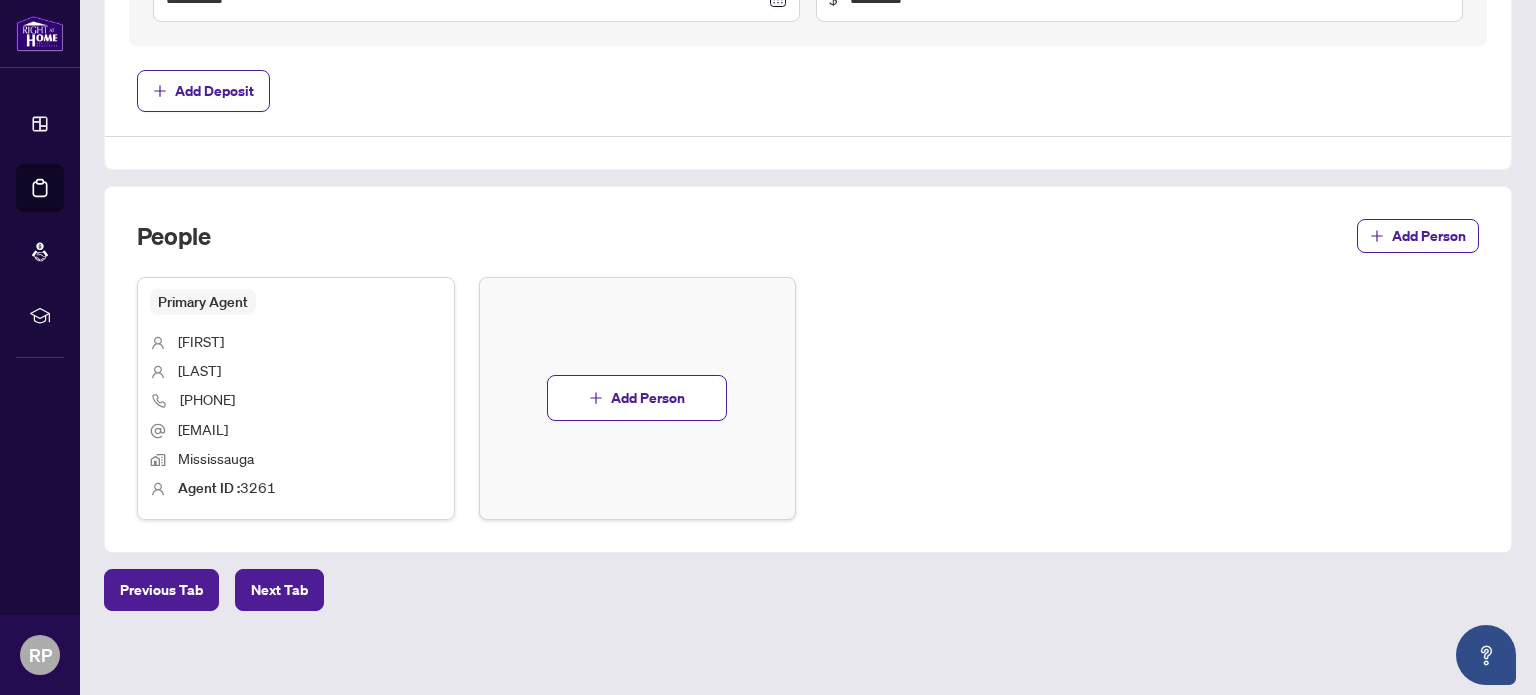 scroll, scrollTop: 1005, scrollLeft: 0, axis: vertical 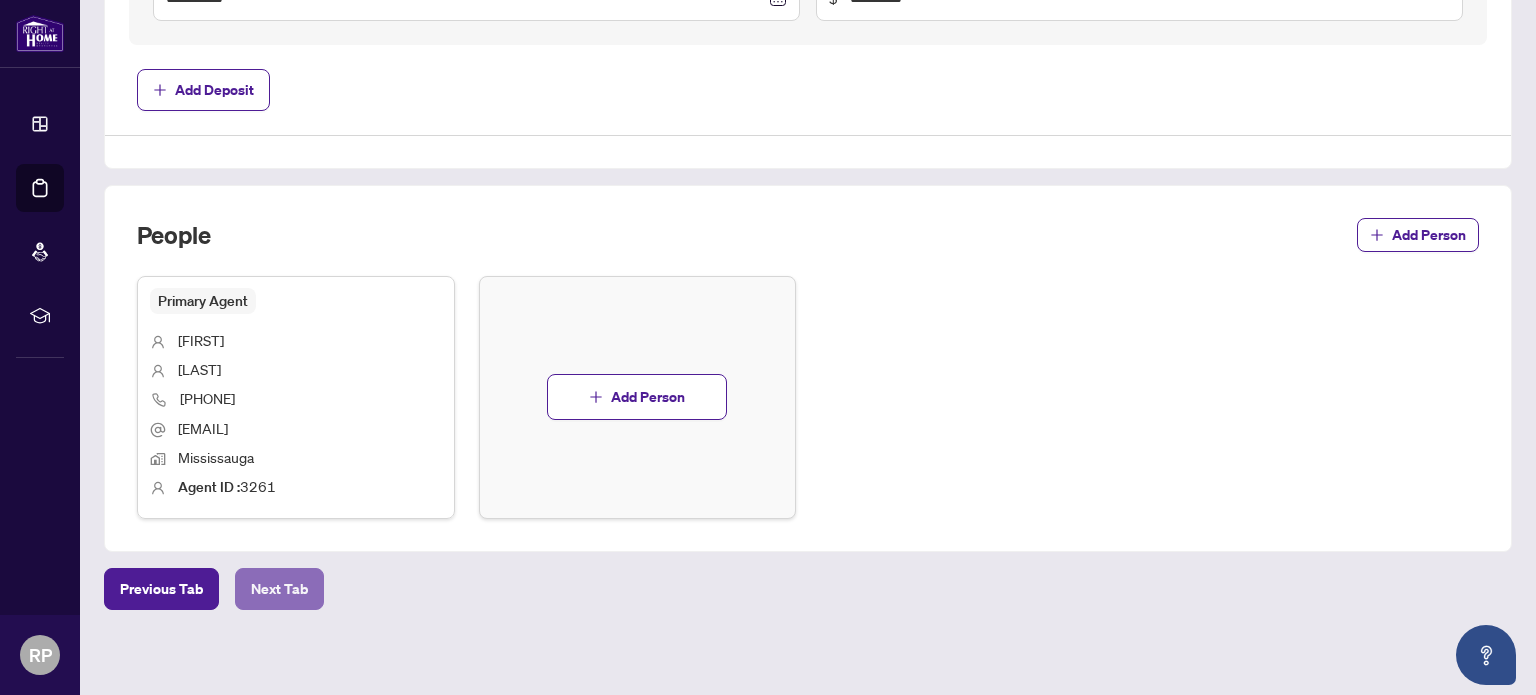 click on "Next Tab" at bounding box center [279, 589] 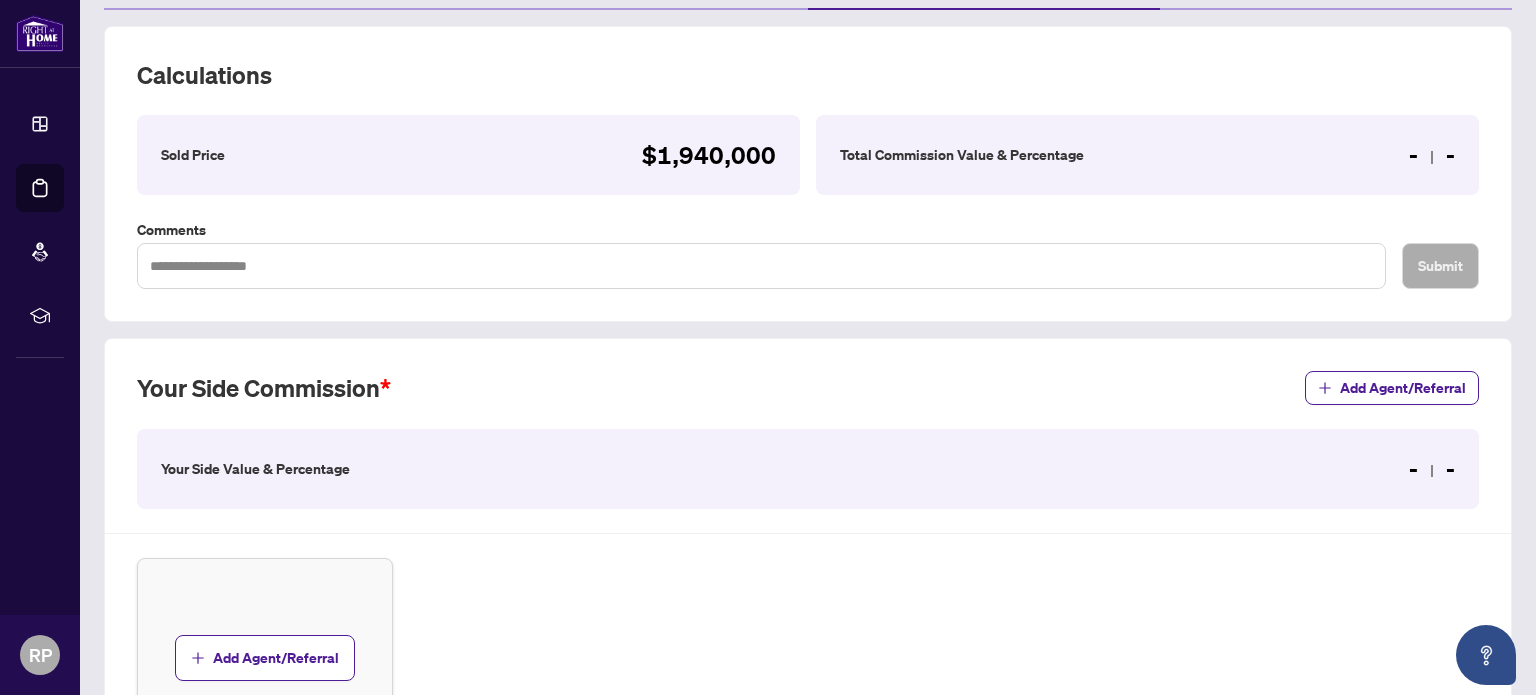 scroll, scrollTop: 400, scrollLeft: 0, axis: vertical 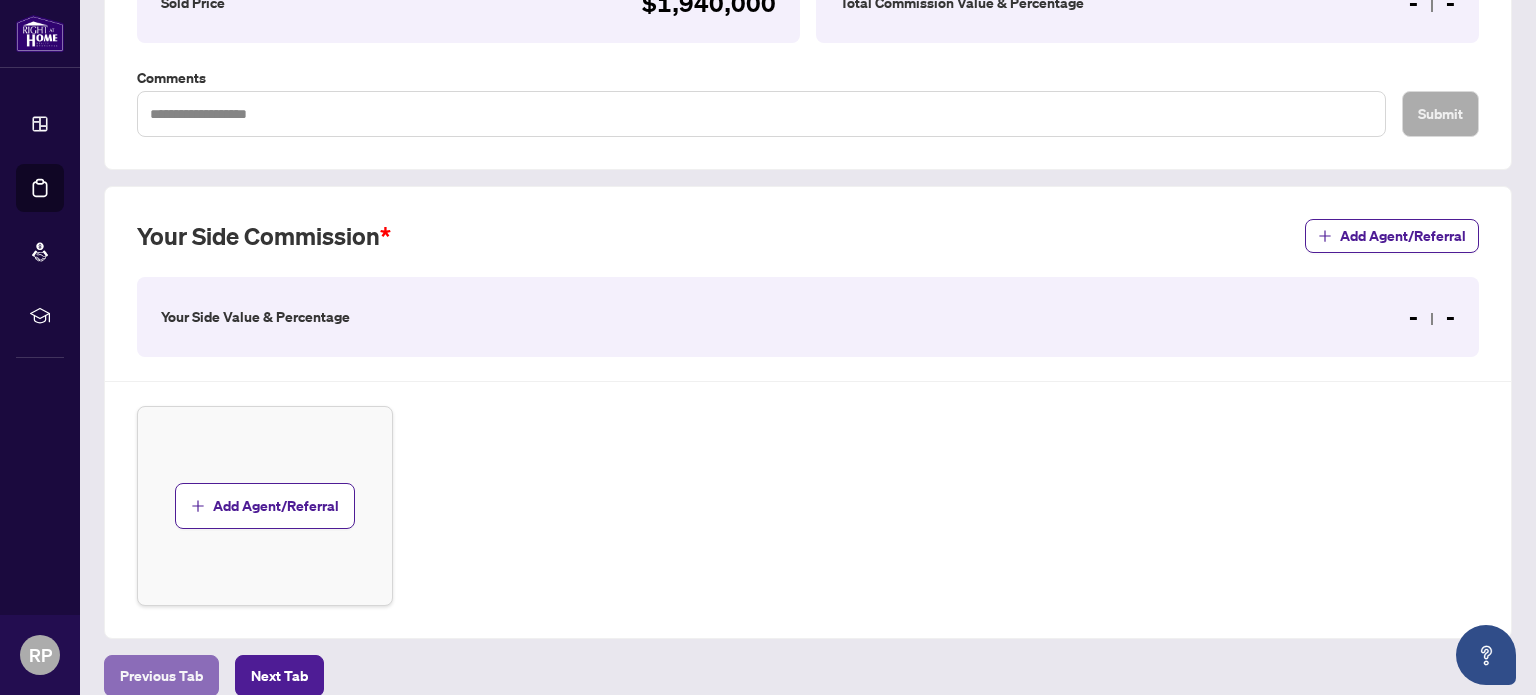 click on "Previous Tab" at bounding box center [161, 676] 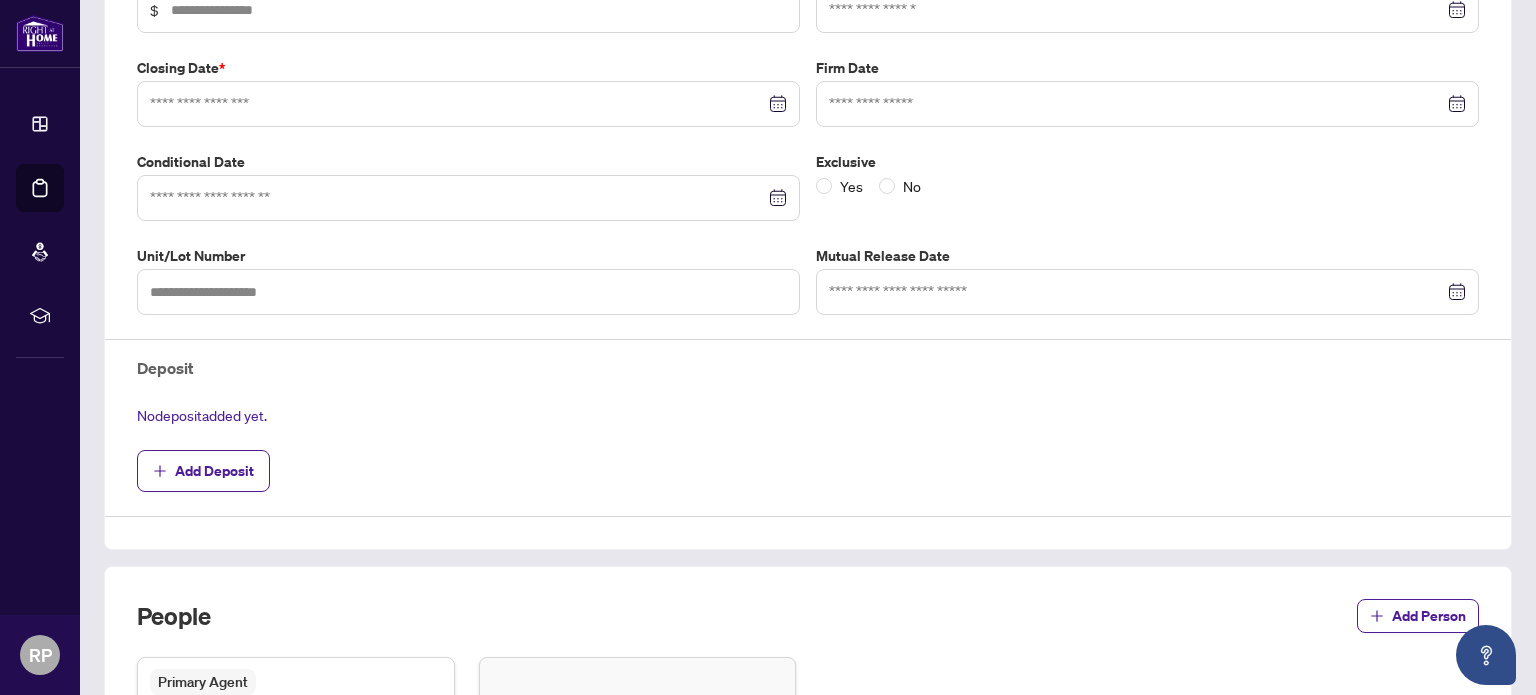 type on "*********" 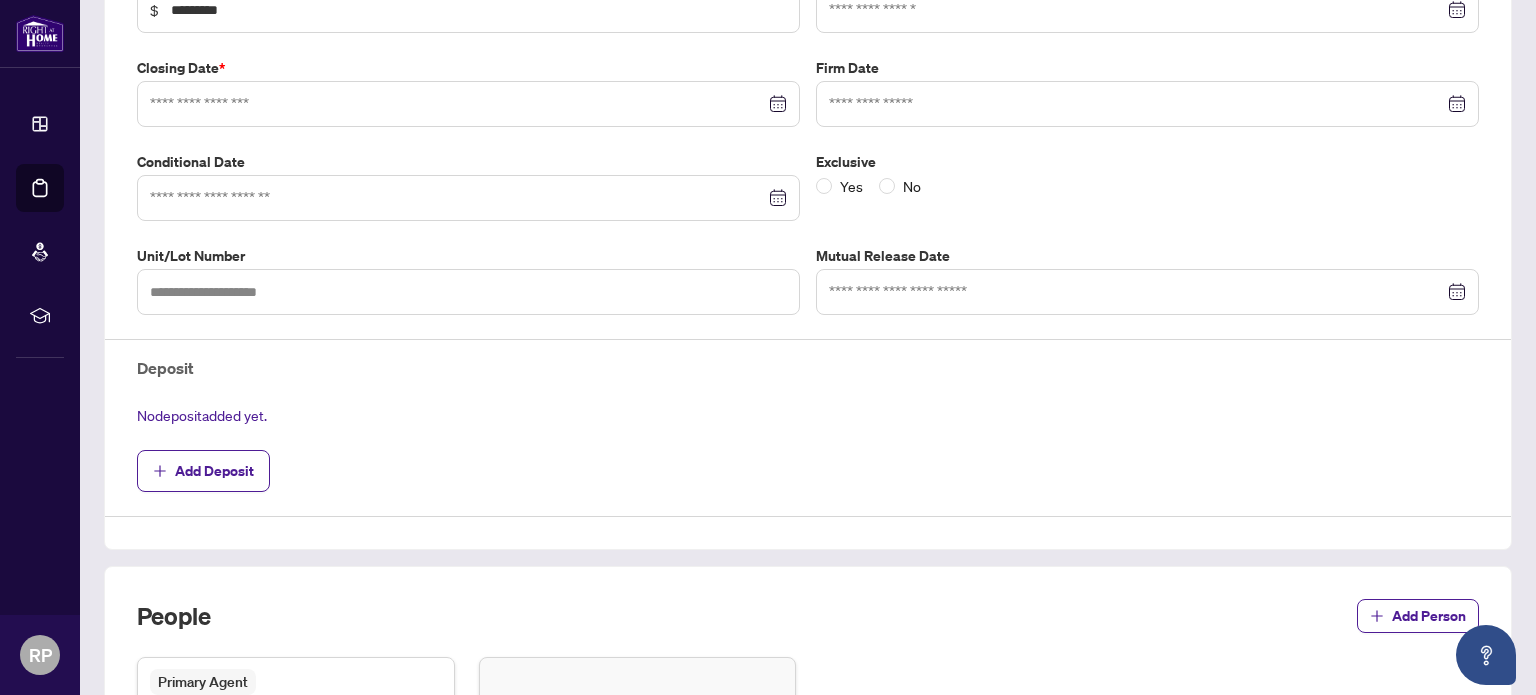 type on "**********" 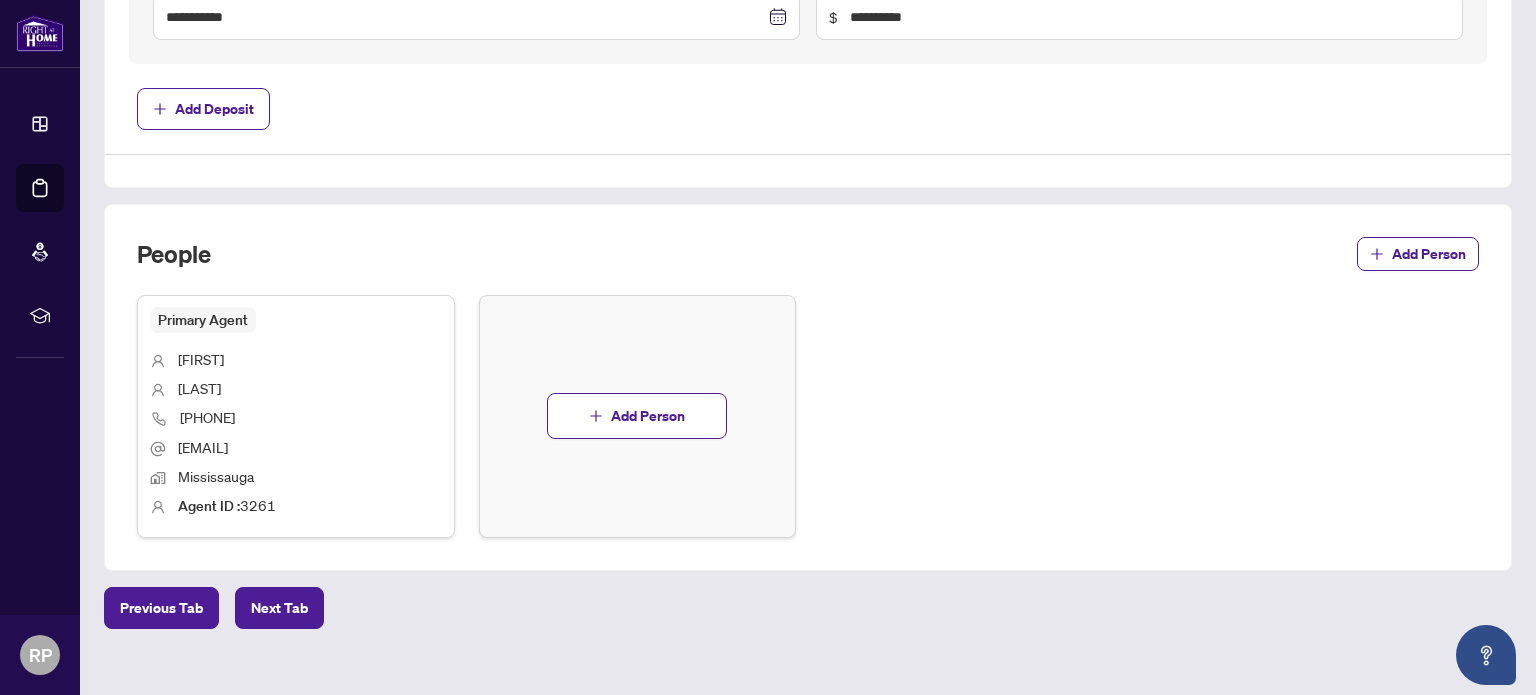 scroll, scrollTop: 1000, scrollLeft: 0, axis: vertical 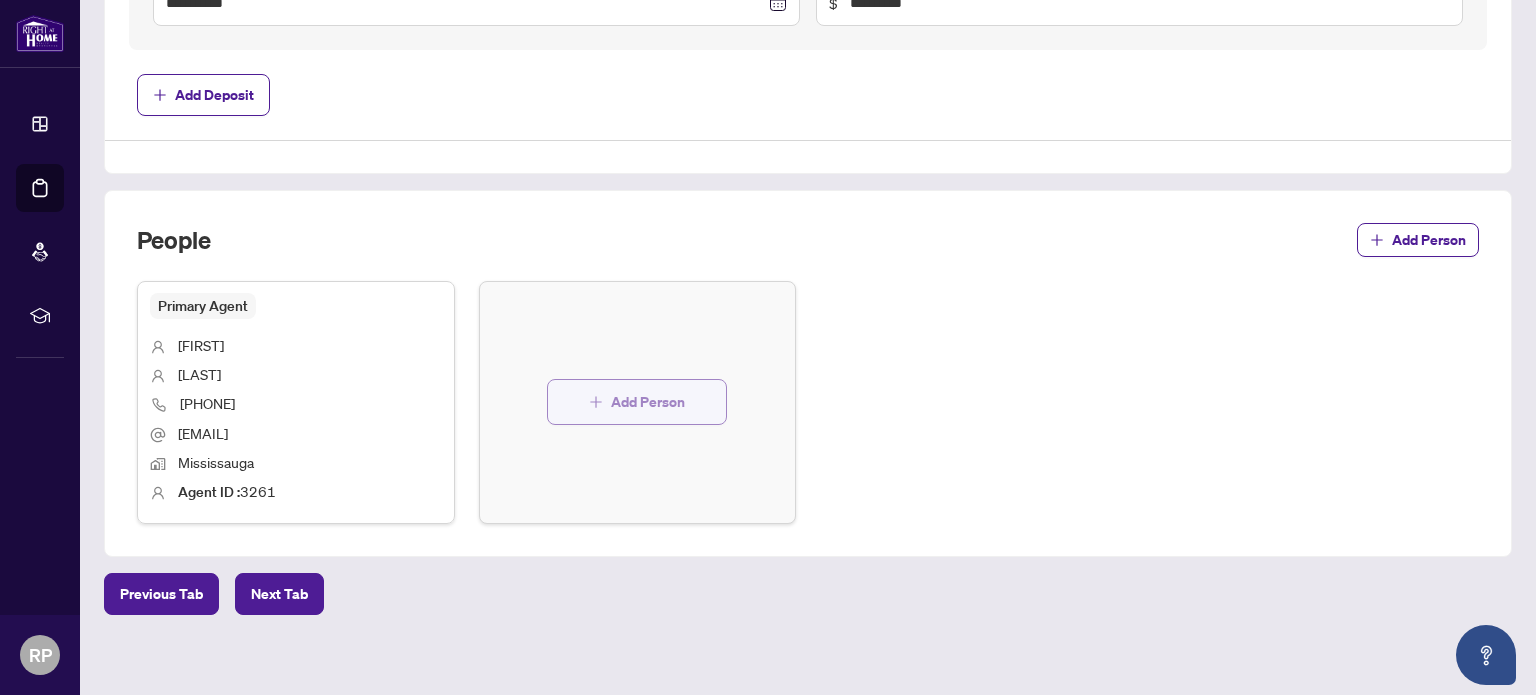 click on "Add Person" at bounding box center (648, 402) 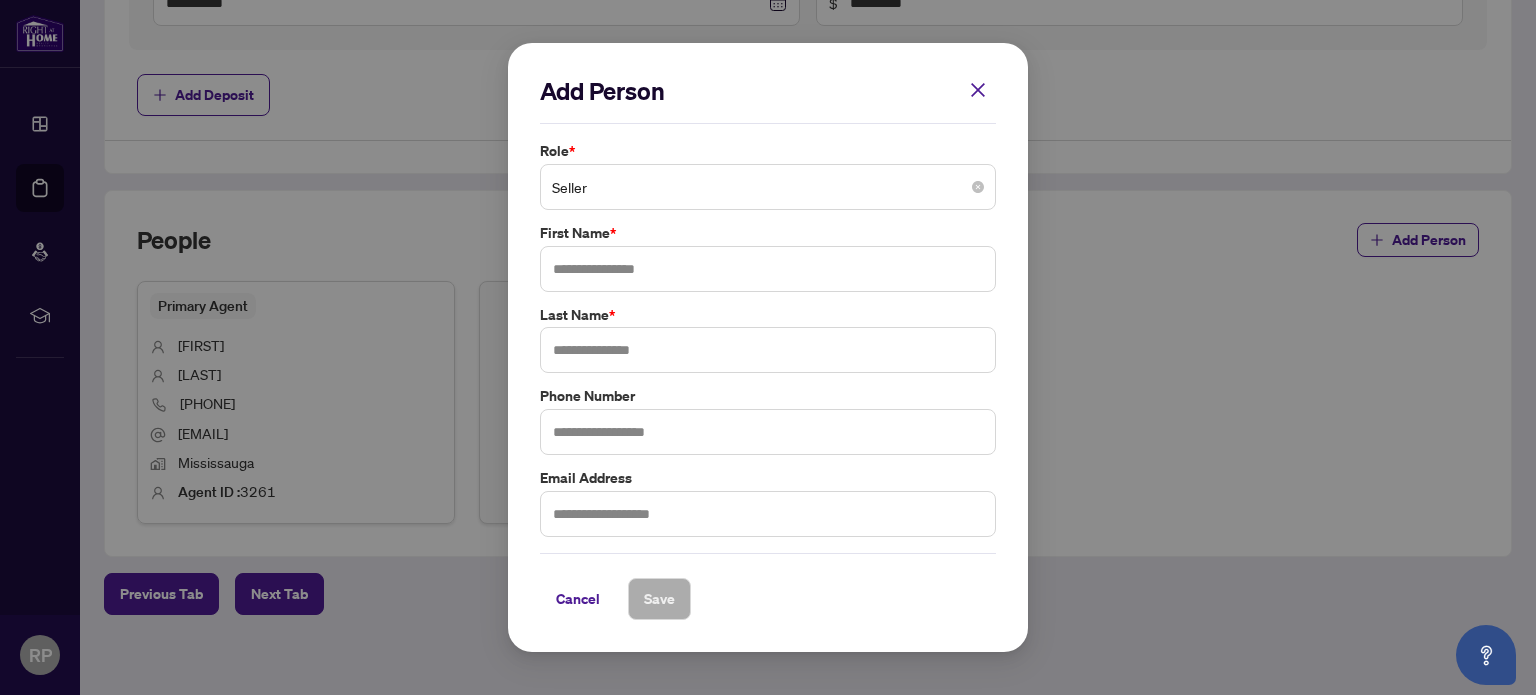 click on "Seller" at bounding box center [768, 187] 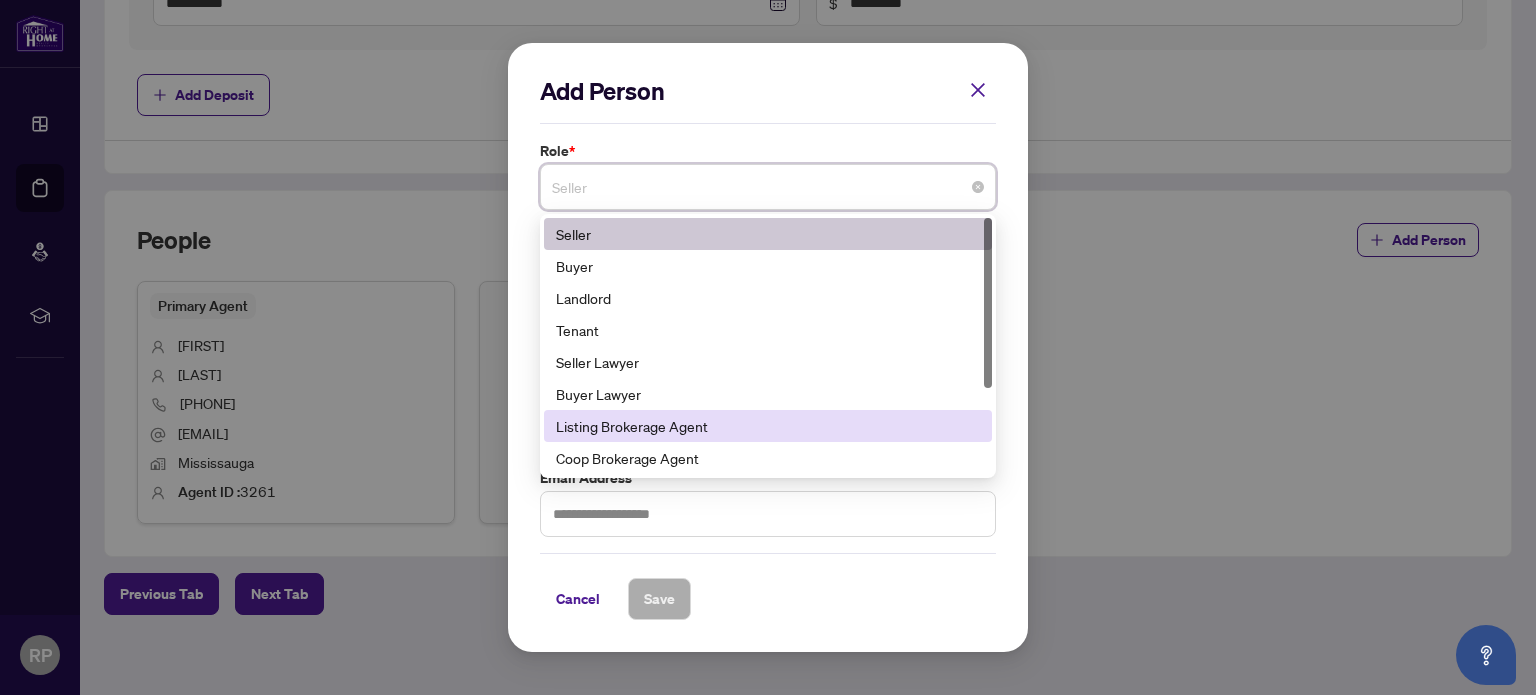 click on "Listing Brokerage Agent" at bounding box center (768, 426) 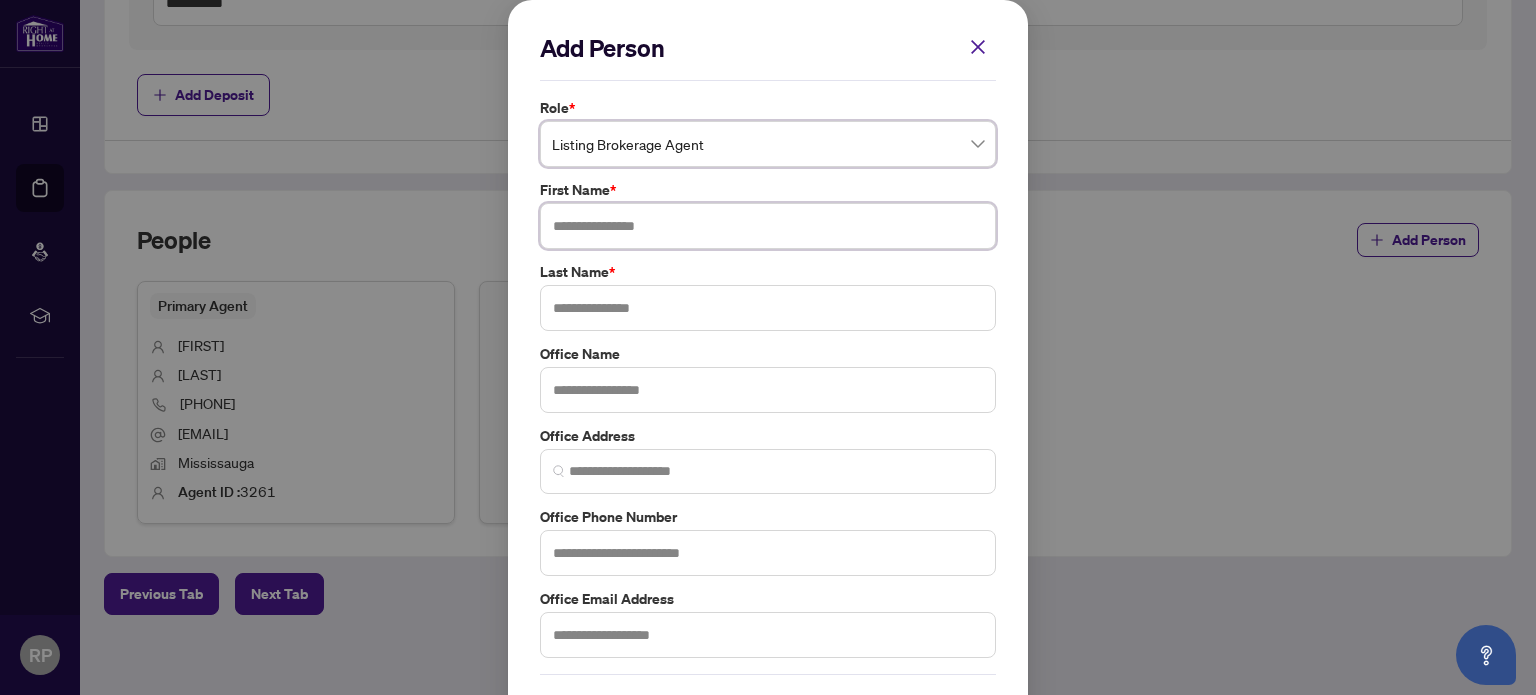 click at bounding box center [768, 226] 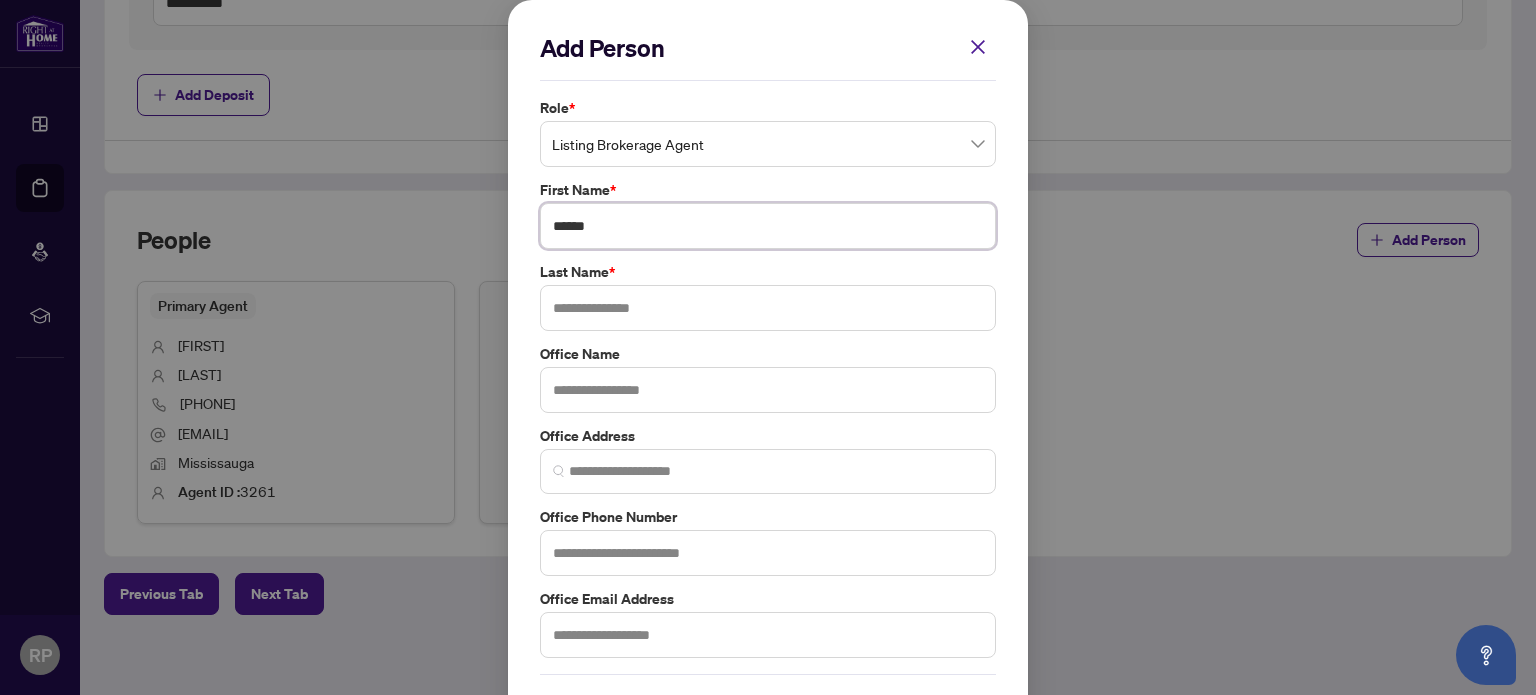 type on "******" 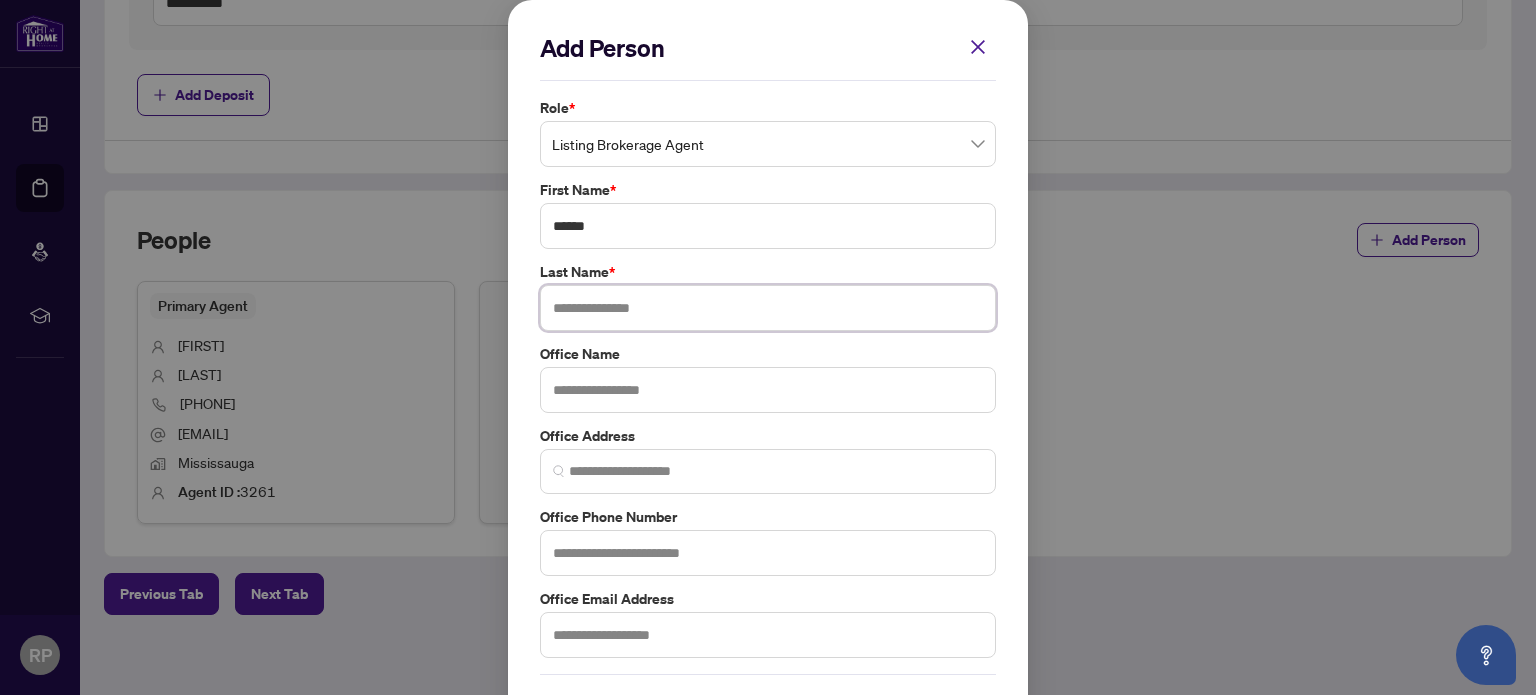 click at bounding box center (768, 308) 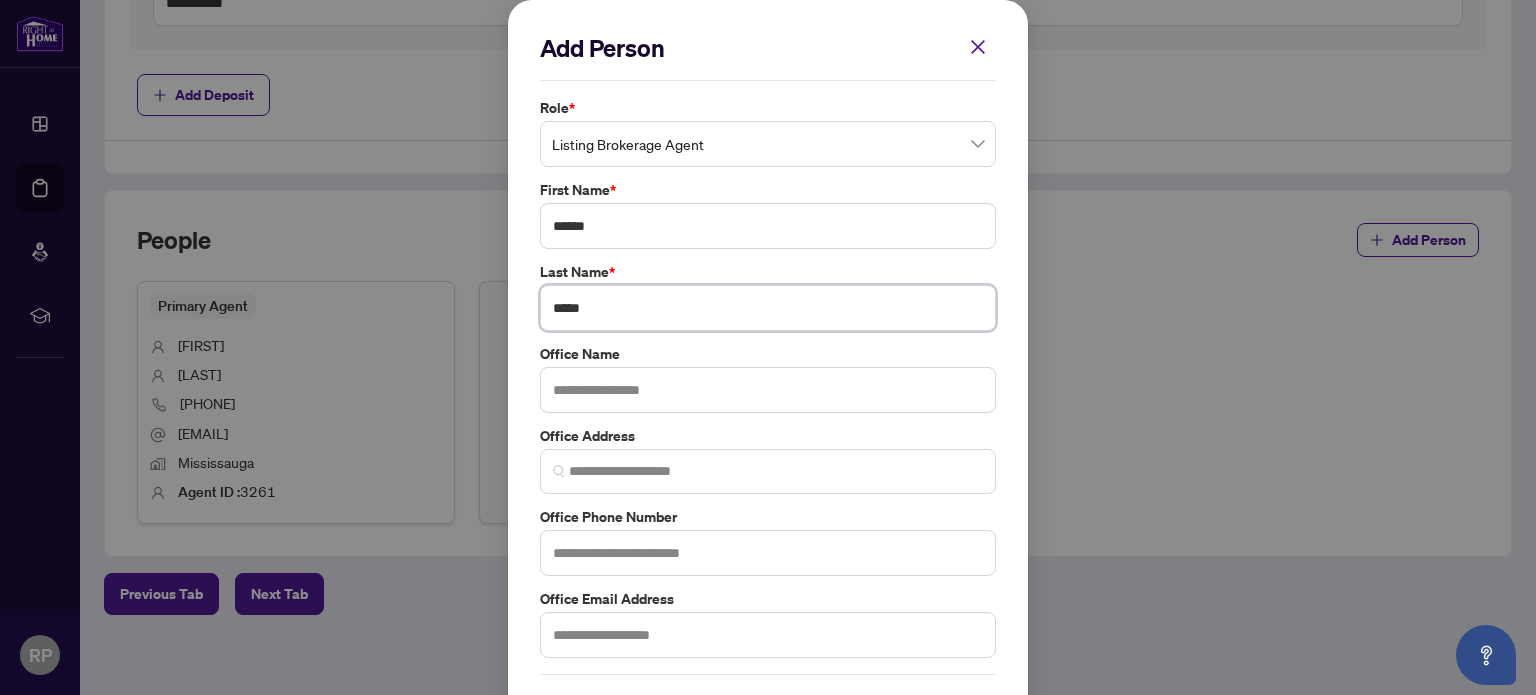 type on "*****" 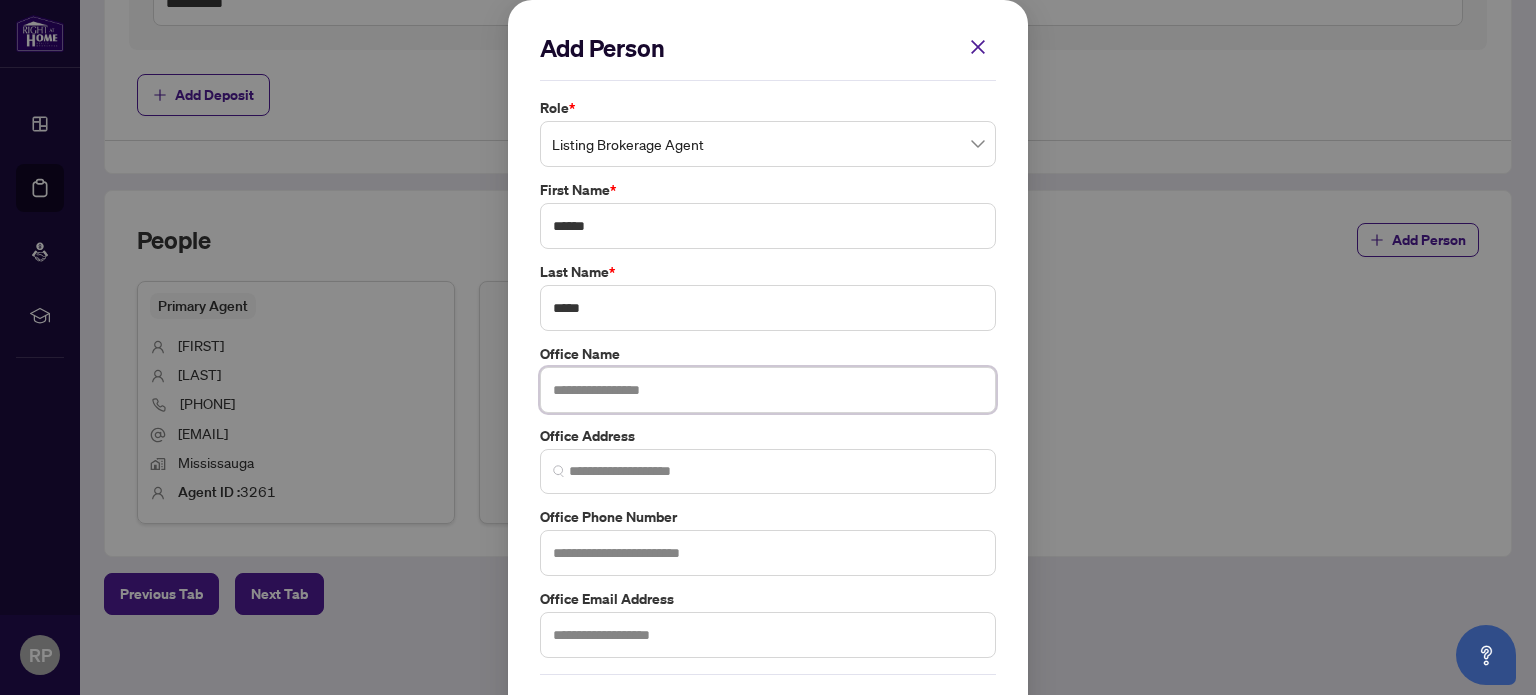 click at bounding box center [768, 390] 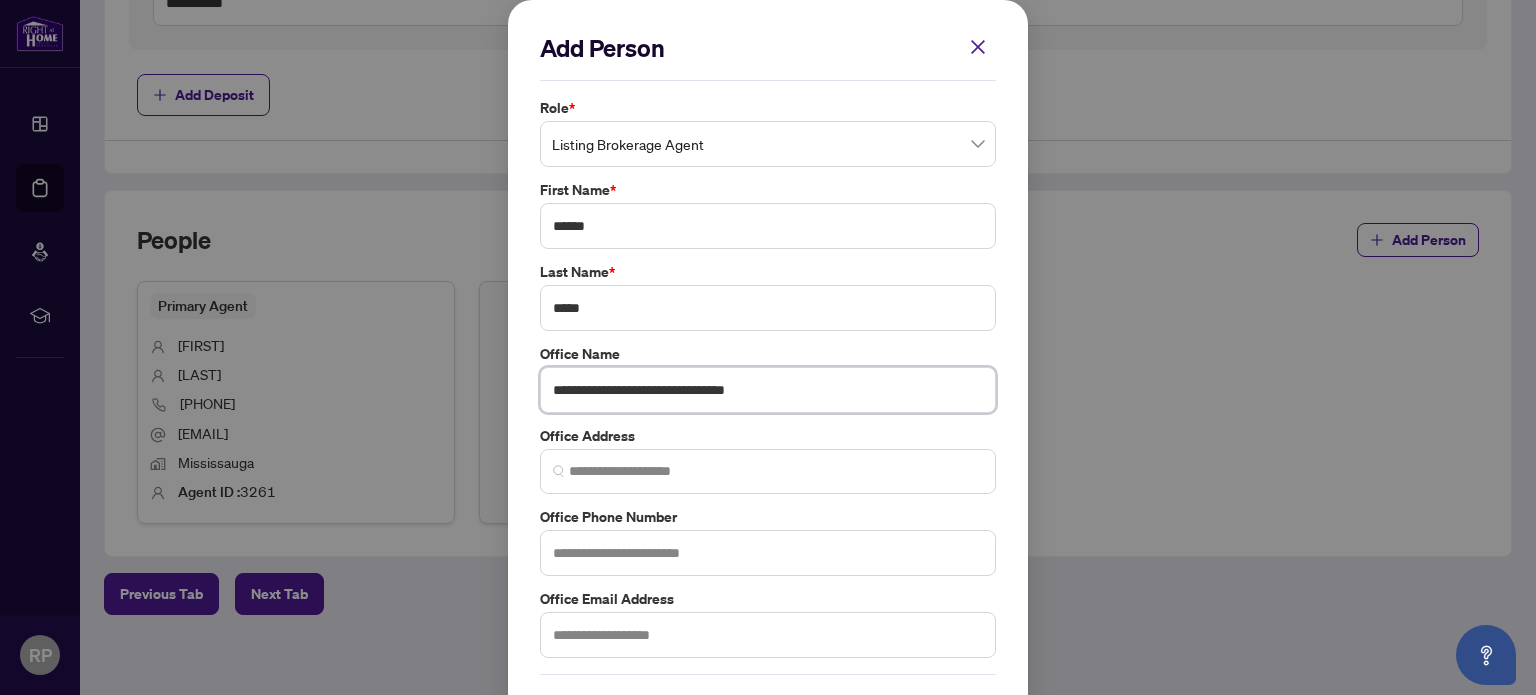 type on "**********" 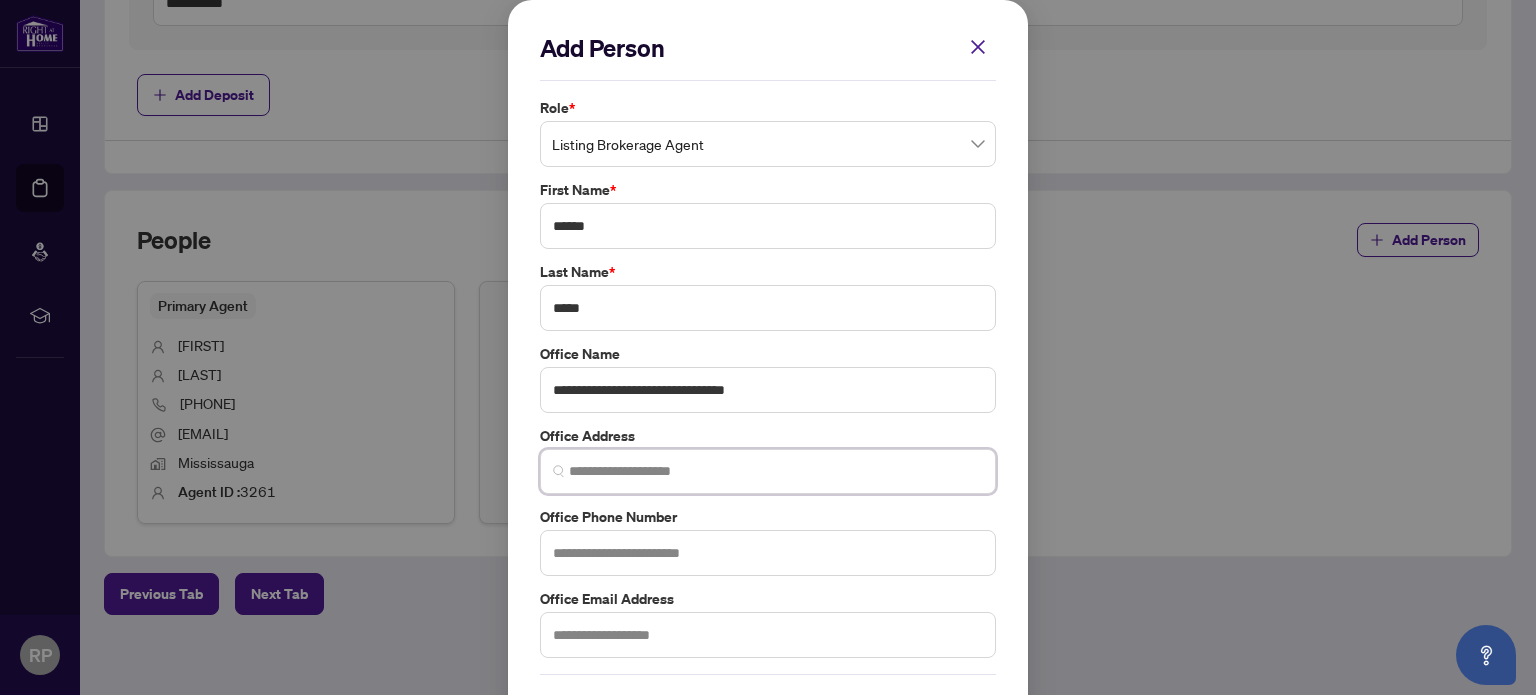 click at bounding box center [776, 471] 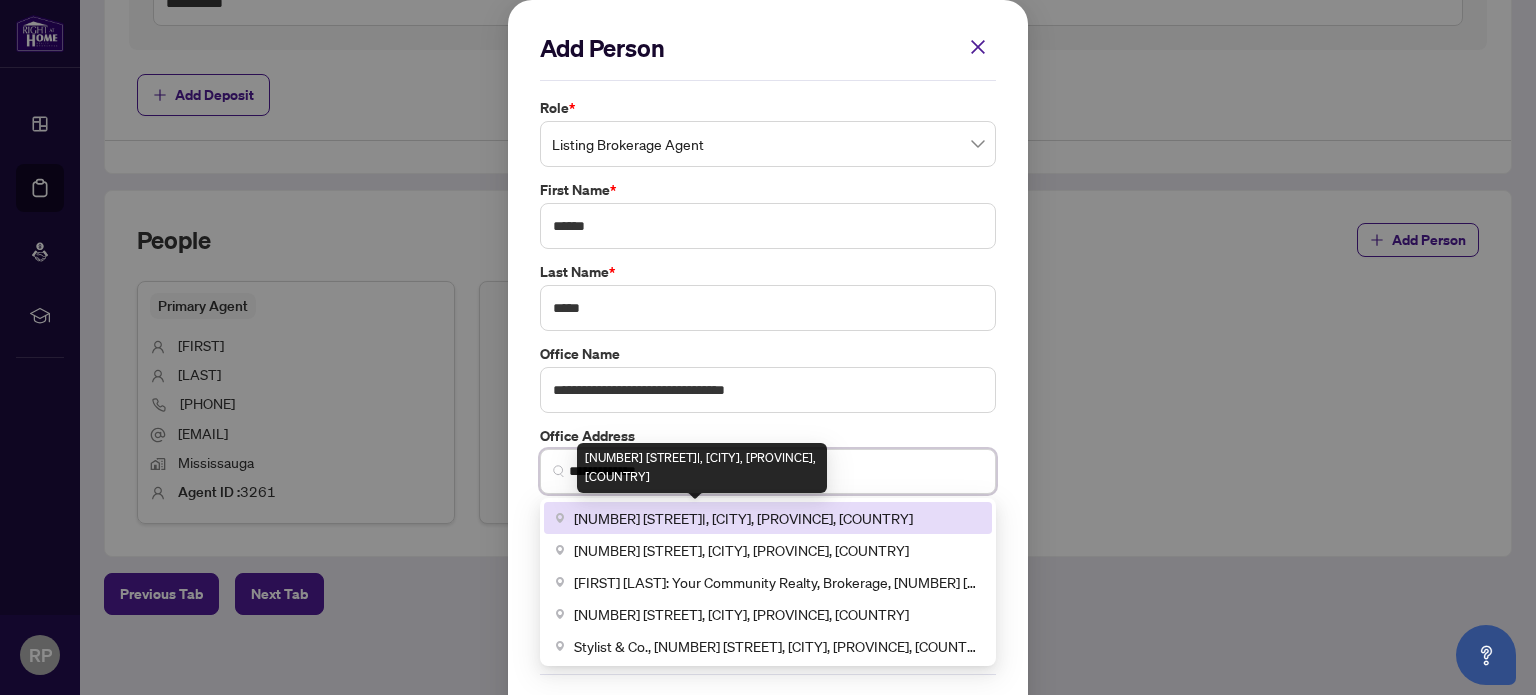 click on "[NUMBER] [STREET]|, [CITY], [PROVINCE], [COUNTRY]" at bounding box center [743, 518] 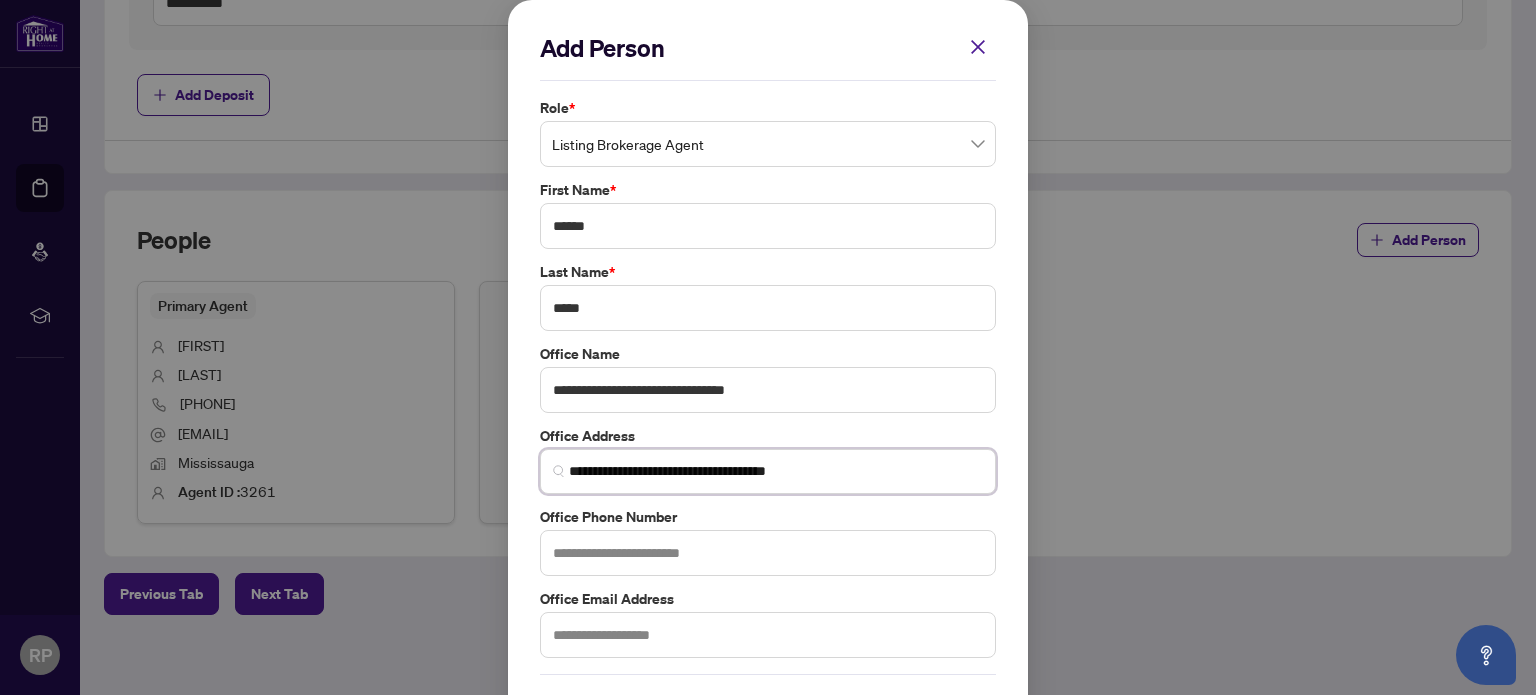 type on "**********" 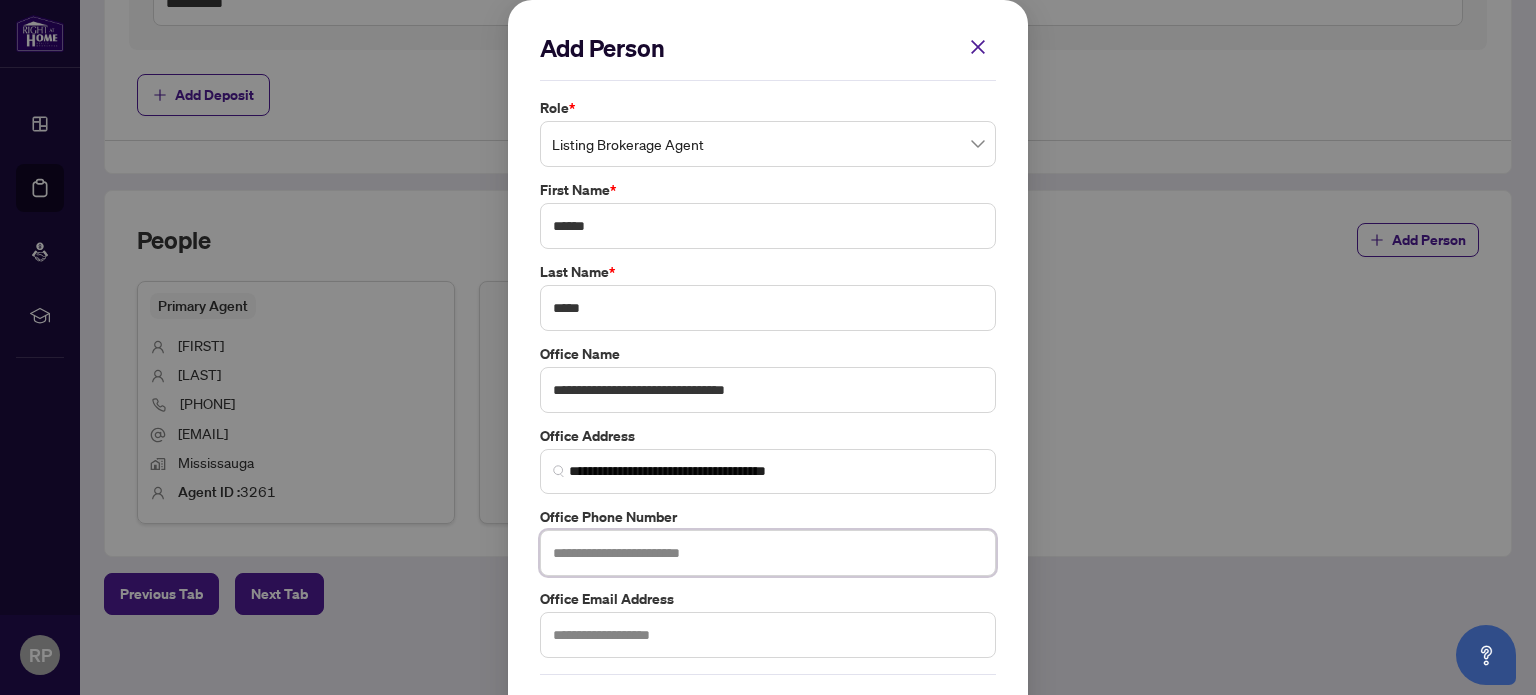click at bounding box center [768, 553] 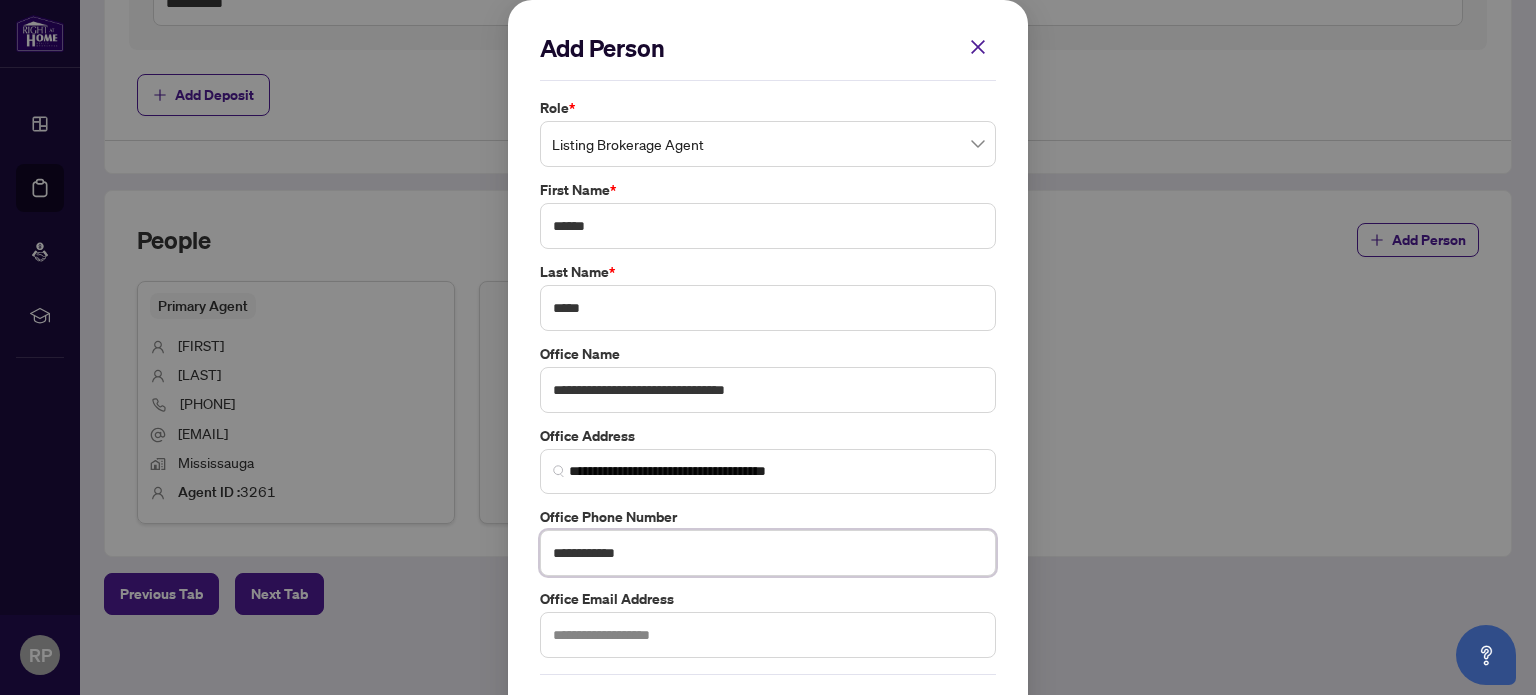 type on "**********" 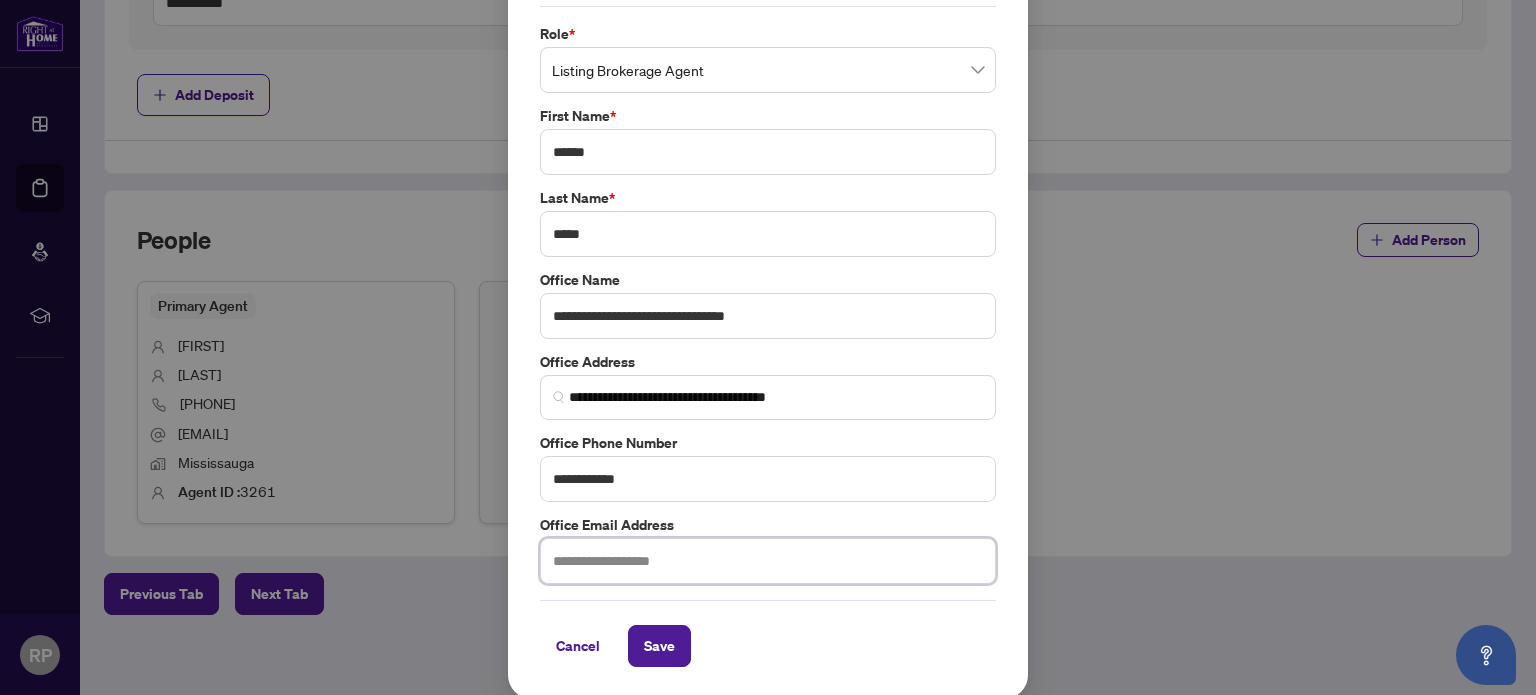 click at bounding box center (768, 561) 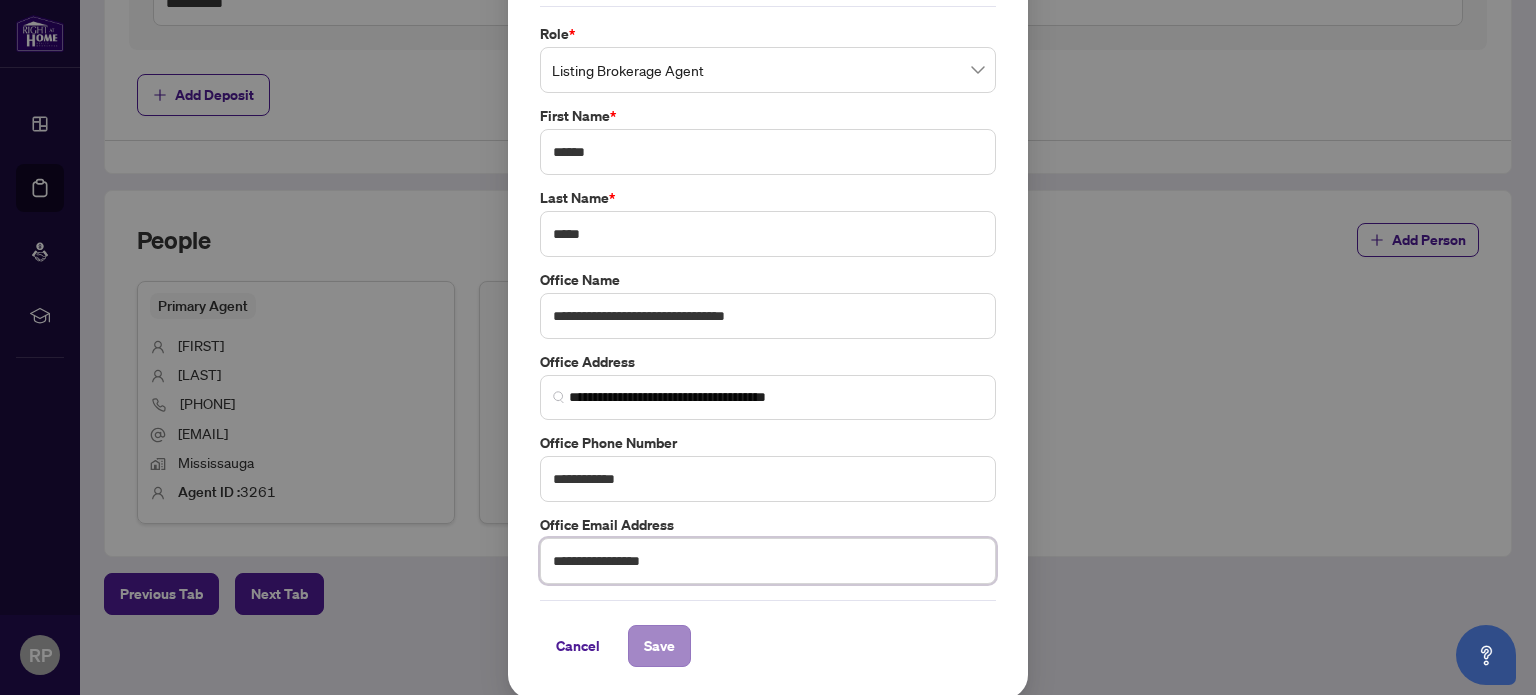 type on "**********" 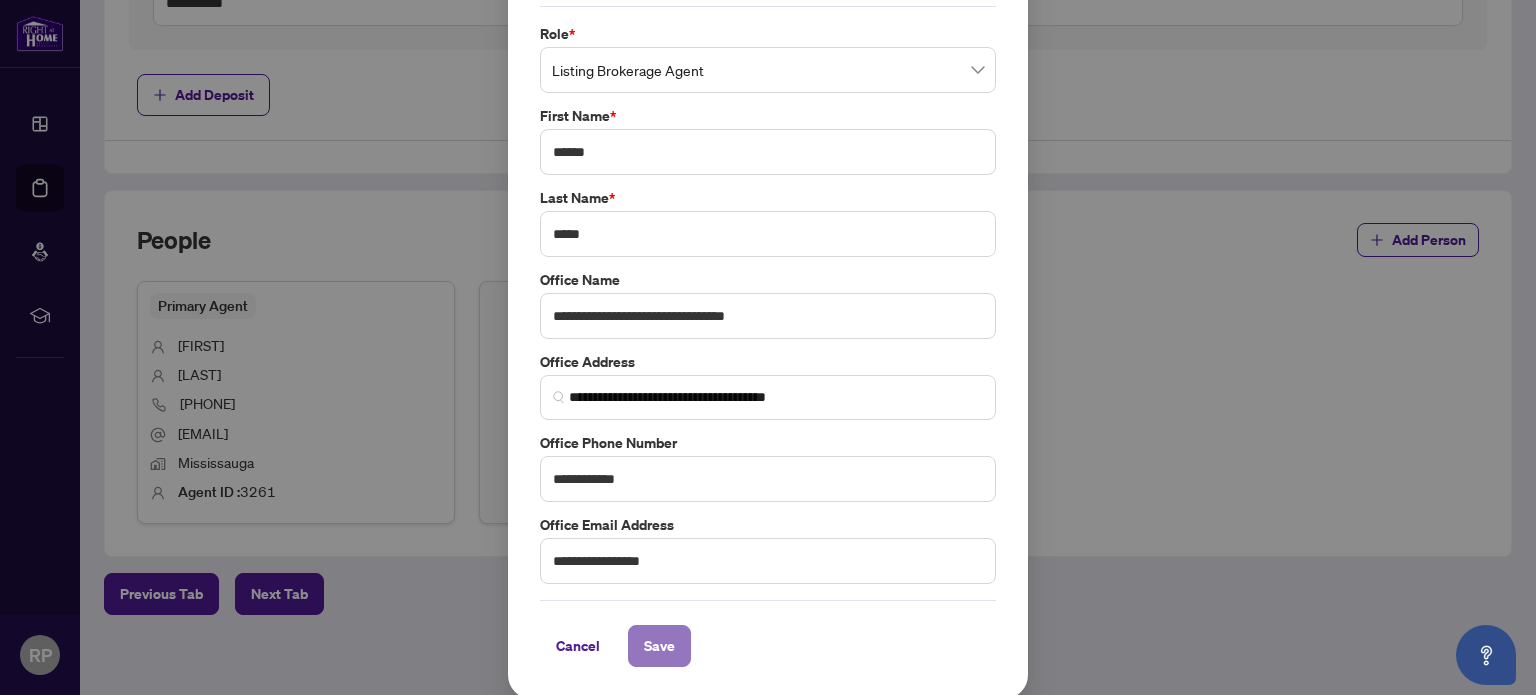 click on "Save" at bounding box center [659, 646] 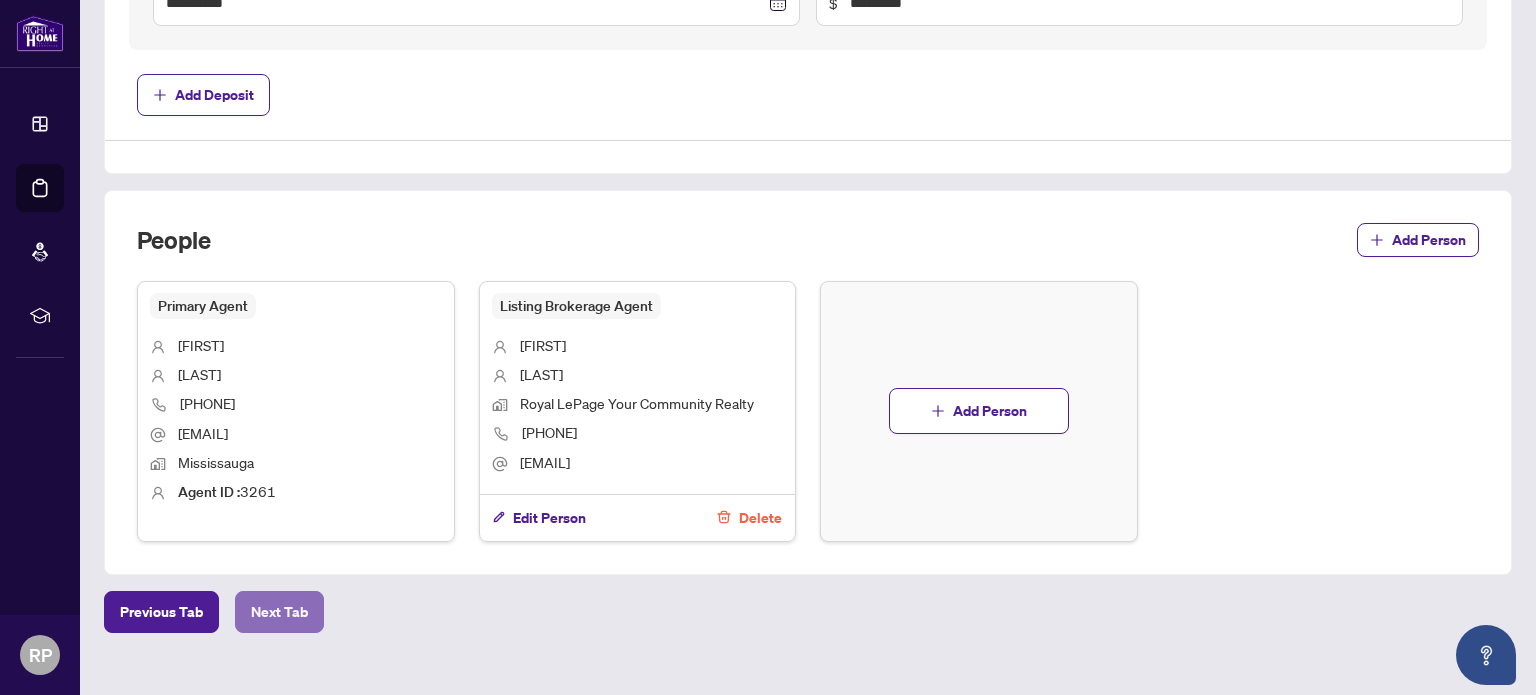 click on "Next Tab" at bounding box center (279, 612) 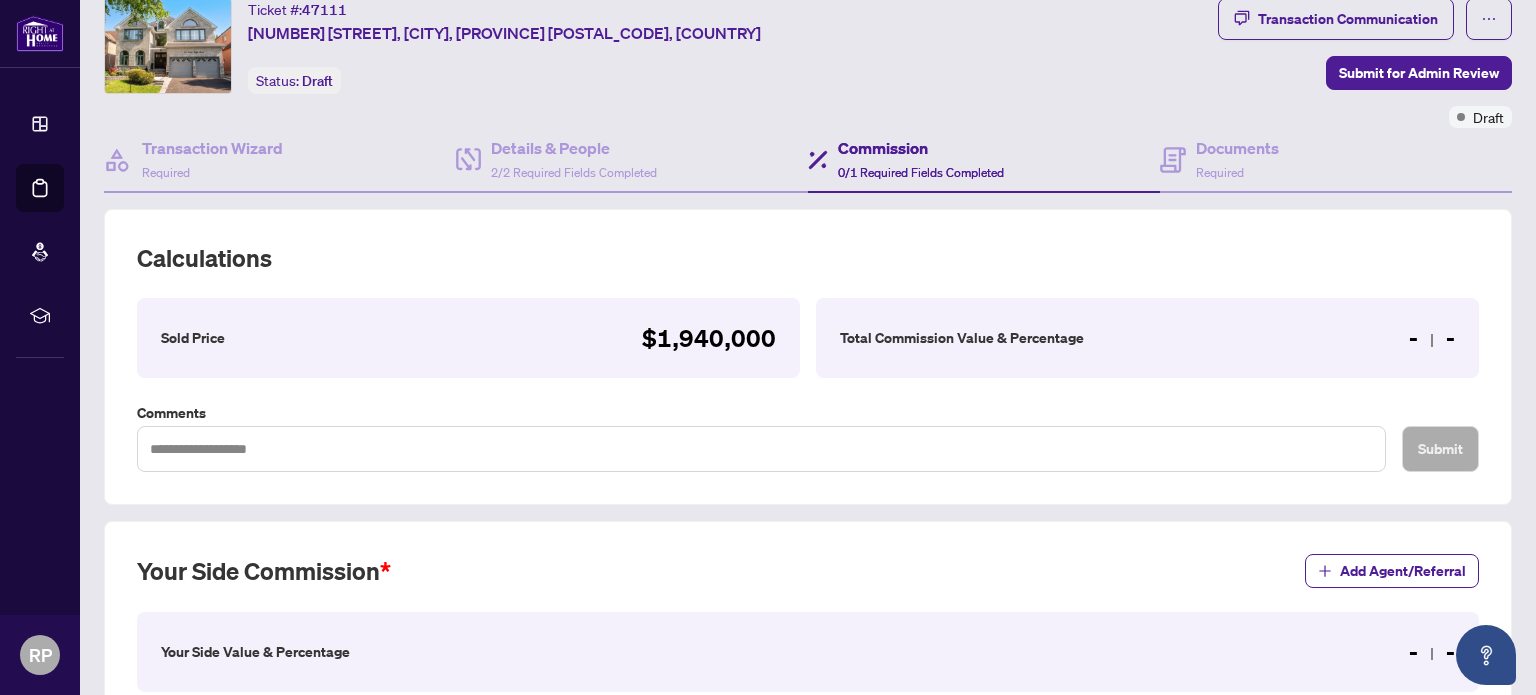 scroll, scrollTop: 100, scrollLeft: 0, axis: vertical 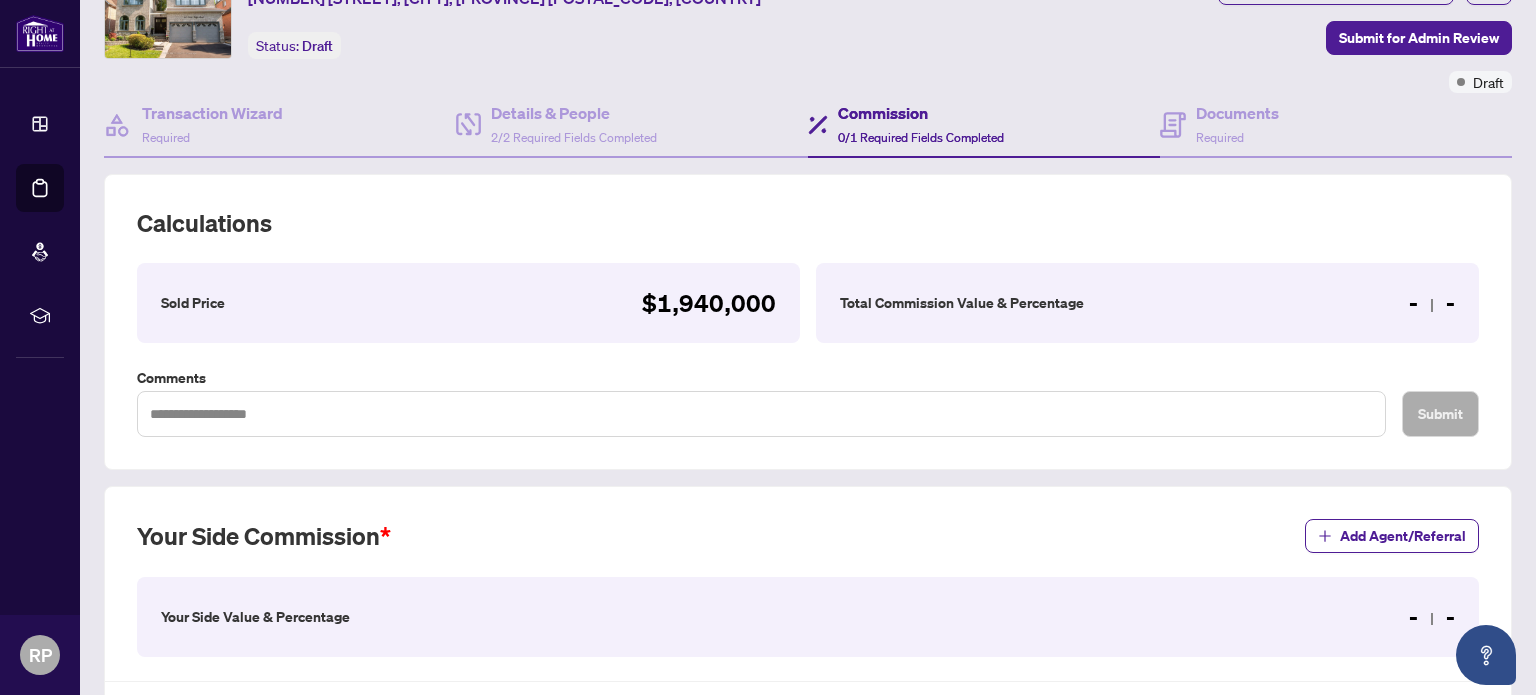 click on "Total Commission Value & Percentage -     -" at bounding box center (1147, 303) 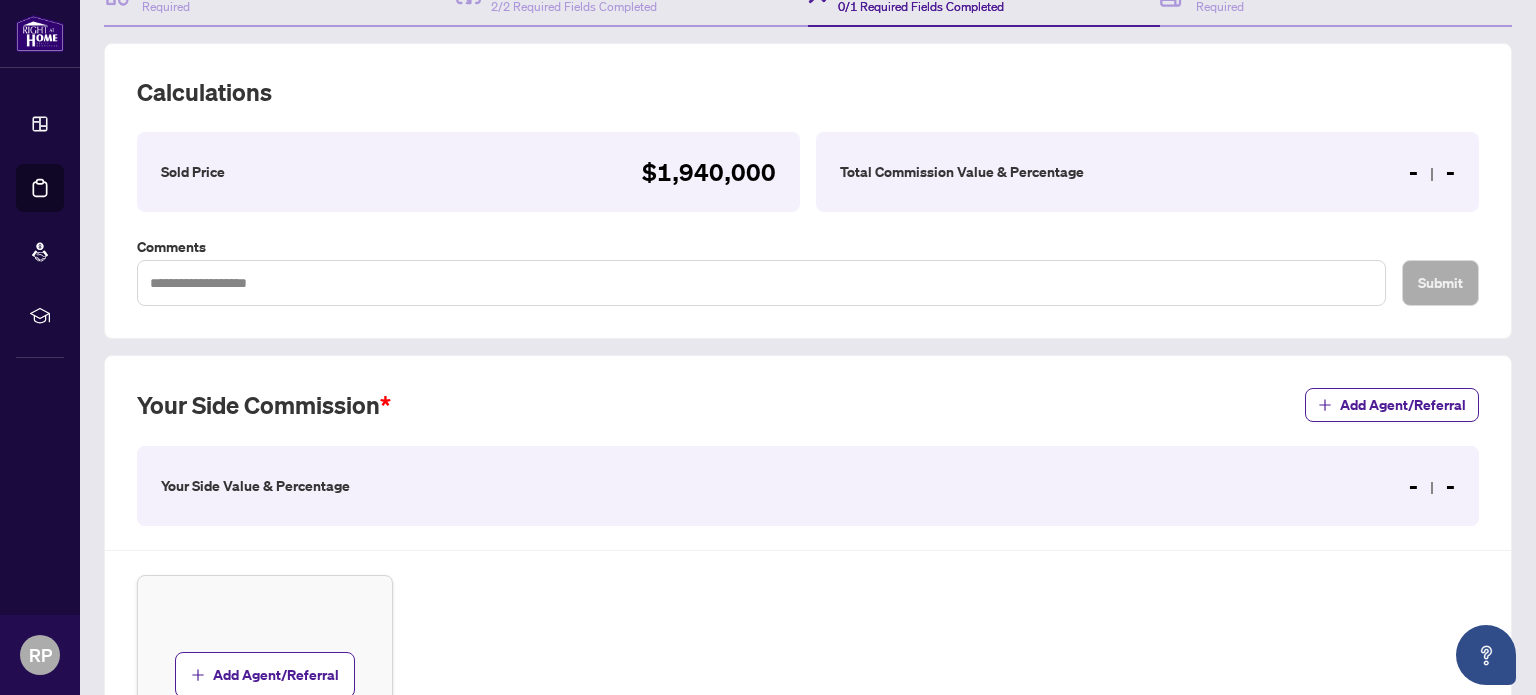 scroll, scrollTop: 300, scrollLeft: 0, axis: vertical 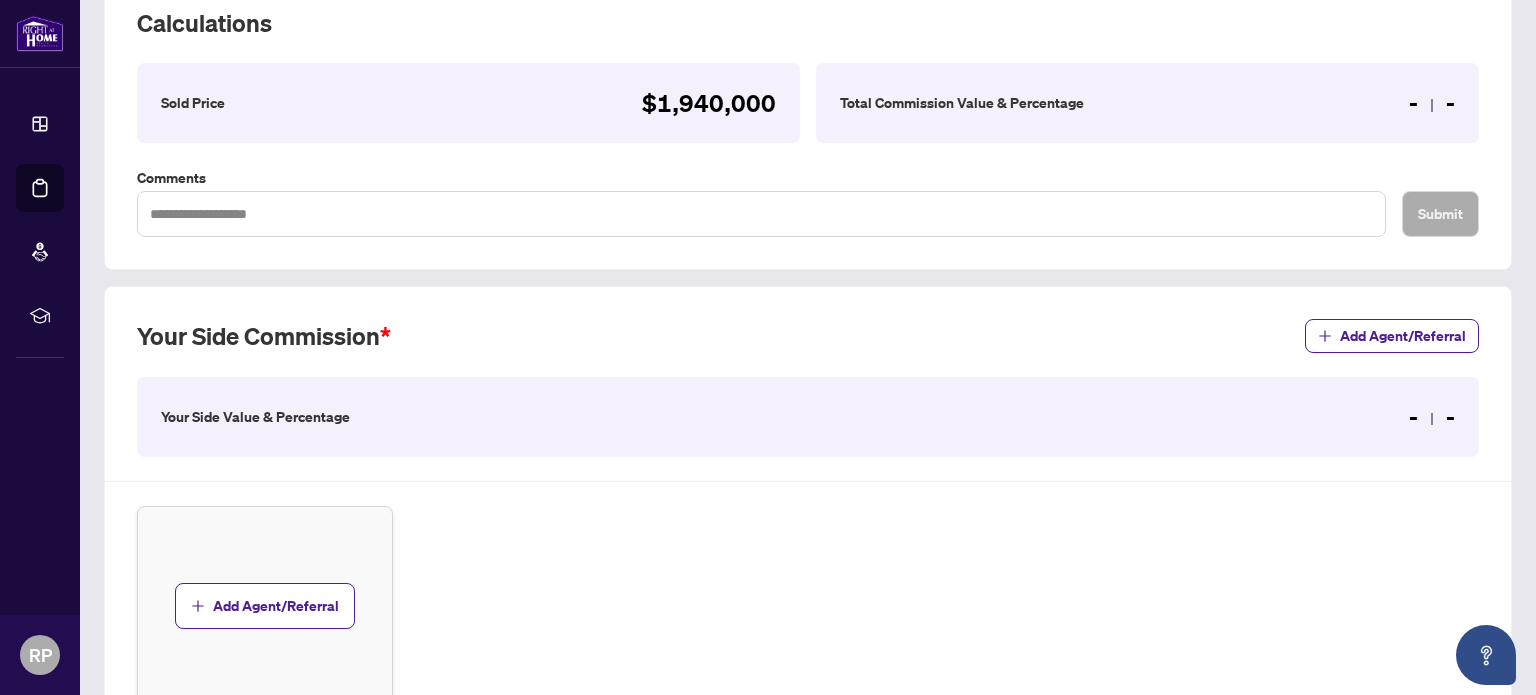 click on "Your Side Value & Percentage -     -" at bounding box center (808, 417) 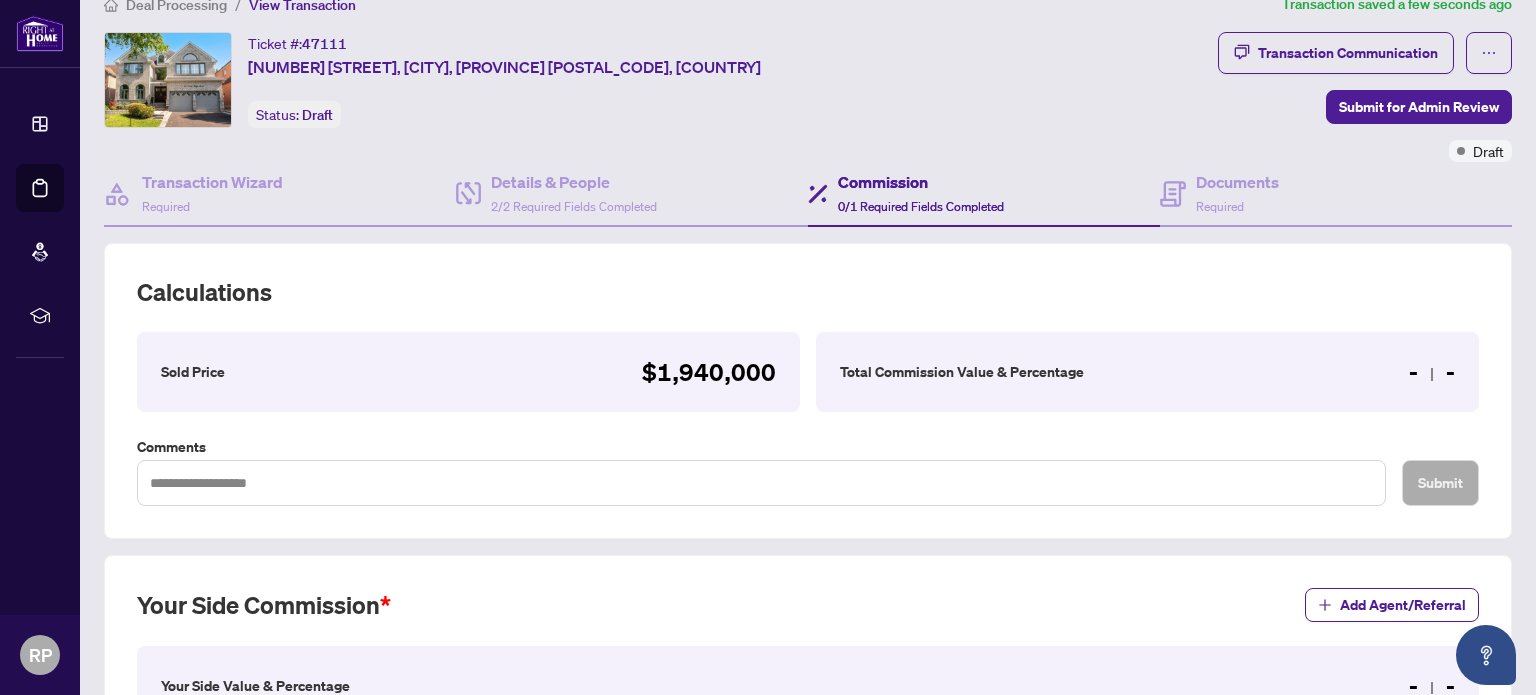 scroll, scrollTop: 0, scrollLeft: 0, axis: both 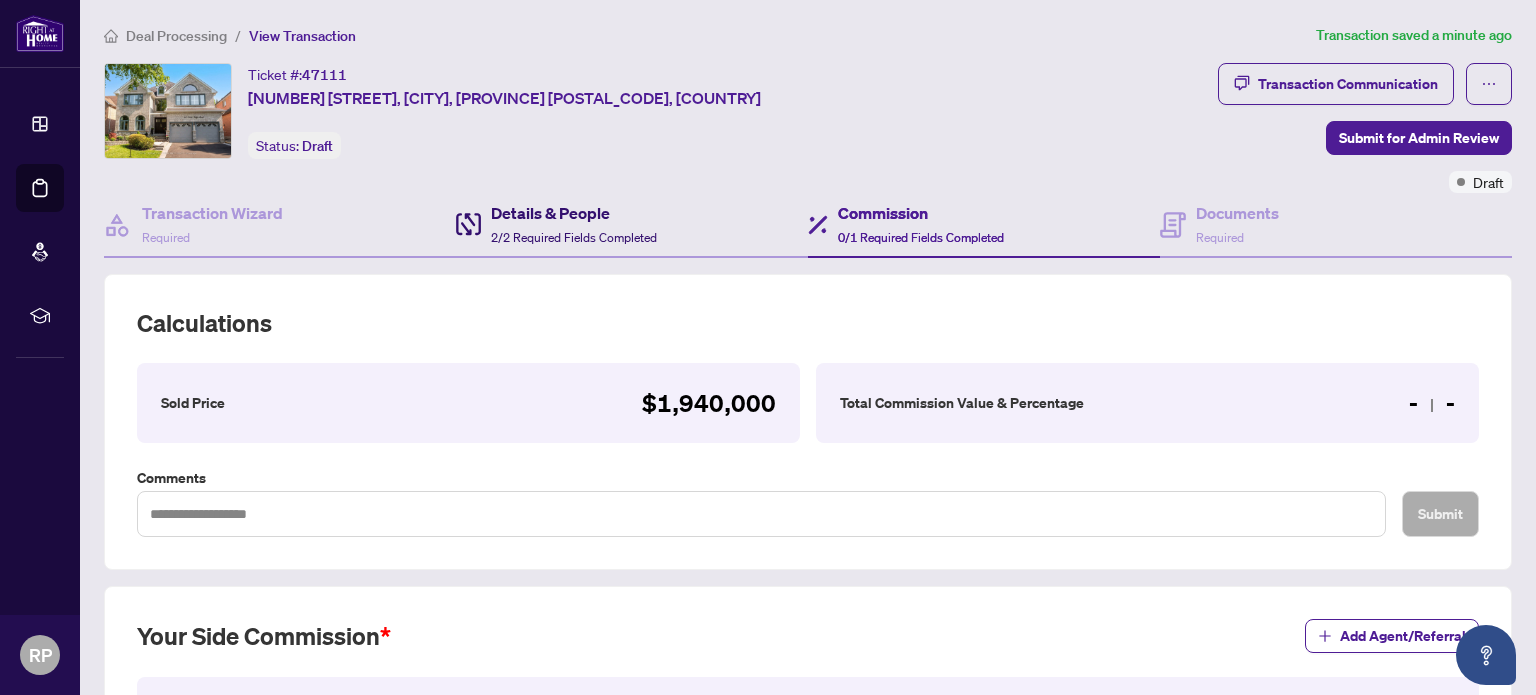 click on "Details & People" at bounding box center [574, 213] 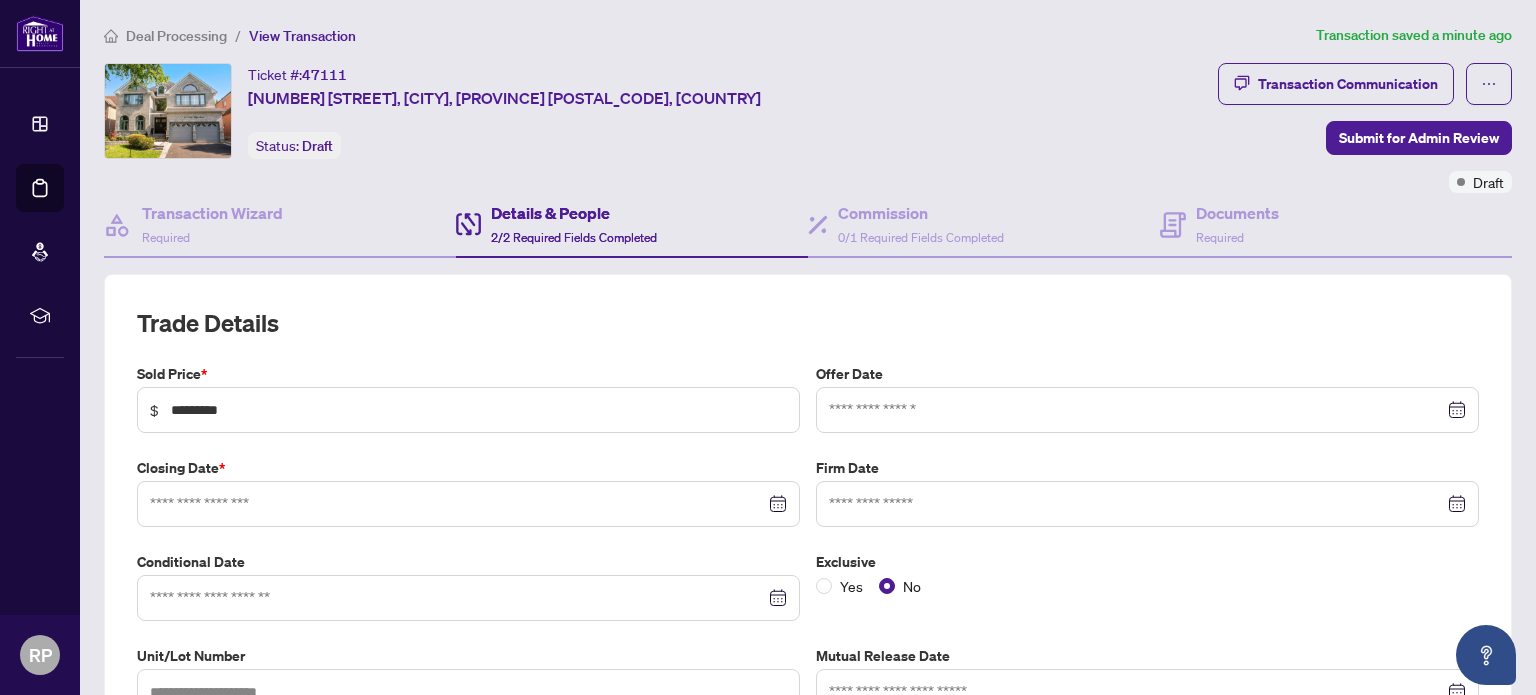 type on "**********" 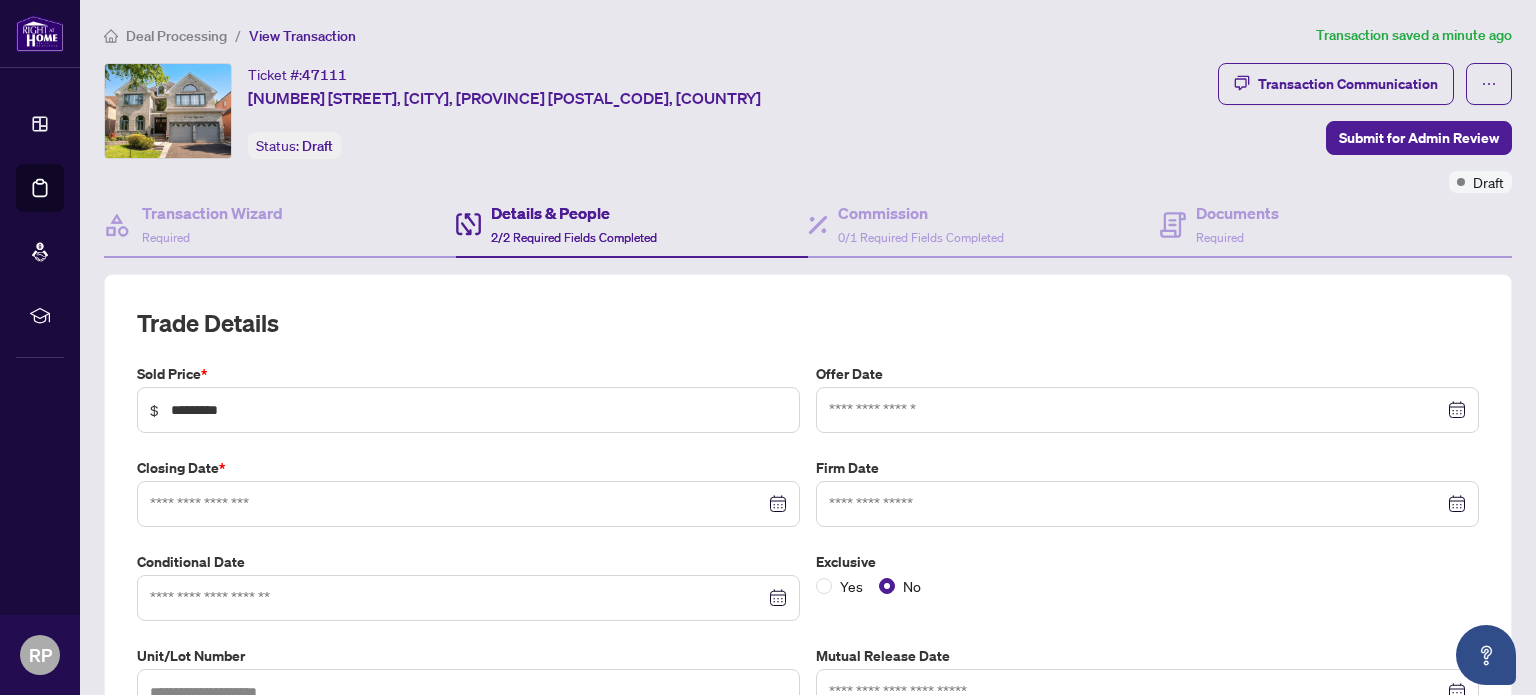 type on "**********" 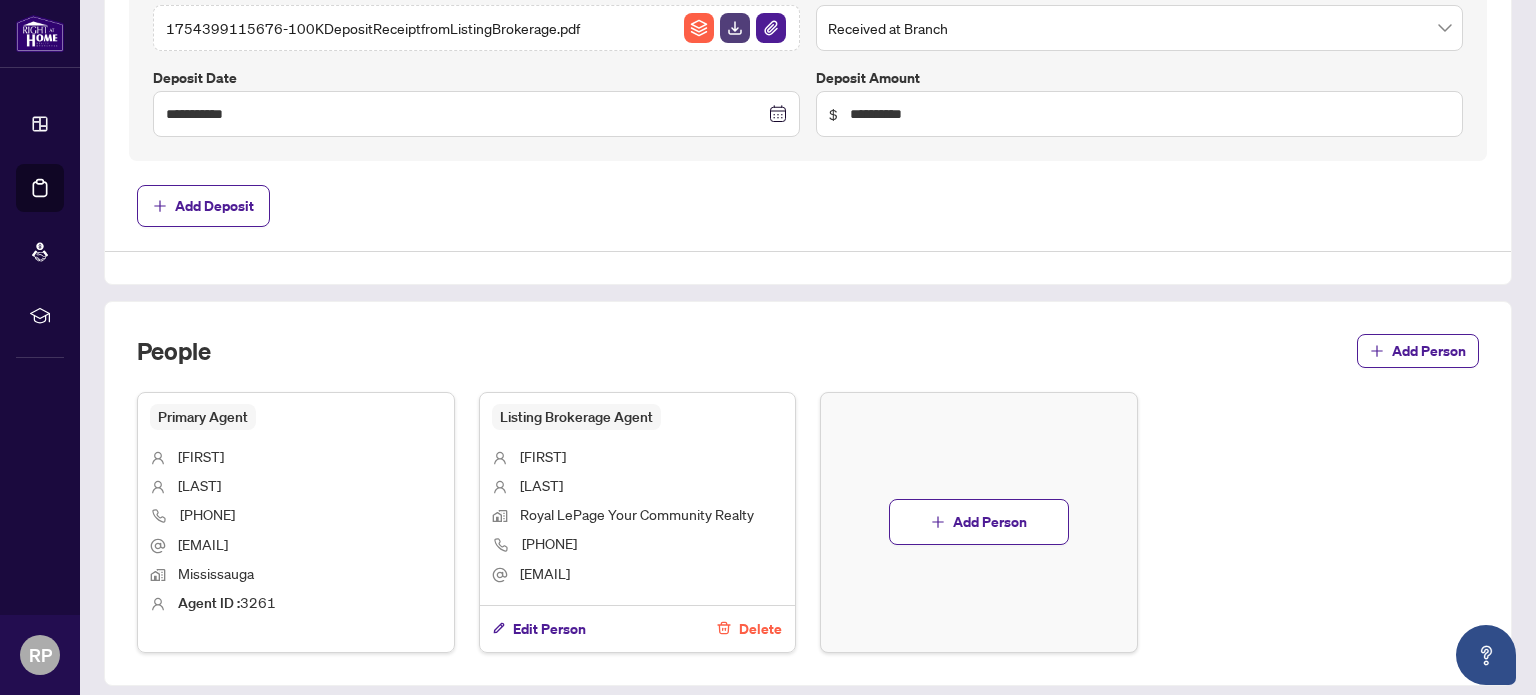scroll, scrollTop: 1000, scrollLeft: 0, axis: vertical 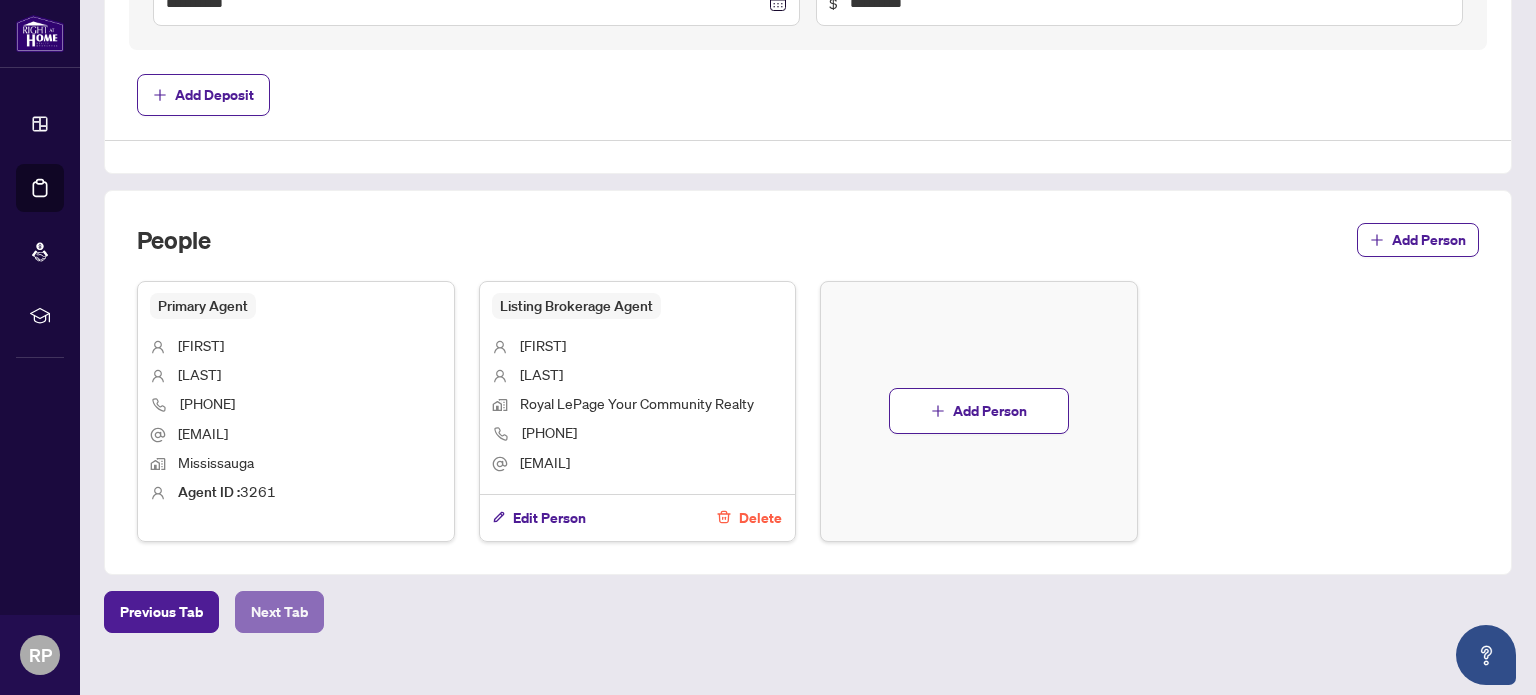 click on "Next Tab" at bounding box center [279, 612] 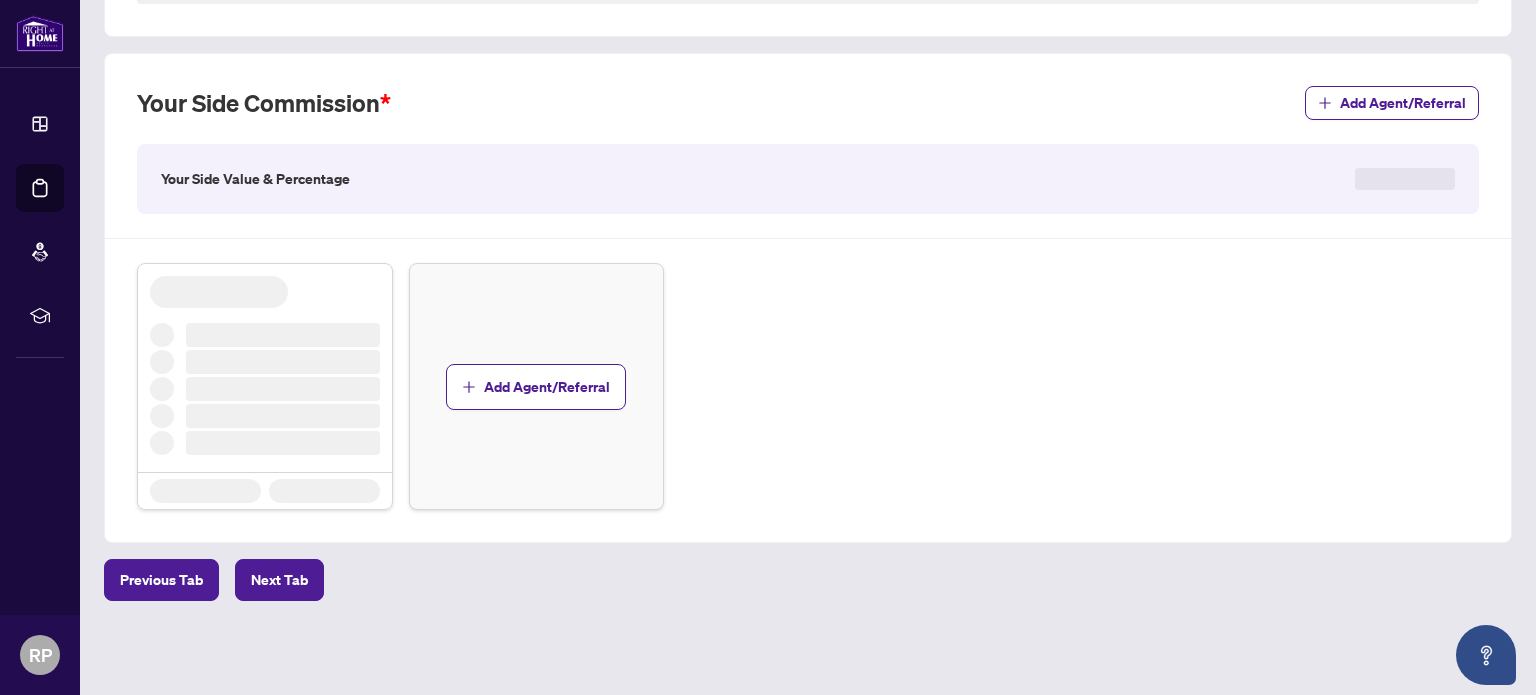 scroll, scrollTop: 0, scrollLeft: 0, axis: both 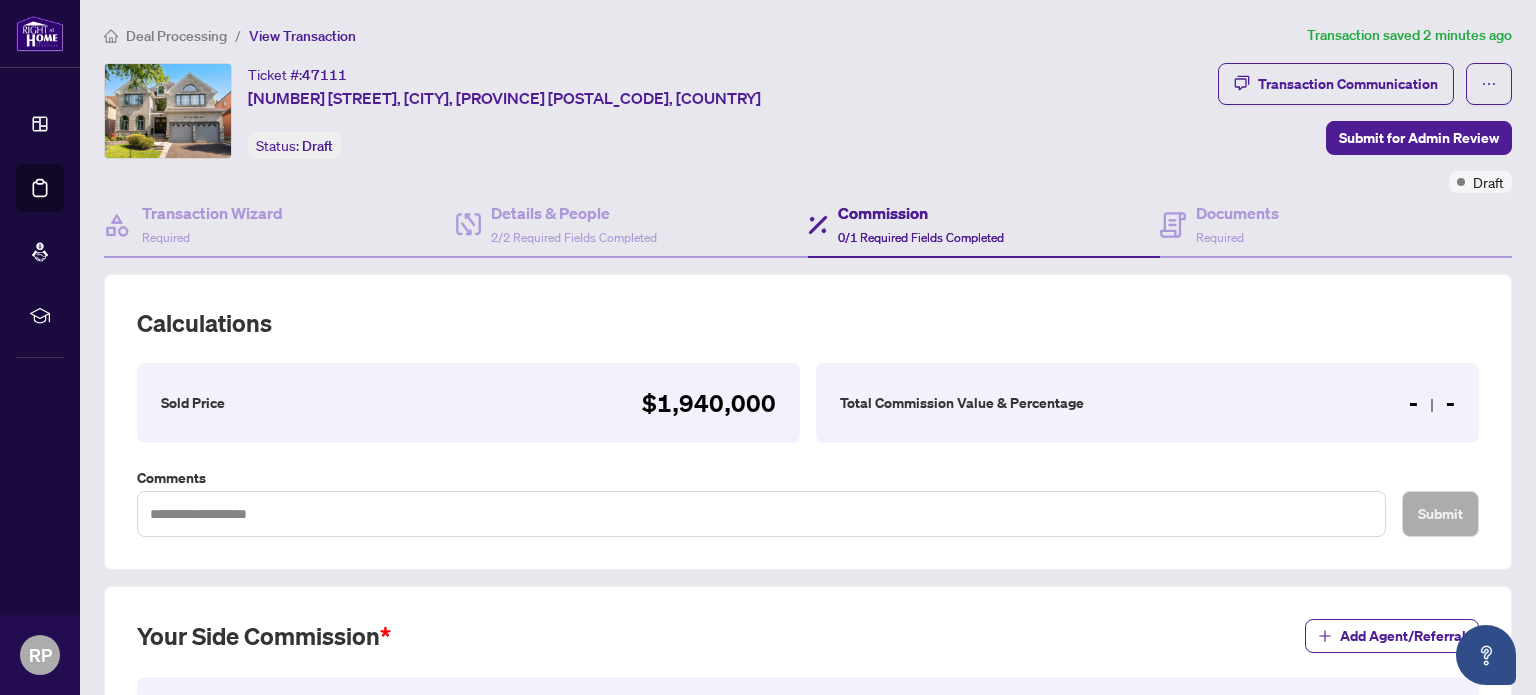 click on "Sold Price $1,940,000" at bounding box center (468, 403) 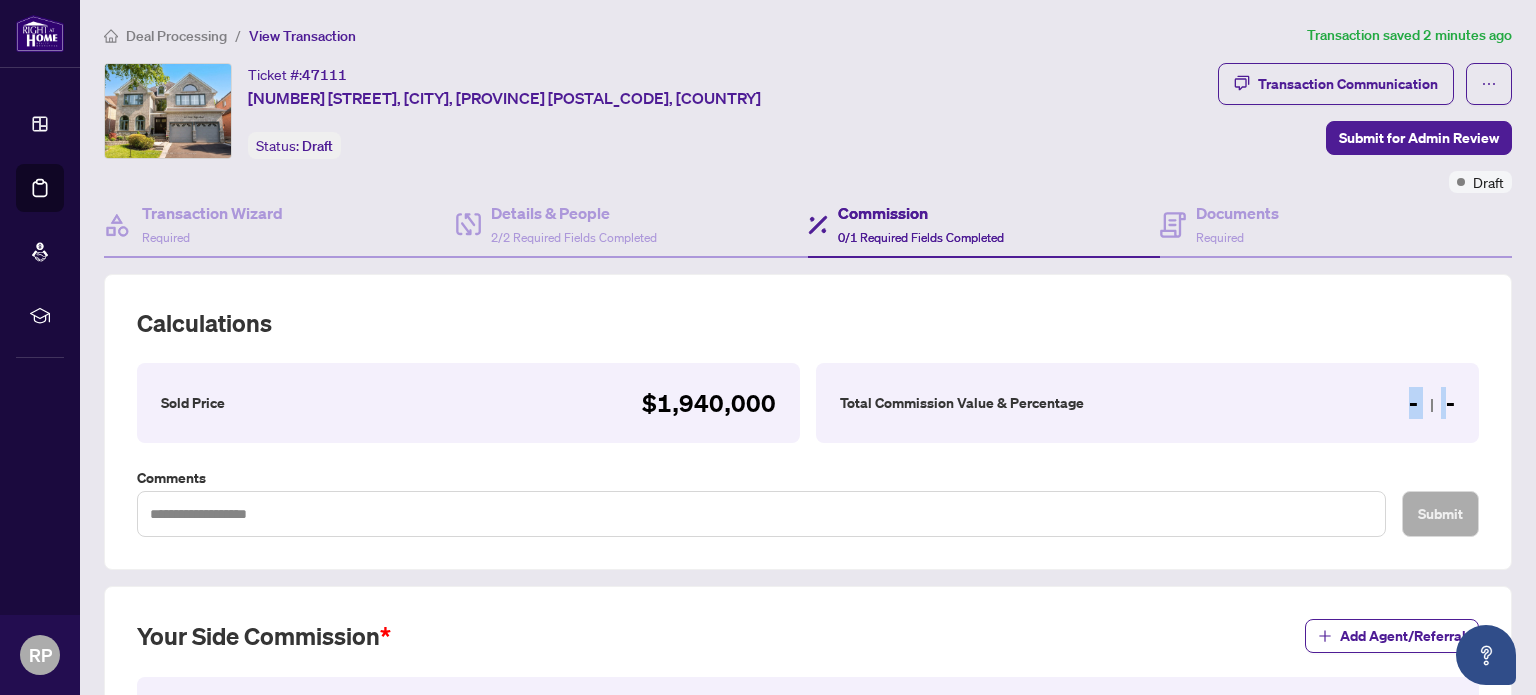 click on "-     -" at bounding box center [1432, 403] 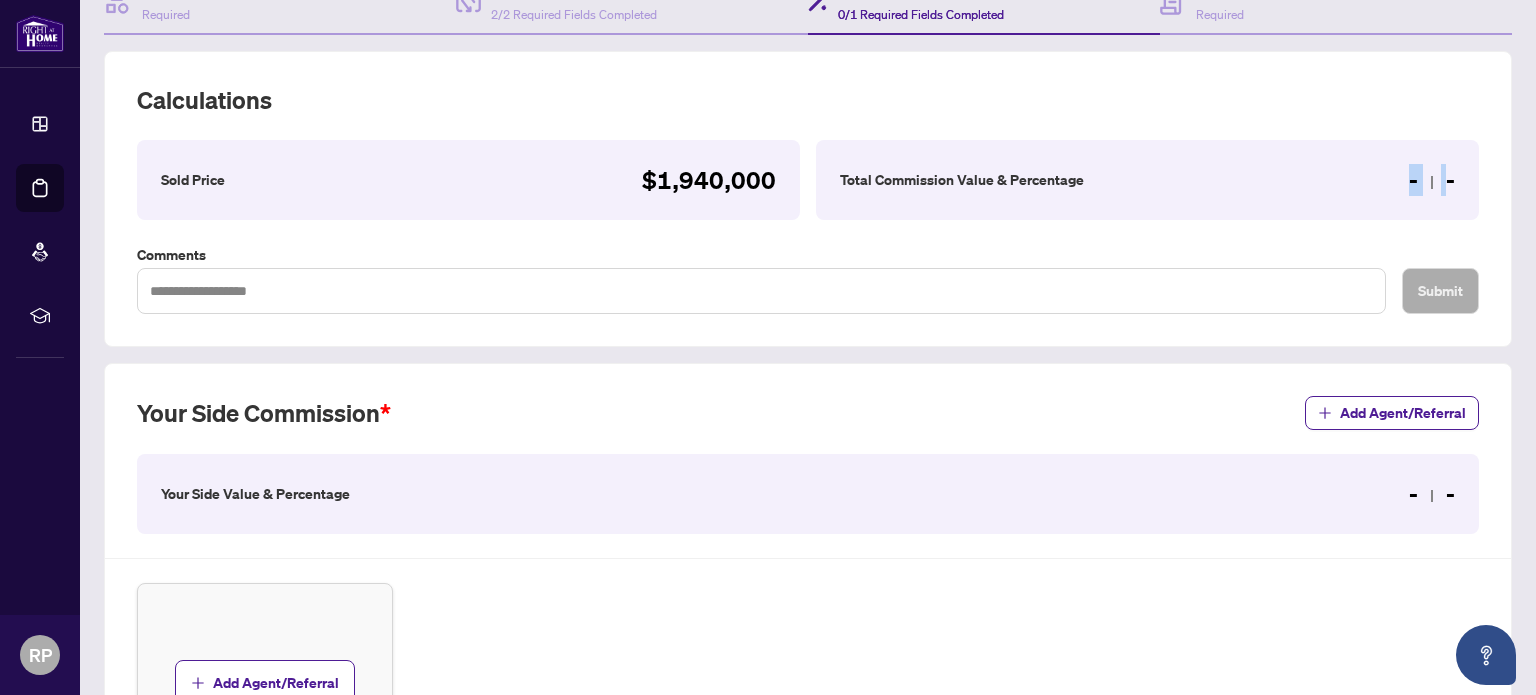 scroll, scrollTop: 300, scrollLeft: 0, axis: vertical 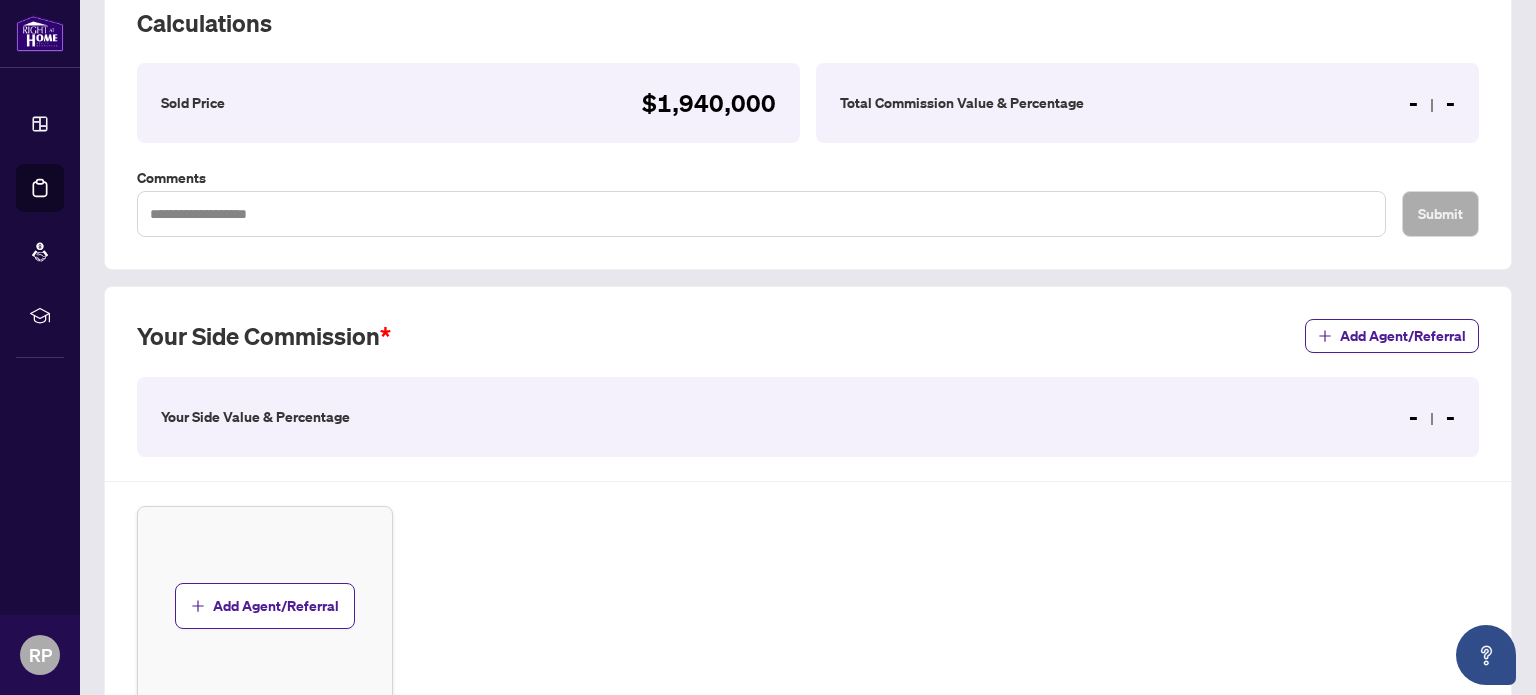 click on "Your Side Value & Percentage -     -" at bounding box center (808, 417) 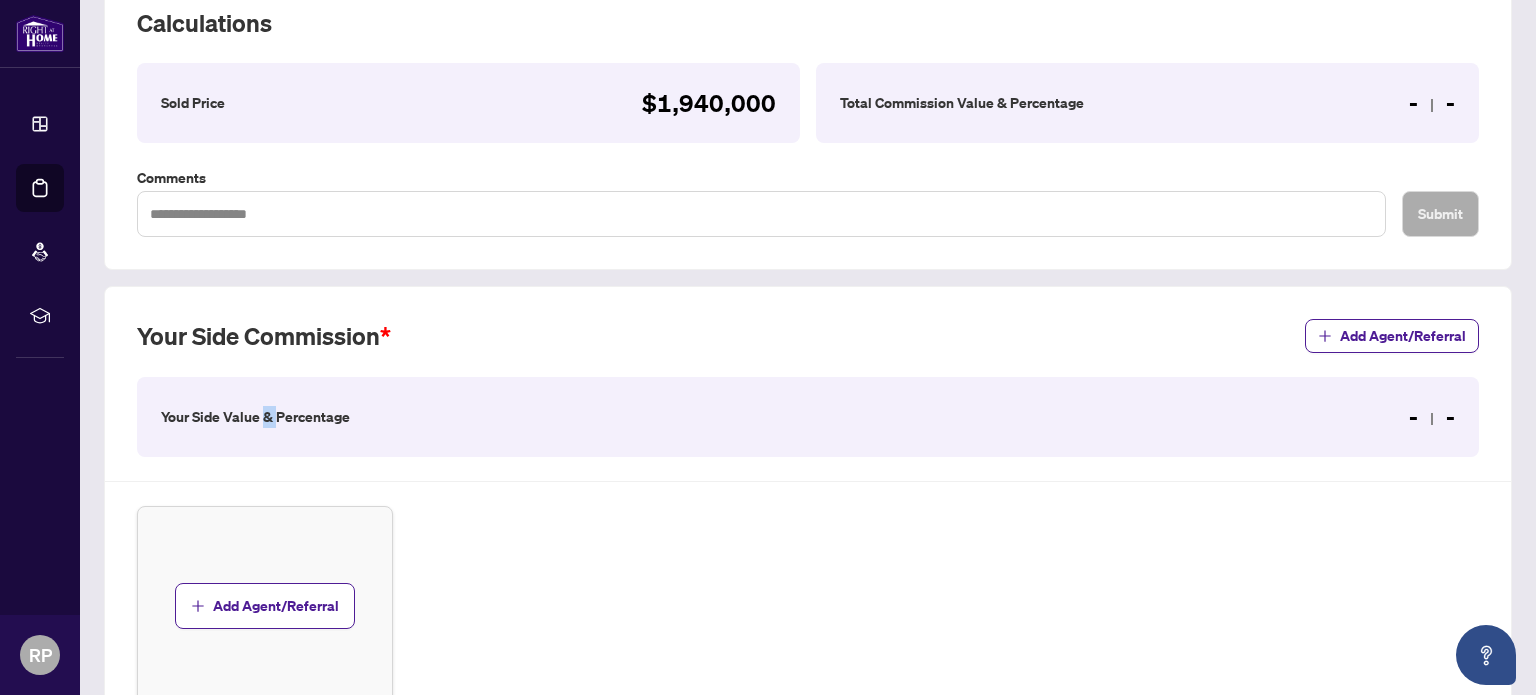 click on "Your Side Value & Percentage" at bounding box center (255, 417) 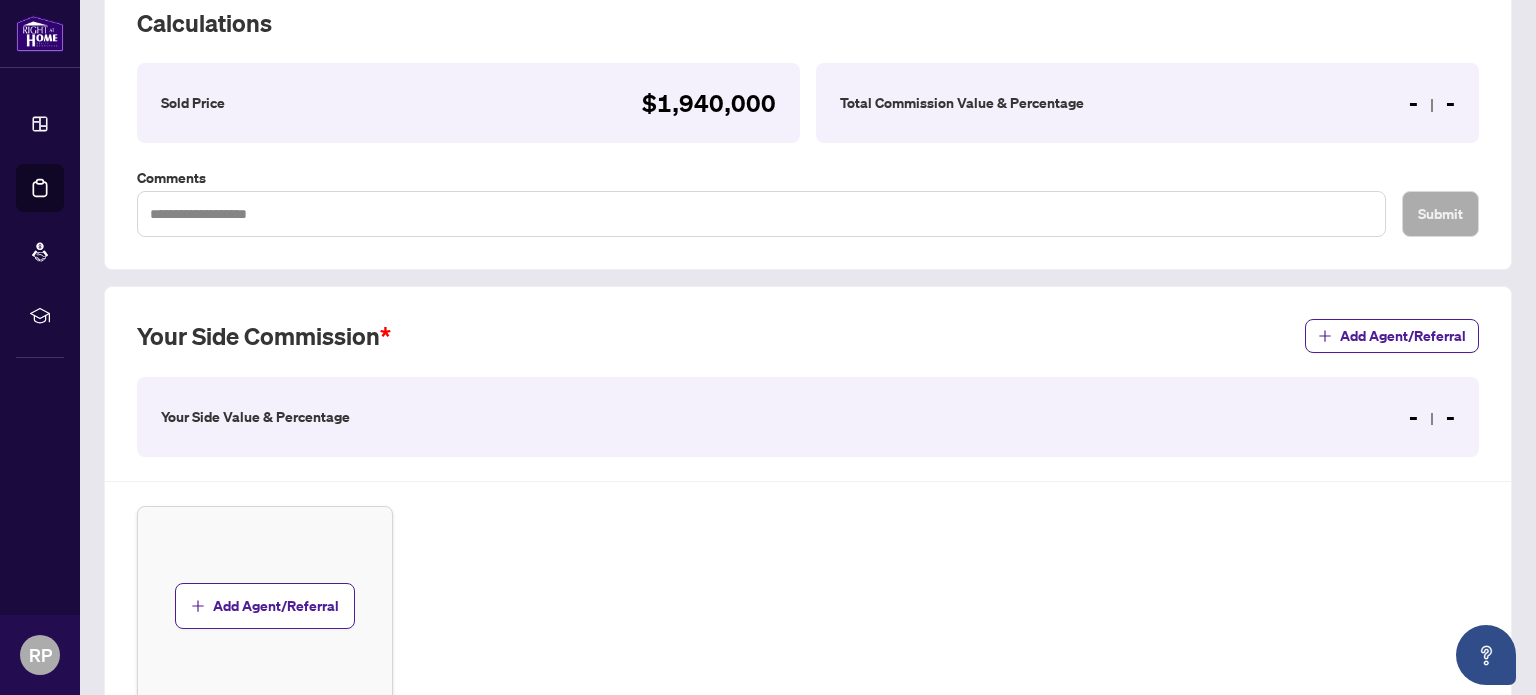 click on "Your Side Value & Percentage -     -" at bounding box center [808, 417] 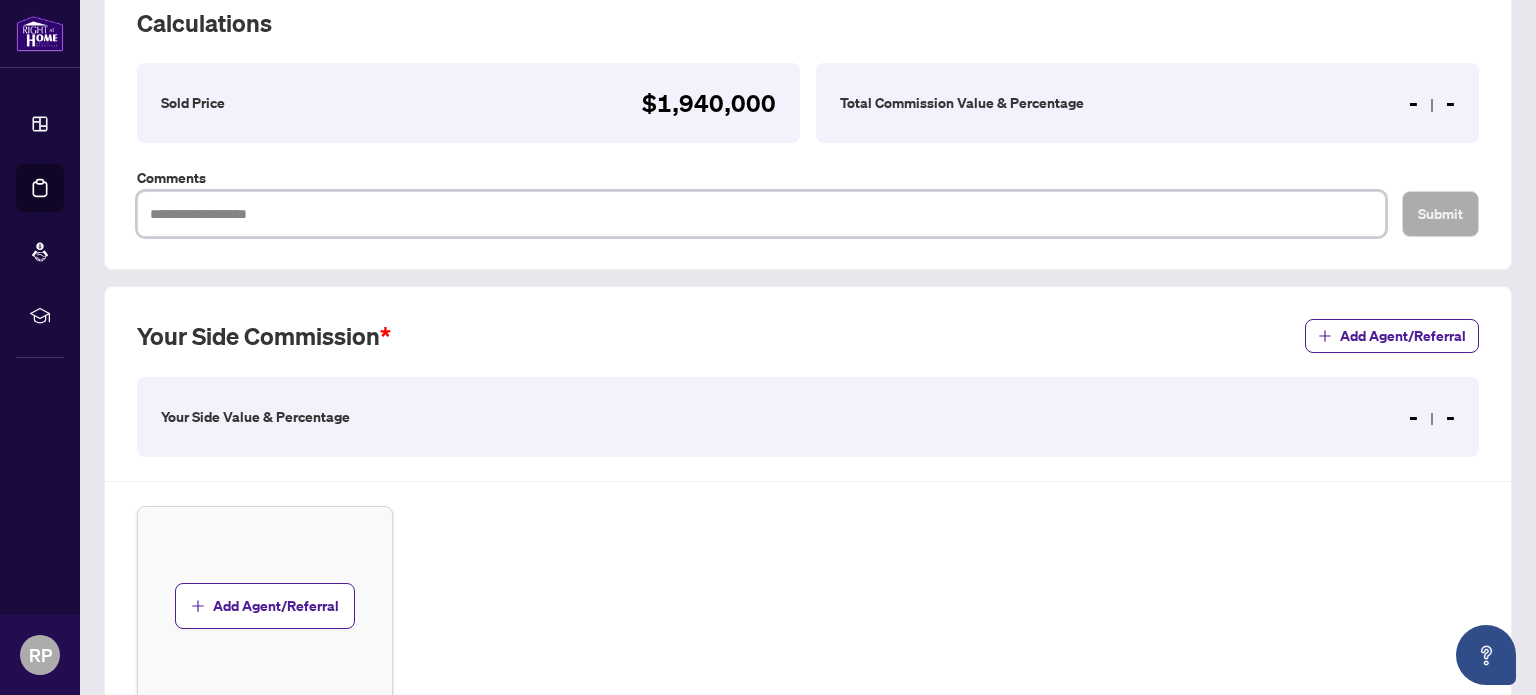 click at bounding box center [761, 214] 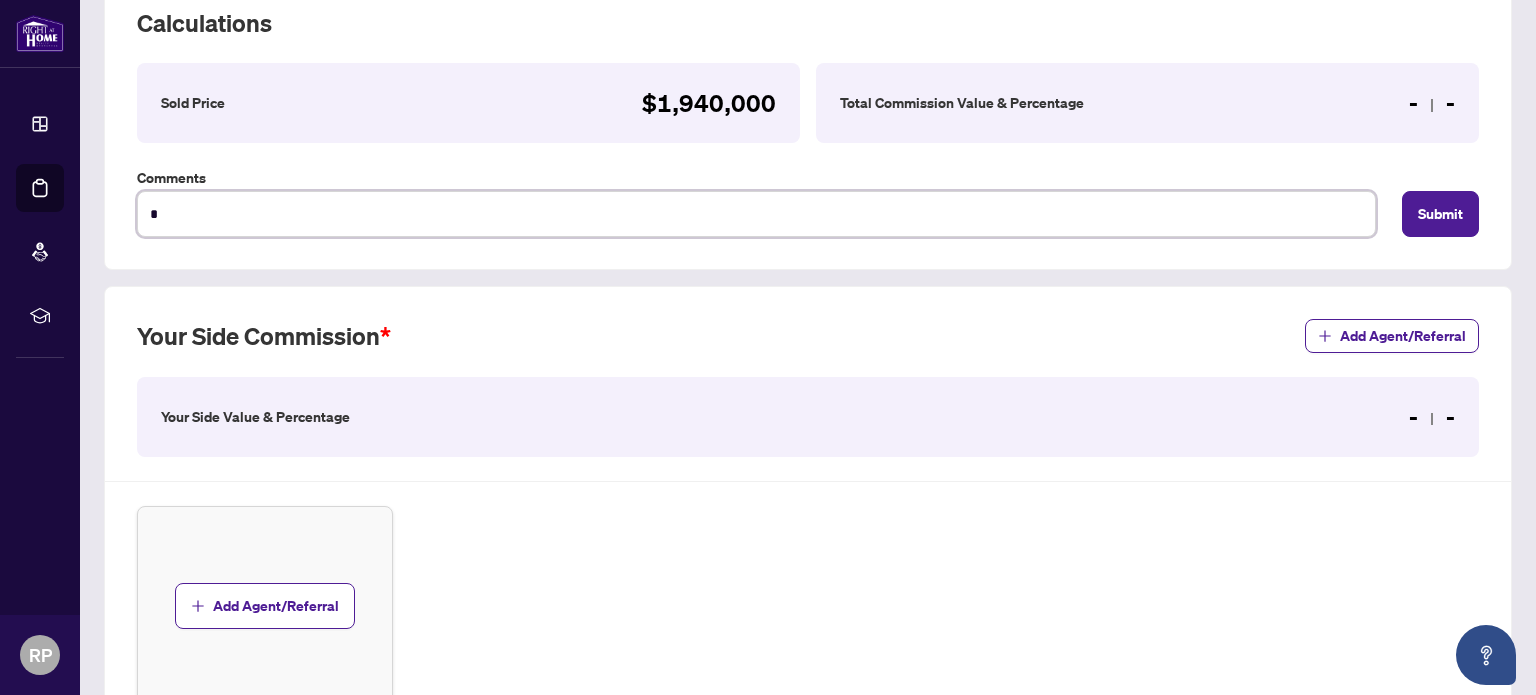 type on "*" 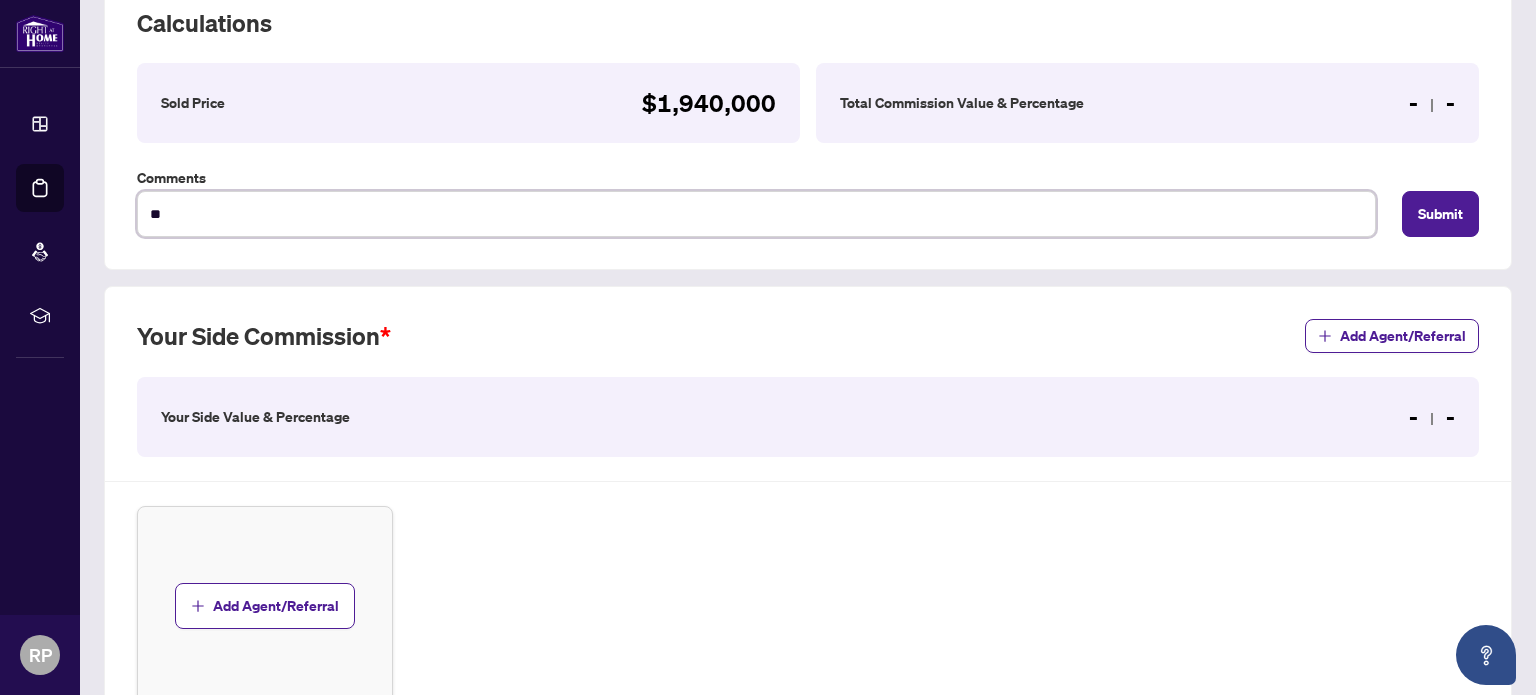 type on "***" 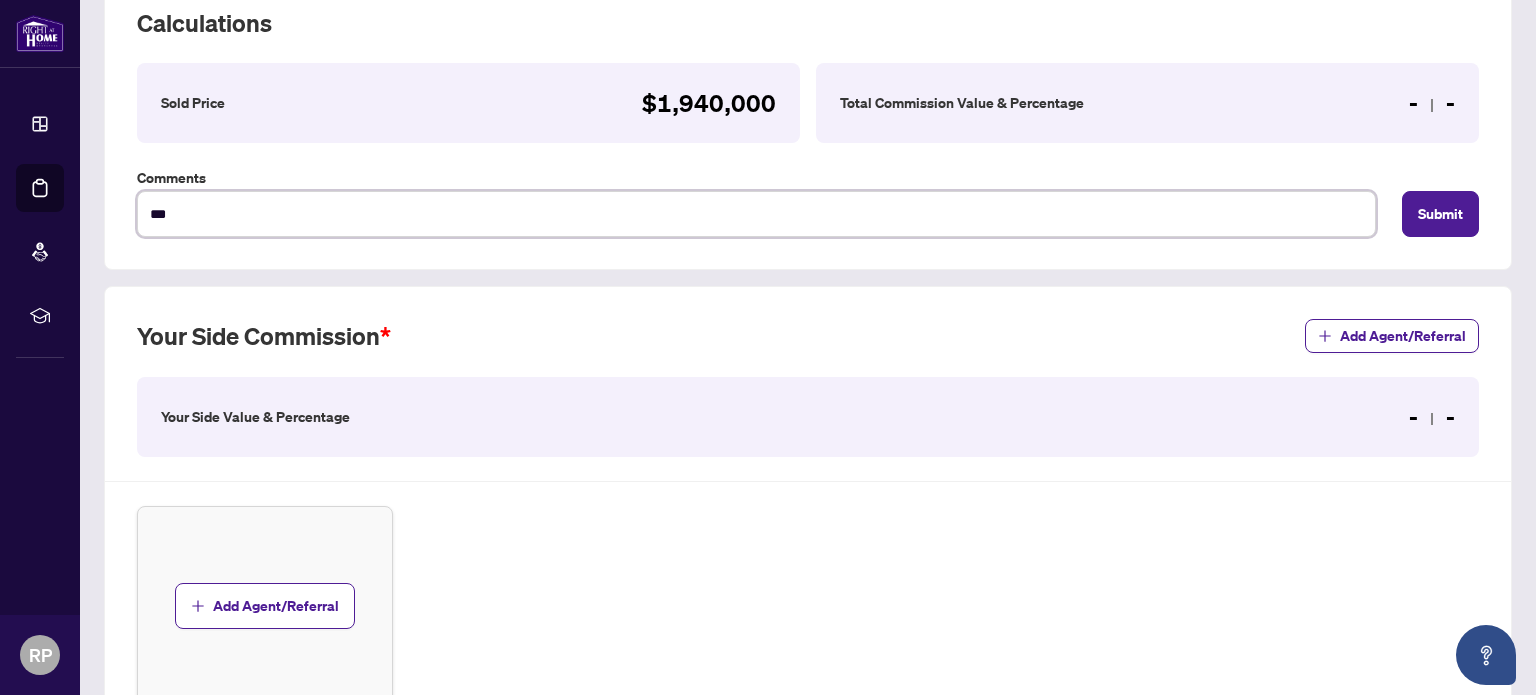 type on "****" 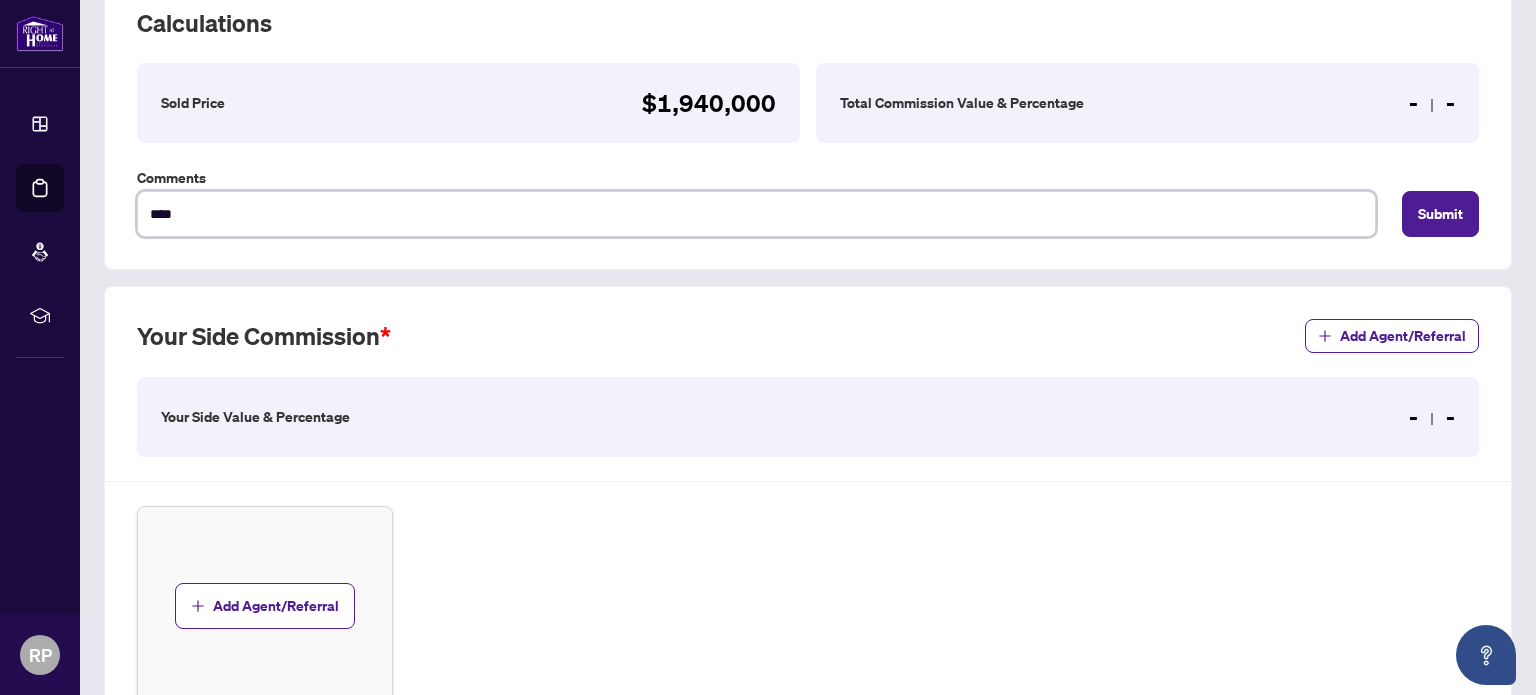 type on "*****" 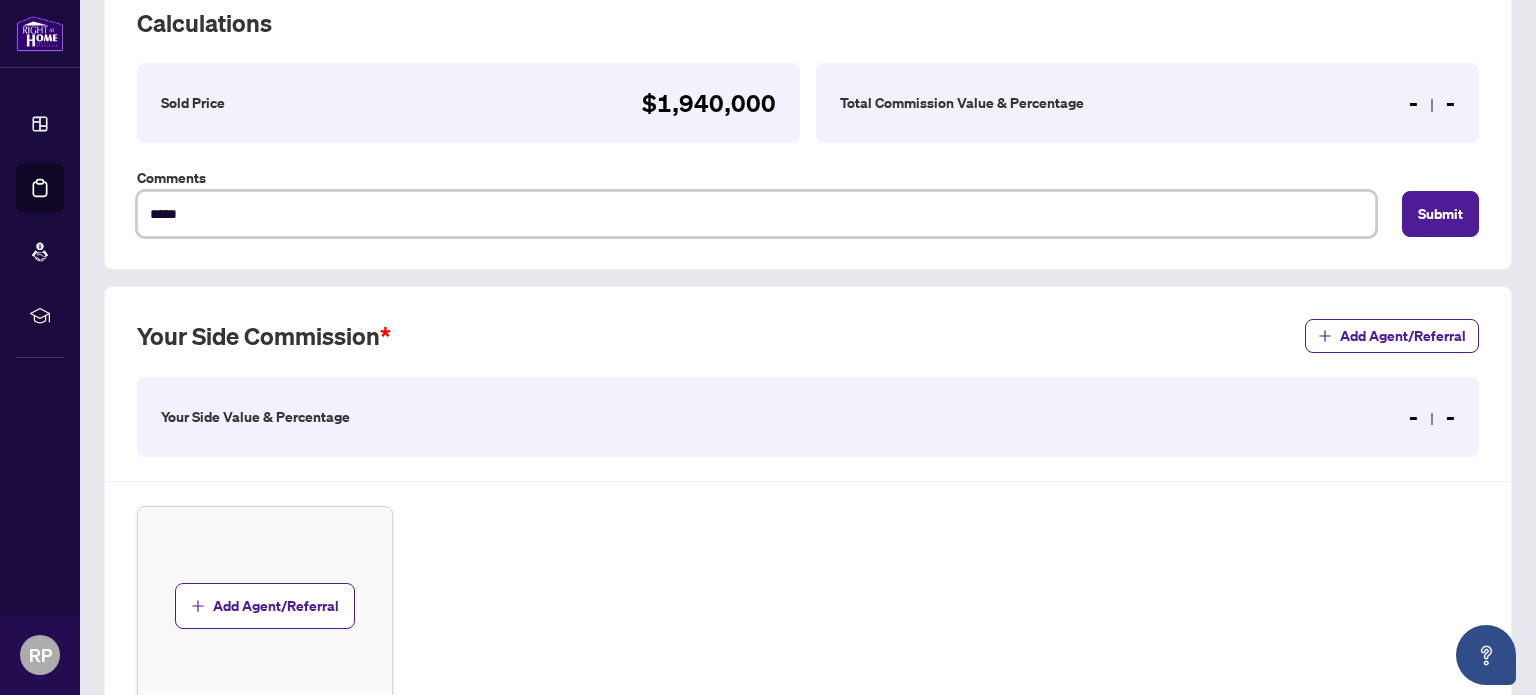 type on "******" 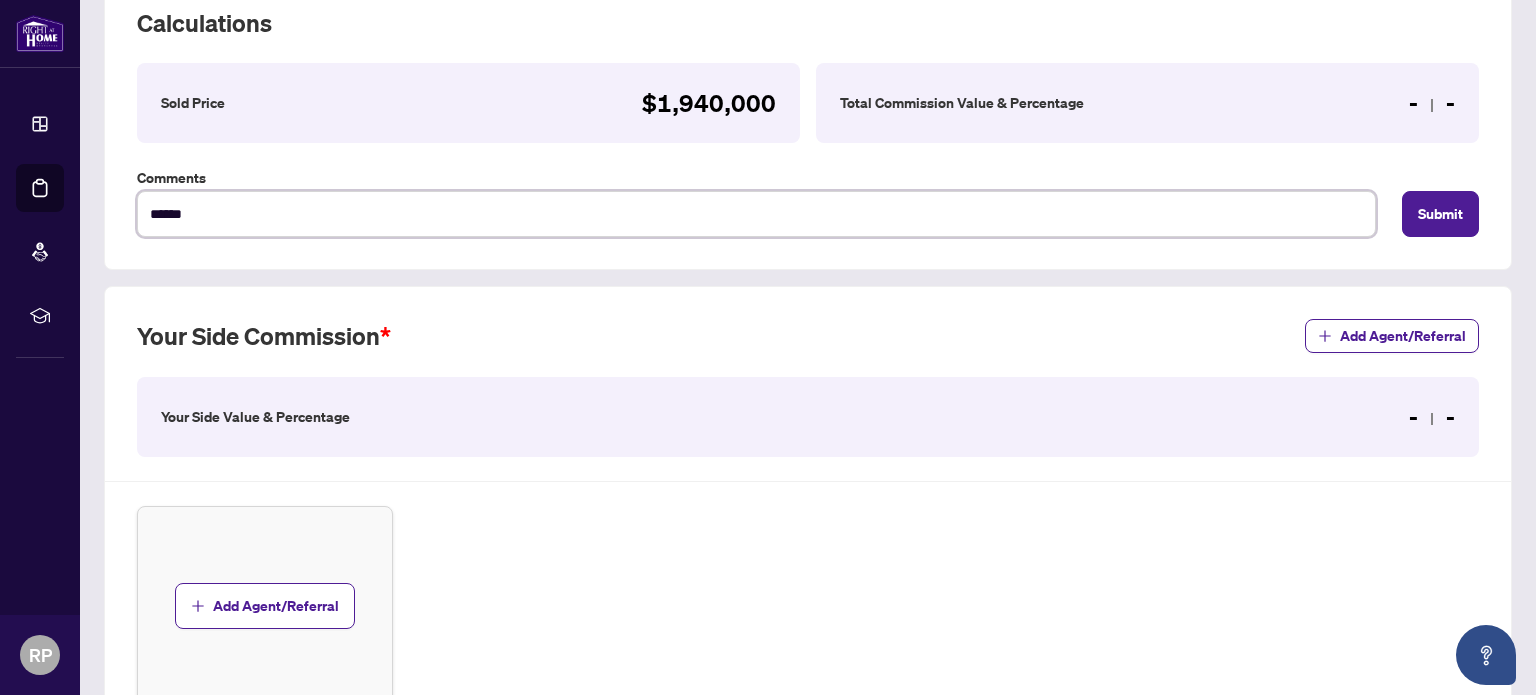 type on "*******" 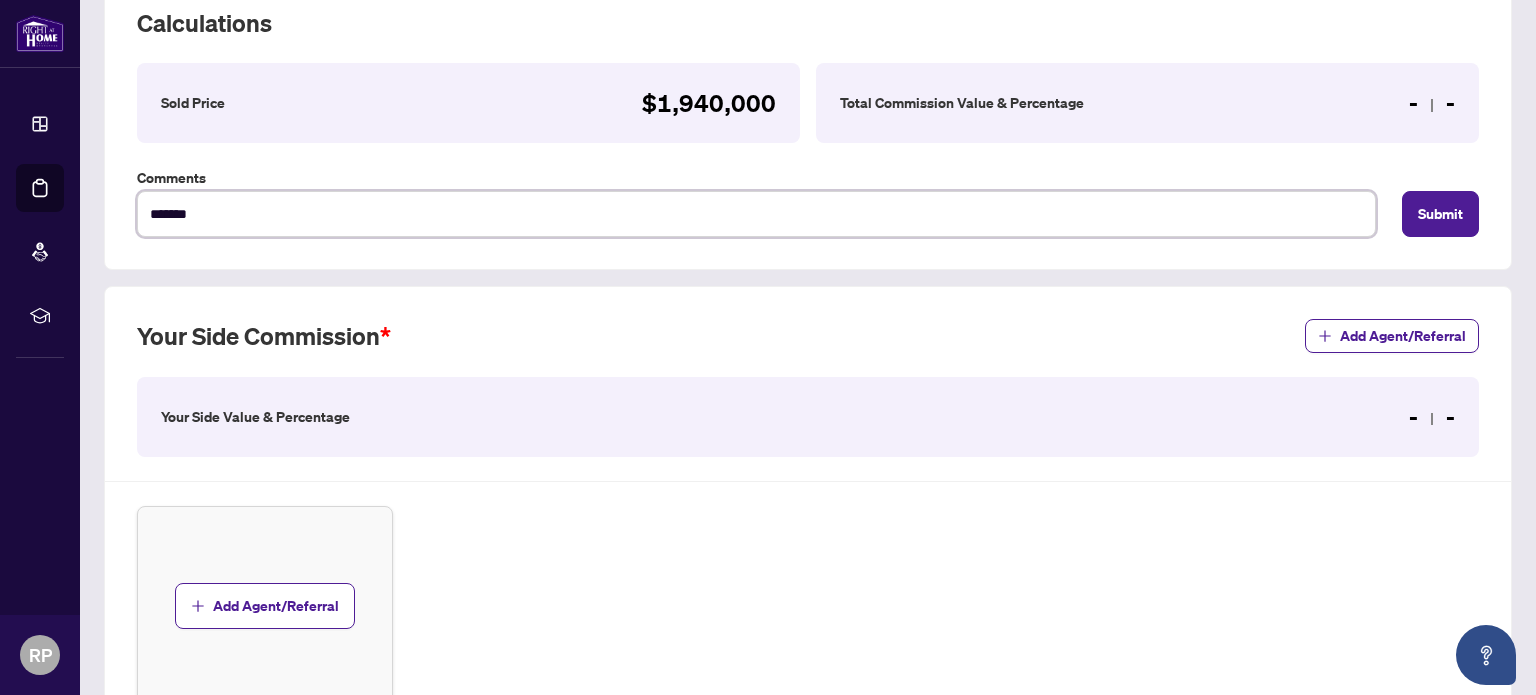 type on "*******" 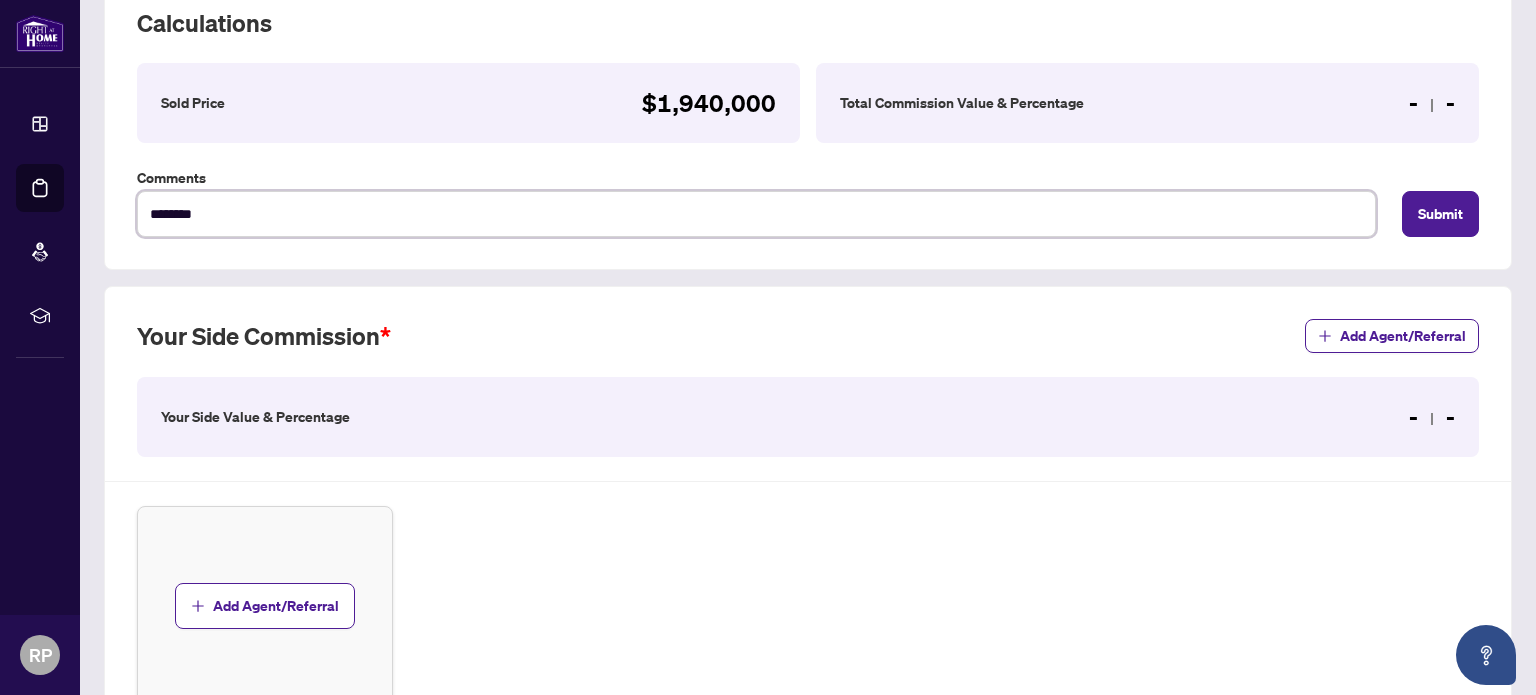 type on "*********" 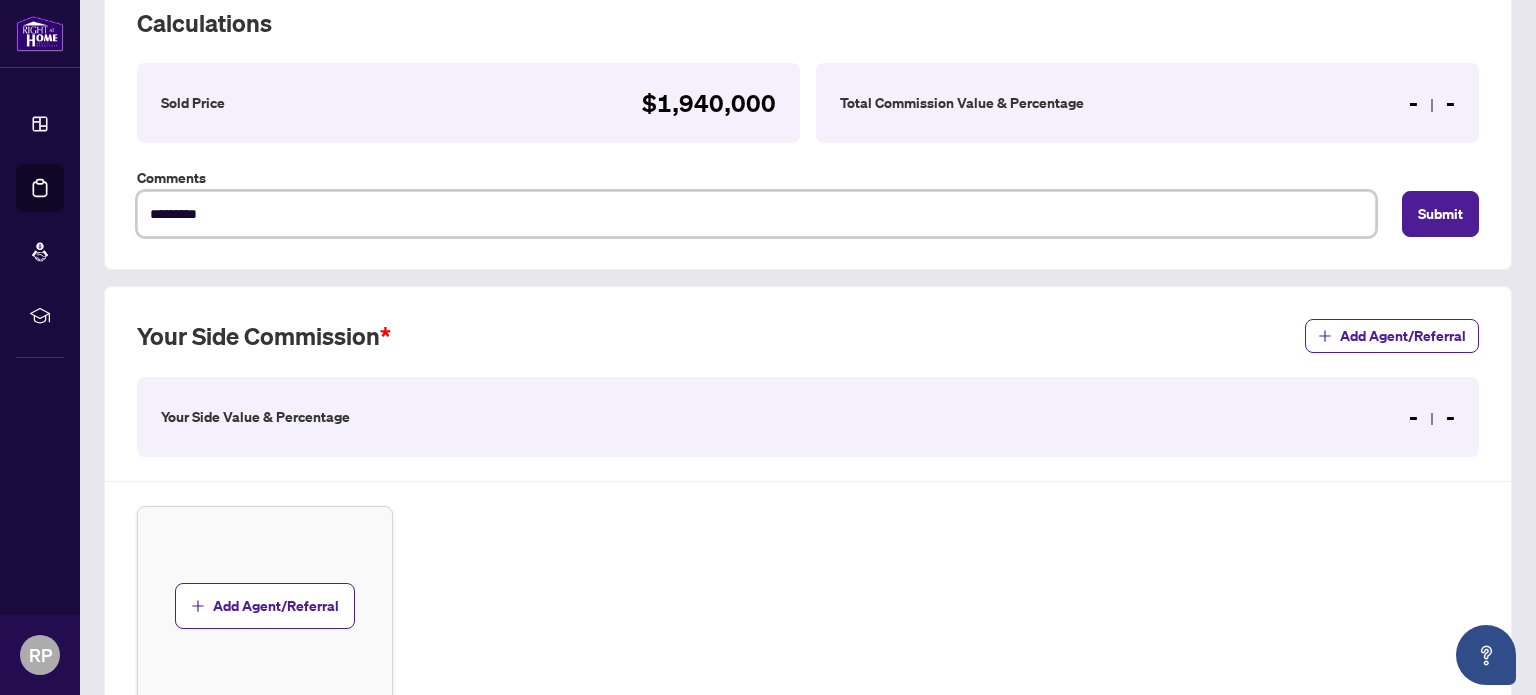 type on "**********" 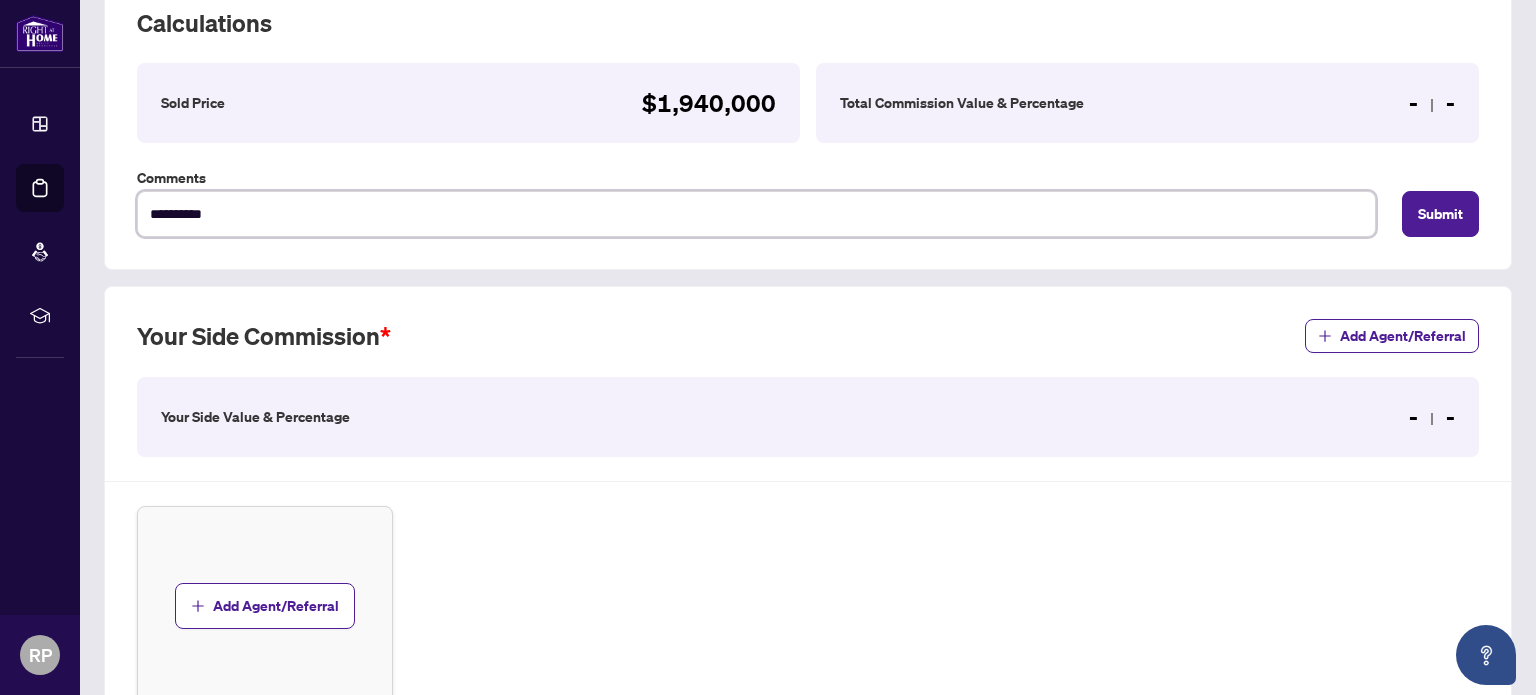 type on "**********" 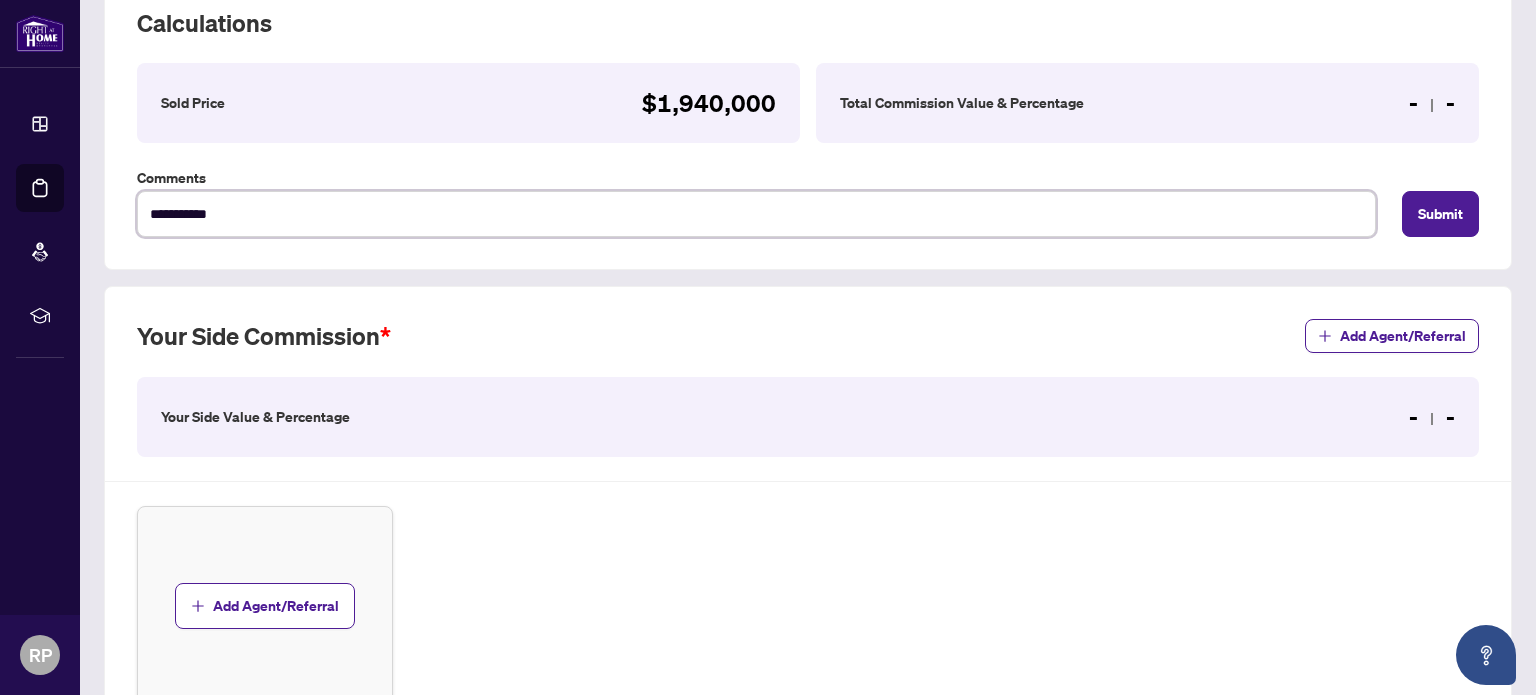 type on "**********" 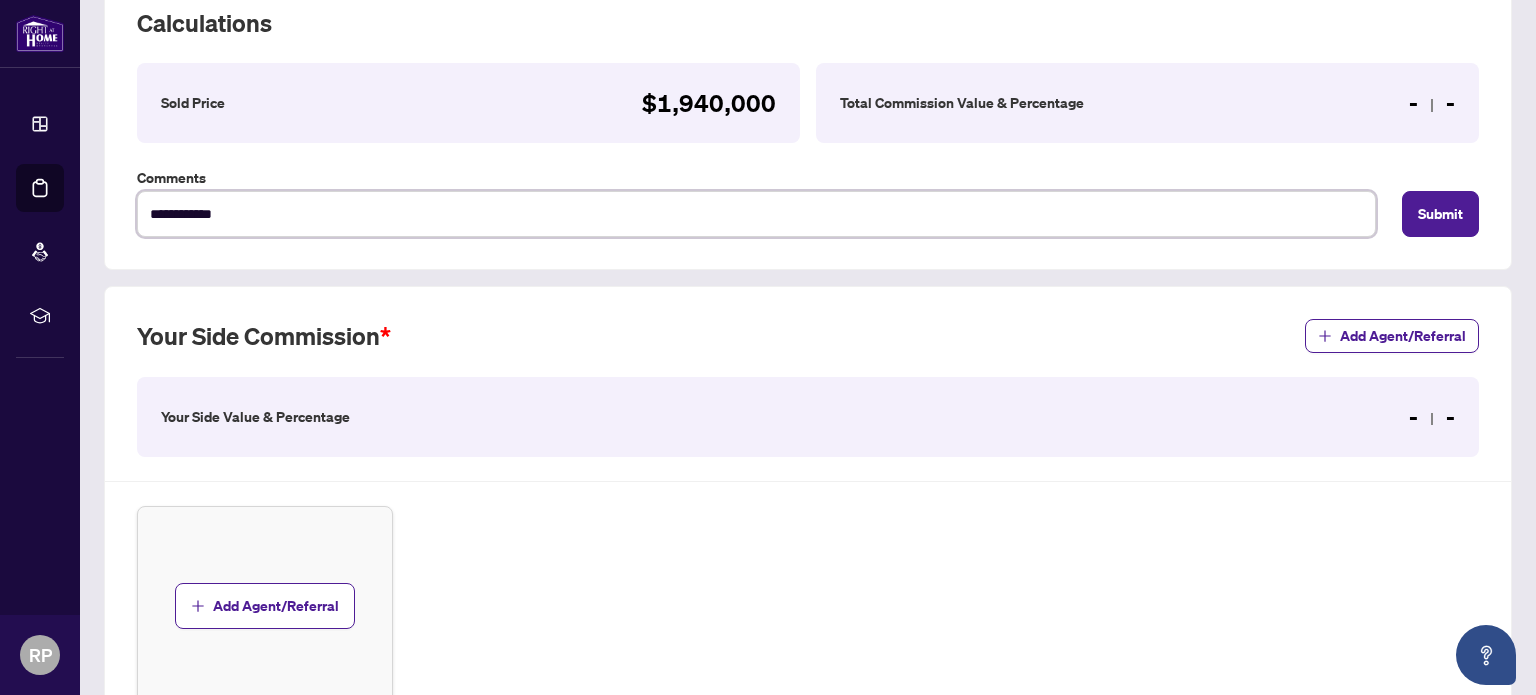 type on "**********" 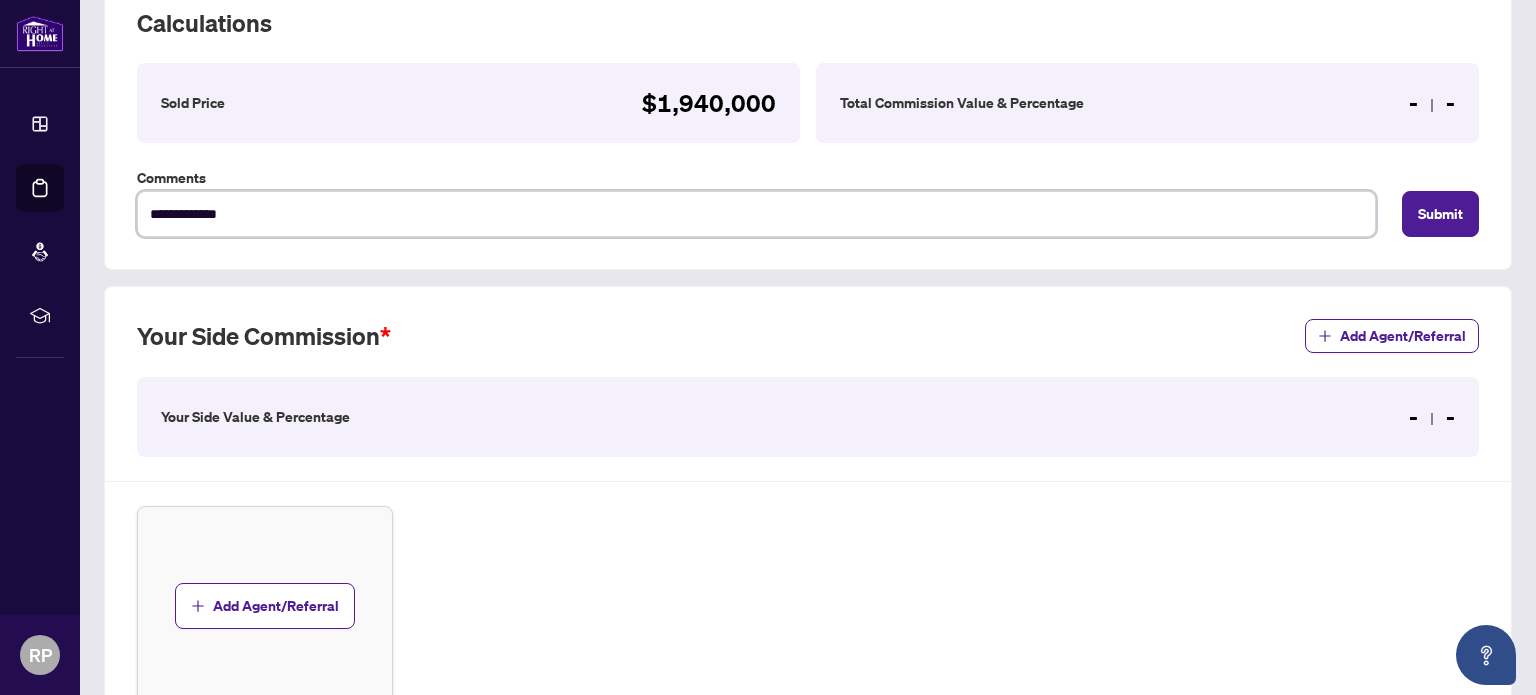 type on "**********" 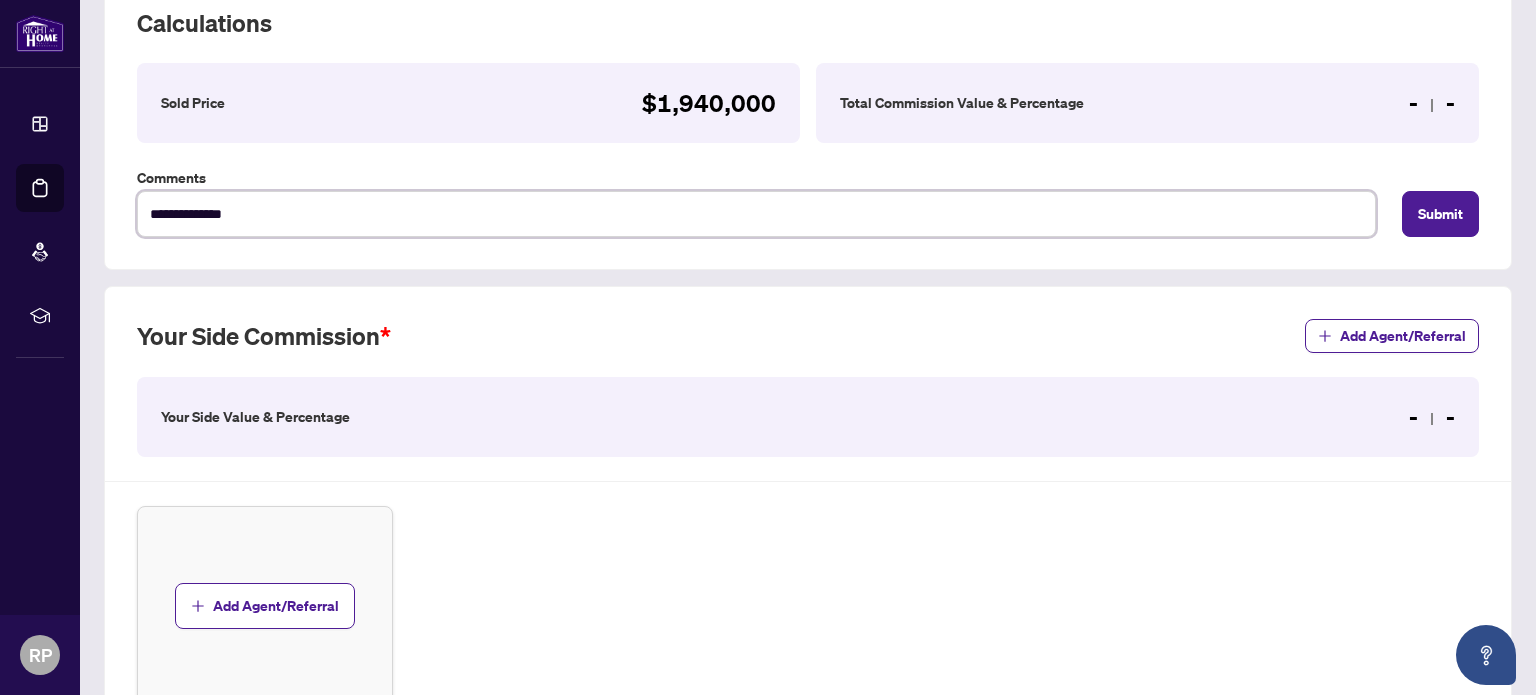 type on "**********" 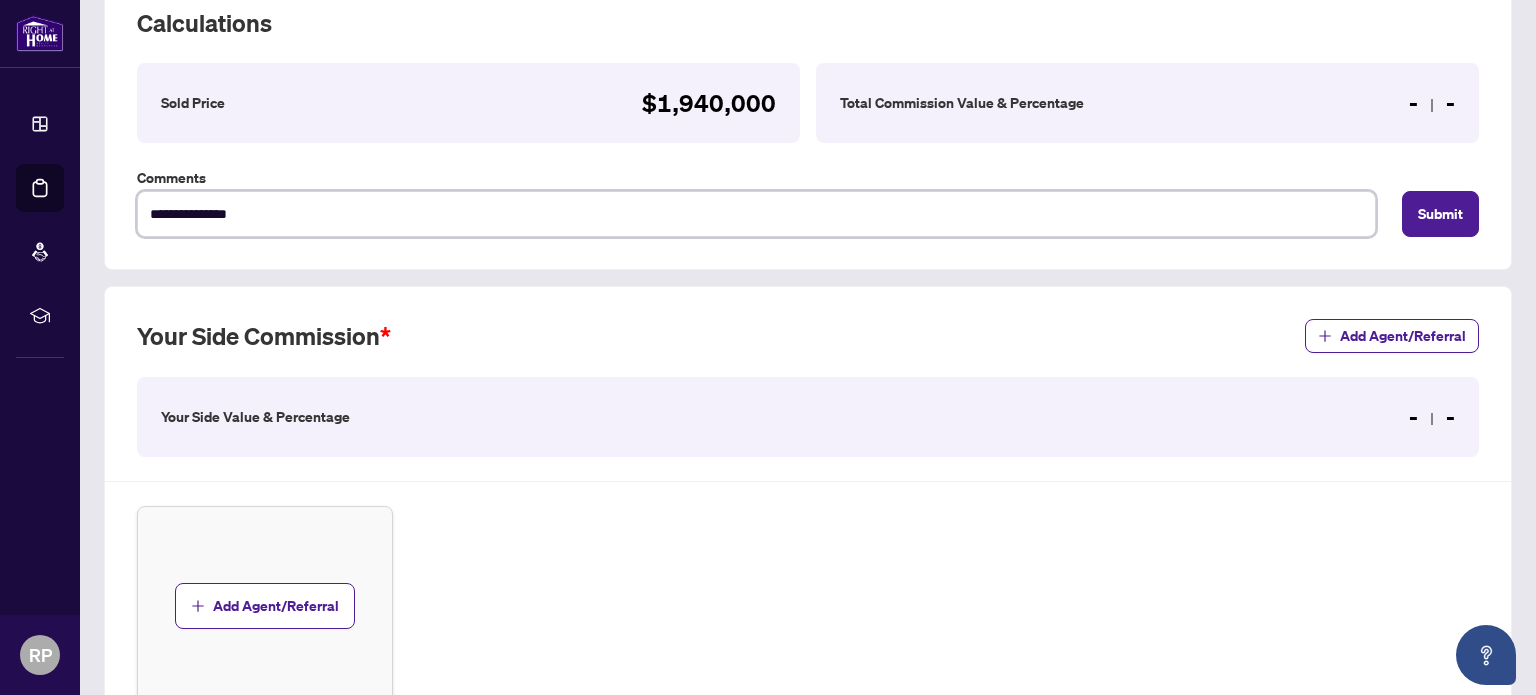 type on "**********" 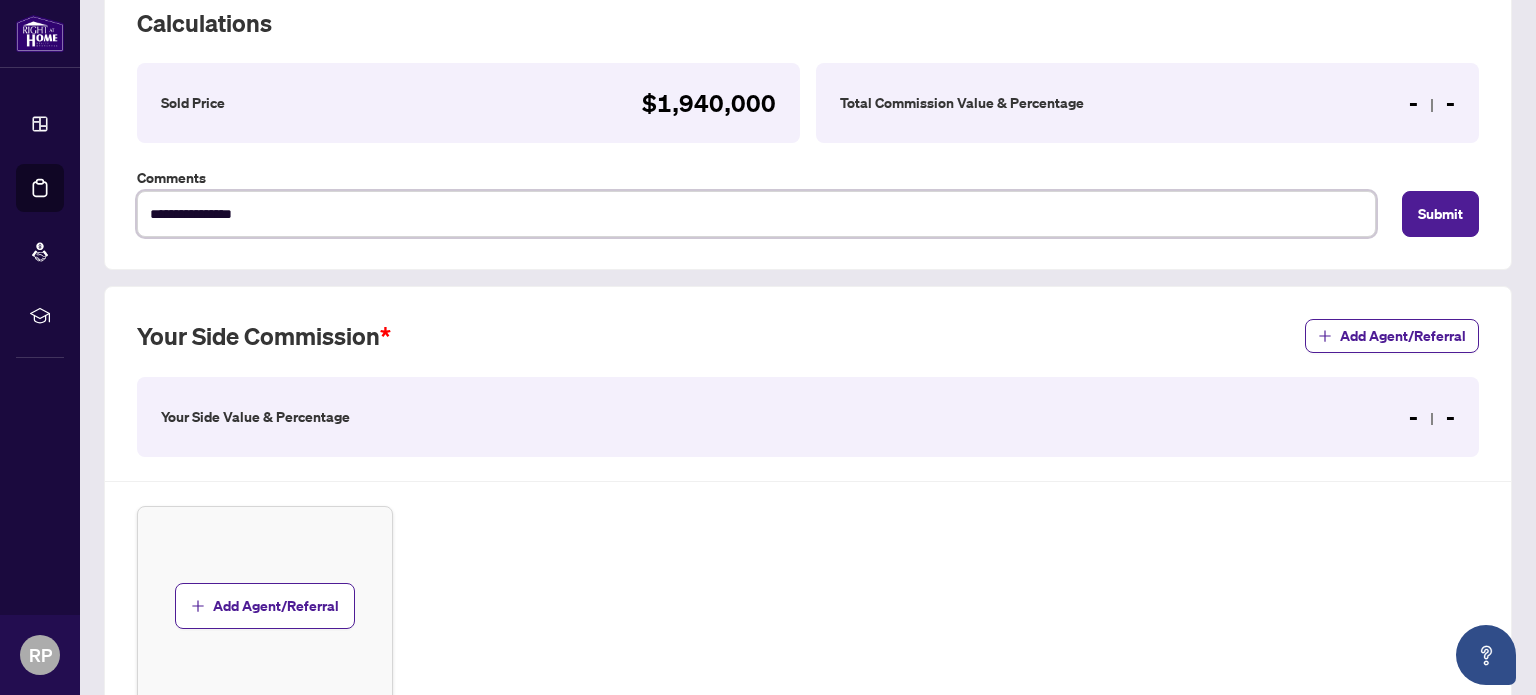 type on "**********" 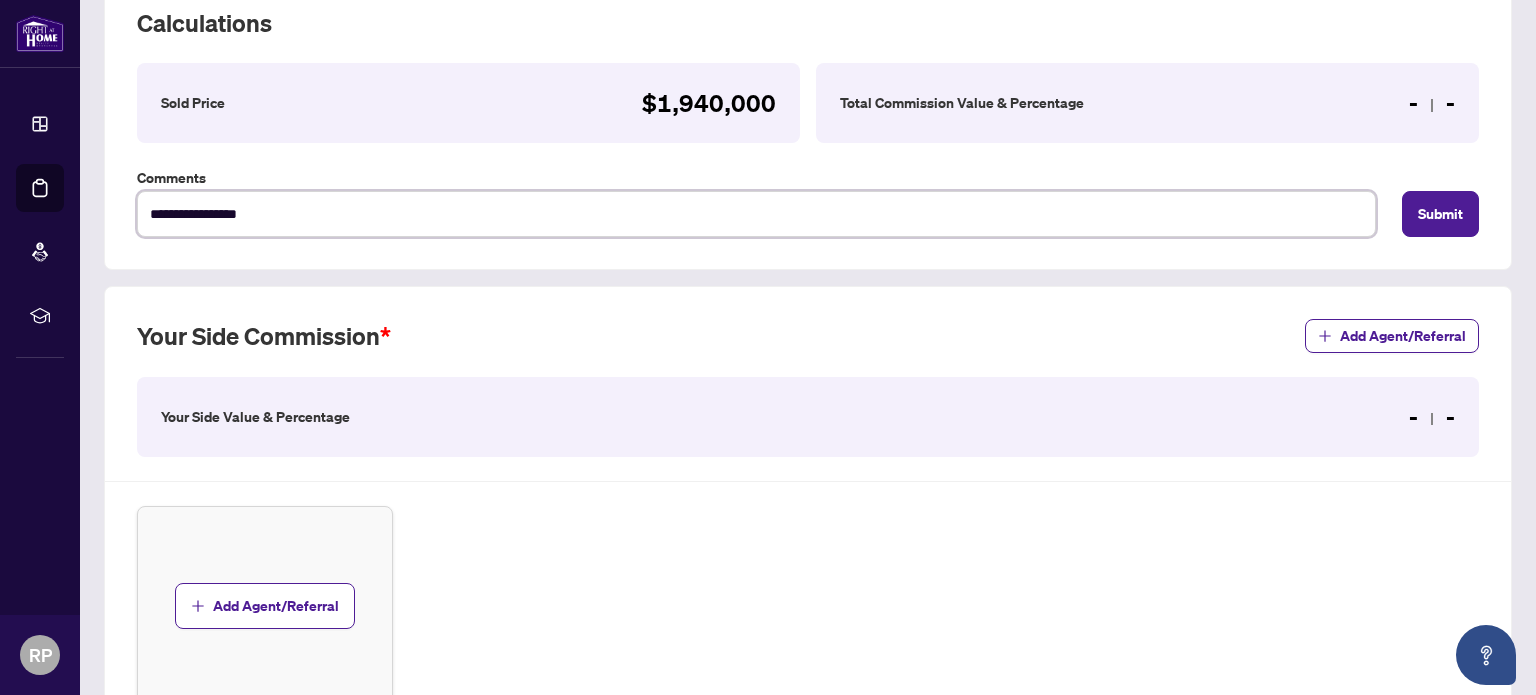 type on "**********" 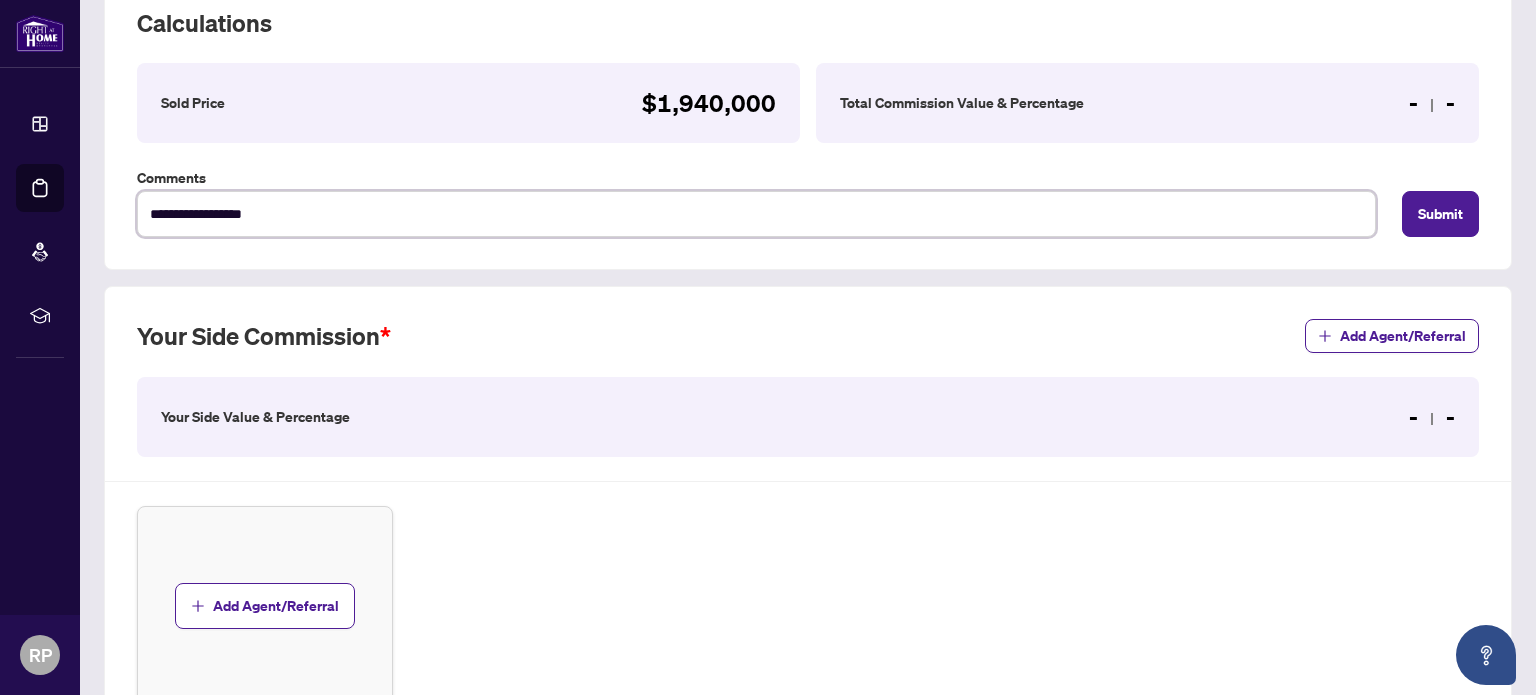 type on "**********" 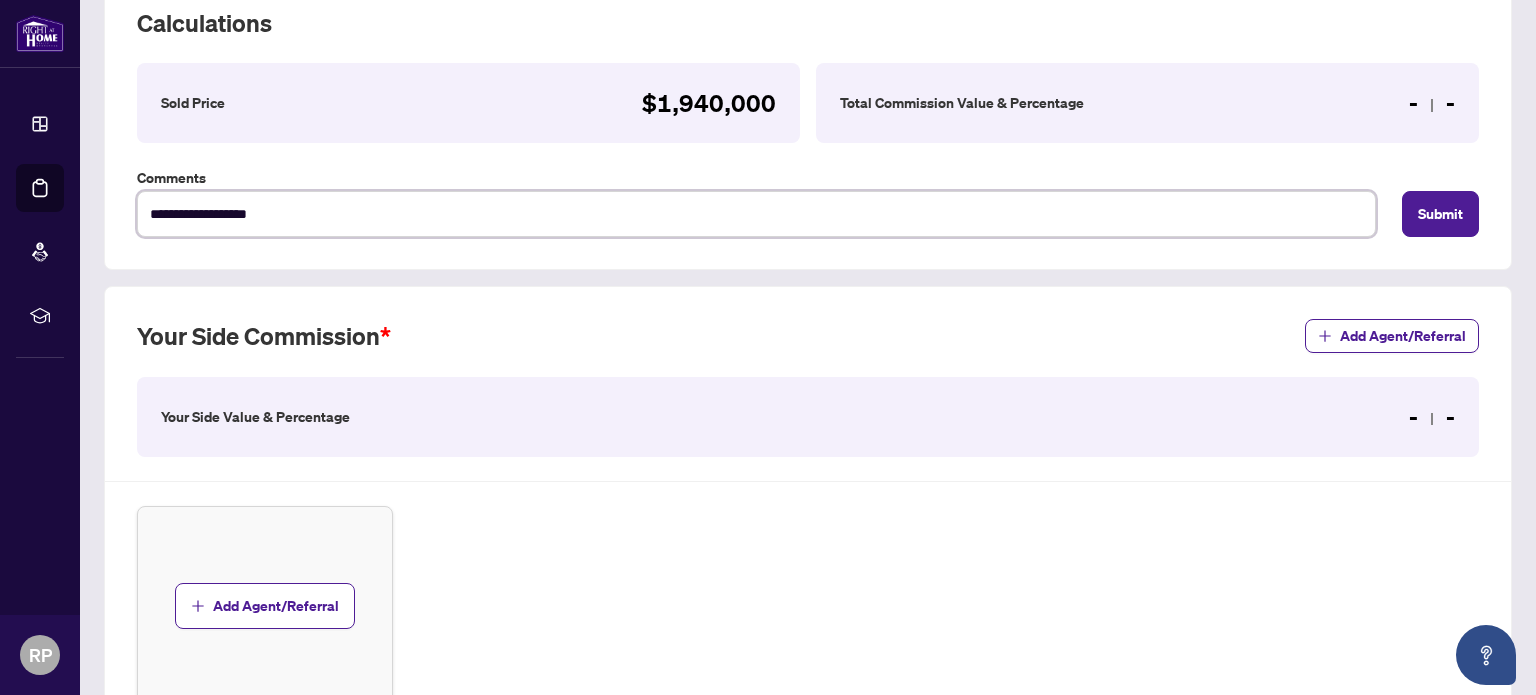 type on "**********" 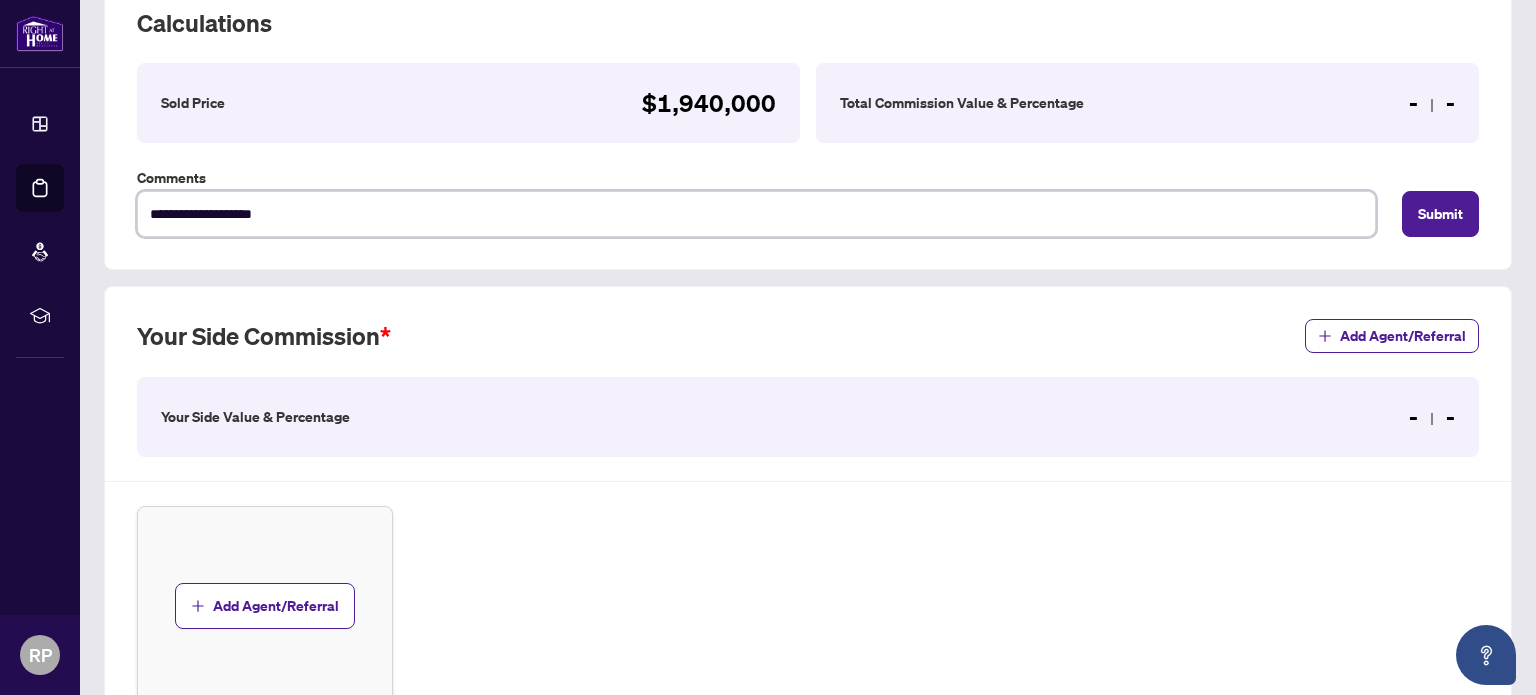 type on "**********" 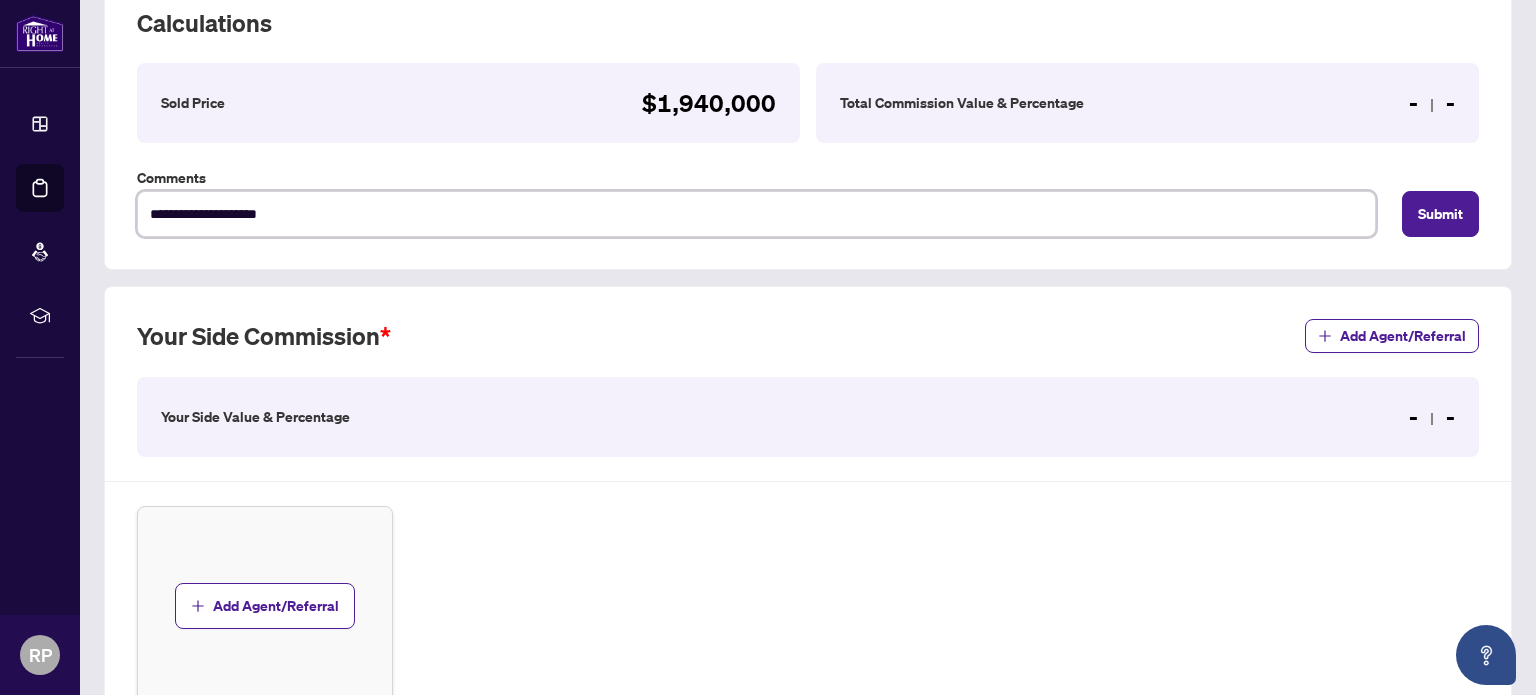 type on "**********" 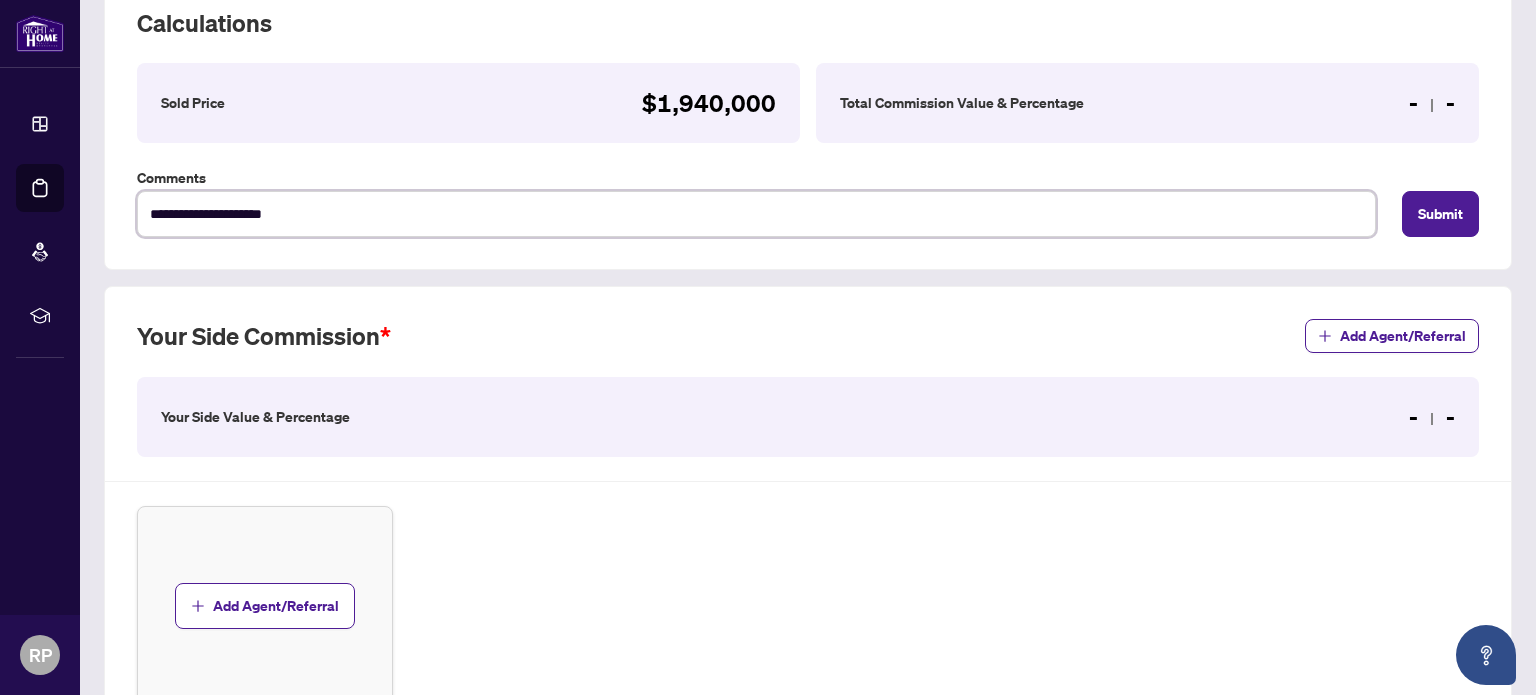 type on "**********" 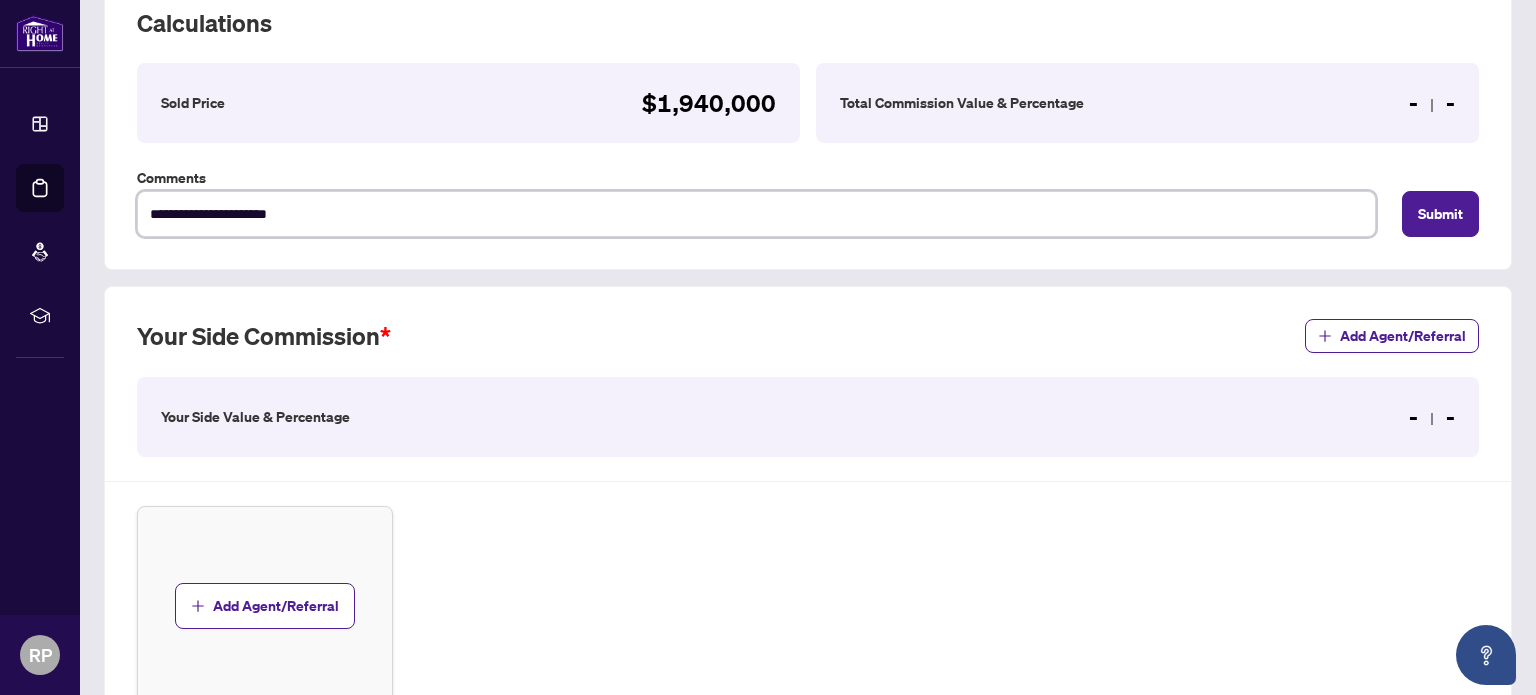type on "**********" 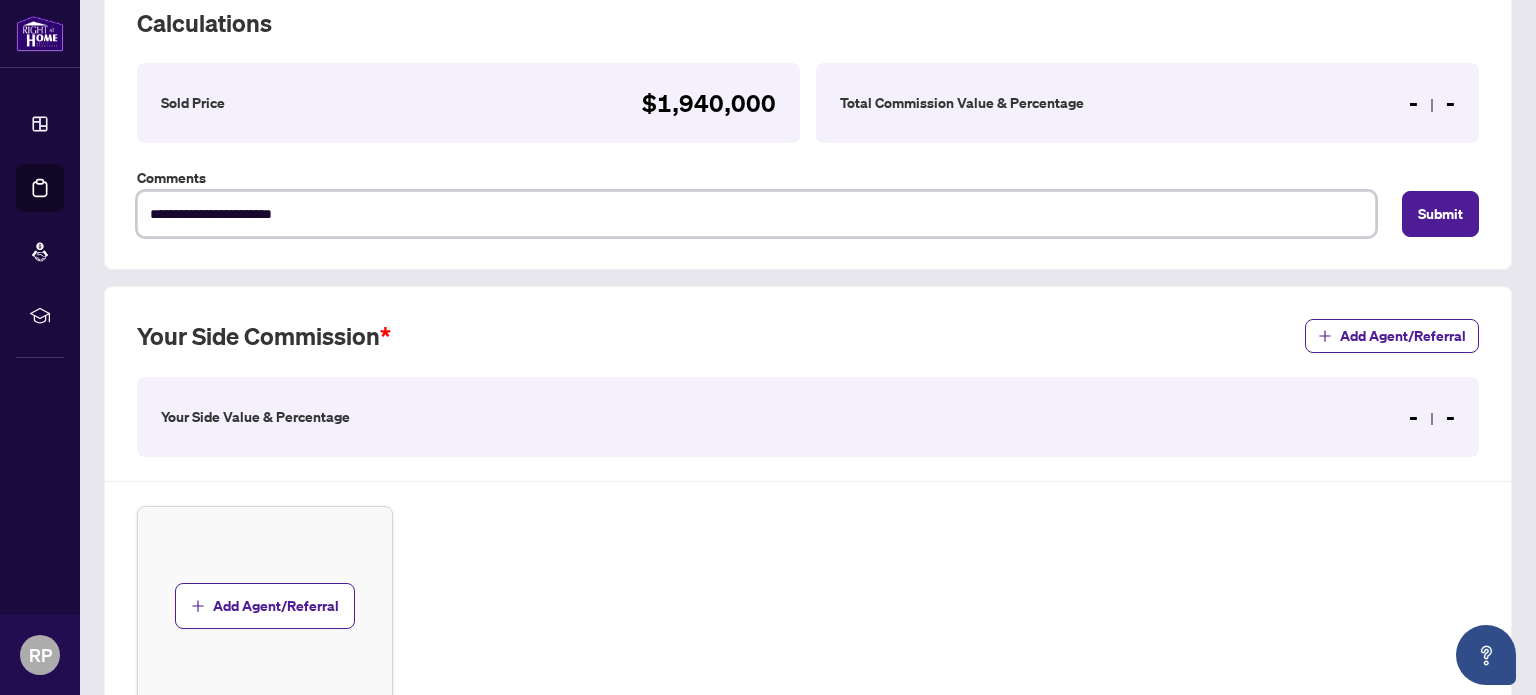 type on "**********" 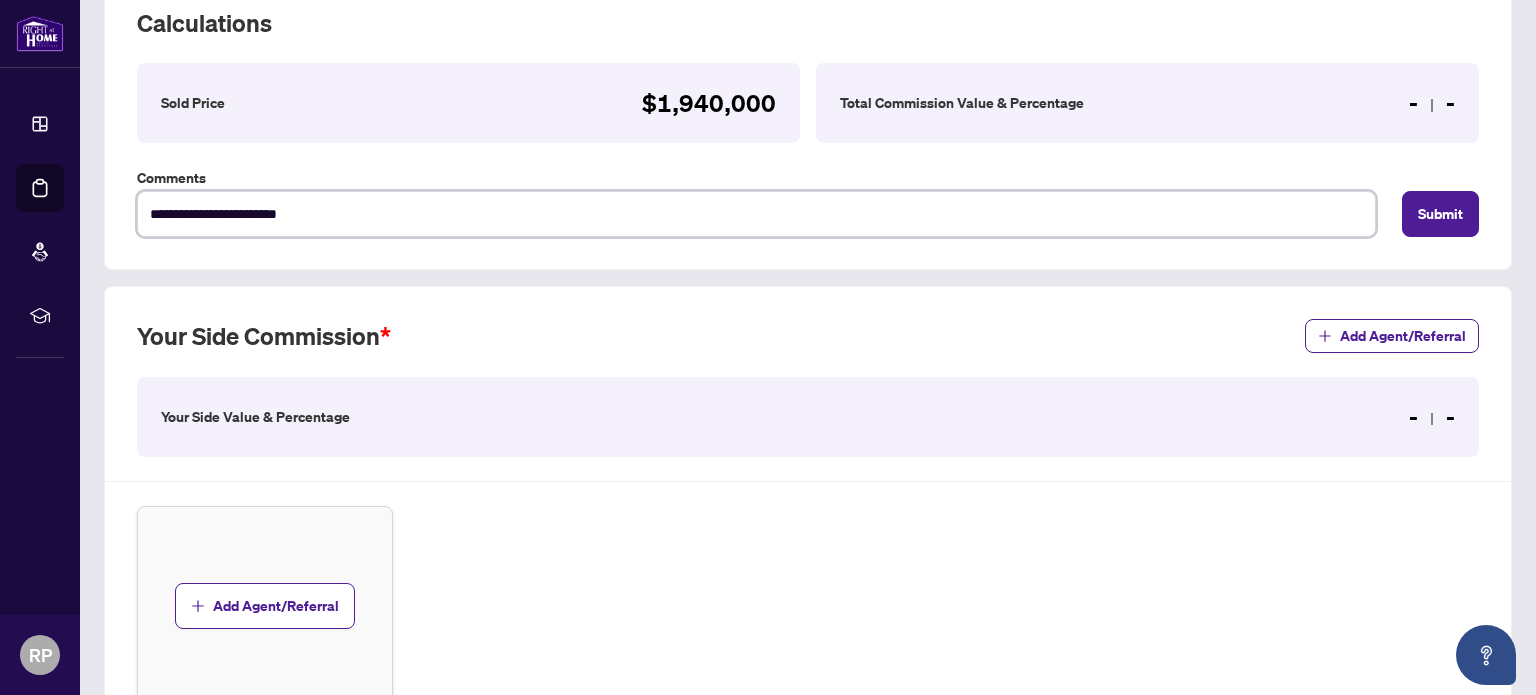 type on "**********" 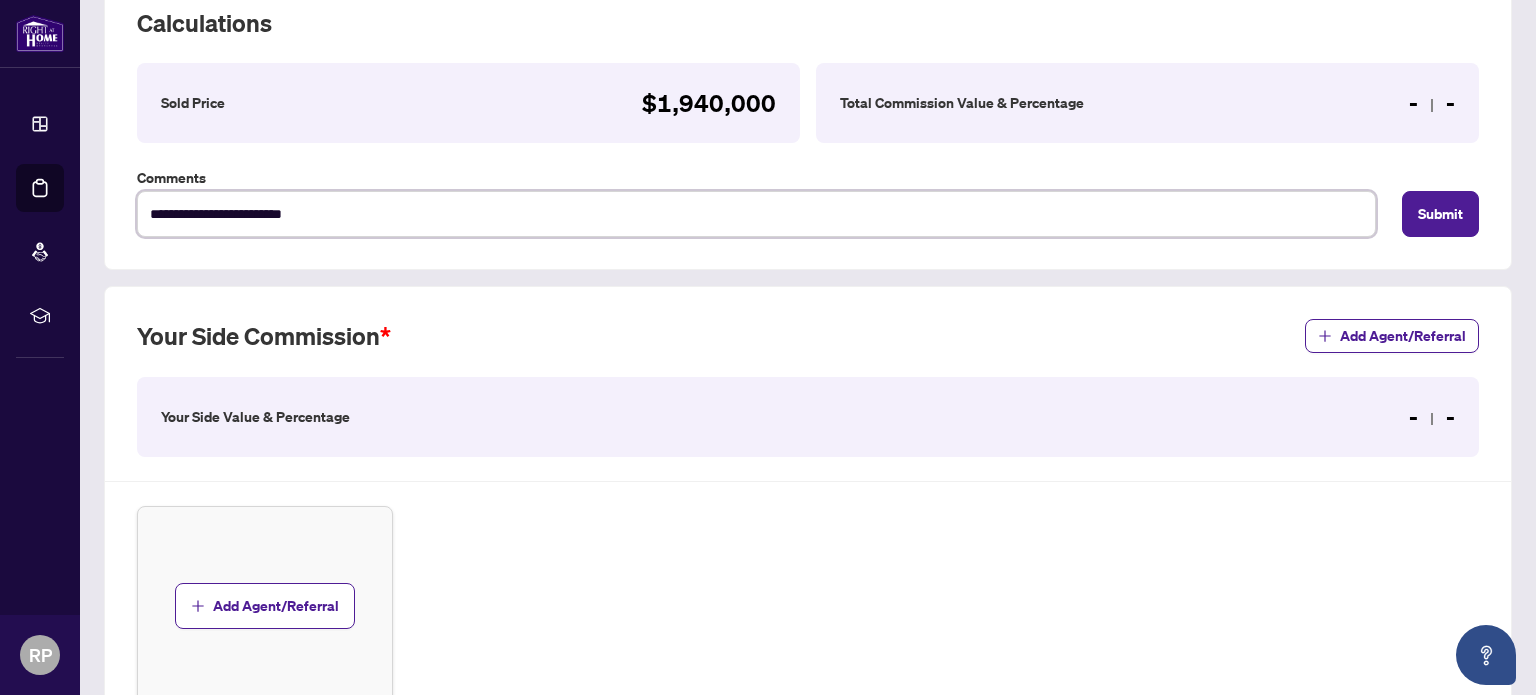 type on "**********" 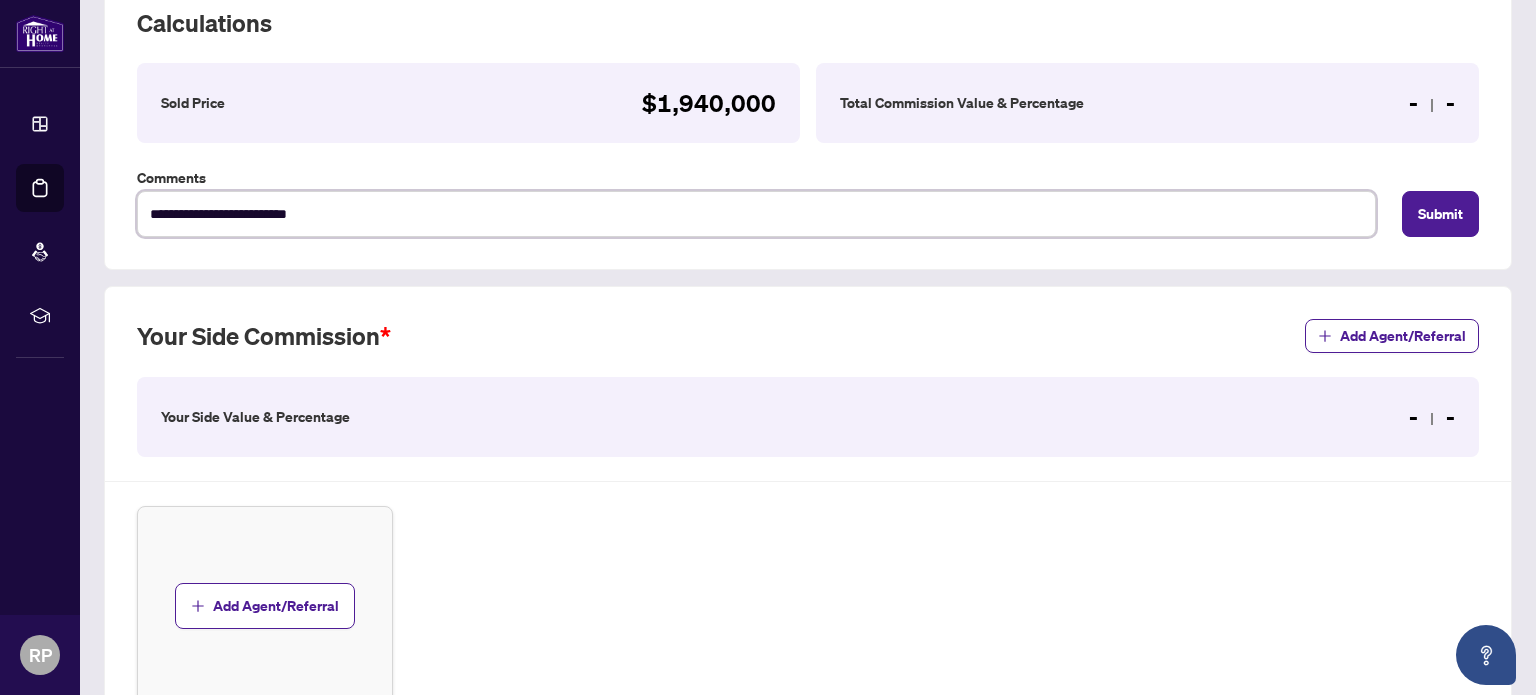 type on "**********" 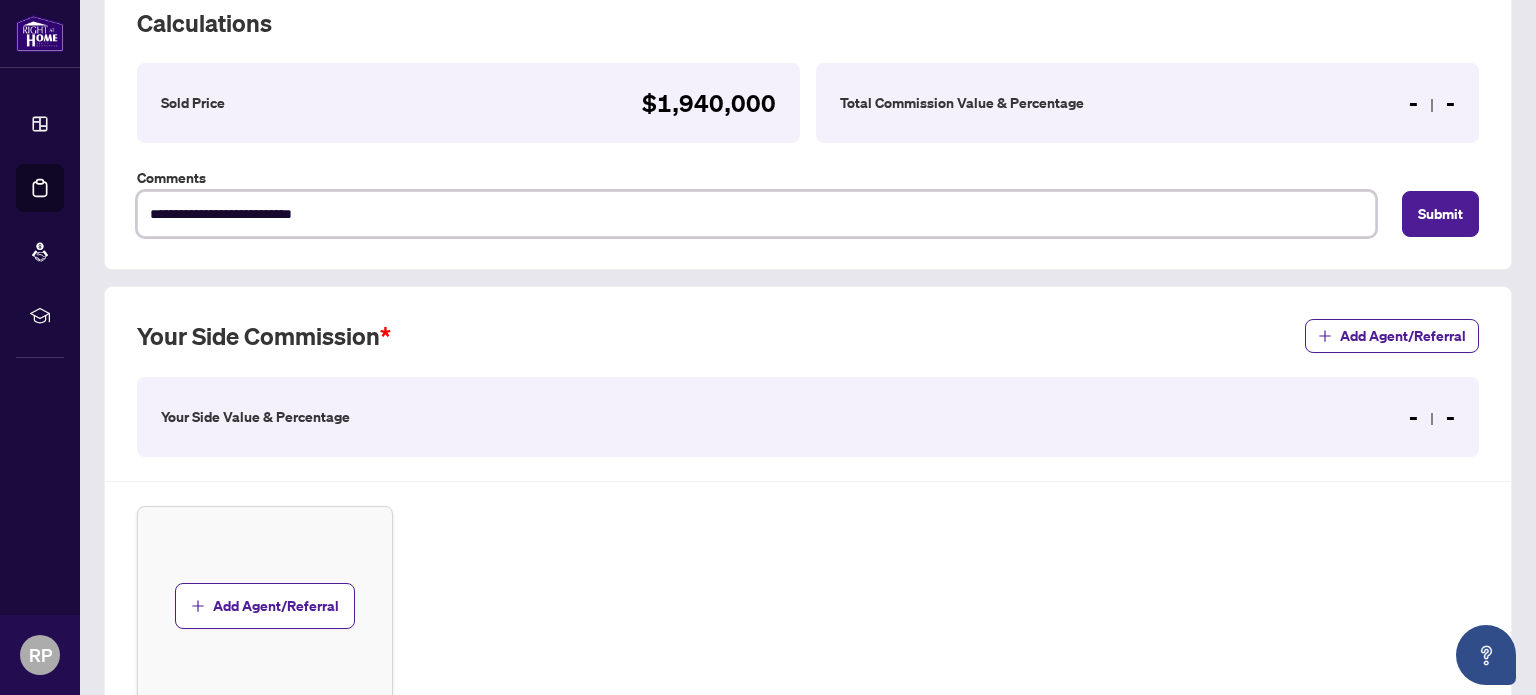 type on "**********" 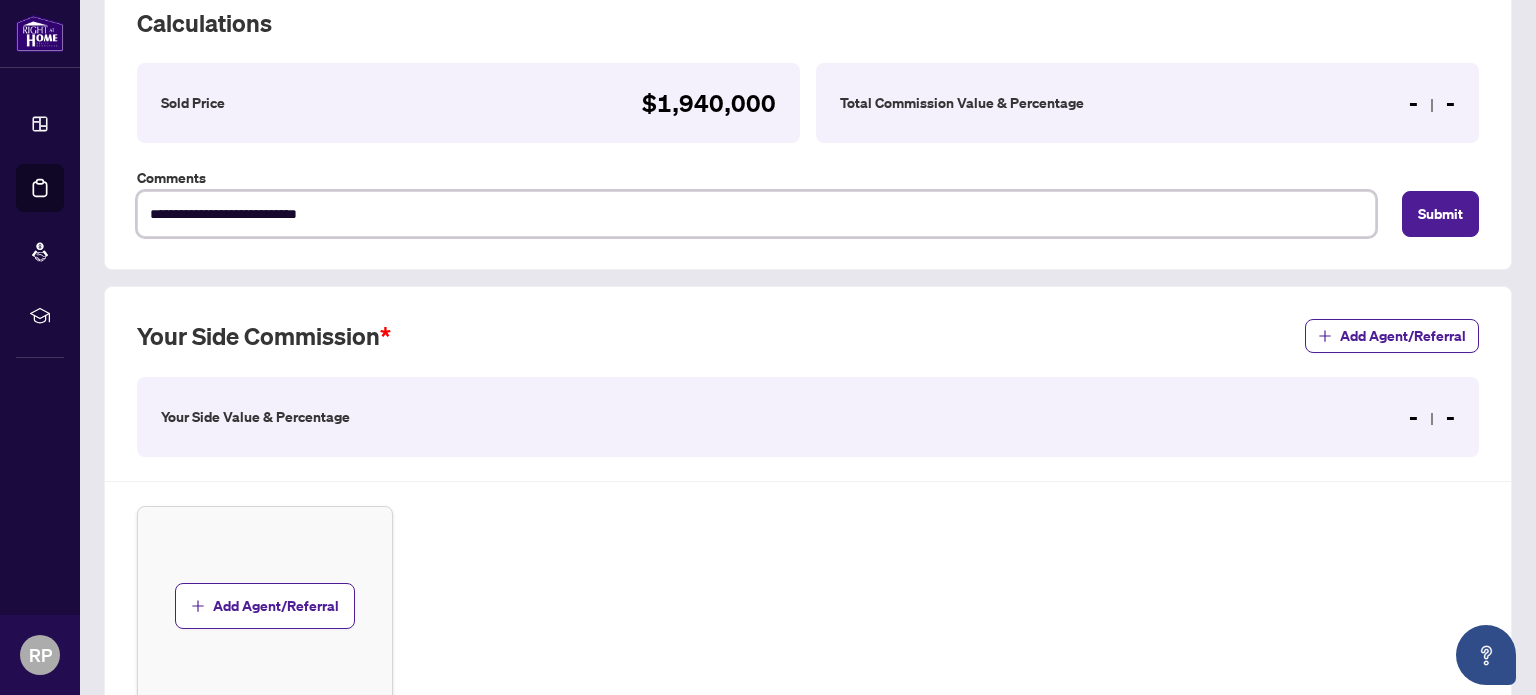 type on "**********" 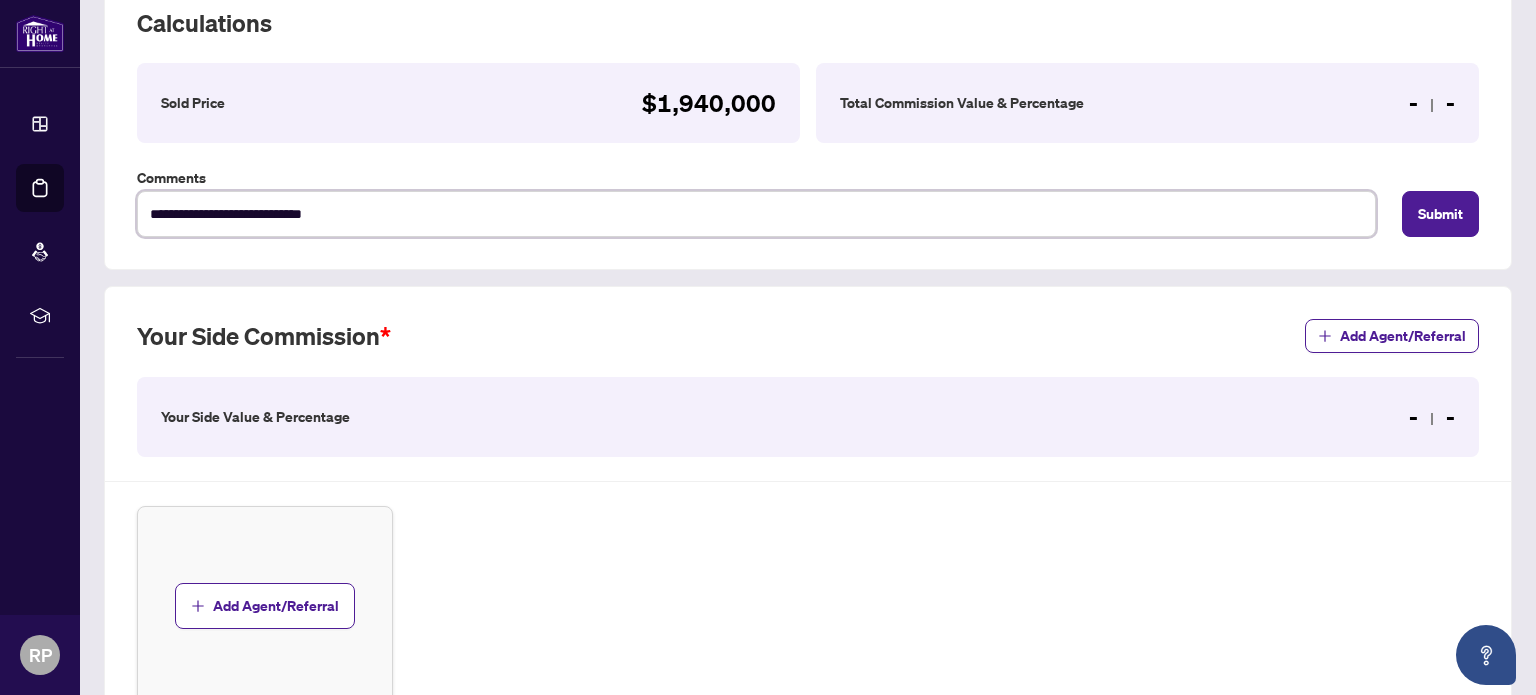 type on "**********" 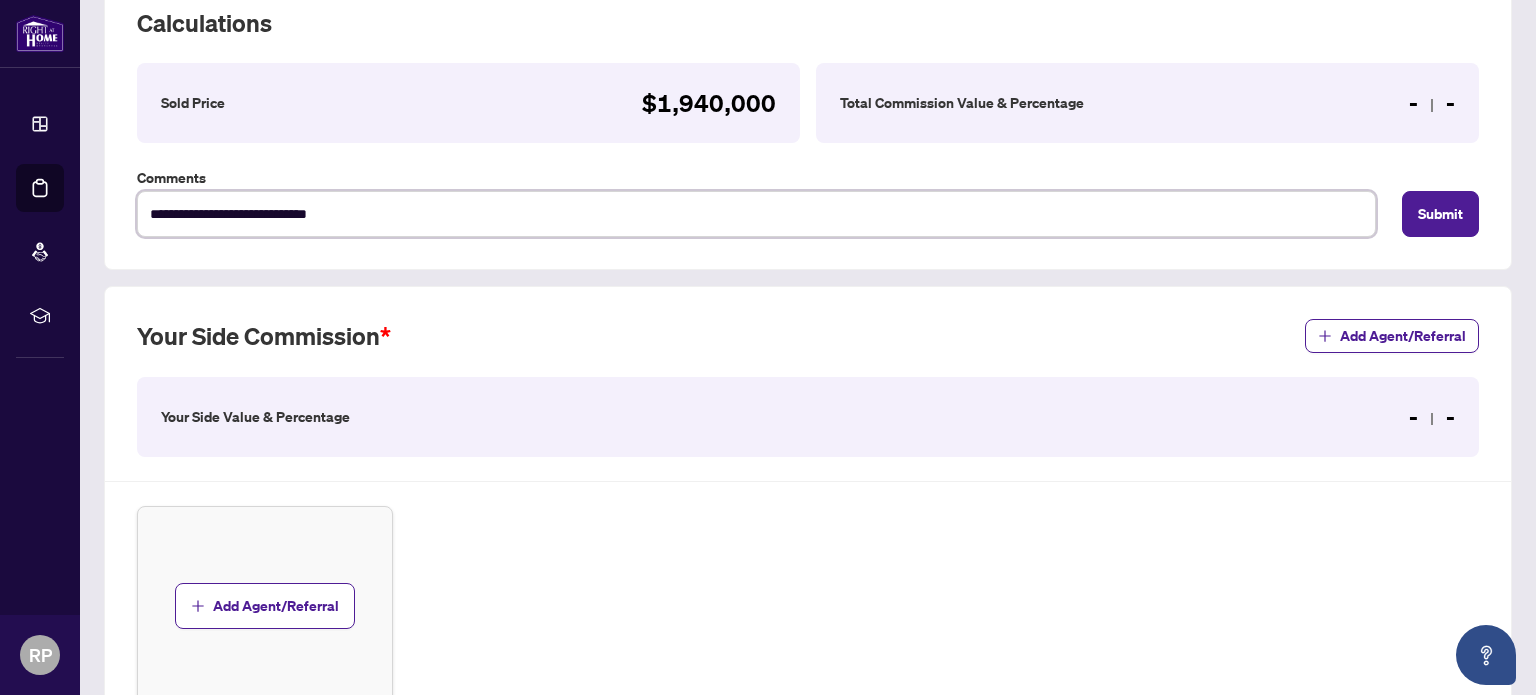 type on "**********" 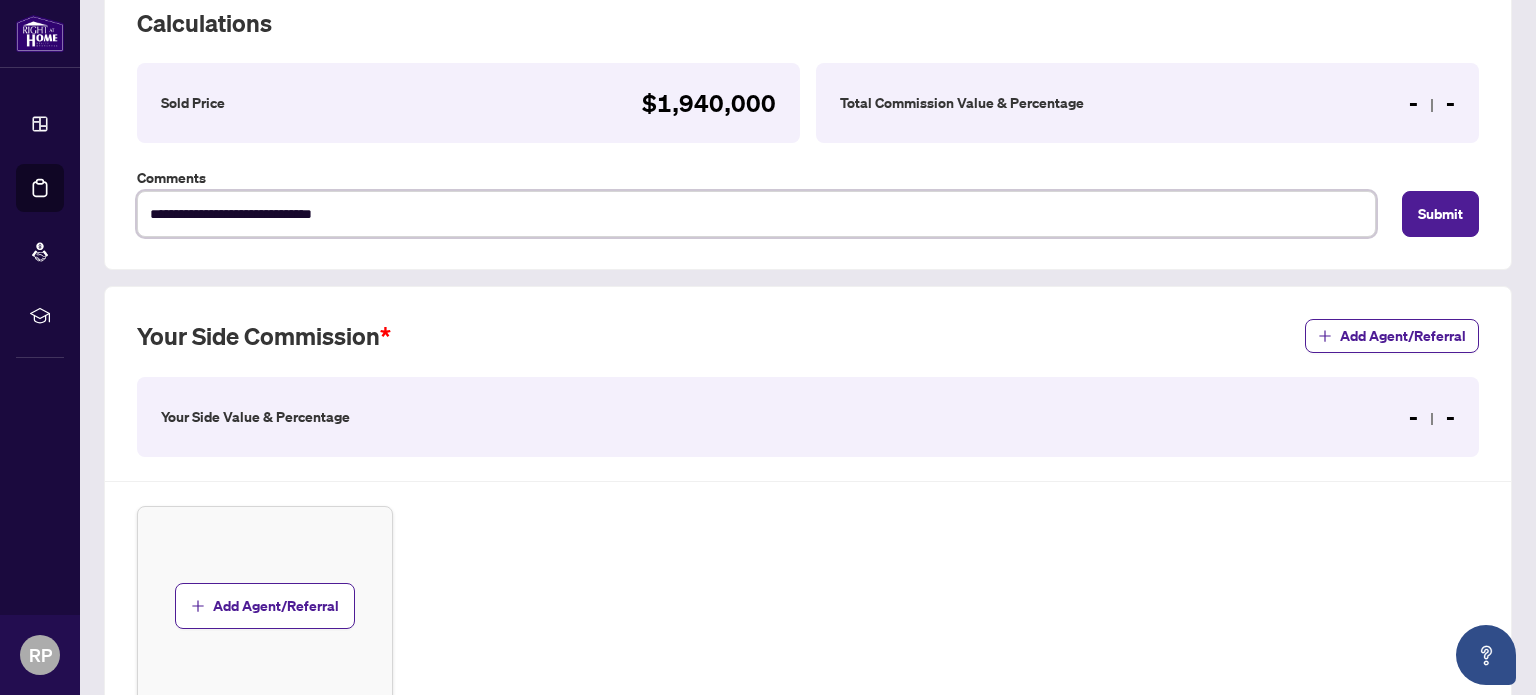 type on "**********" 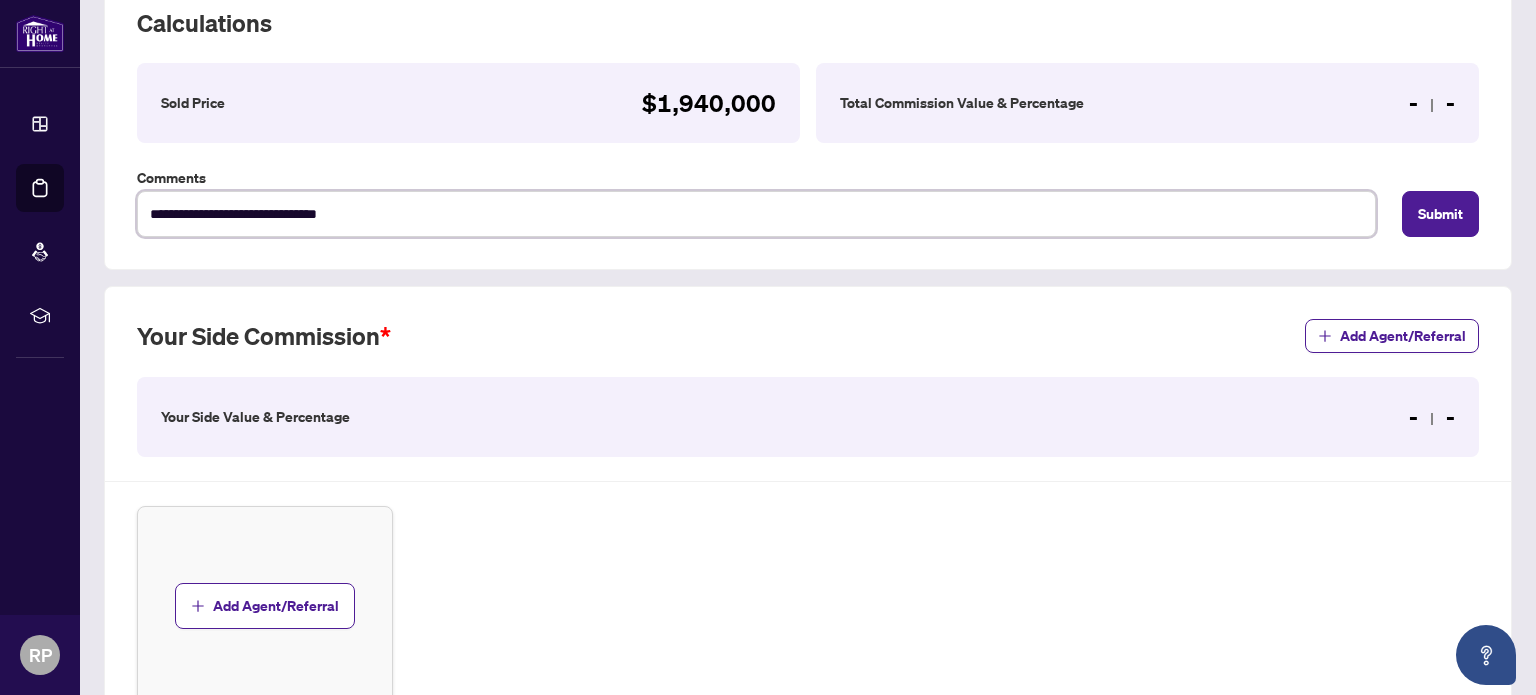 type on "**********" 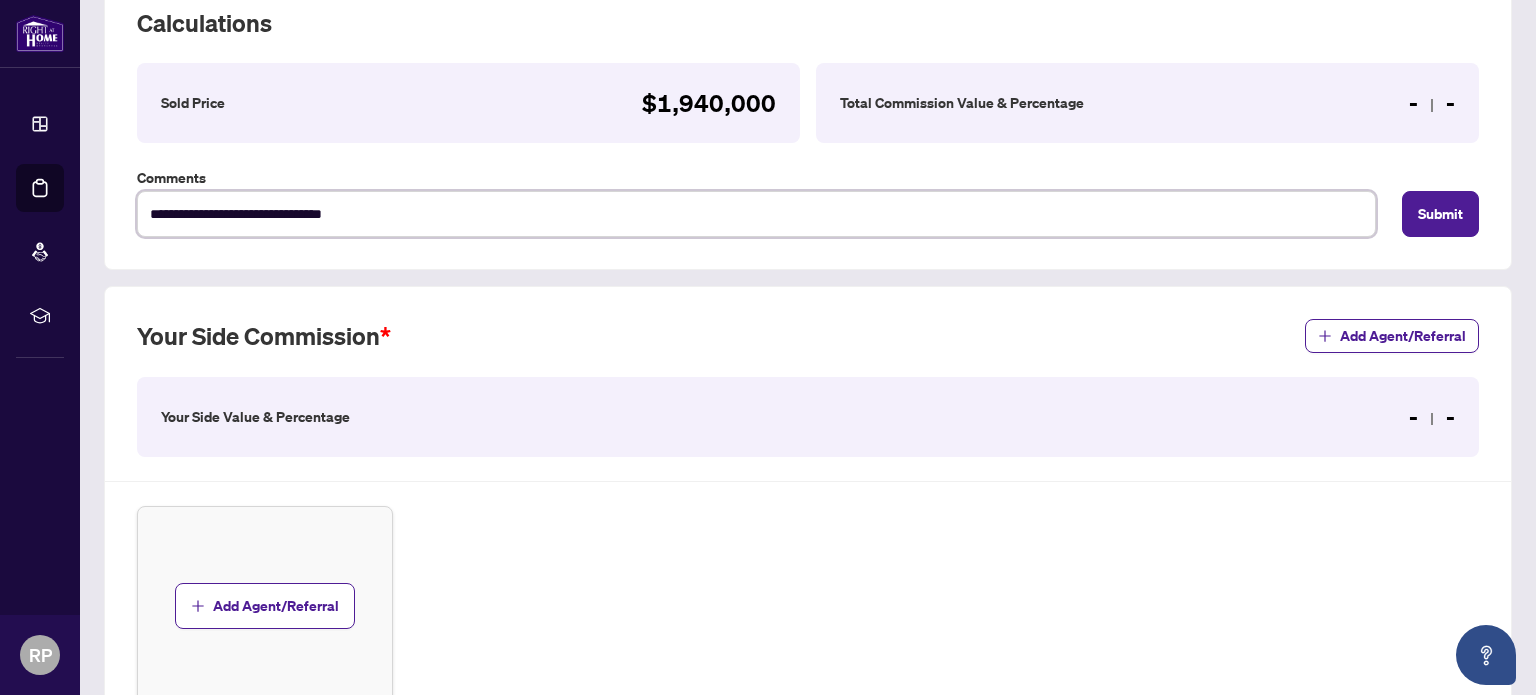 type on "**********" 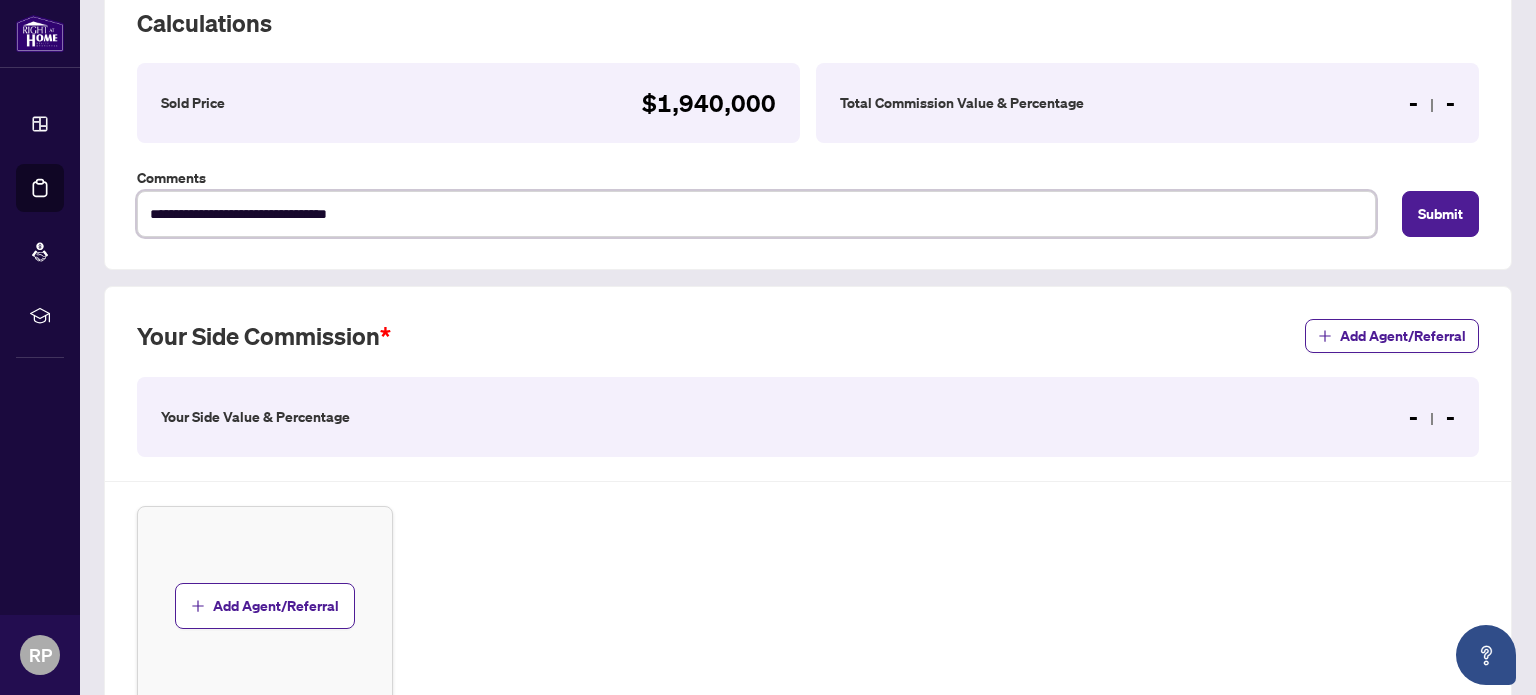 type on "**********" 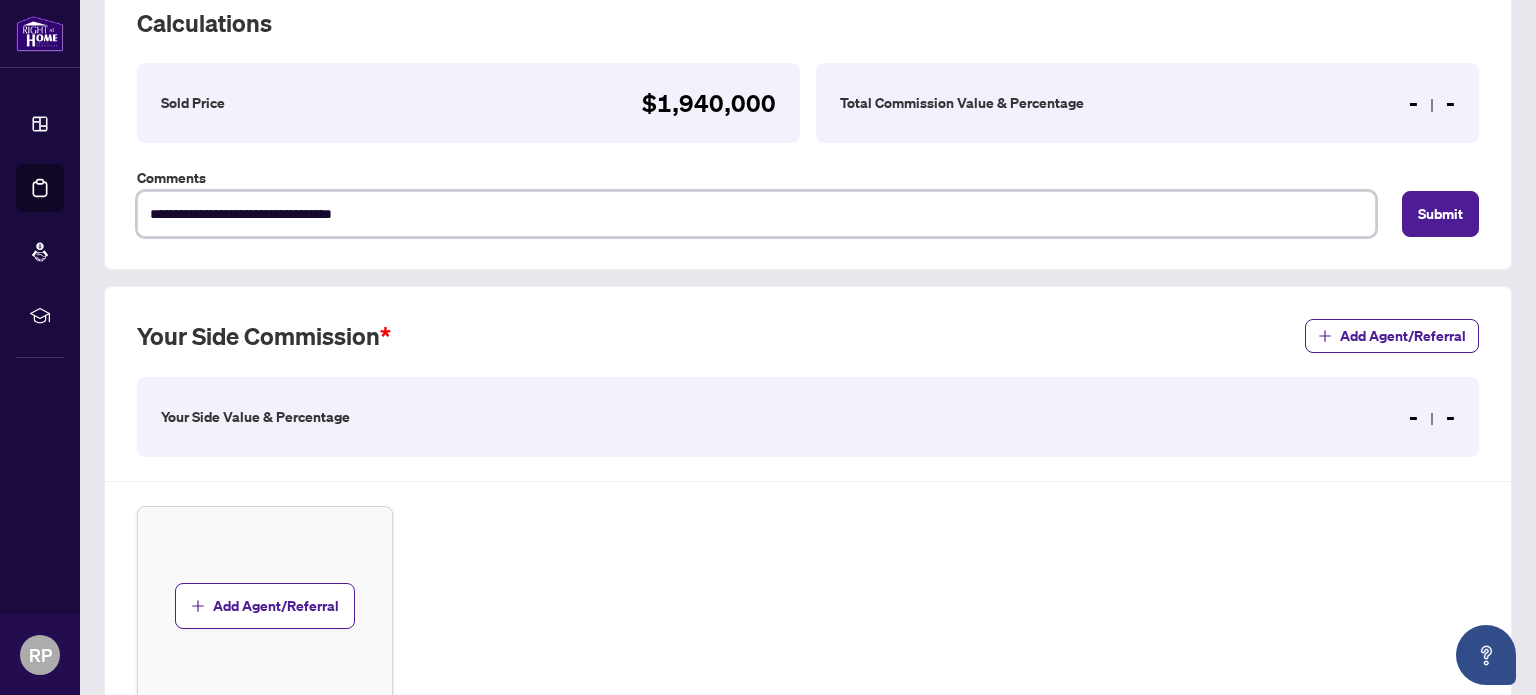 type on "**********" 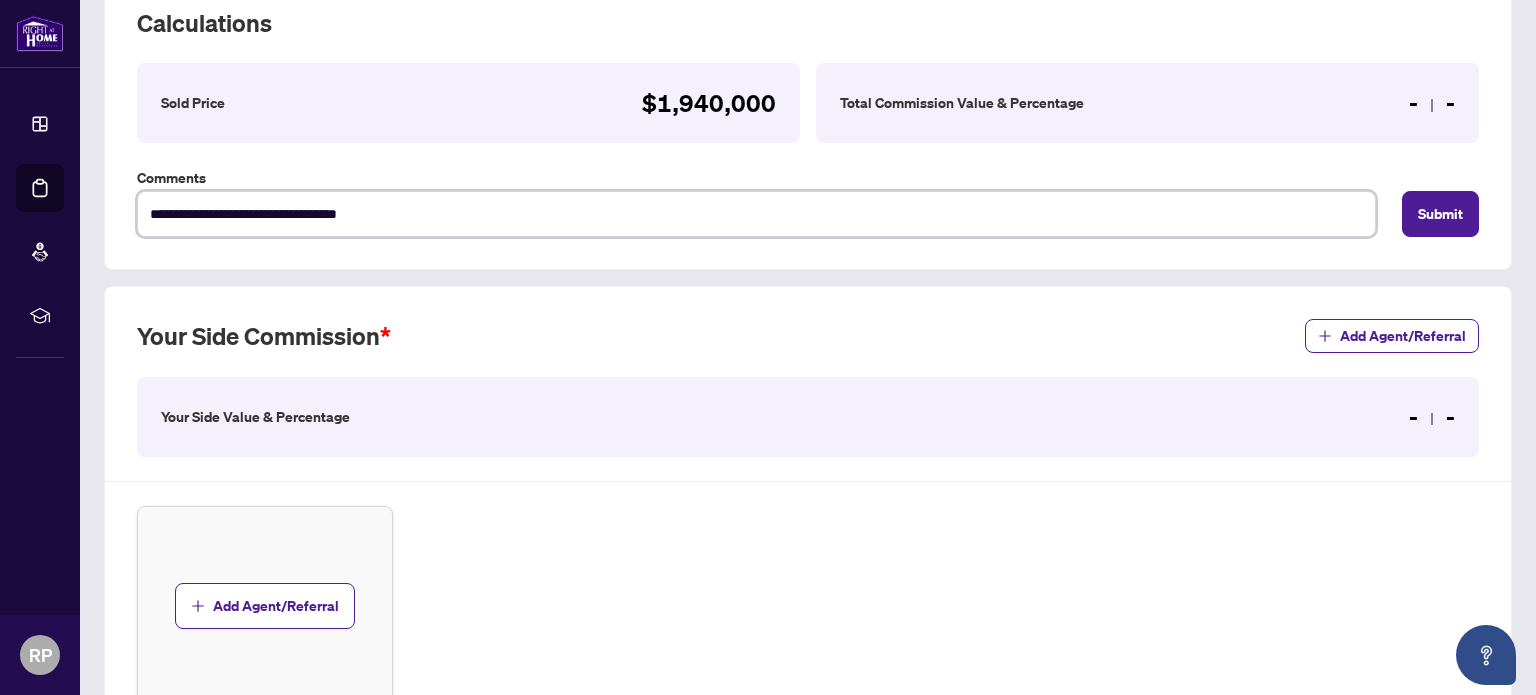 type on "**********" 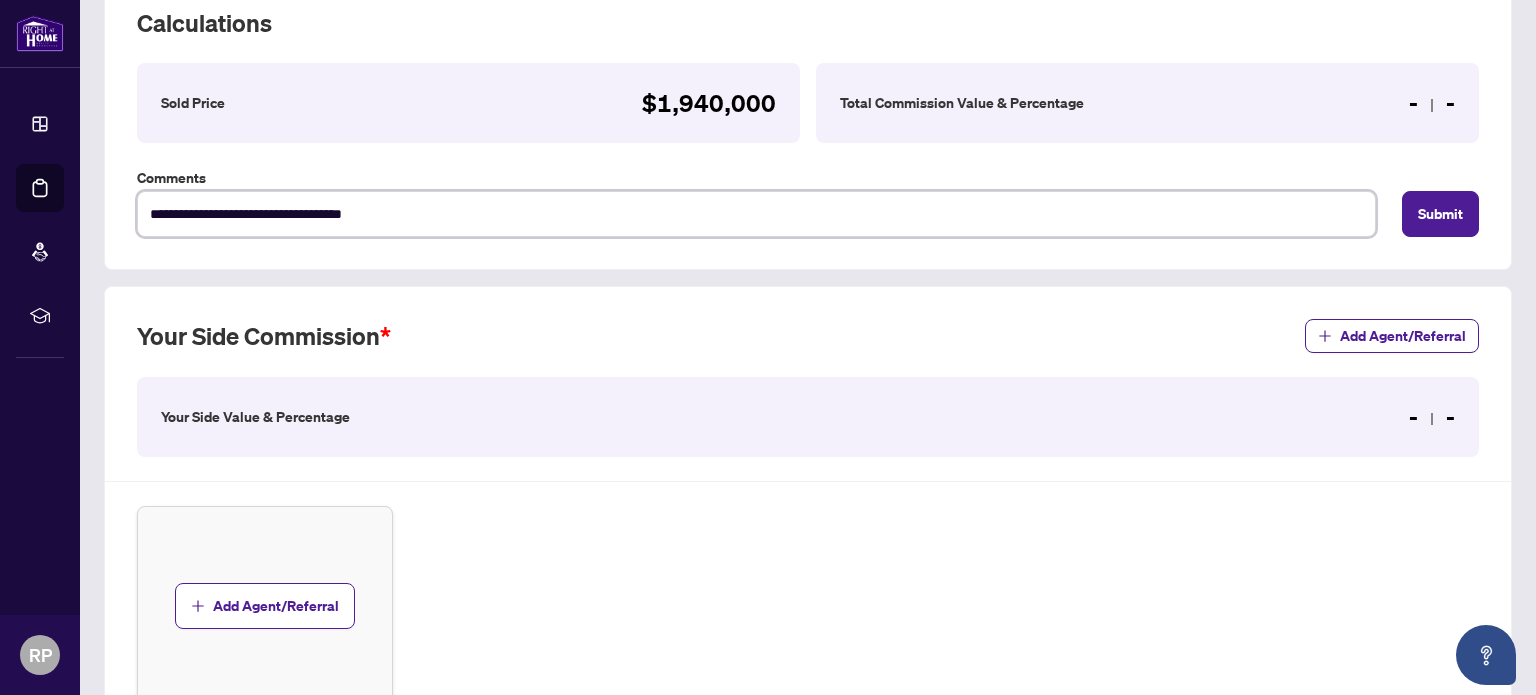 type on "**********" 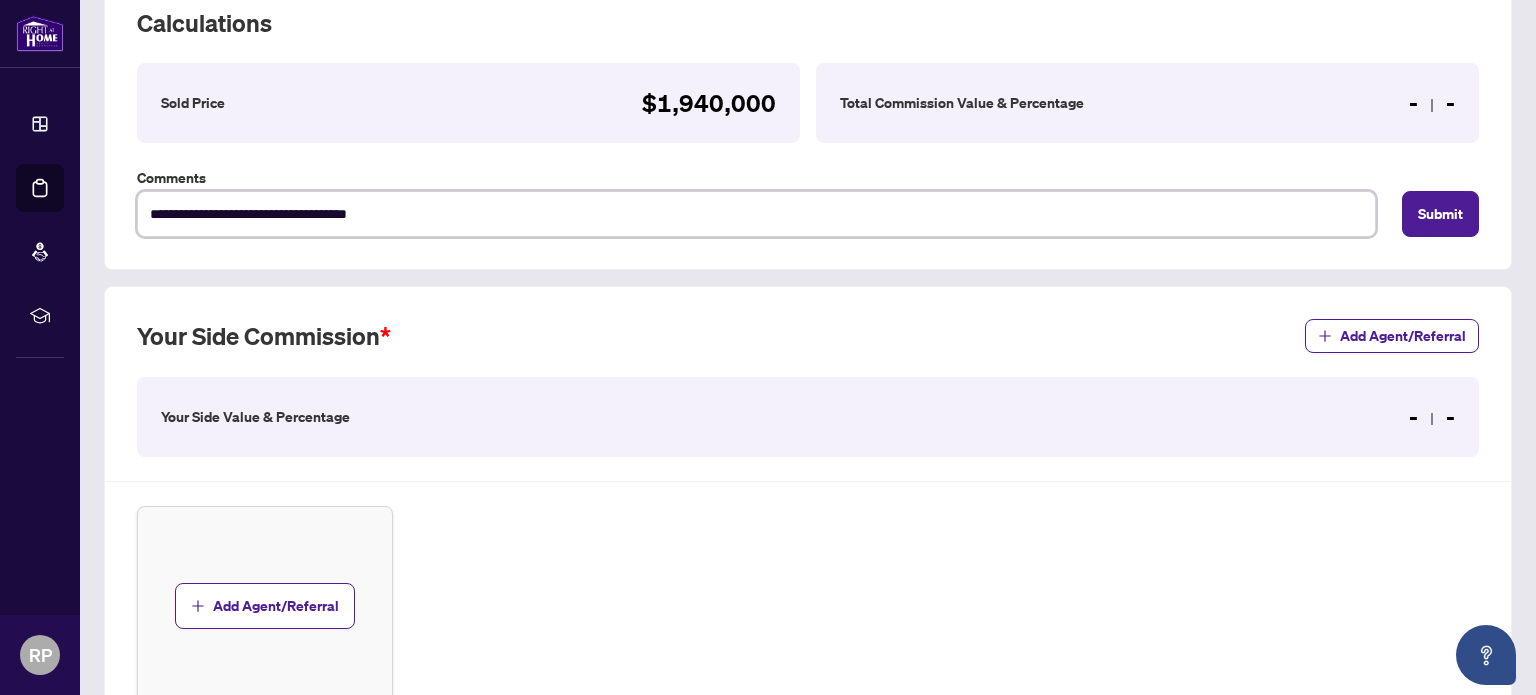 type on "**********" 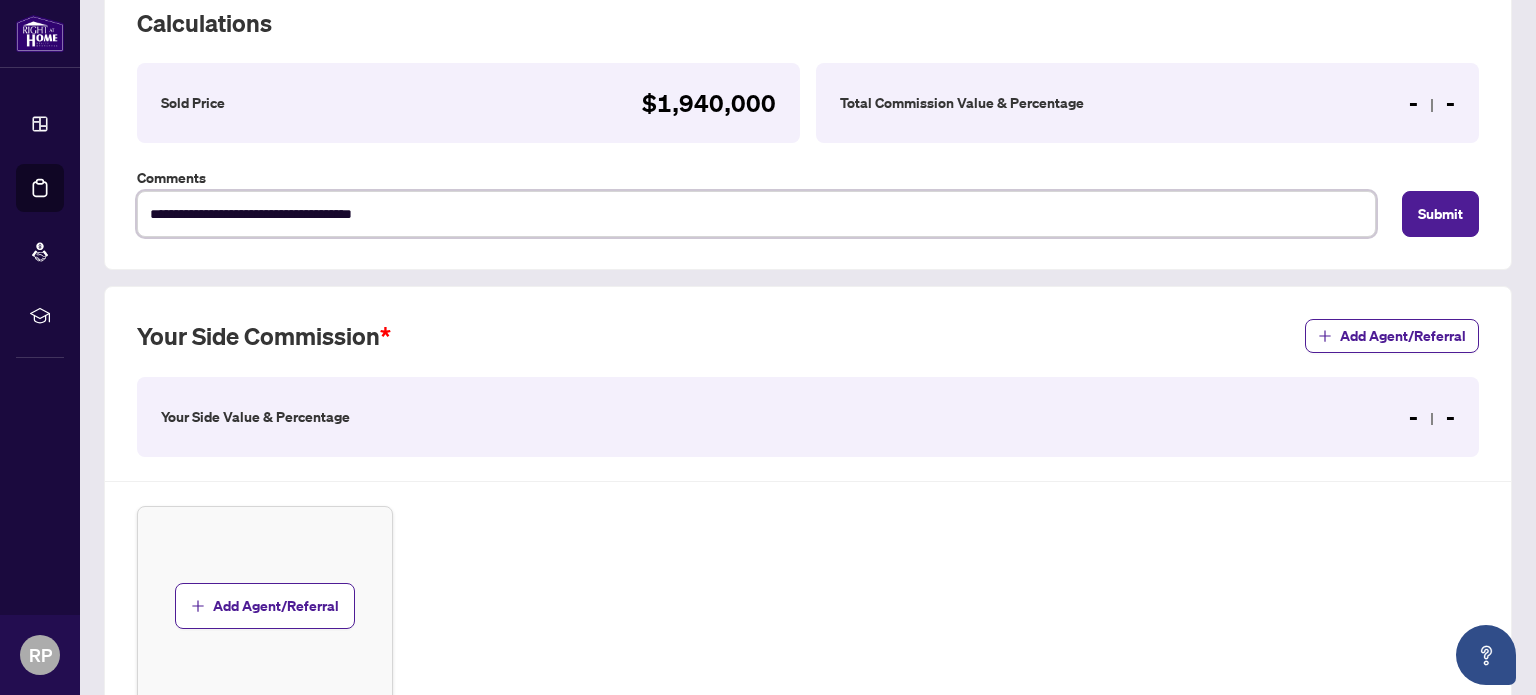 type on "**********" 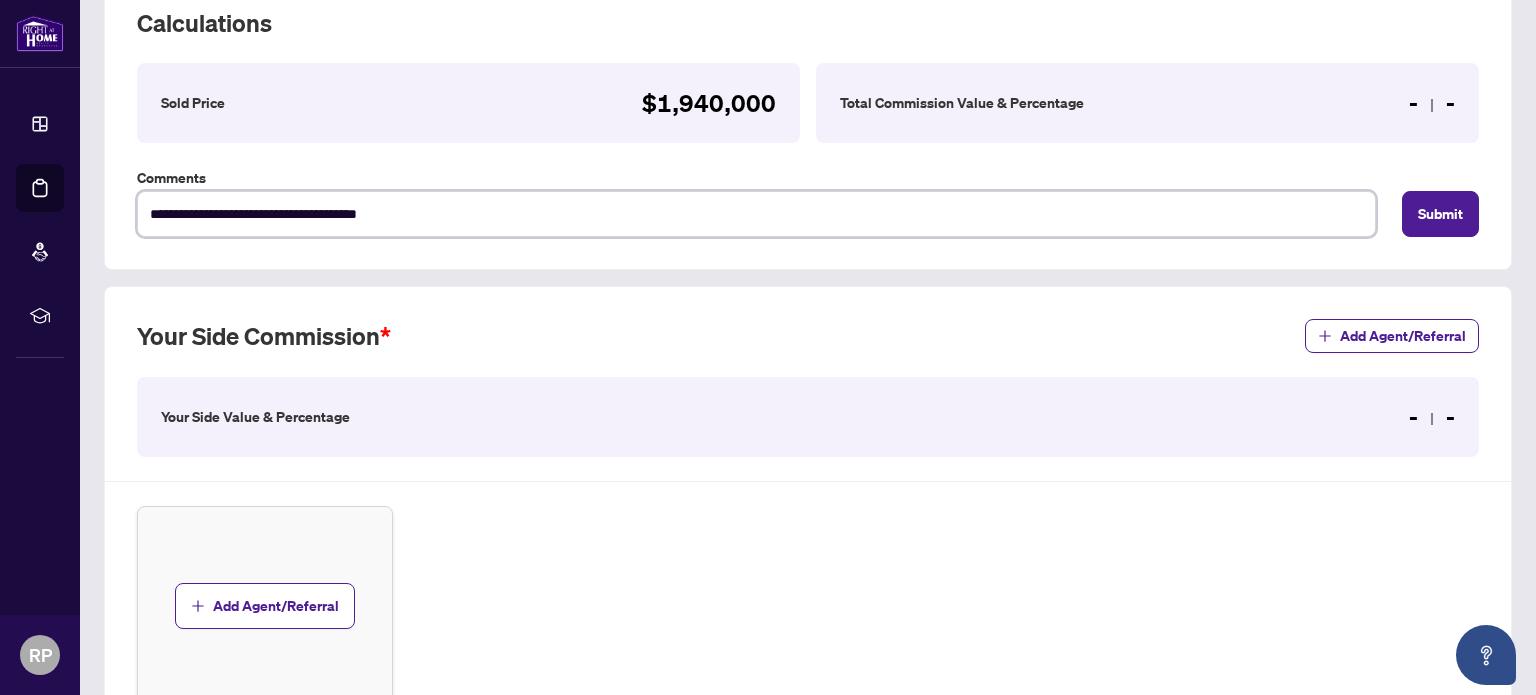 type on "**********" 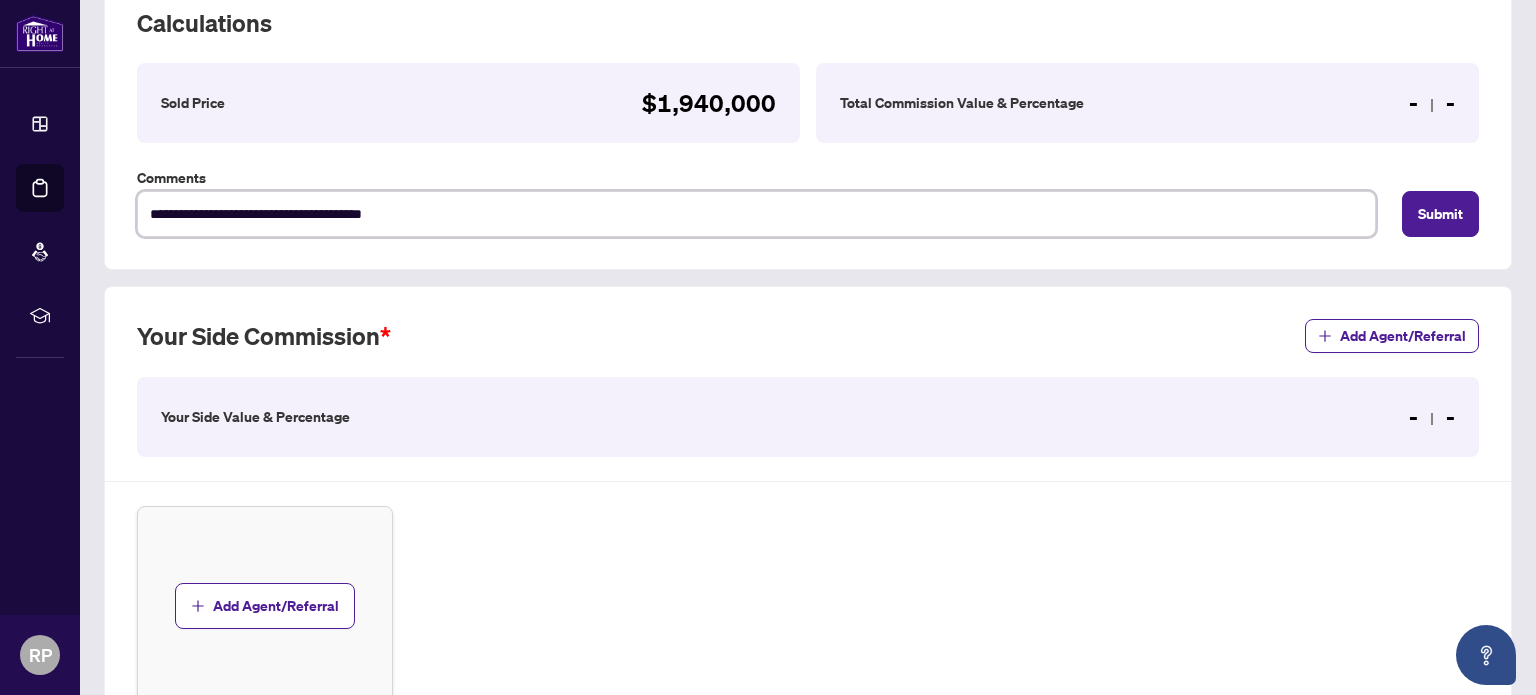 type on "**********" 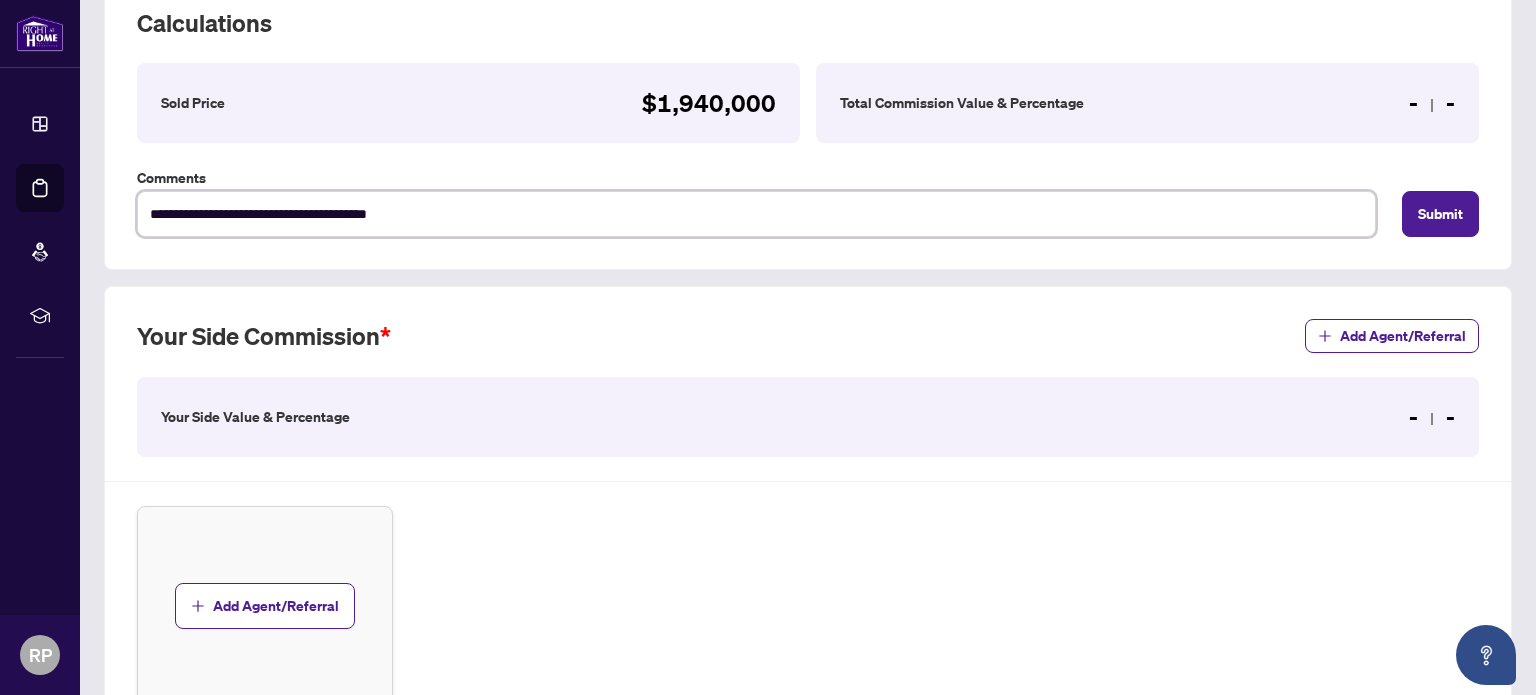 type on "**********" 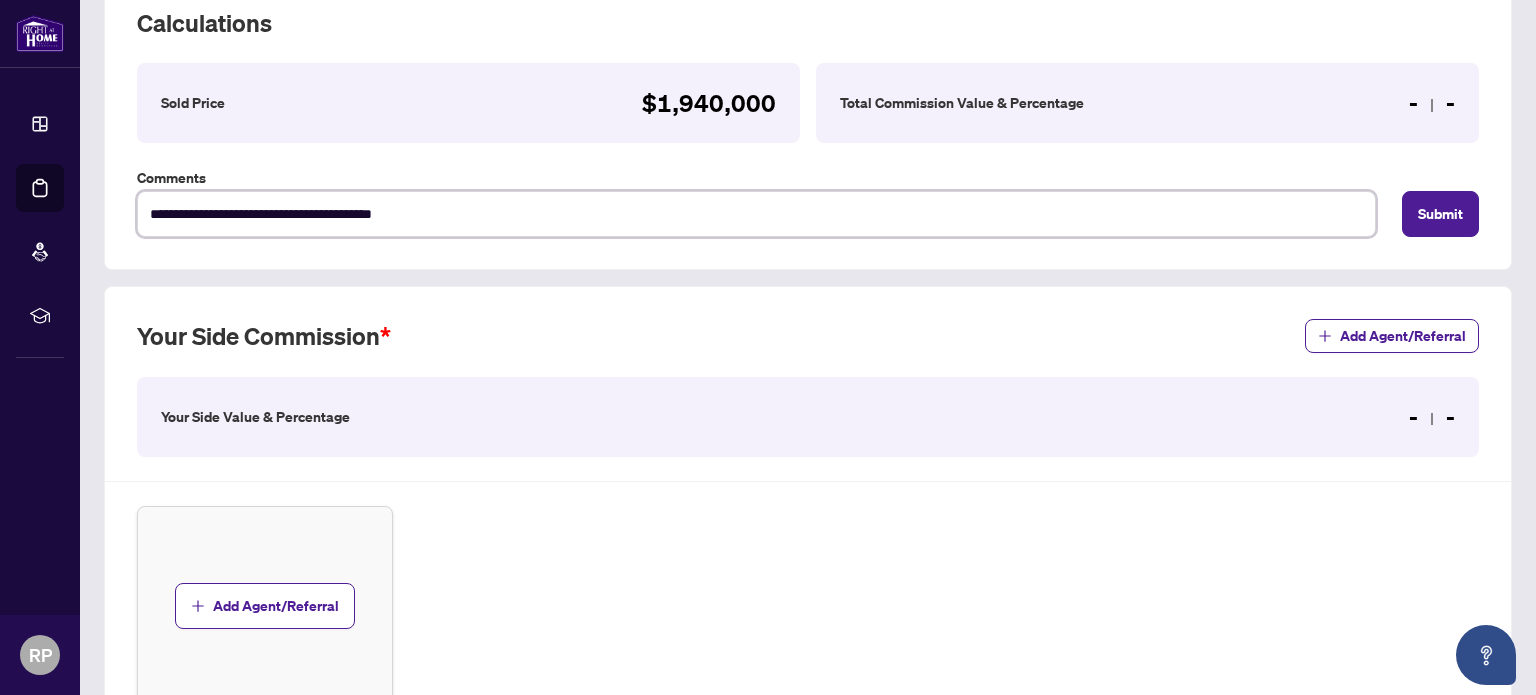 type on "**********" 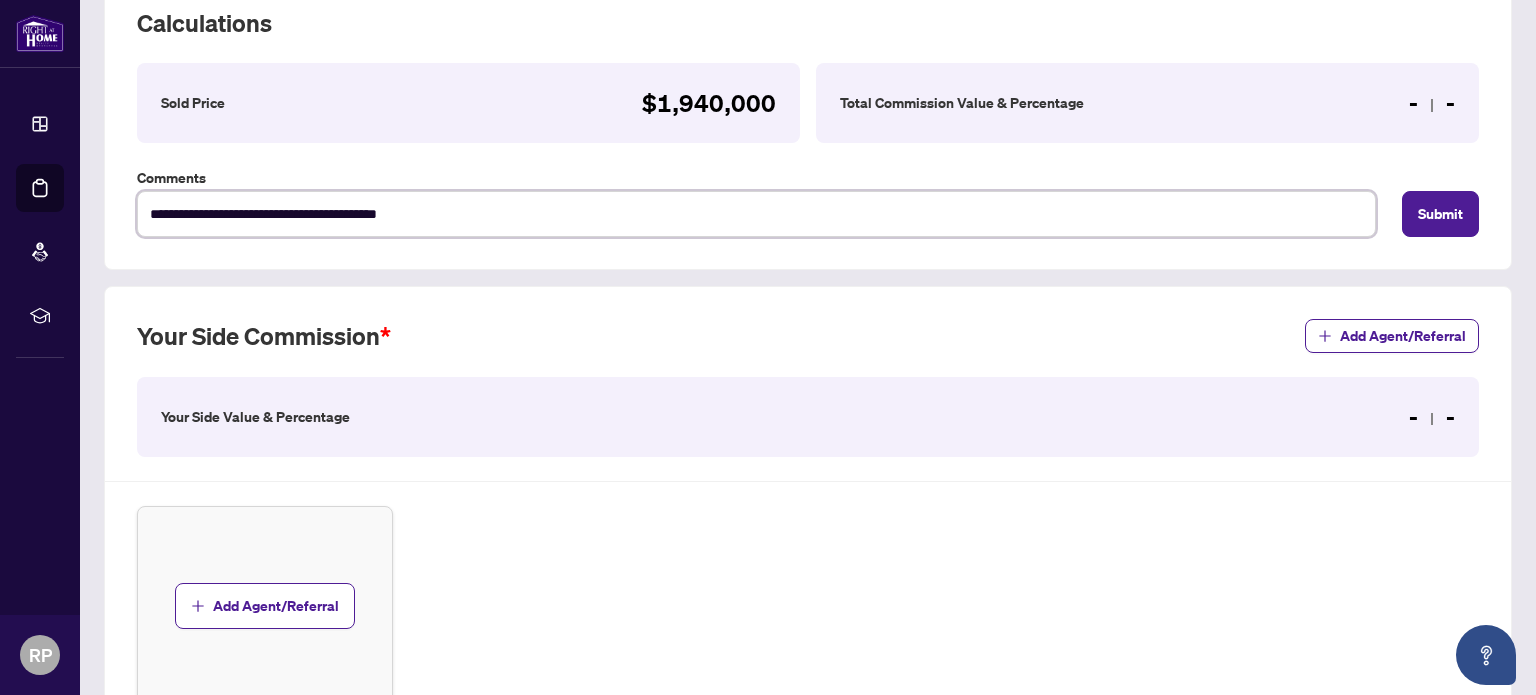 type on "**********" 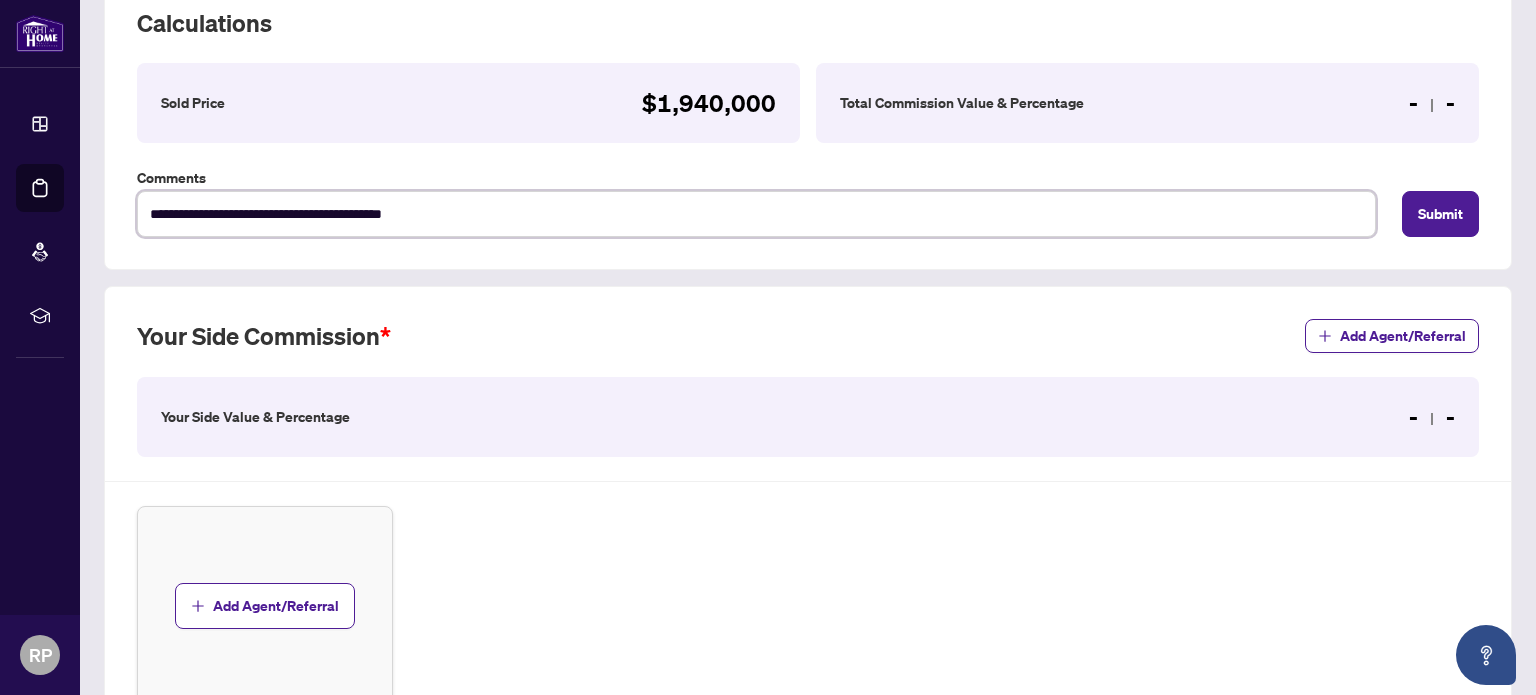 type on "**********" 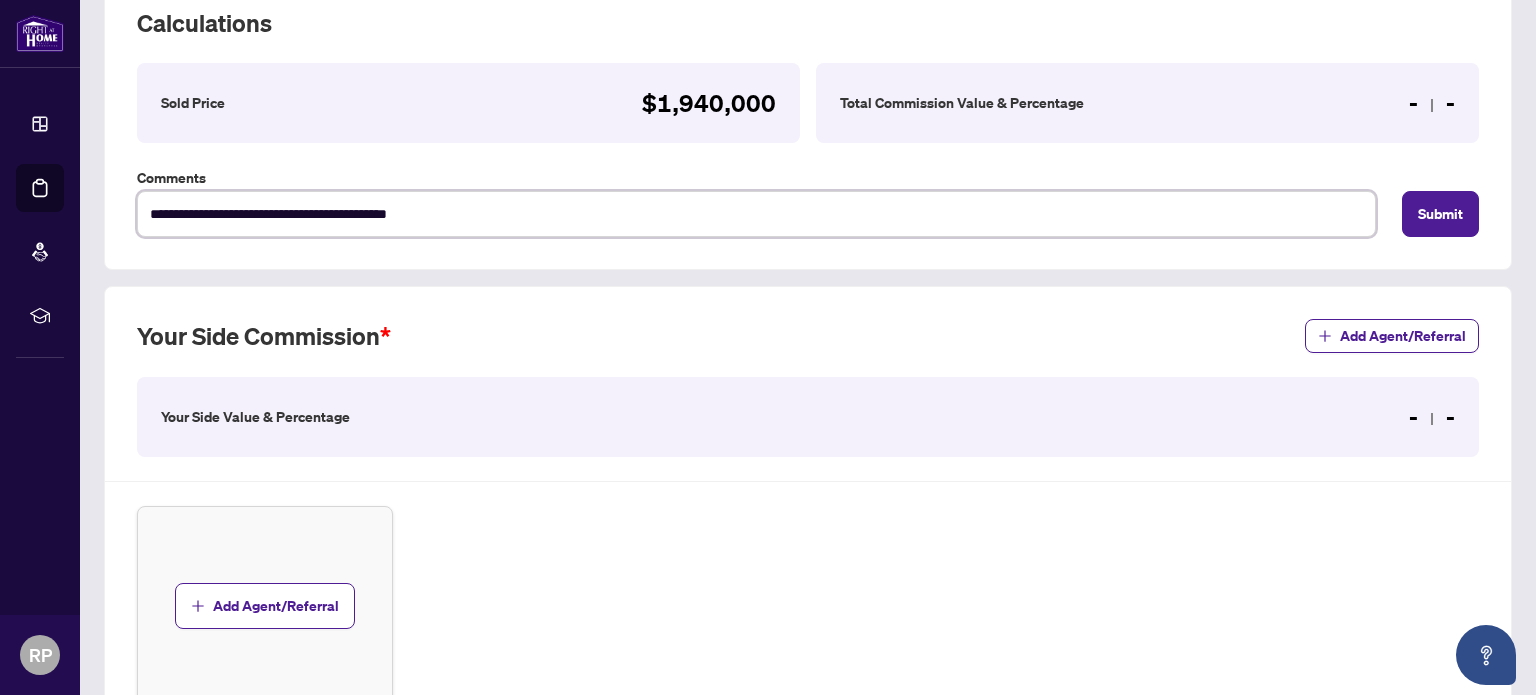 type on "**********" 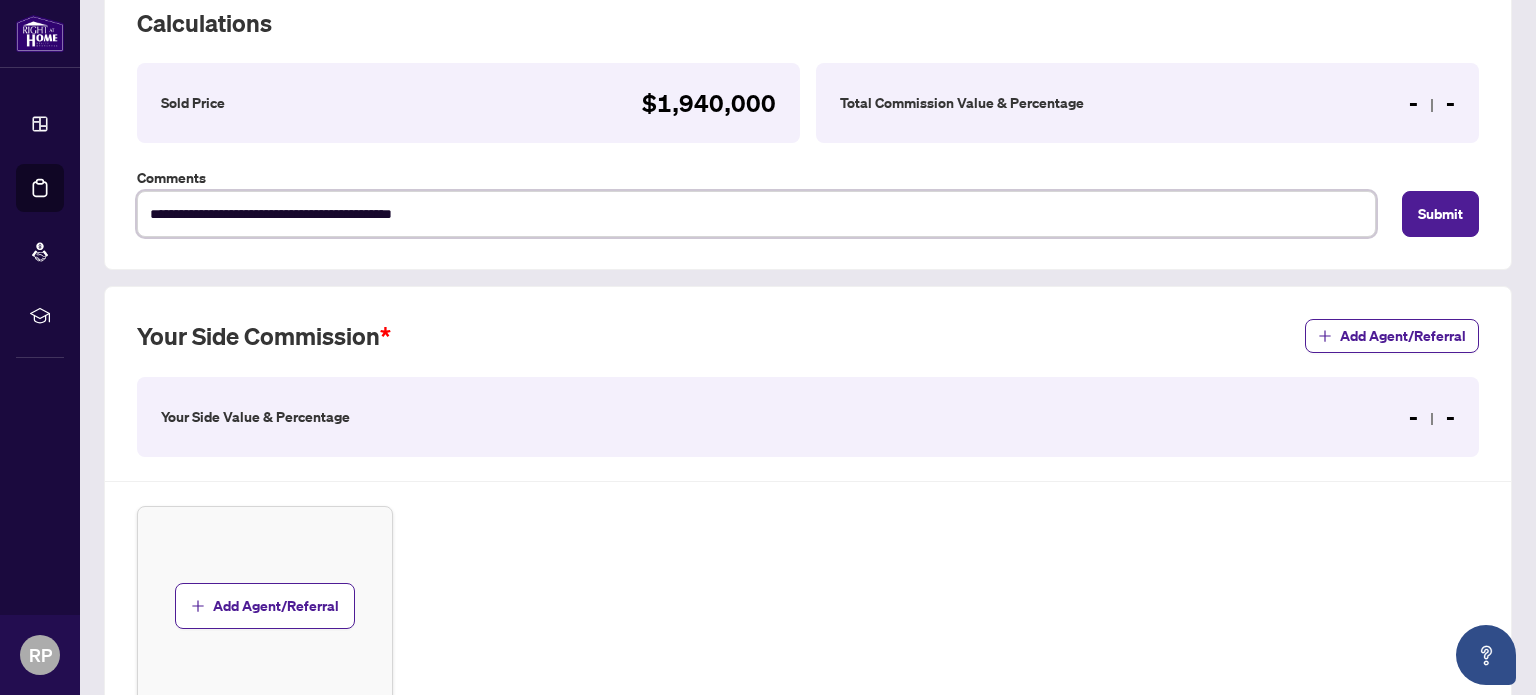 type on "**********" 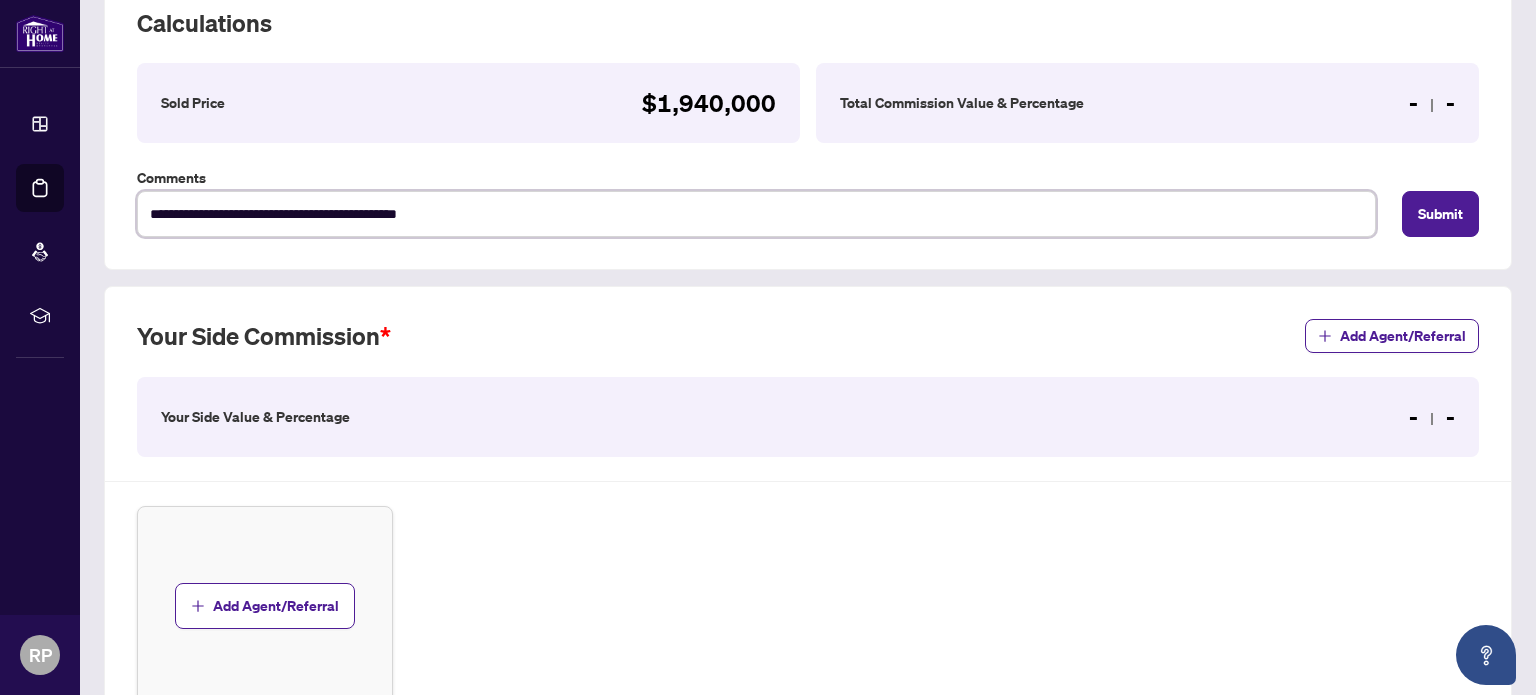 type on "**********" 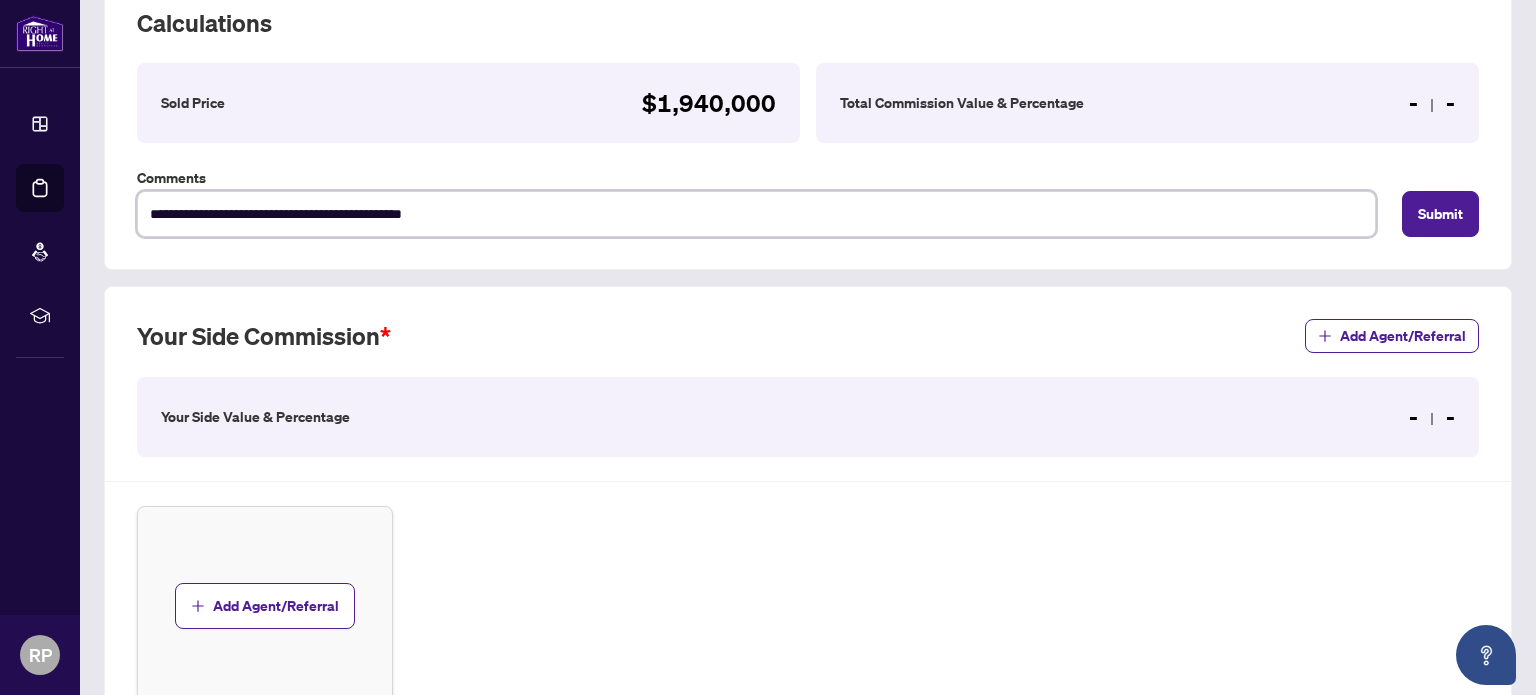type on "**********" 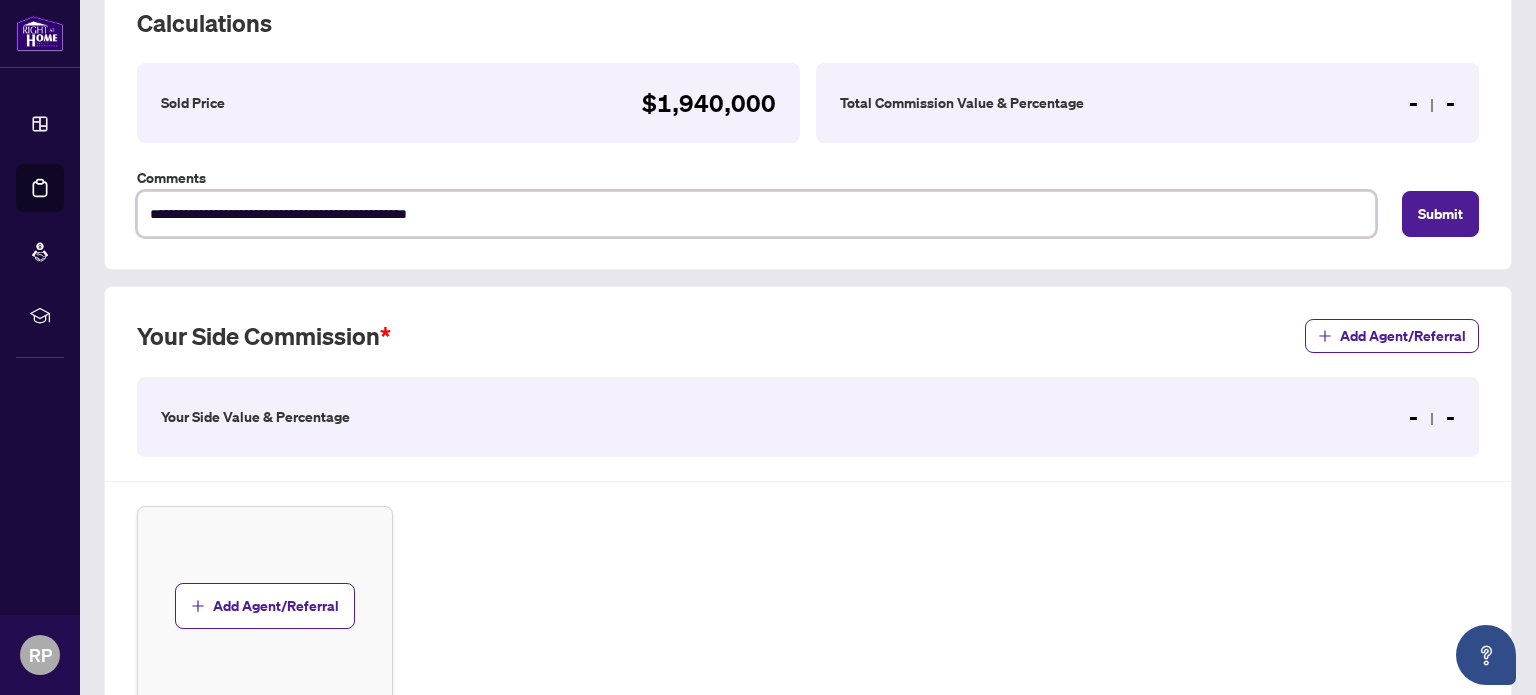 type on "**********" 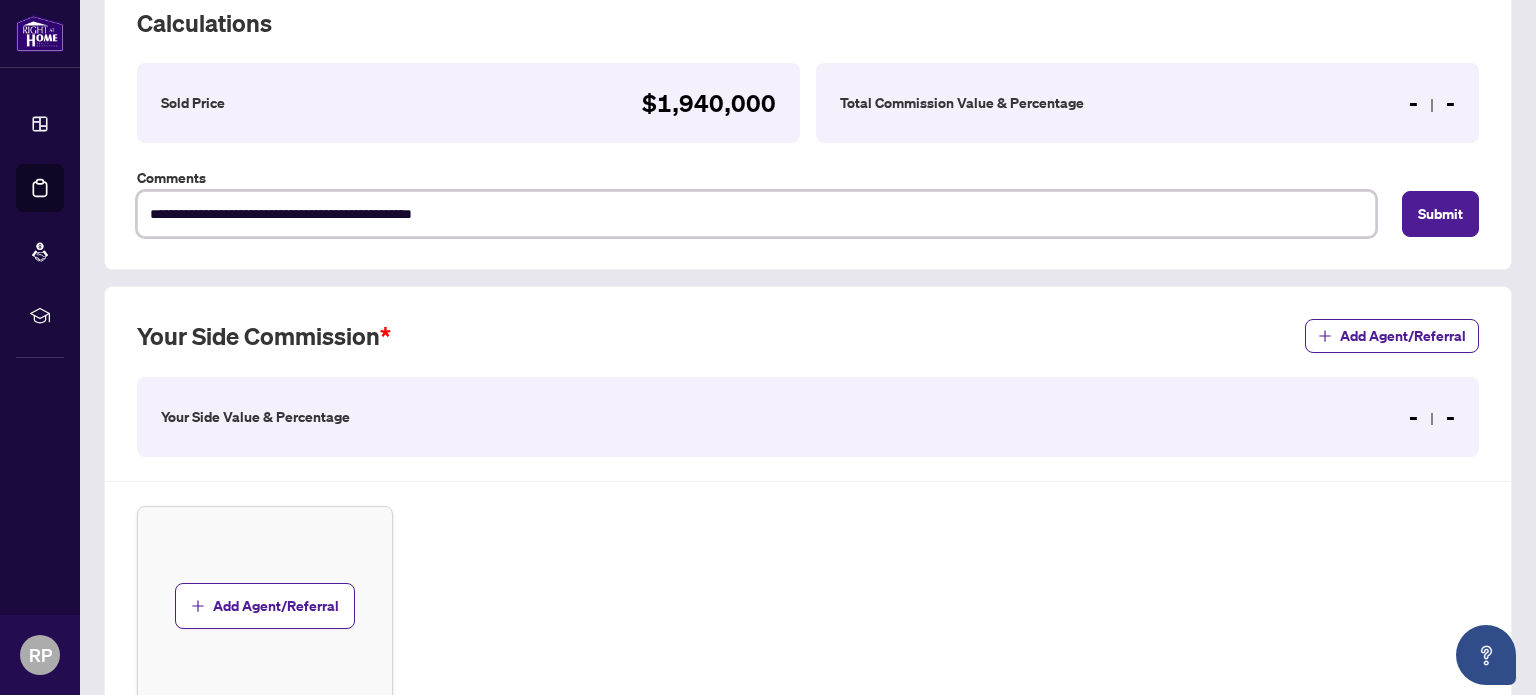 type on "**********" 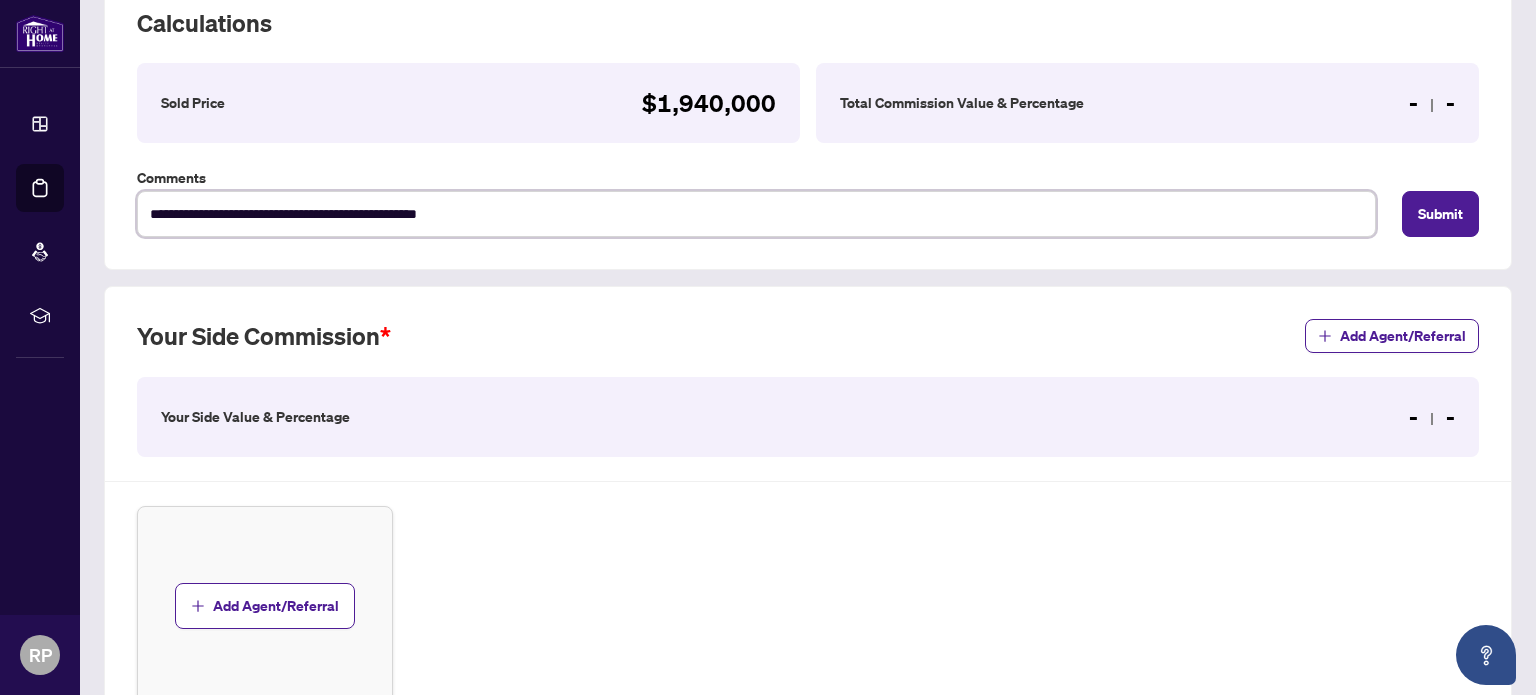 type on "**********" 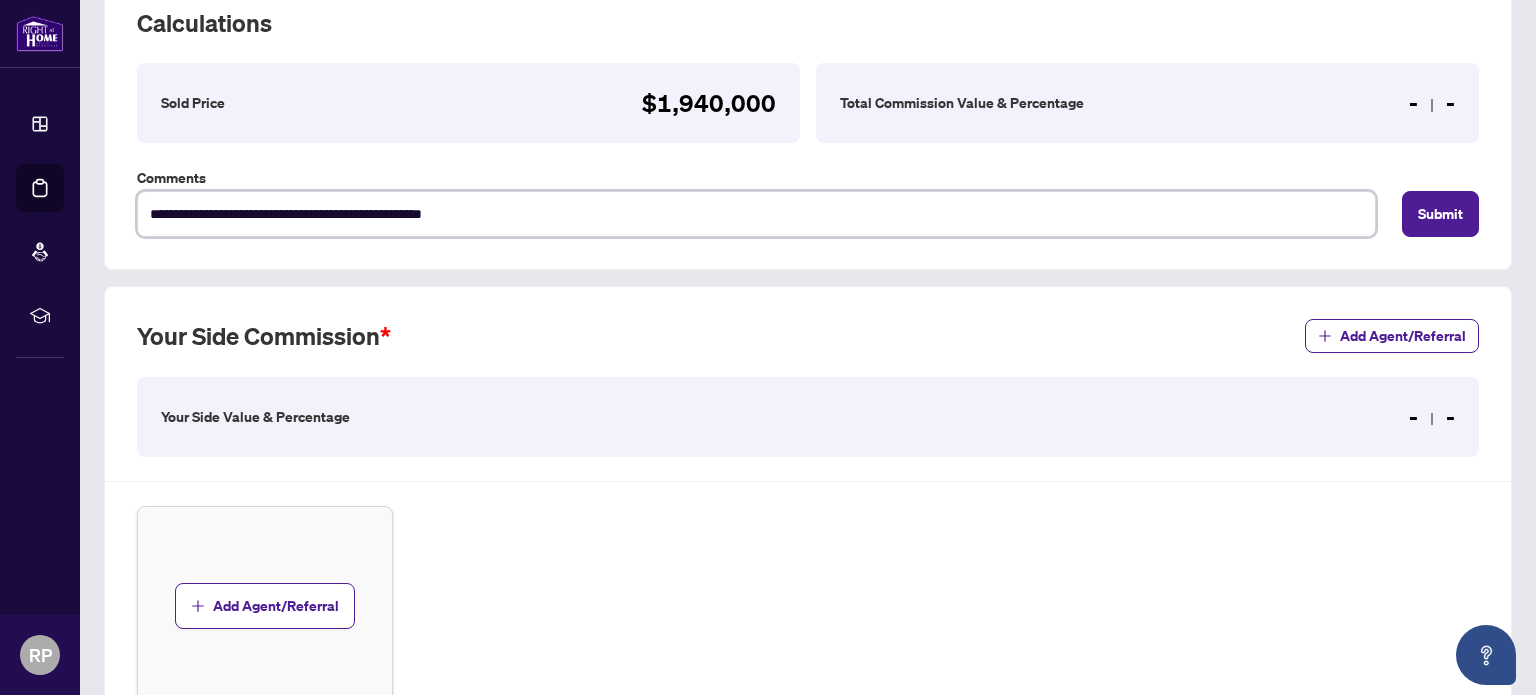 type on "**********" 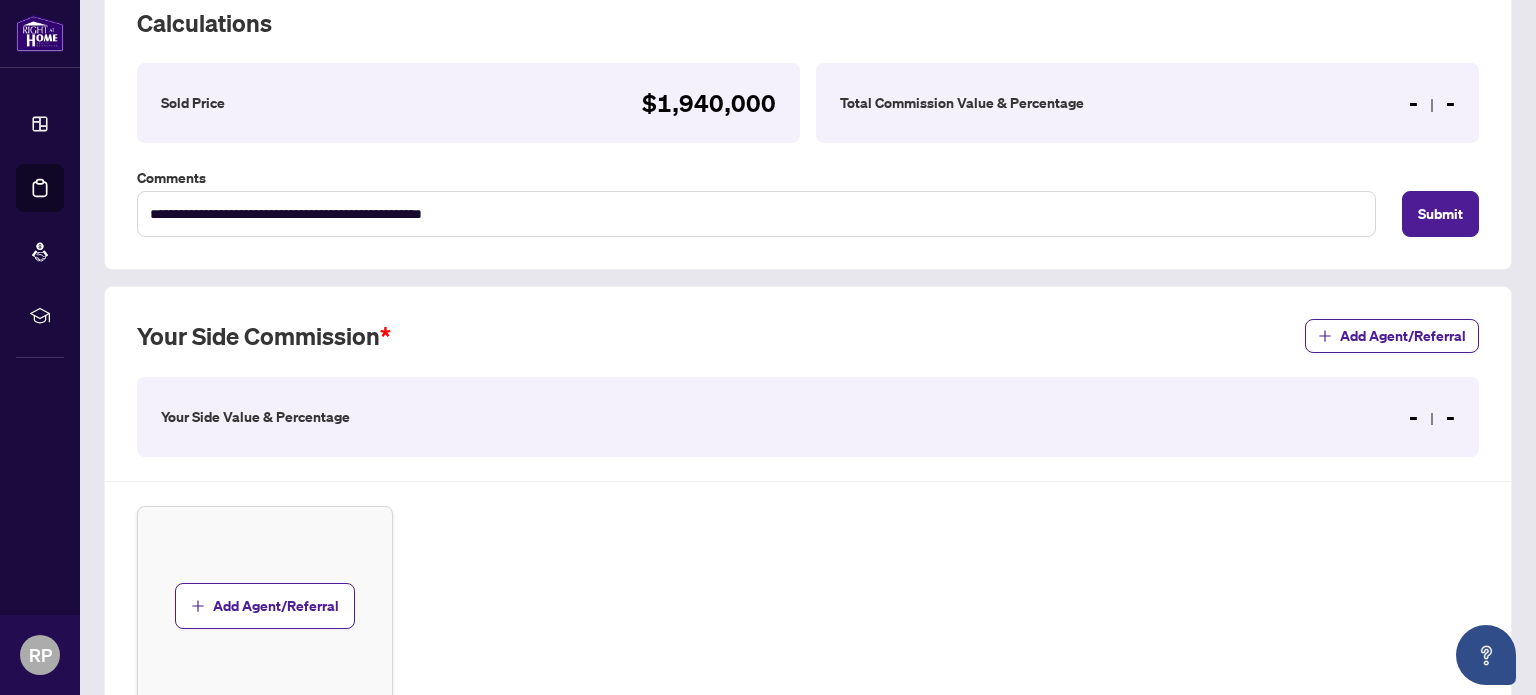 click on "Your Side Value & Percentage -     -" at bounding box center [808, 417] 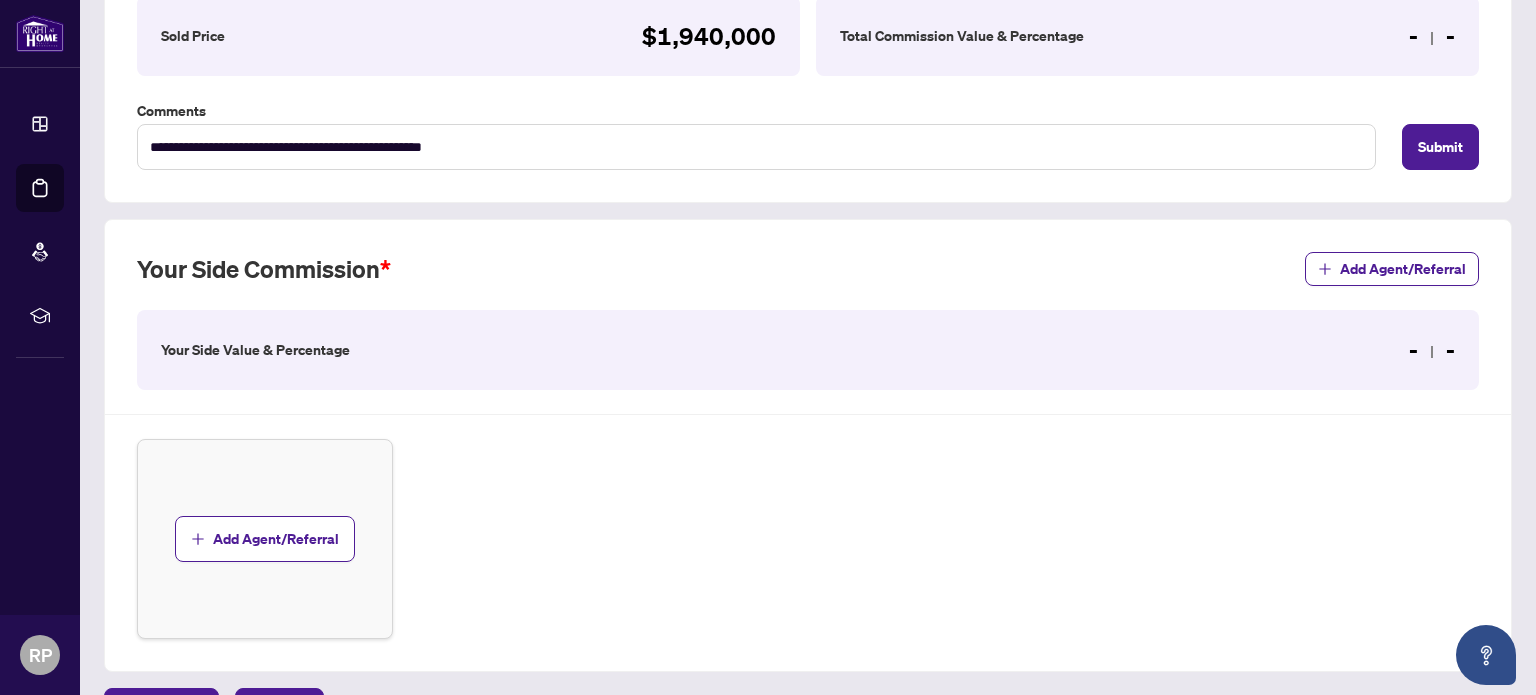 scroll, scrollTop: 400, scrollLeft: 0, axis: vertical 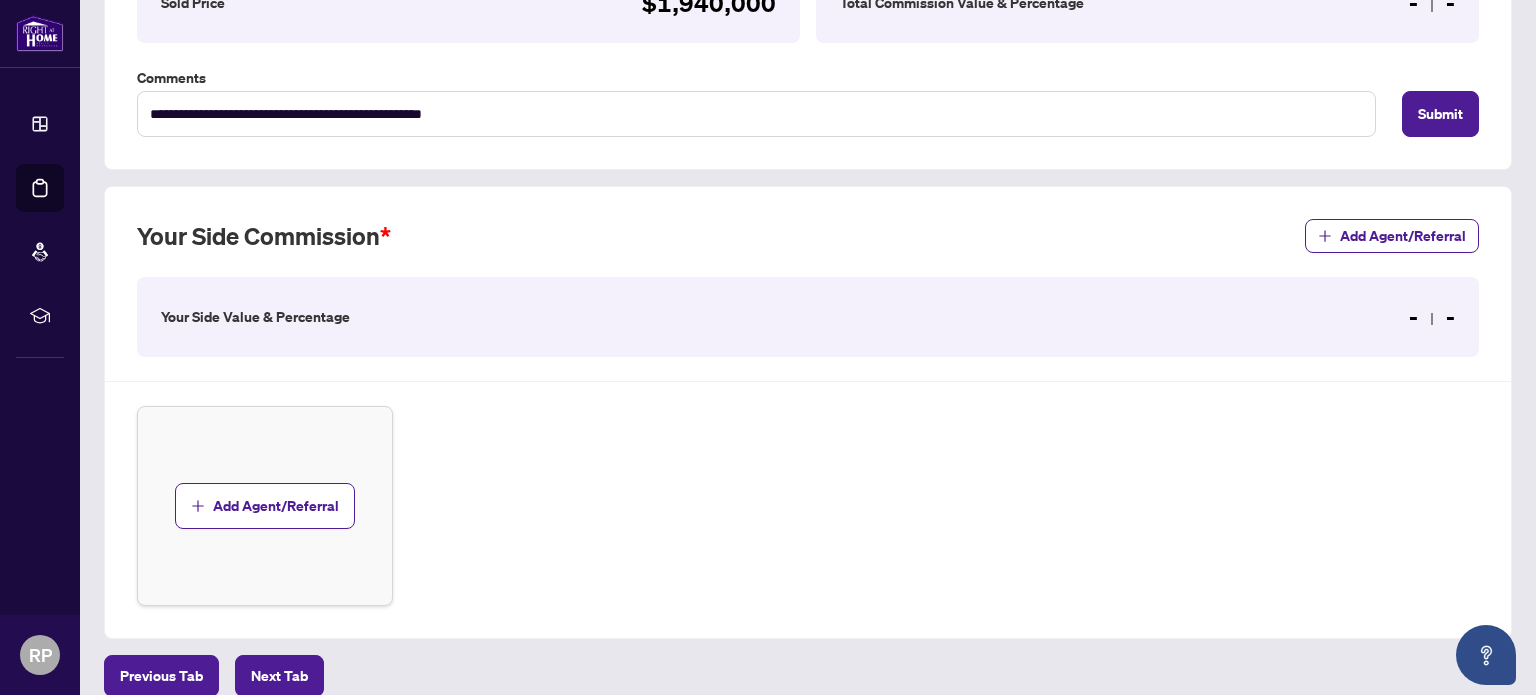 click on "Your Side Value & Percentage" at bounding box center (255, 317) 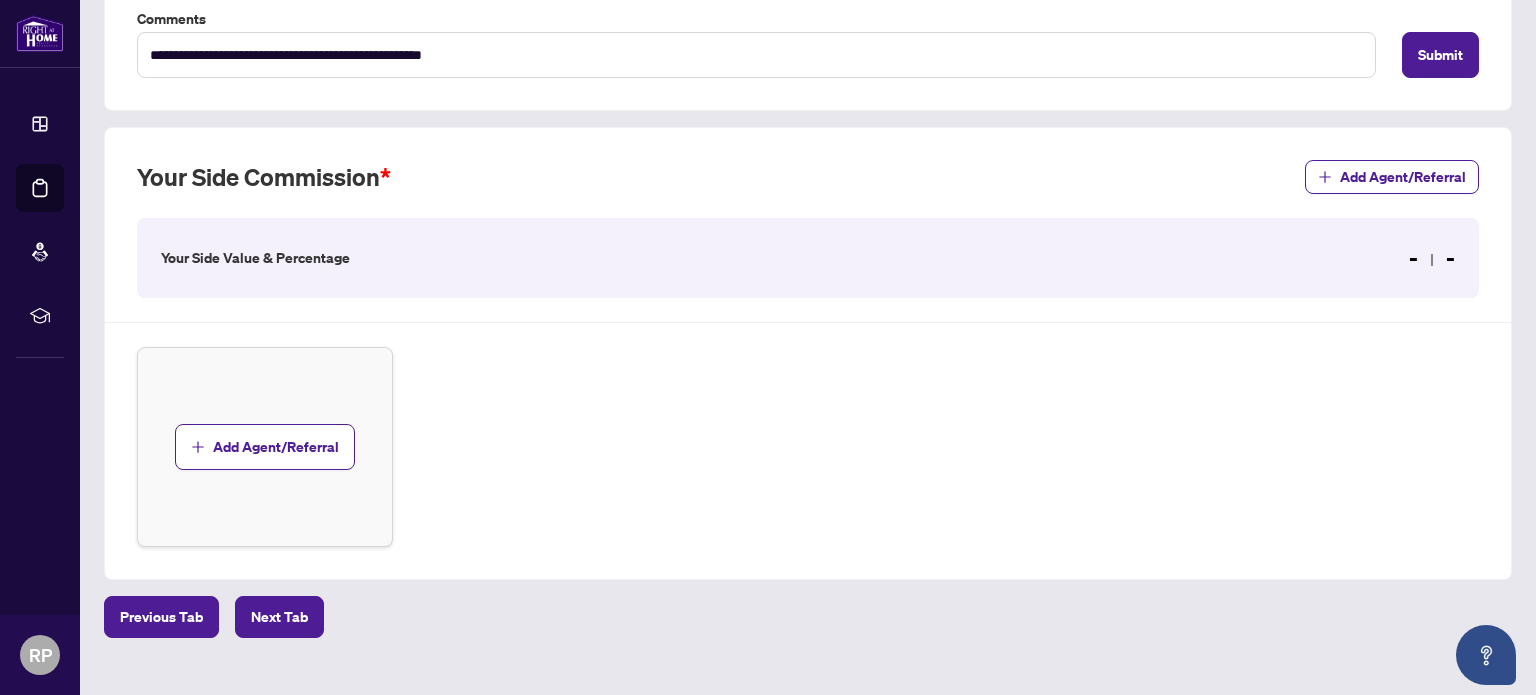 scroll, scrollTop: 490, scrollLeft: 0, axis: vertical 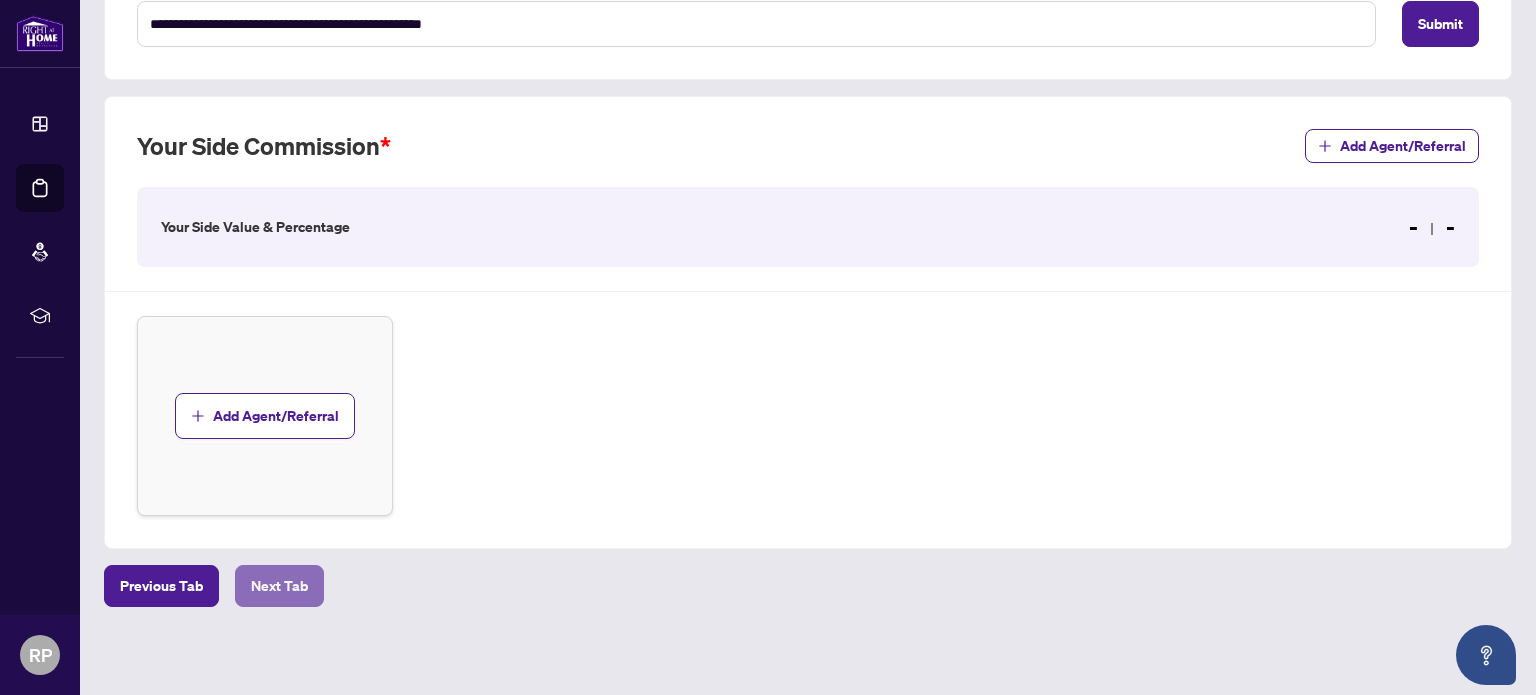 click on "Next Tab" at bounding box center [279, 586] 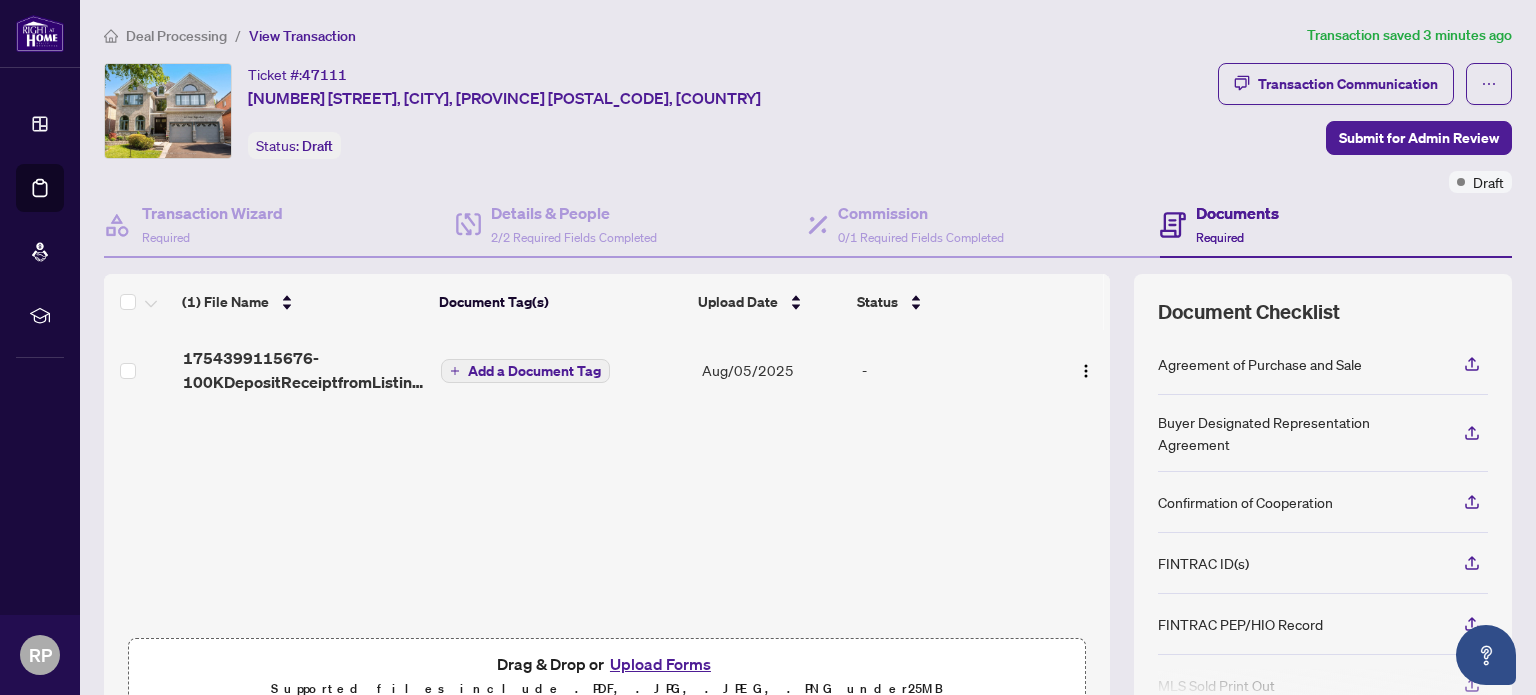scroll, scrollTop: 177, scrollLeft: 0, axis: vertical 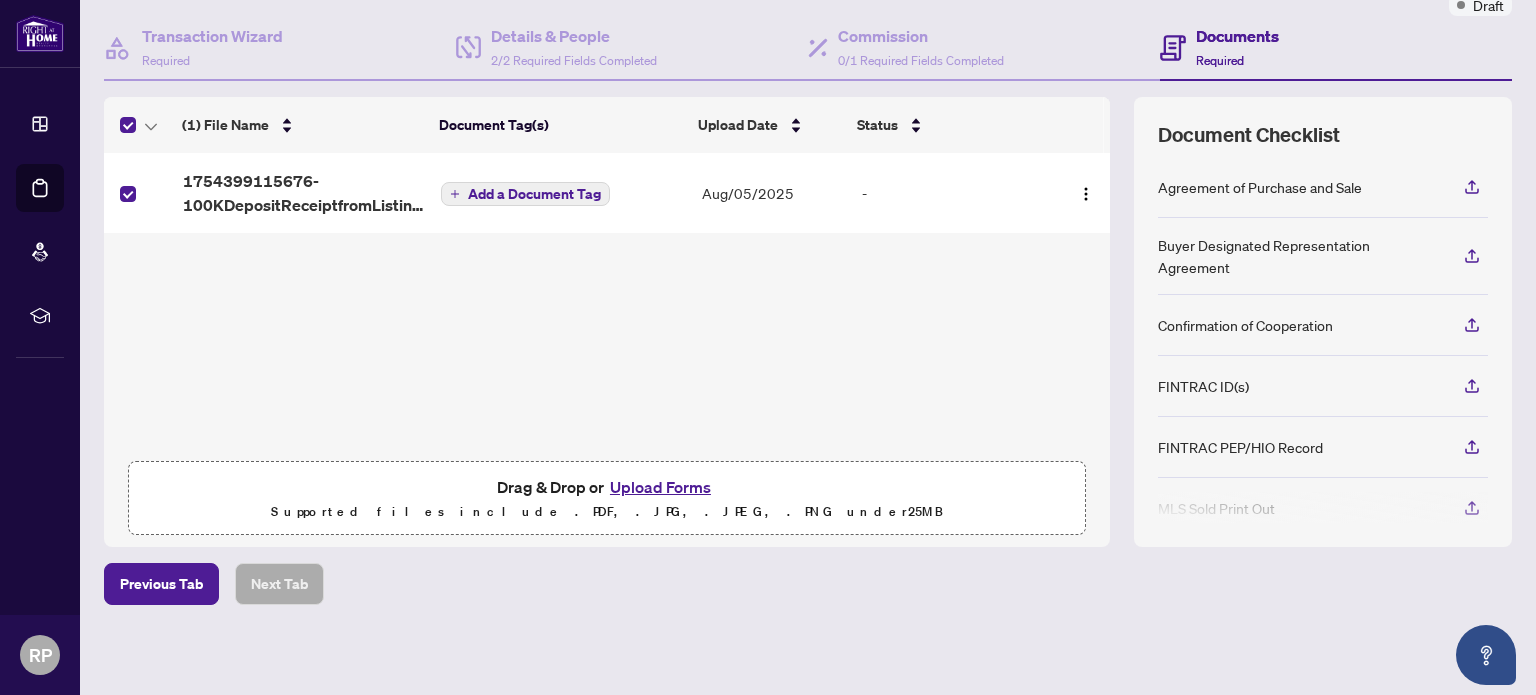 click on "Upload Forms" at bounding box center (660, 487) 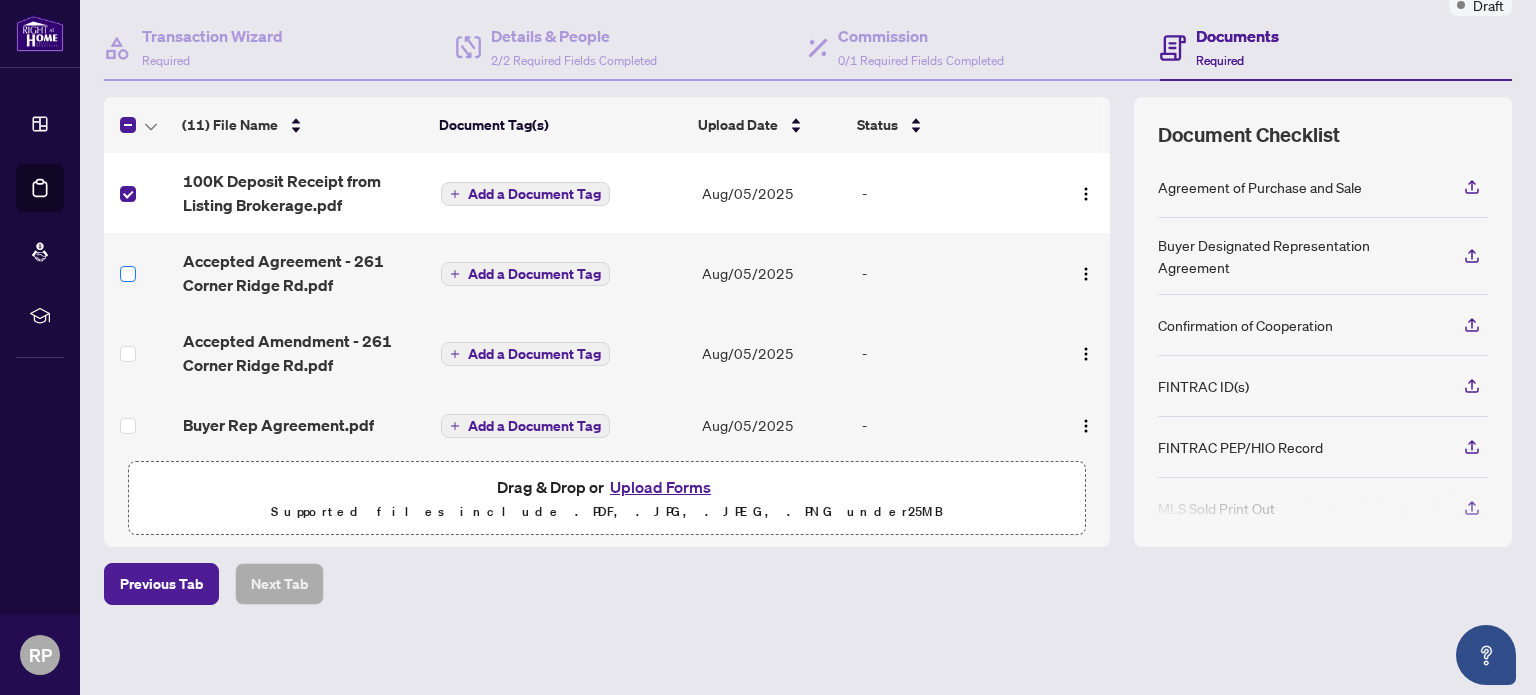 click at bounding box center (128, 274) 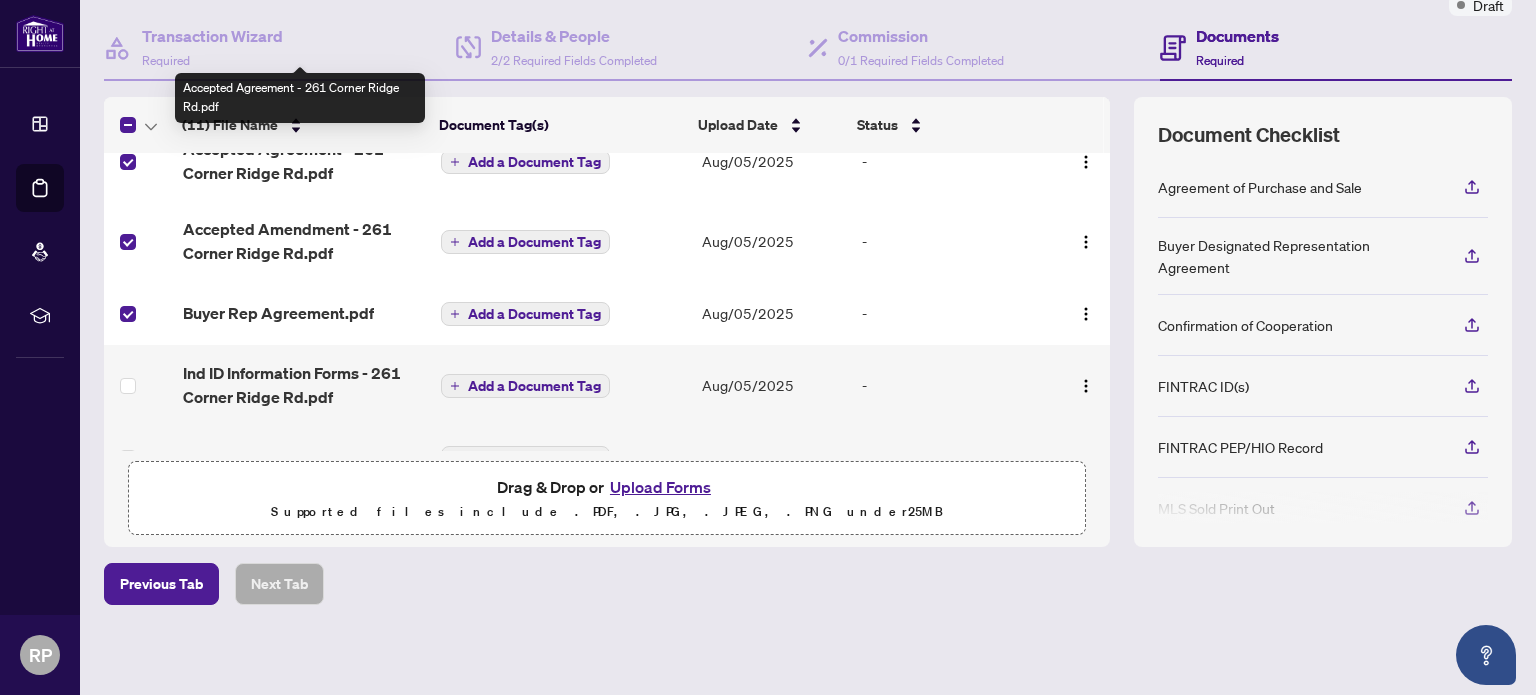 scroll, scrollTop: 300, scrollLeft: 0, axis: vertical 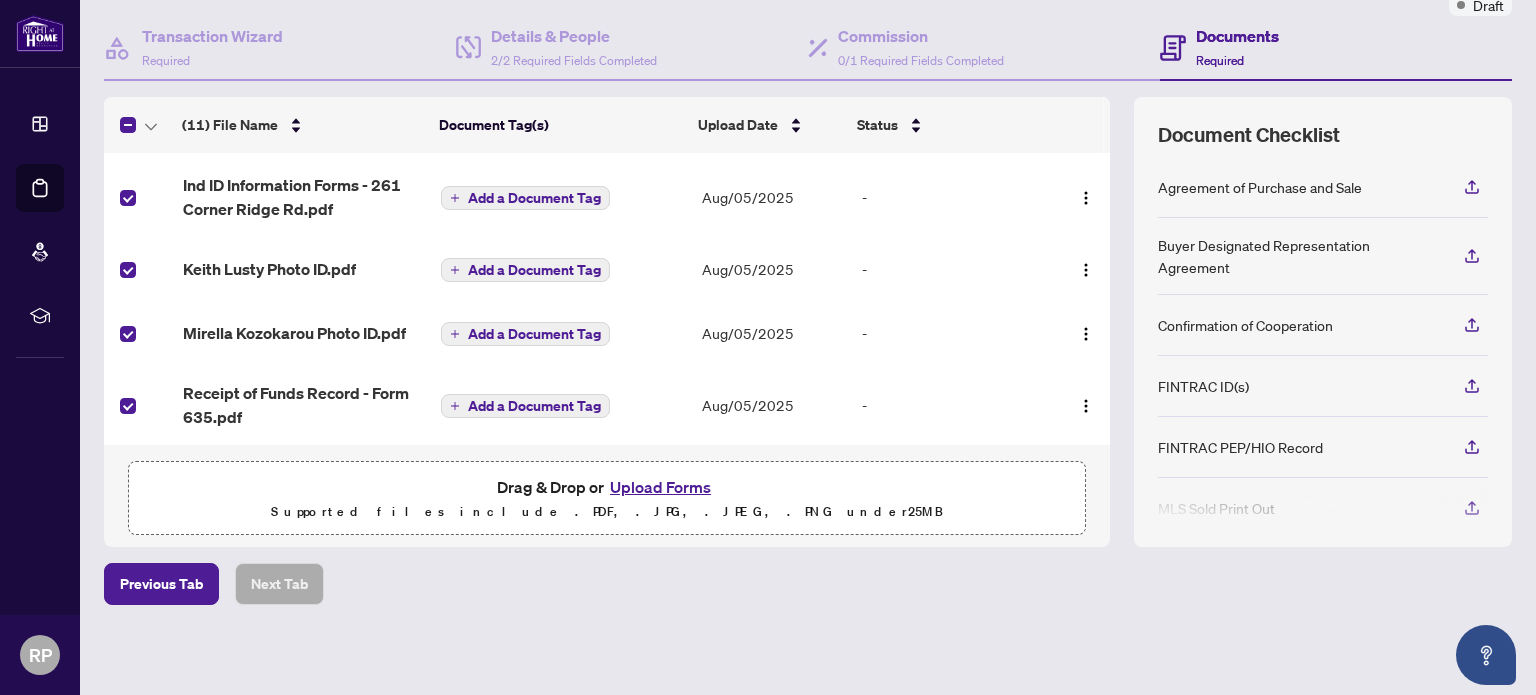 click on "Transaction saved   a few seconds ago Ticket #:  47111 [NUMBER] [STREET], [CITY], [PROVINCE] [POSTAL_CODE], [COUNTRY] Status:   Draft Transaction Communication Submit for Admin Review Draft Transaction Wizard Required Details & People 2/2 Required Fields Completed Commission 0/1 Required Fields Completed Documents Required (11) File Name Document Tag(s) Upload Date Status             100K Deposit Receipt from Listing Brokerage.pdf Add a Document Tag Aug/05/2025 - Accepted Agreement - 261 Corner Ridge Rd.pdf Add a Document Tag Aug/05/2025 - Accepted Amendment - 261 Corner Ridge Rd.pdf Add a Document Tag Aug/05/2025 - Buyer Rep Agreement.pdf Add a Document Tag Aug/05/2025 - Ind ID Information Forms - 261 Corner Ridge Rd.pdf Add a Document Tag Aug/05/2025 - Keith Lusty Photo ID.pdf Add a Document Tag Aug/05/2025 - Mirella Kozokarou Photo ID.pdf Add a Document Tag Aug/05/2025 - Receipt of Funds Record - Form 635.pdf Add a Document Tag Aug/05/2025 - RECO Info Guide.pdf Aug/05/2025 -" at bounding box center [808, 261] 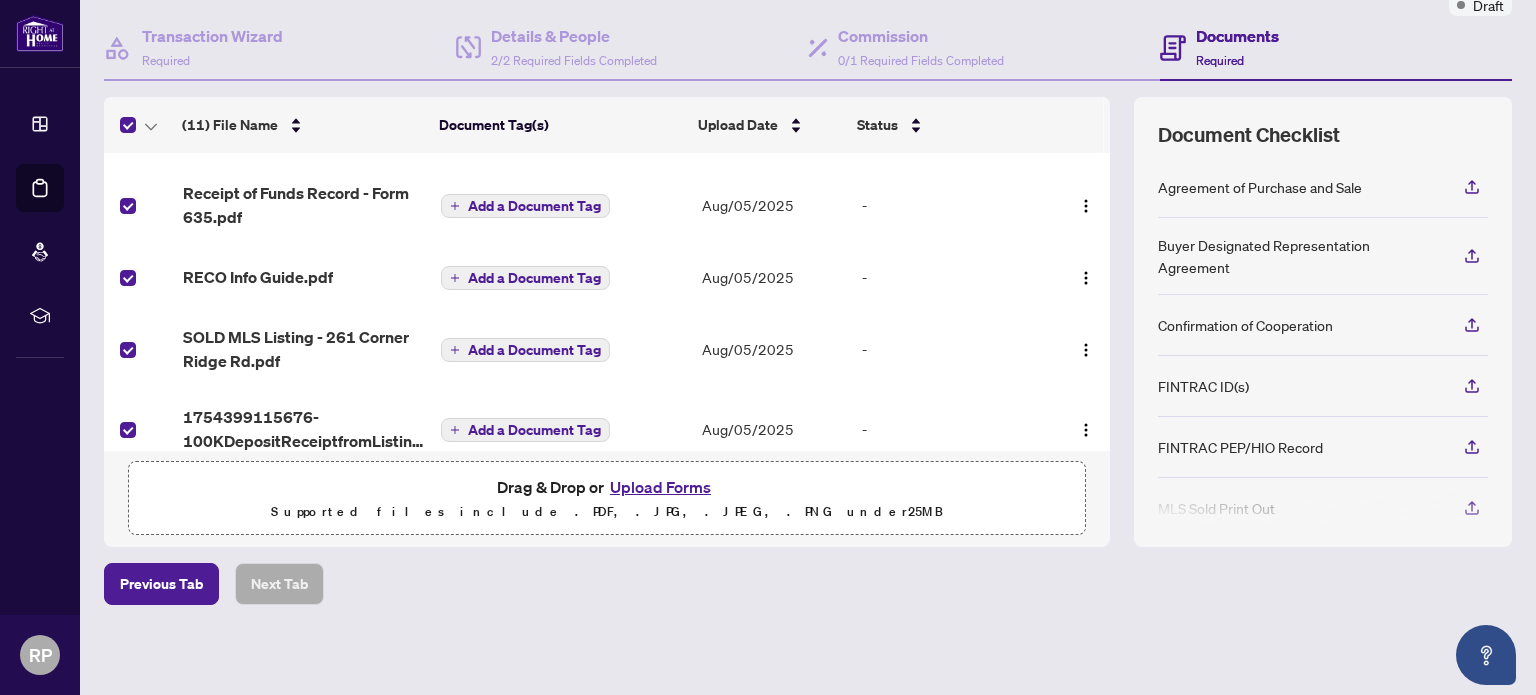 scroll, scrollTop: 524, scrollLeft: 0, axis: vertical 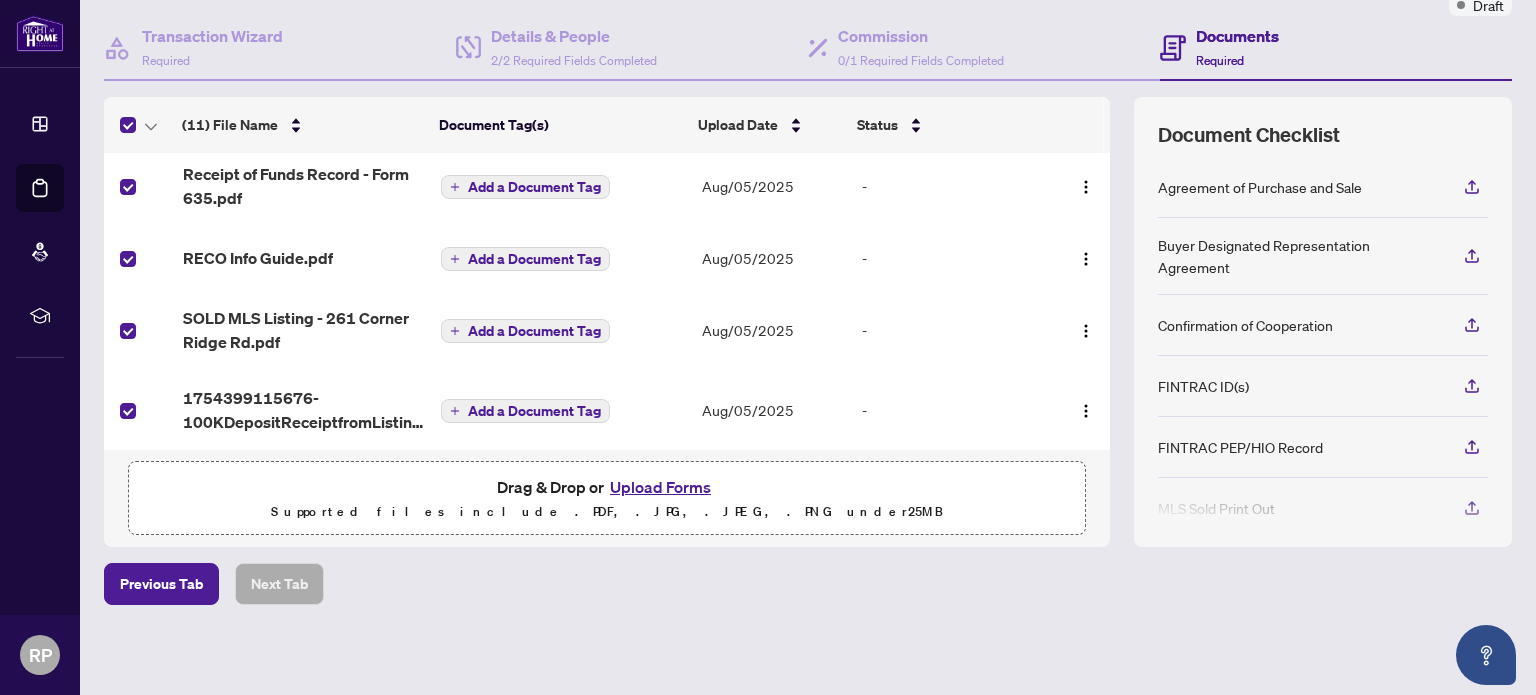 click on "Transaction saved   a few seconds ago Ticket #:  47111 [NUMBER] [STREET], [CITY], [PROVINCE] [POSTAL_CODE], [COUNTRY] Status:   Draft Transaction Communication Submit for Admin Review Draft Transaction Wizard Required Details & People 2/2 Required Fields Completed Commission 0/1 Required Fields Completed Documents Required (11) File Name Document Tag(s) Upload Date Status             100K Deposit Receipt from Listing Brokerage.pdf Add a Document Tag Aug/05/2025 - Accepted Agreement - 261 Corner Ridge Rd.pdf Add a Document Tag Aug/05/2025 - Accepted Amendment - 261 Corner Ridge Rd.pdf Add a Document Tag Aug/05/2025 - Buyer Rep Agreement.pdf Add a Document Tag Aug/05/2025 - Ind ID Information Forms - 261 Corner Ridge Rd.pdf Add a Document Tag Aug/05/2025 - Keith Lusty Photo ID.pdf Add a Document Tag Aug/05/2025 - Mirella Kozokarou Photo ID.pdf Add a Document Tag Aug/05/2025 - Receipt of Funds Record - Form 635.pdf Add a Document Tag Aug/05/2025 - RECO Info Guide.pdf Aug/05/2025 -" at bounding box center (808, 261) 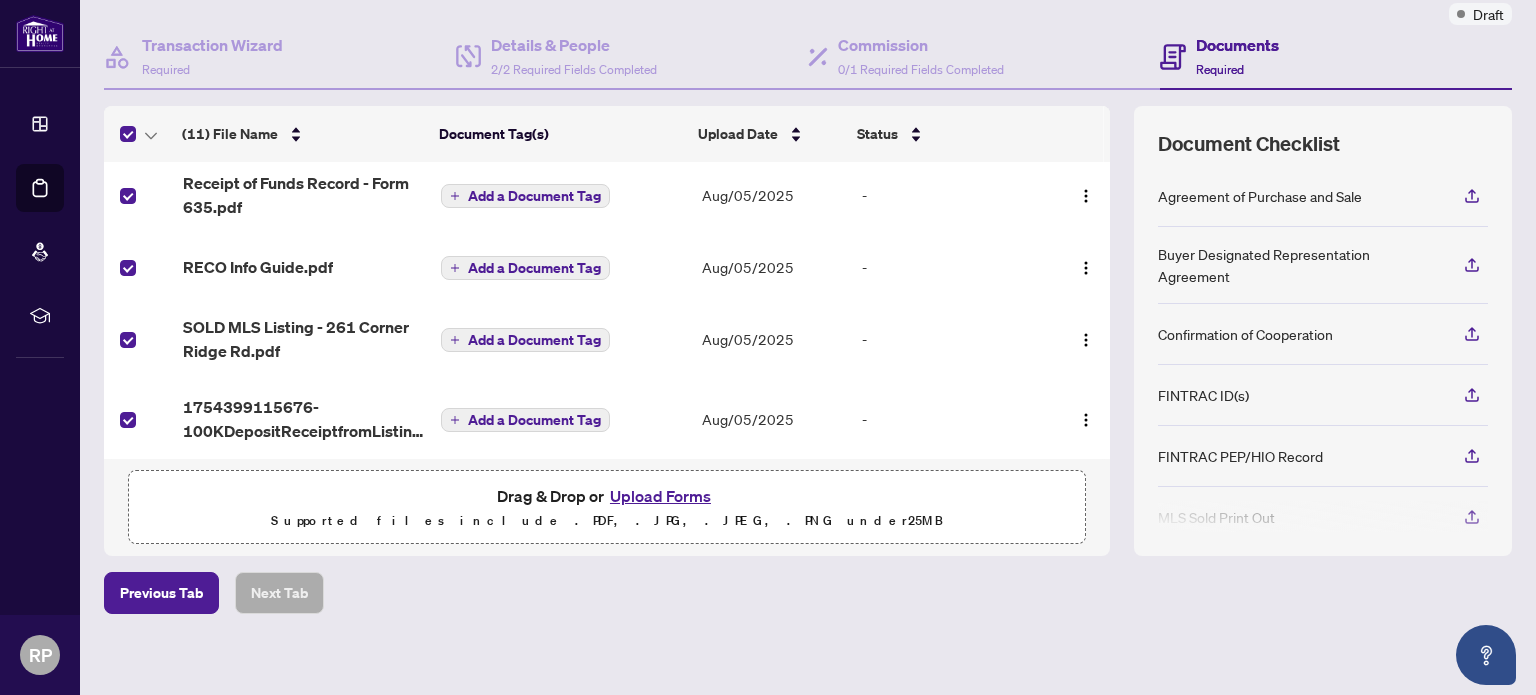 scroll, scrollTop: 177, scrollLeft: 0, axis: vertical 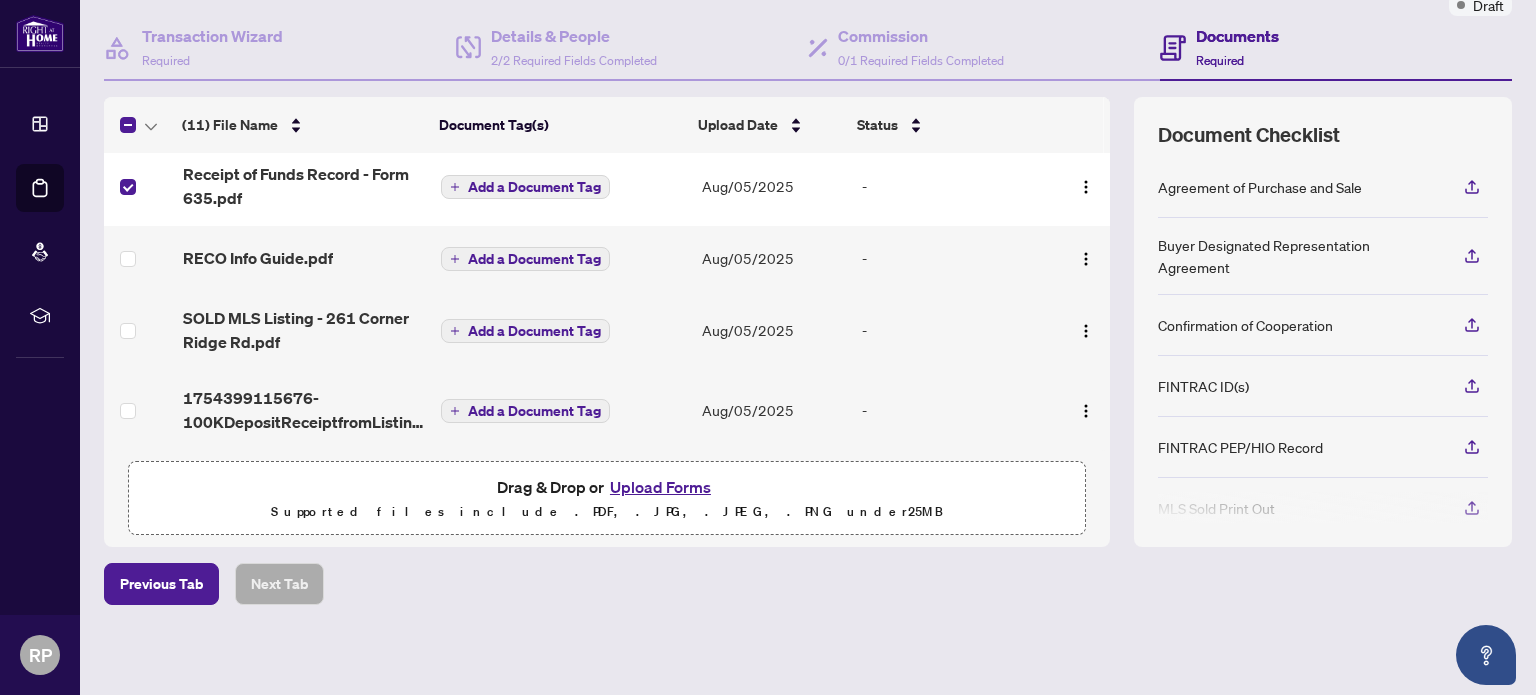 click at bounding box center [128, 187] 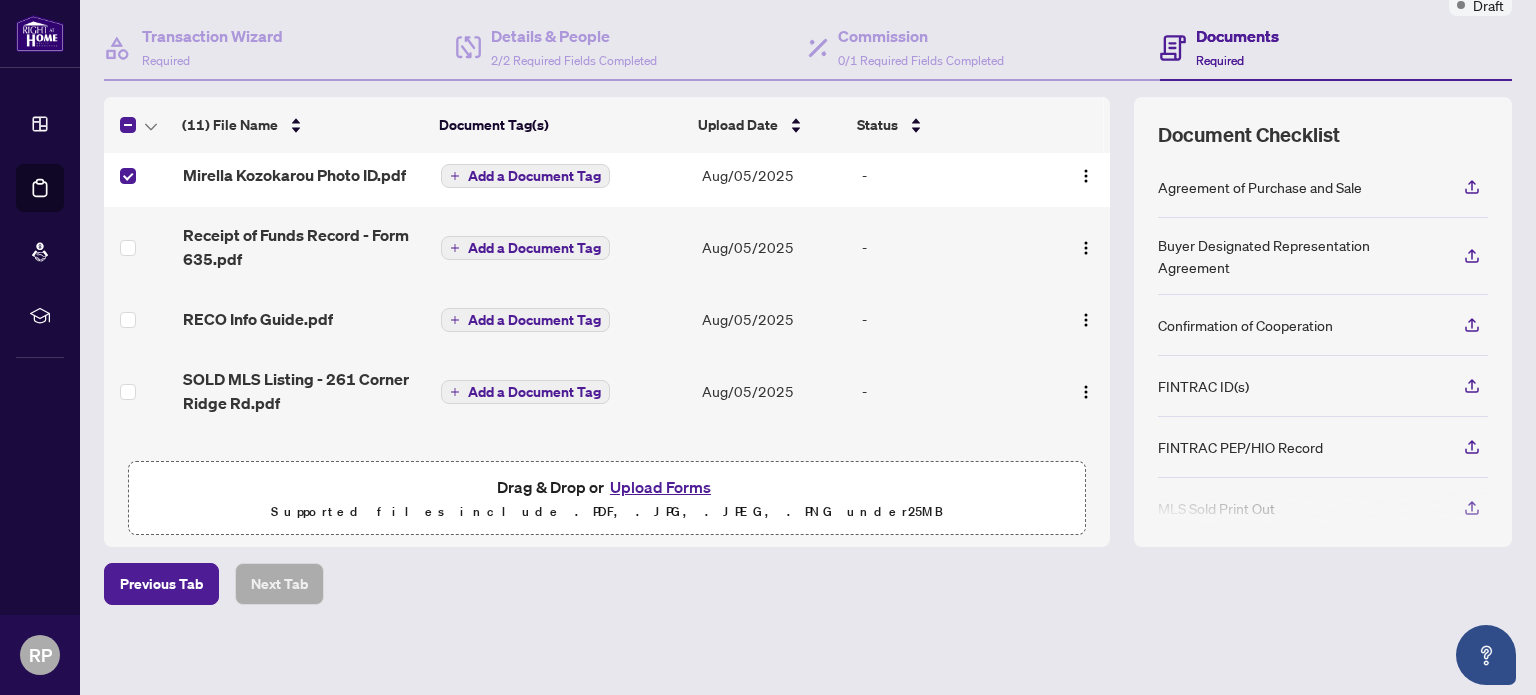 scroll, scrollTop: 424, scrollLeft: 0, axis: vertical 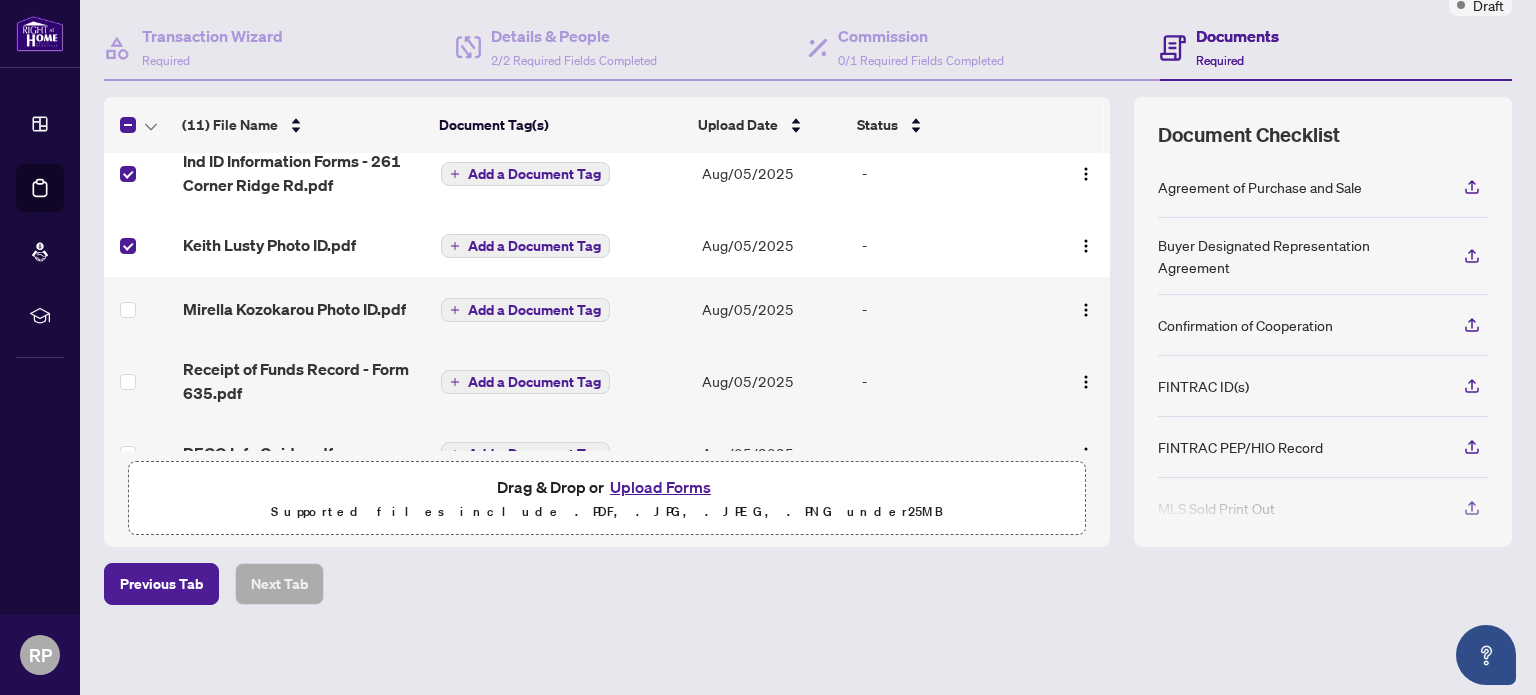 click at bounding box center (128, 246) 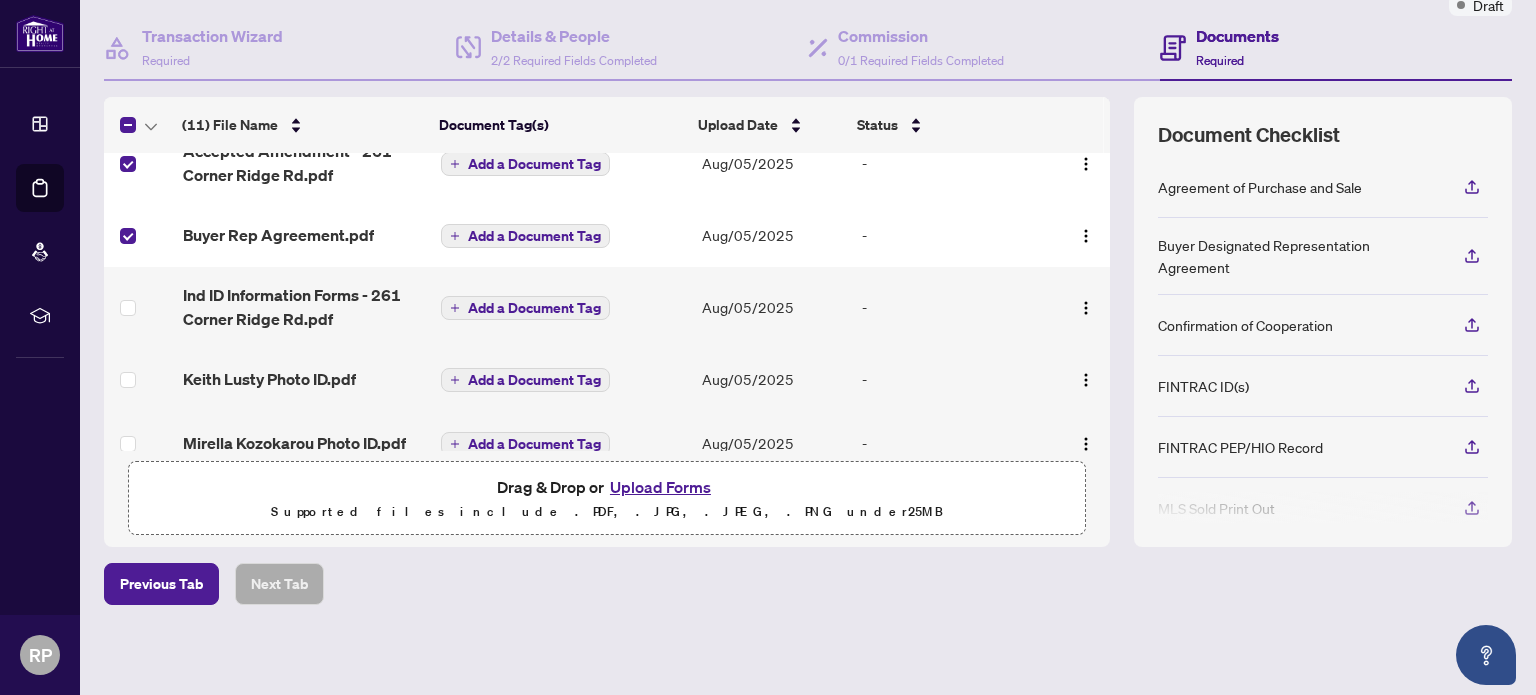scroll, scrollTop: 0, scrollLeft: 0, axis: both 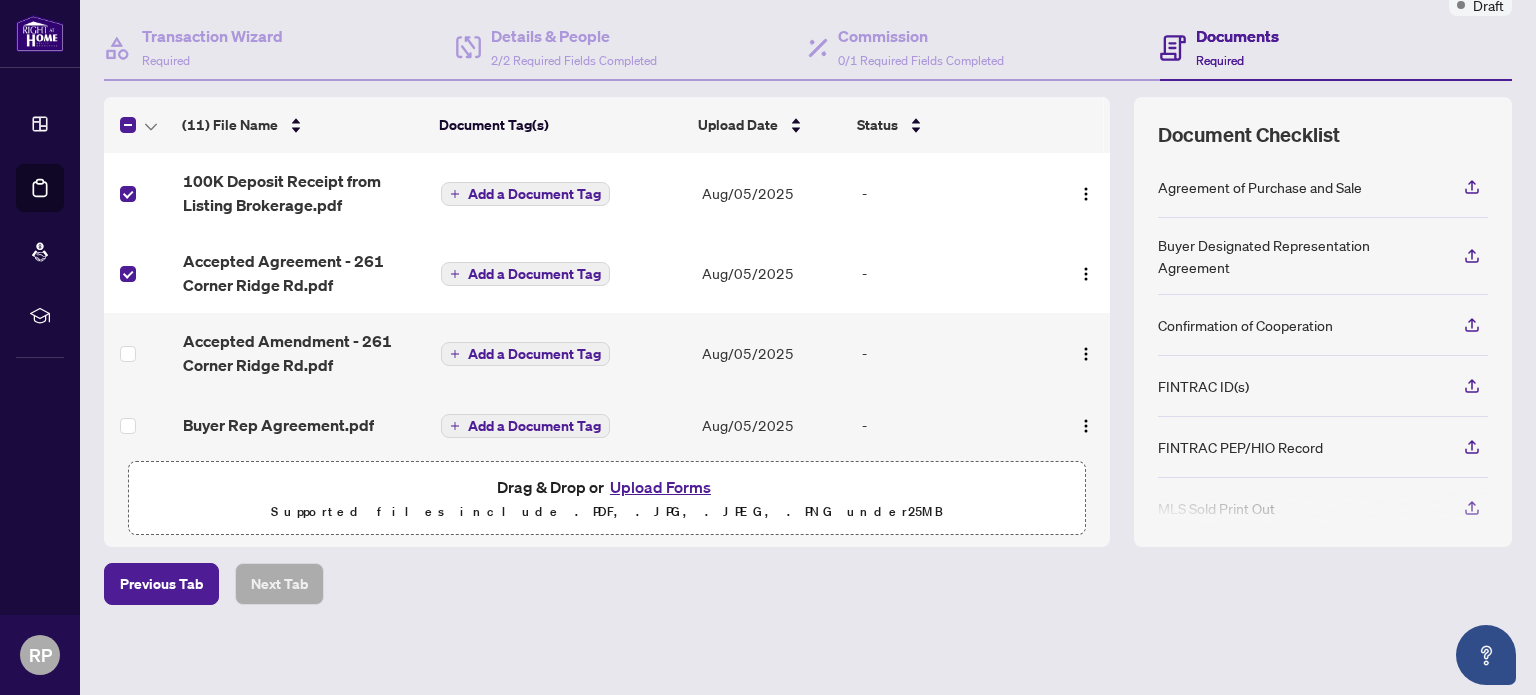 click at bounding box center [128, 274] 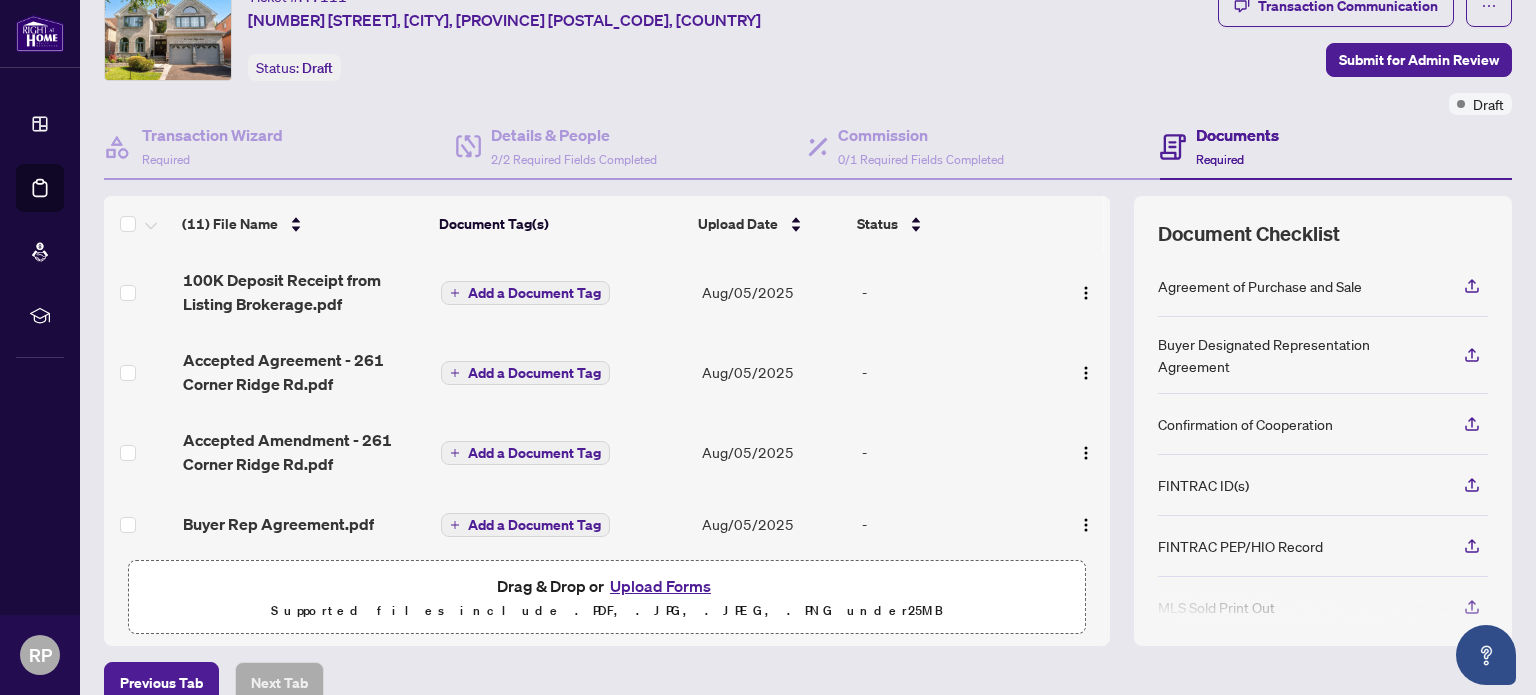 scroll, scrollTop: 0, scrollLeft: 0, axis: both 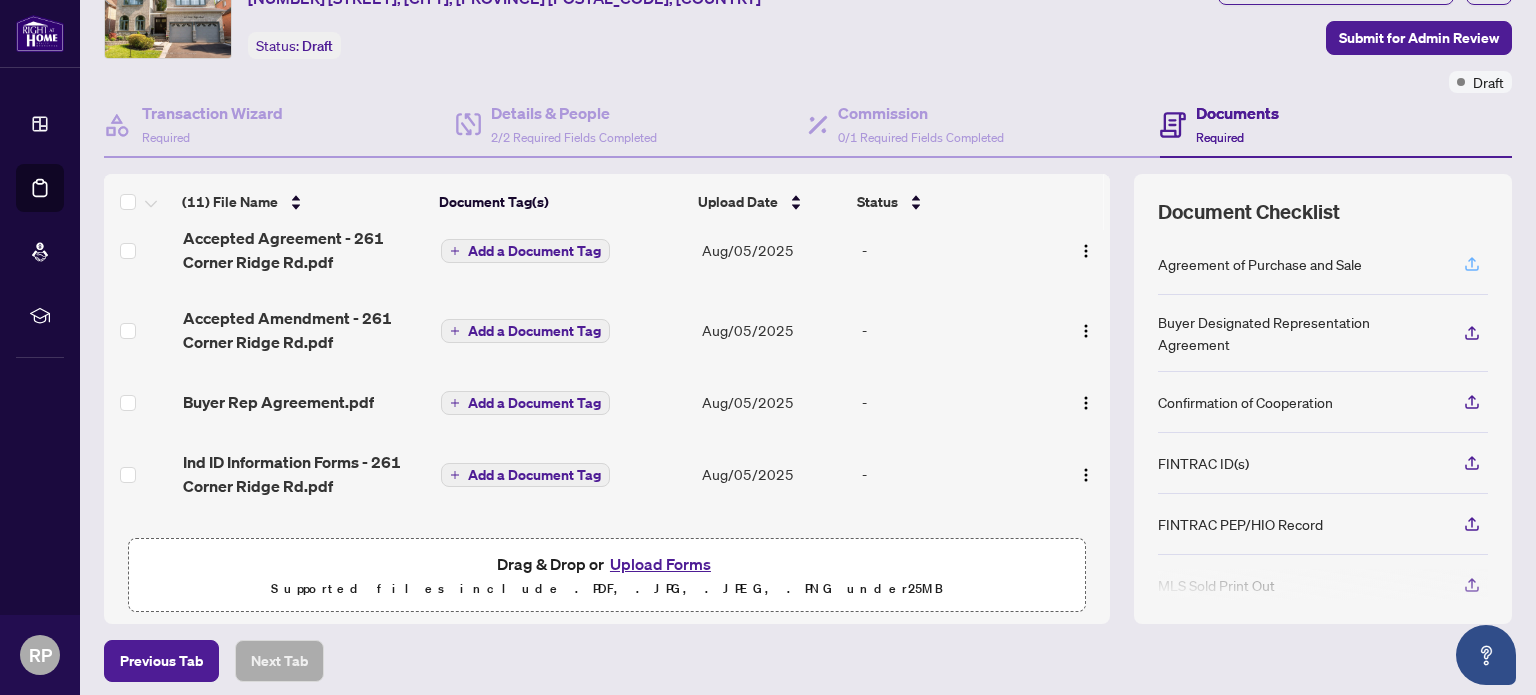 click 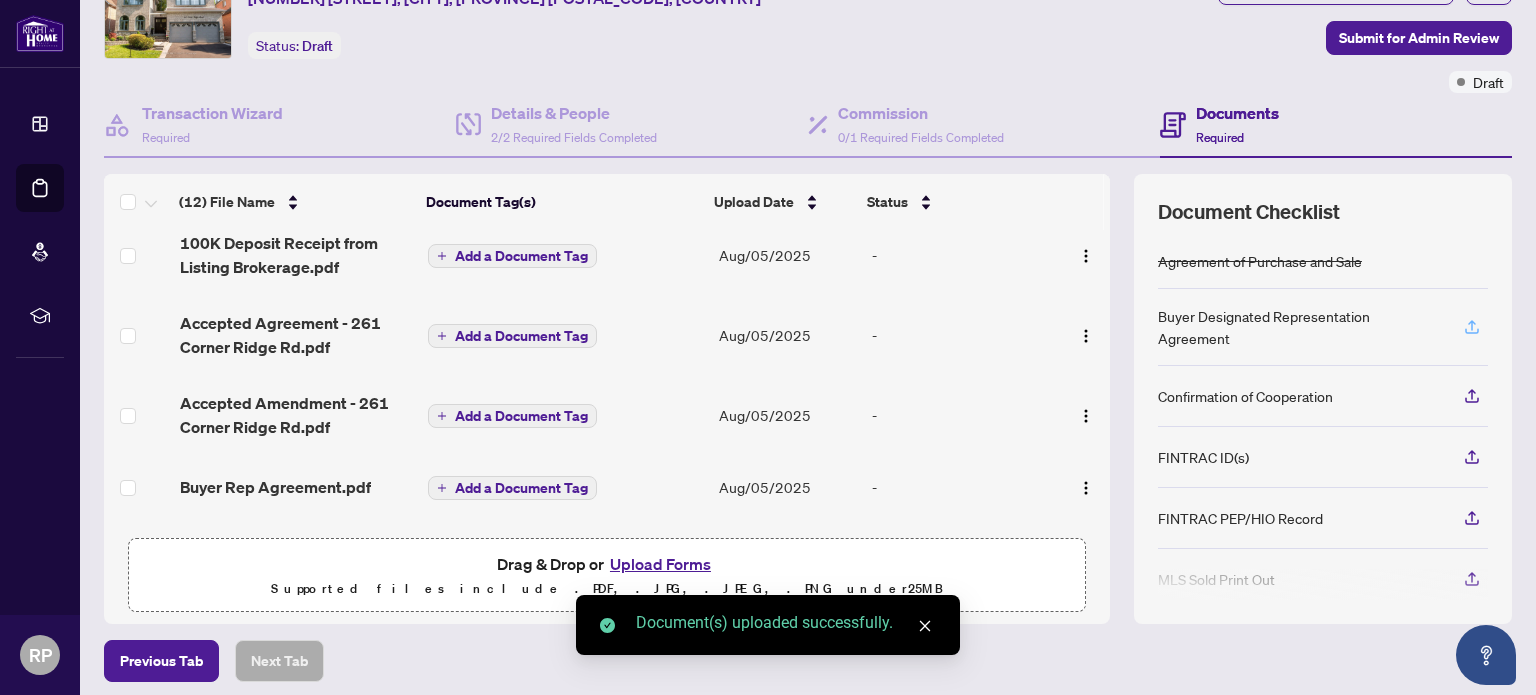 click 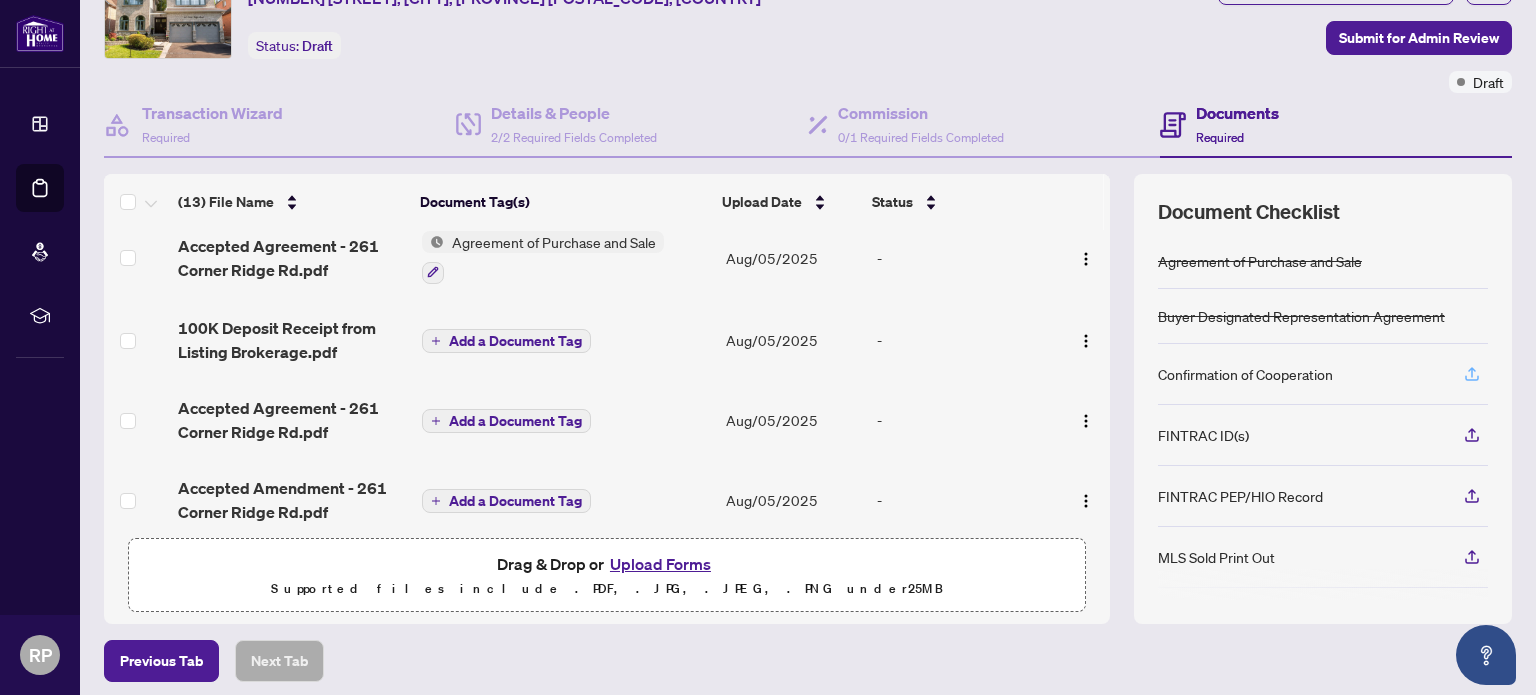click 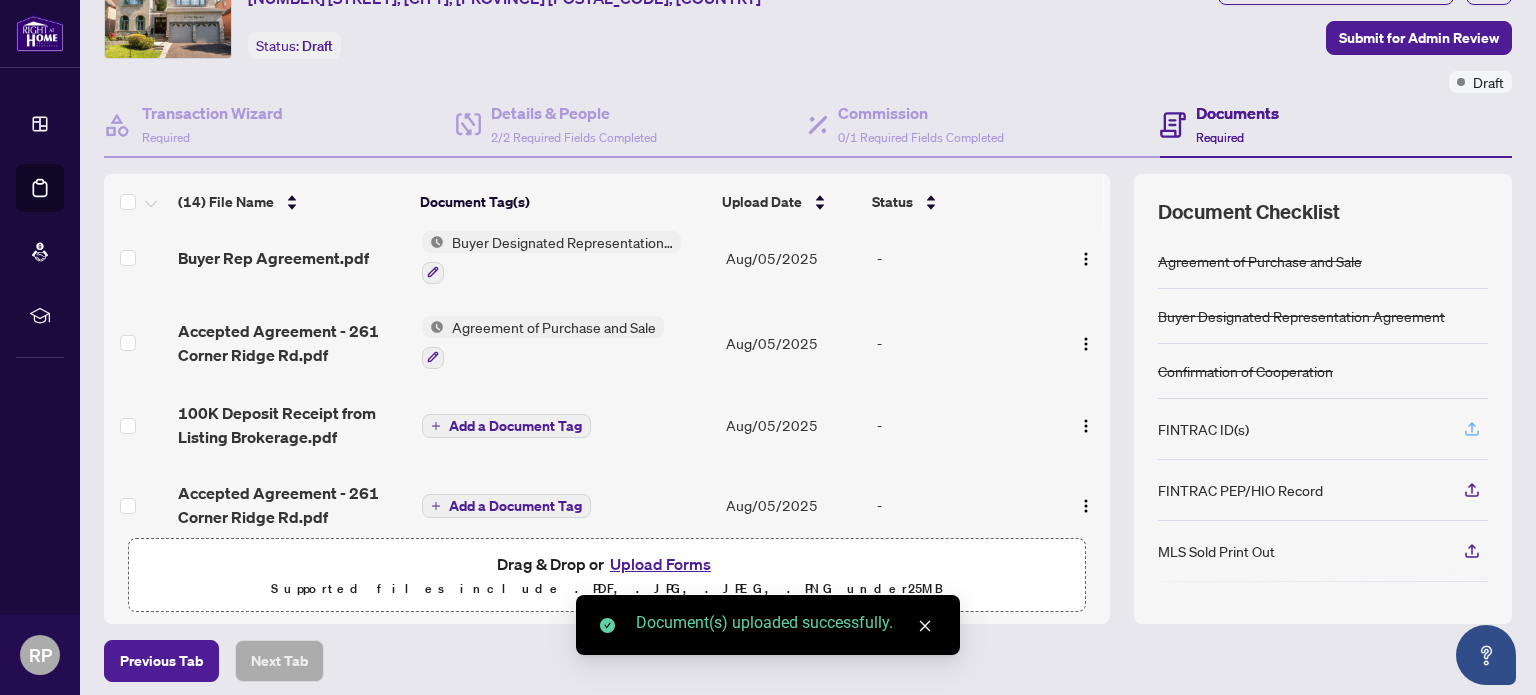 click 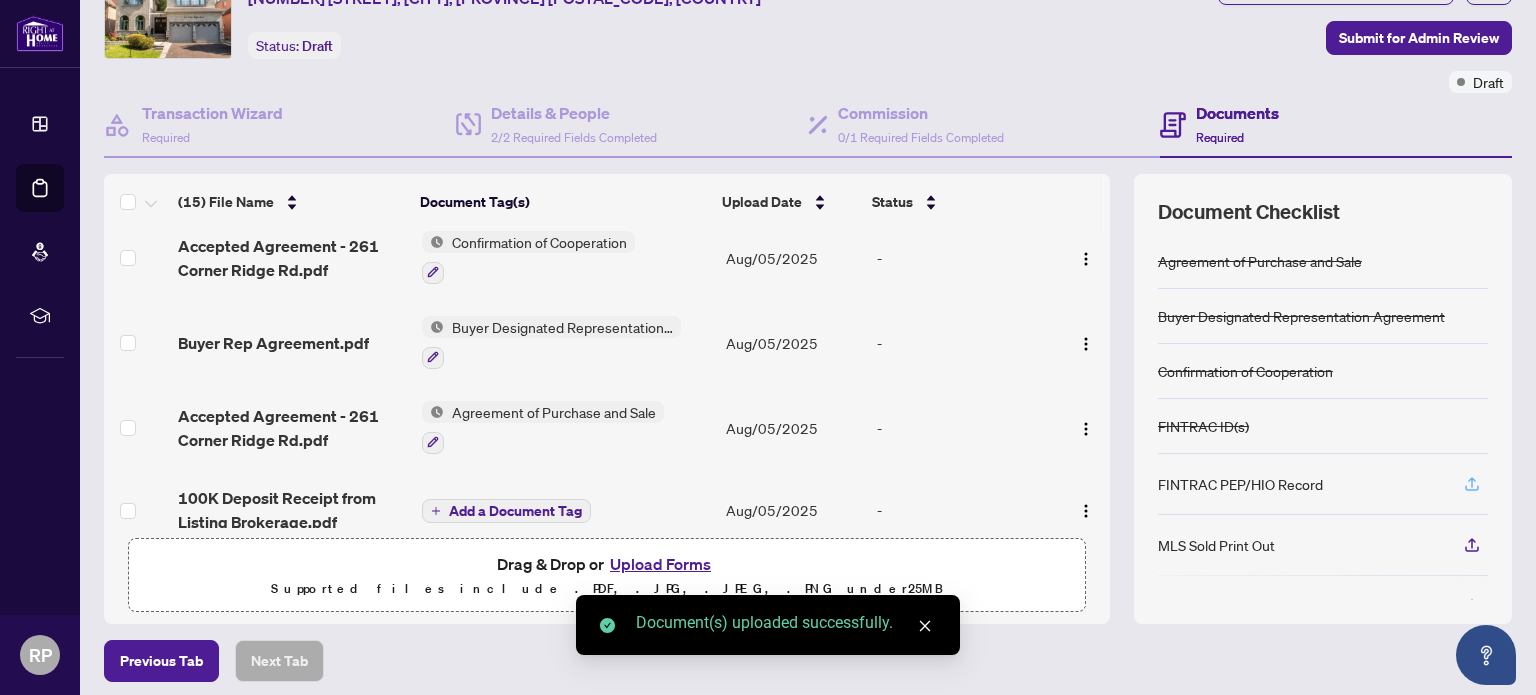 click 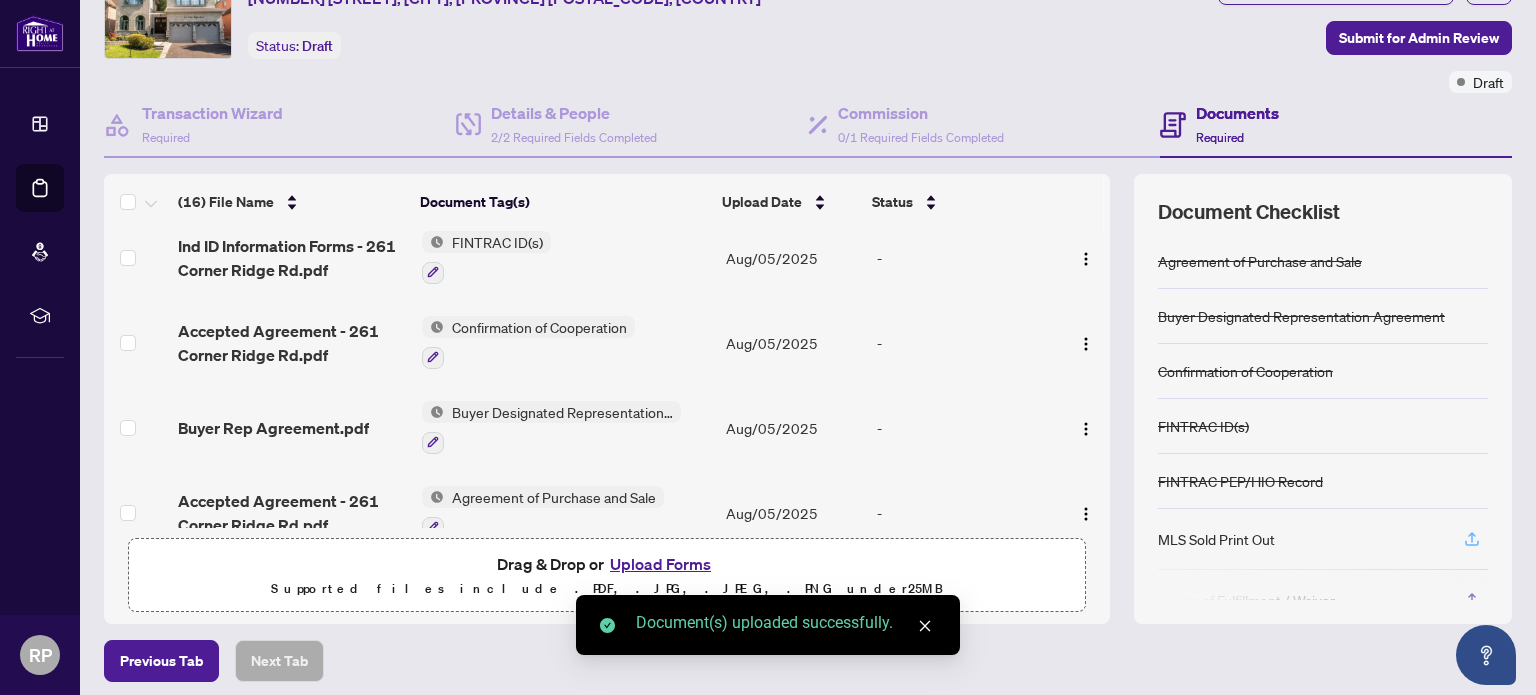 click 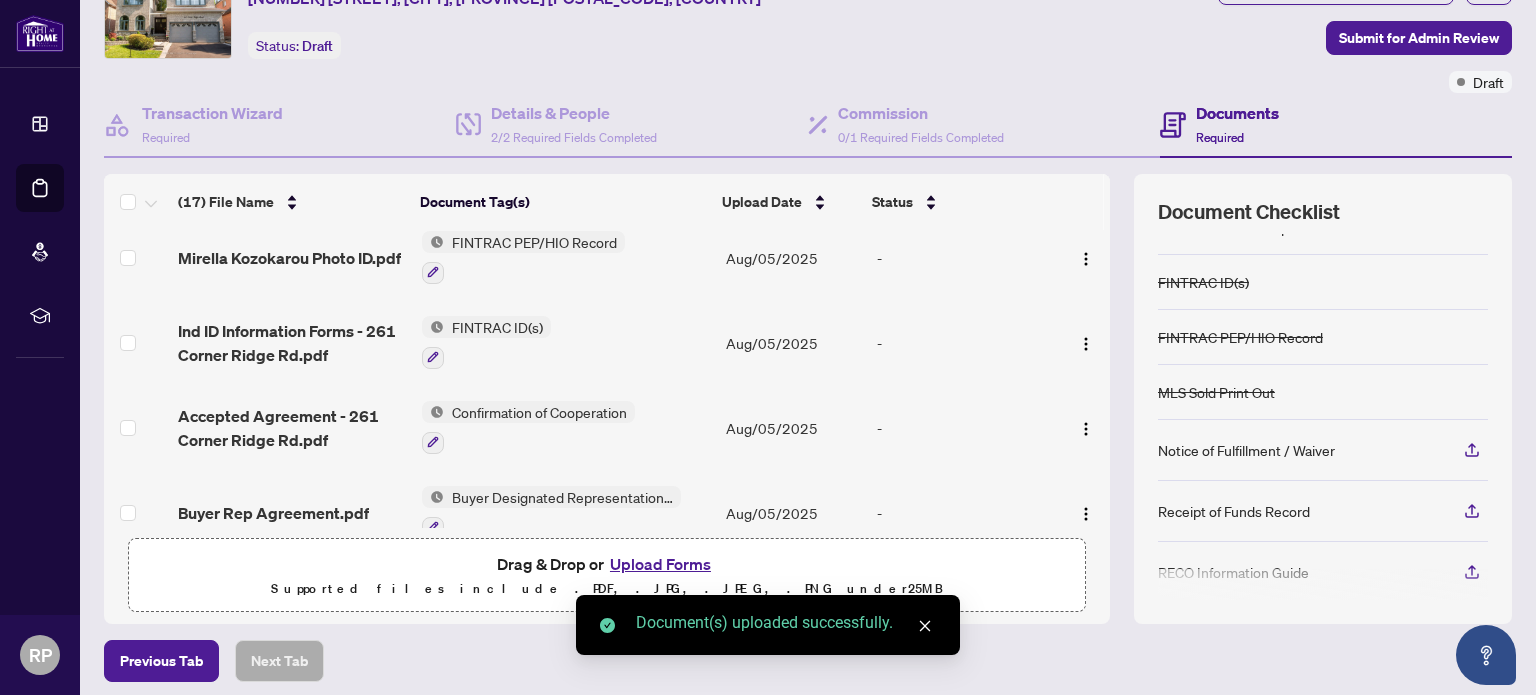 scroll, scrollTop: 152, scrollLeft: 0, axis: vertical 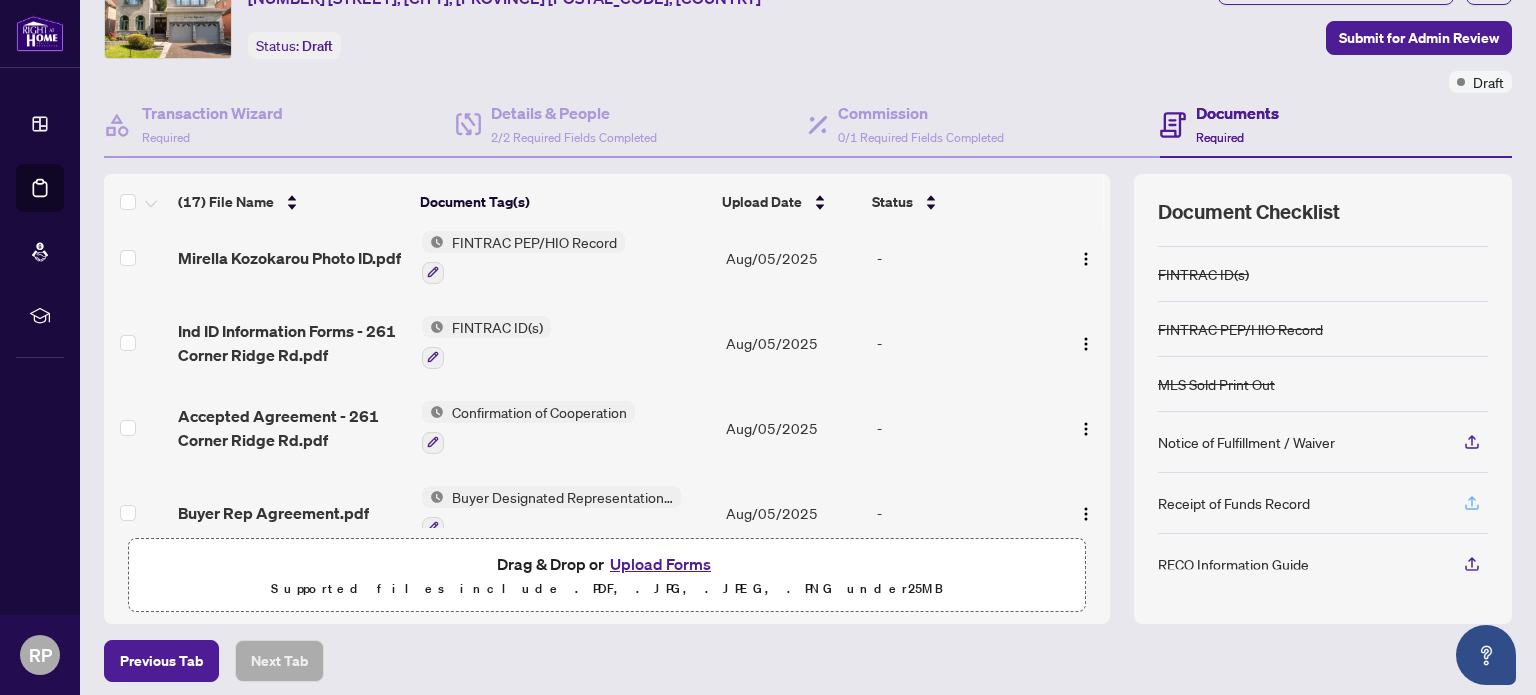 click 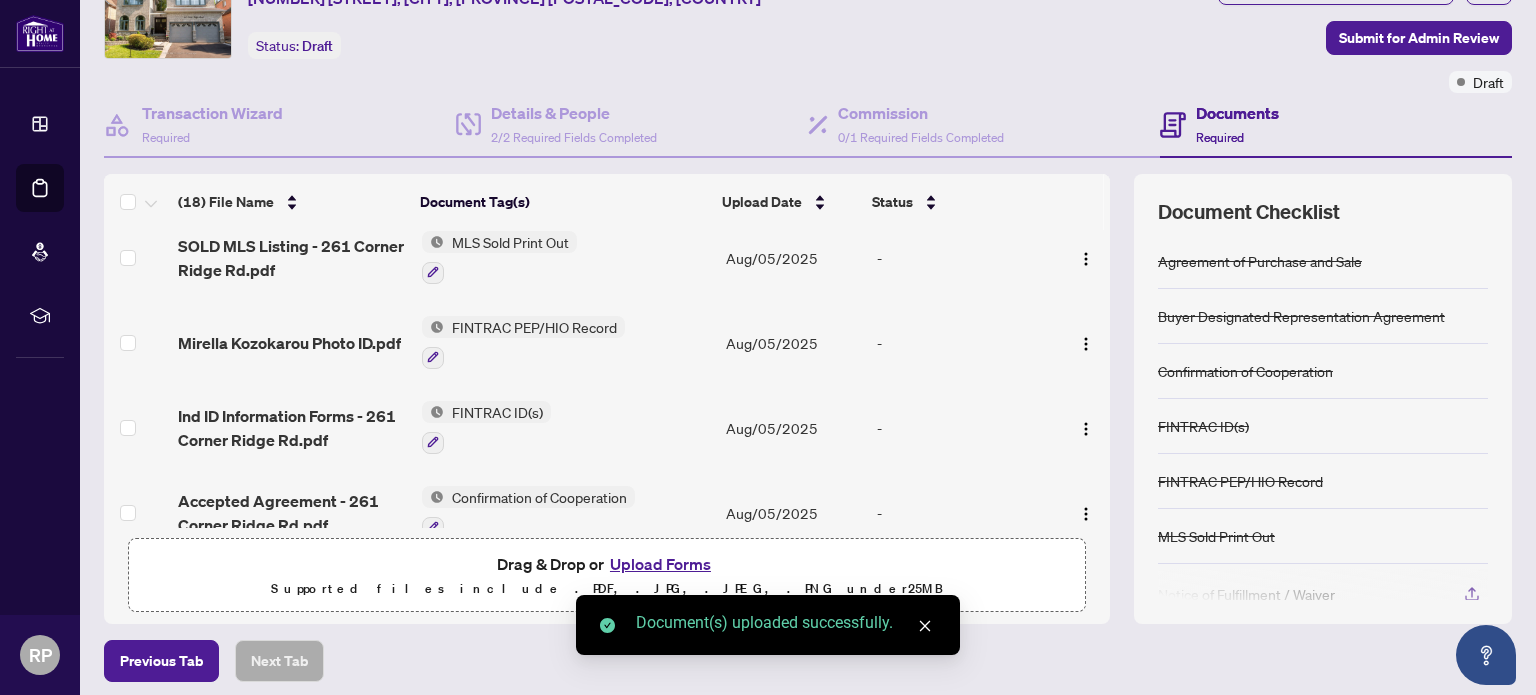 scroll, scrollTop: 146, scrollLeft: 0, axis: vertical 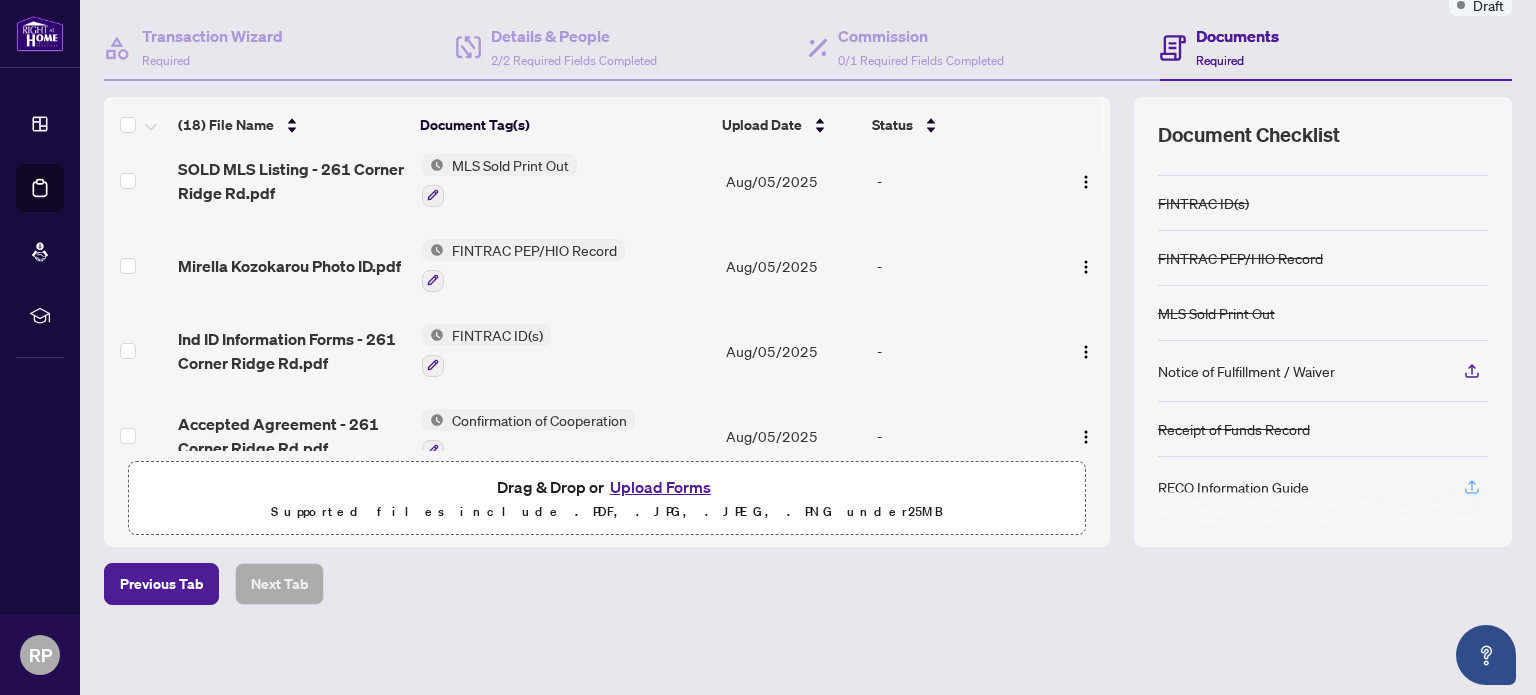 click 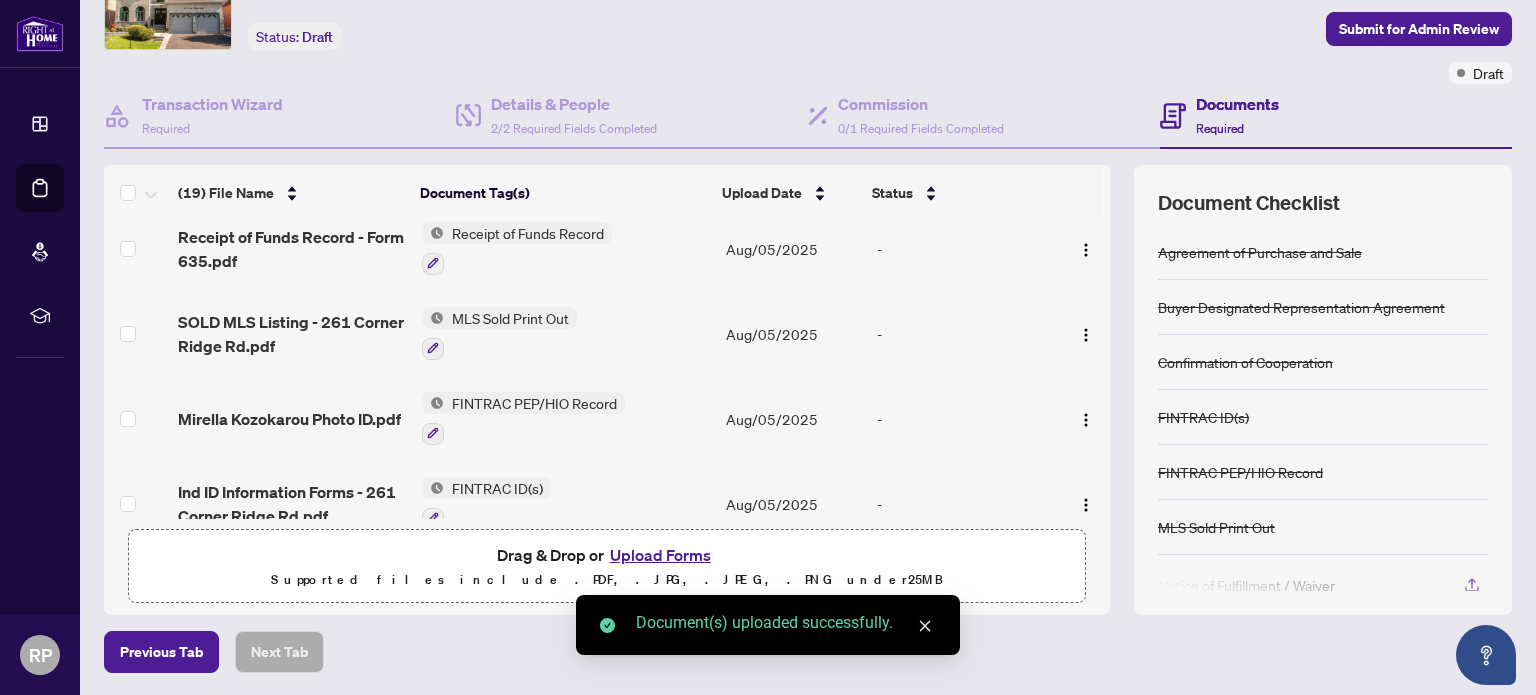 scroll, scrollTop: 0, scrollLeft: 0, axis: both 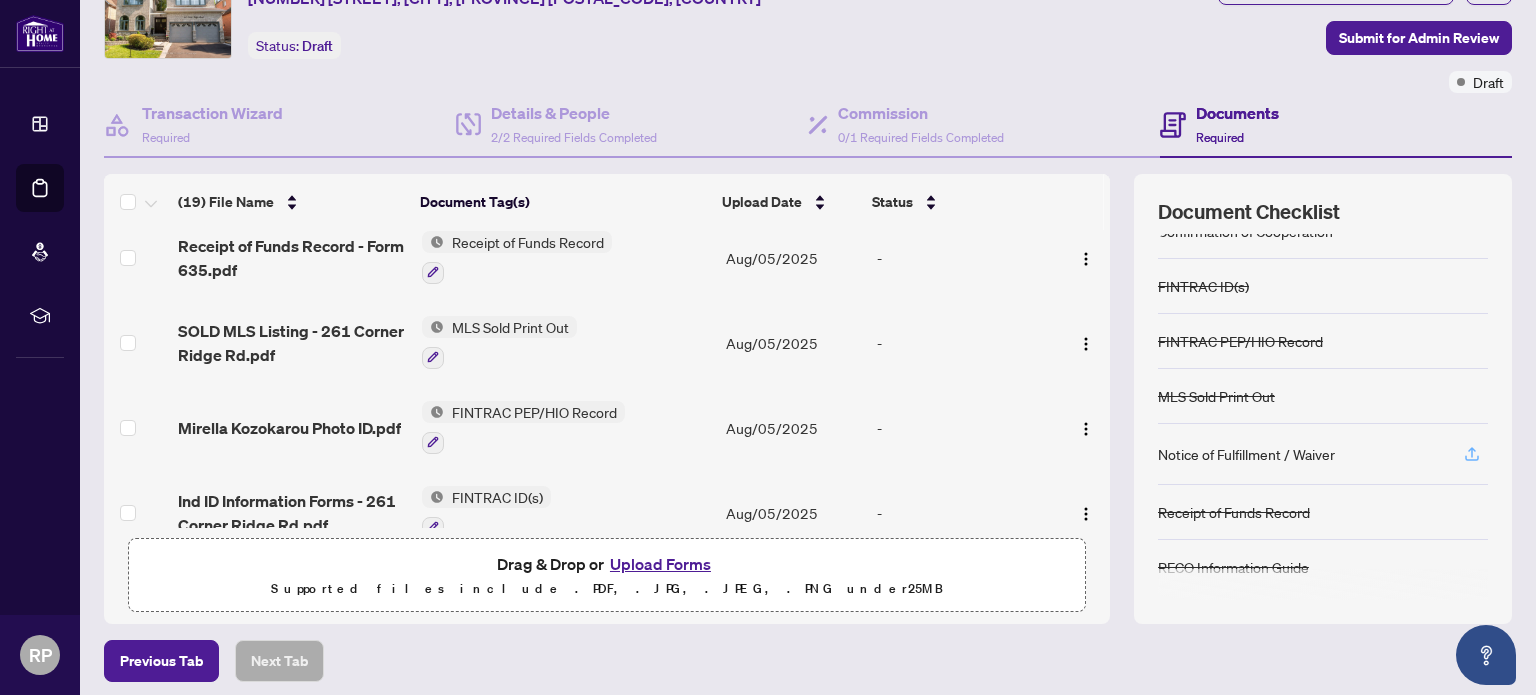 click 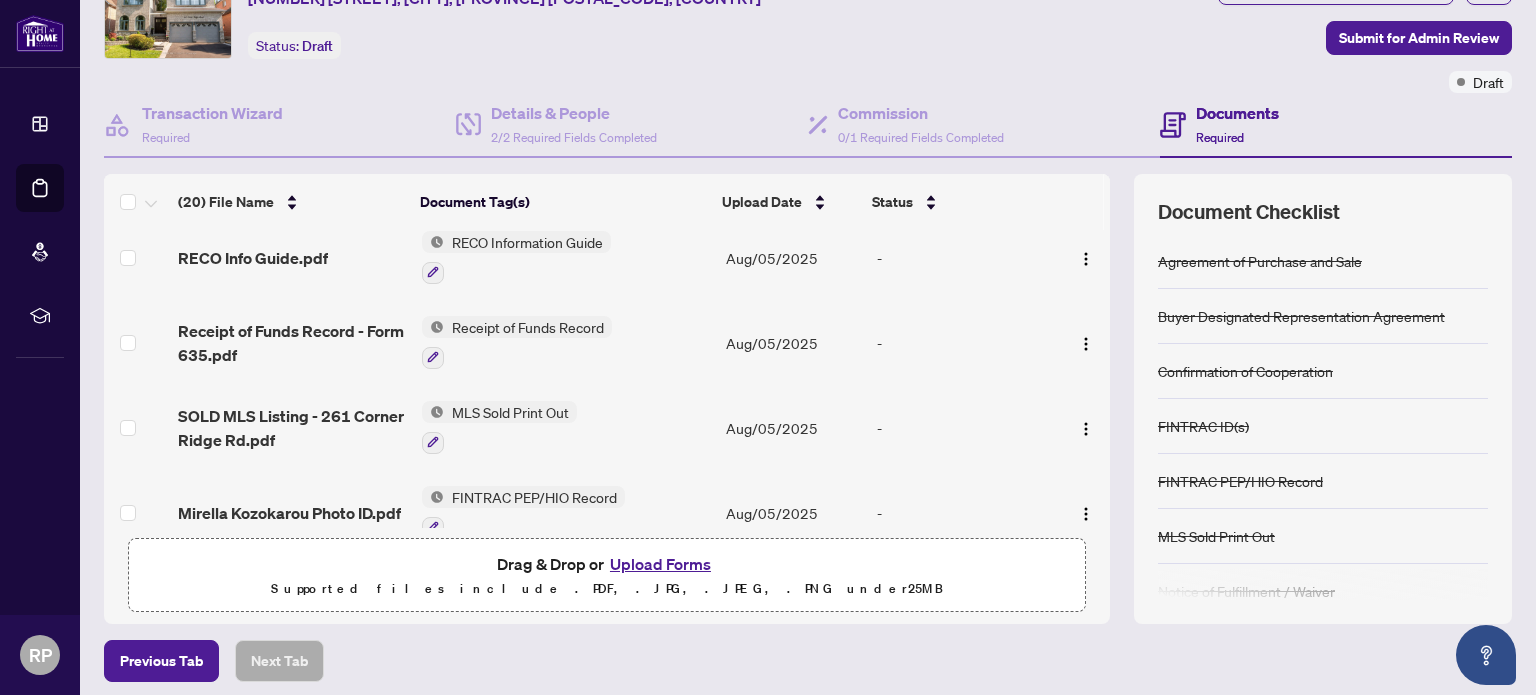 click on "Previous Tab Next Tab" at bounding box center (808, 661) 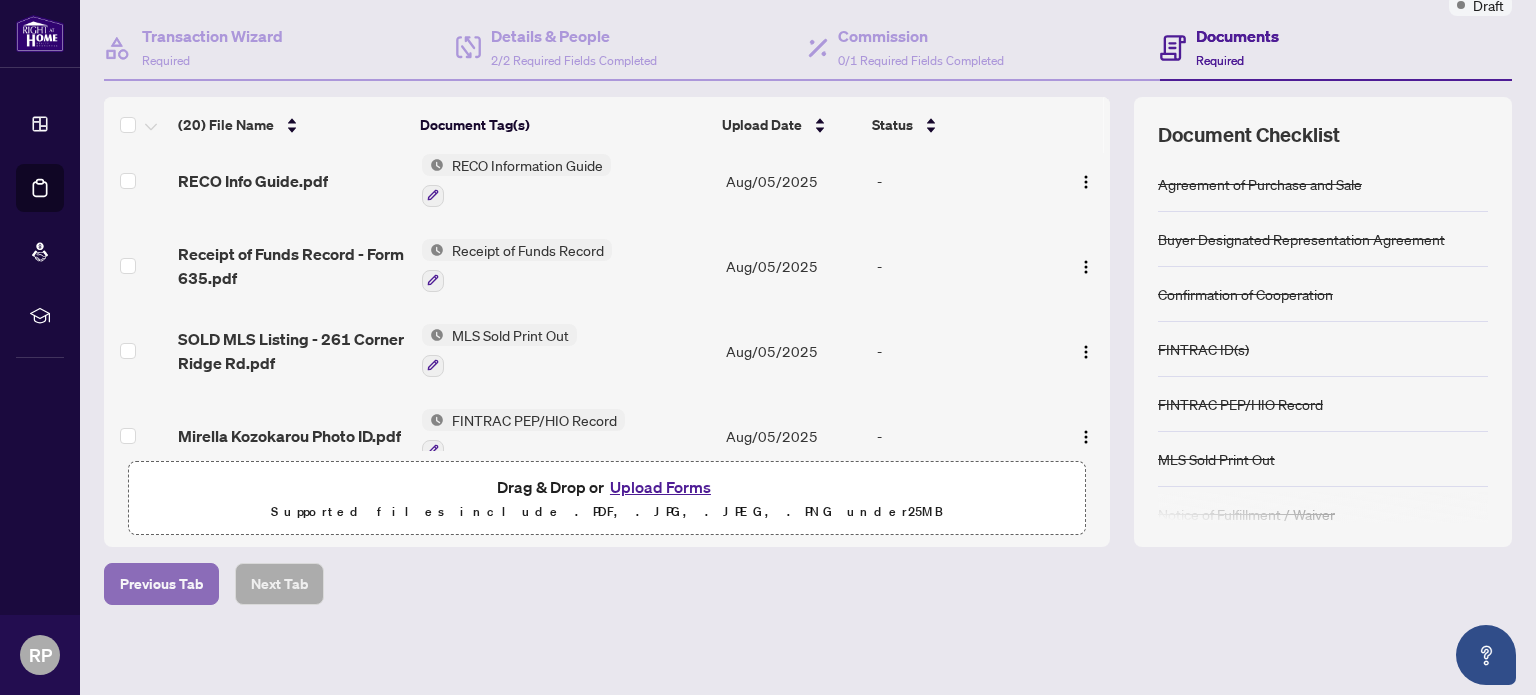 click on "Previous Tab" at bounding box center (161, 584) 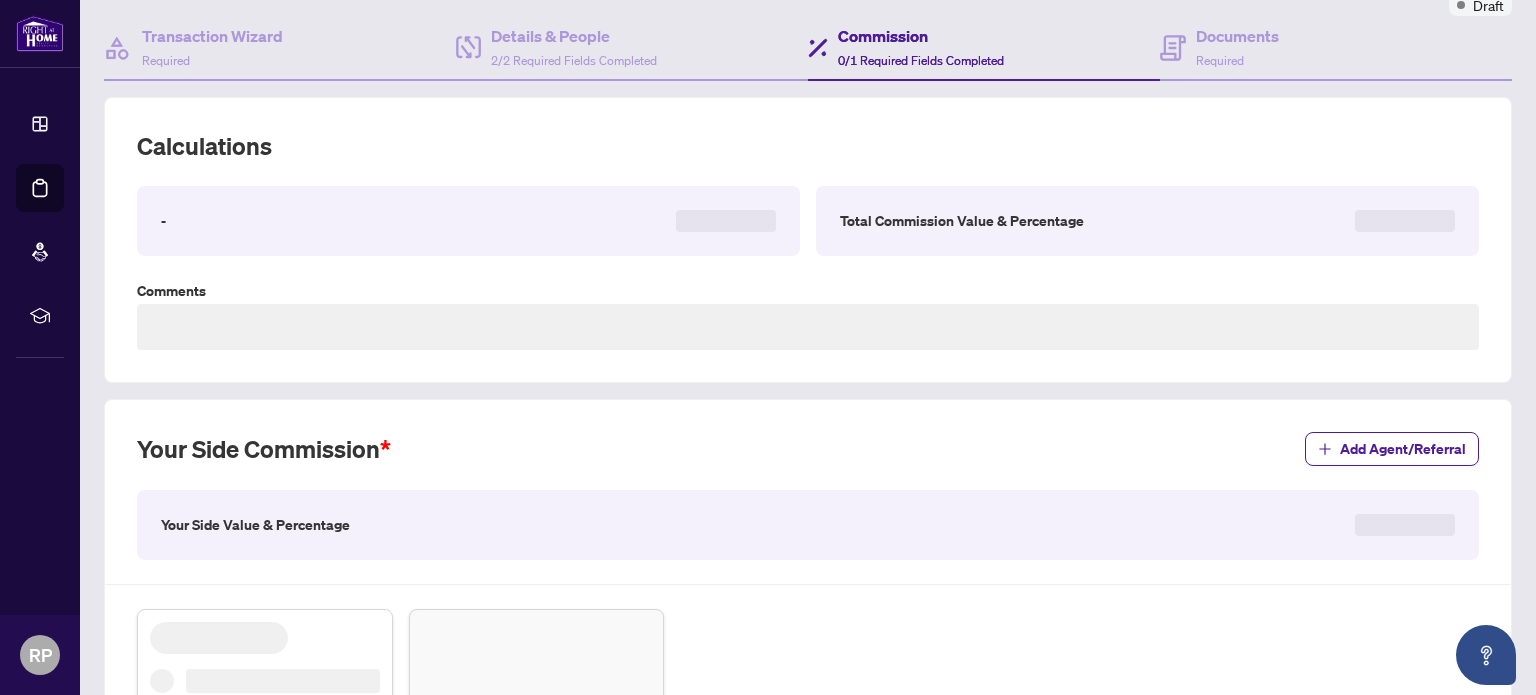 scroll, scrollTop: 0, scrollLeft: 0, axis: both 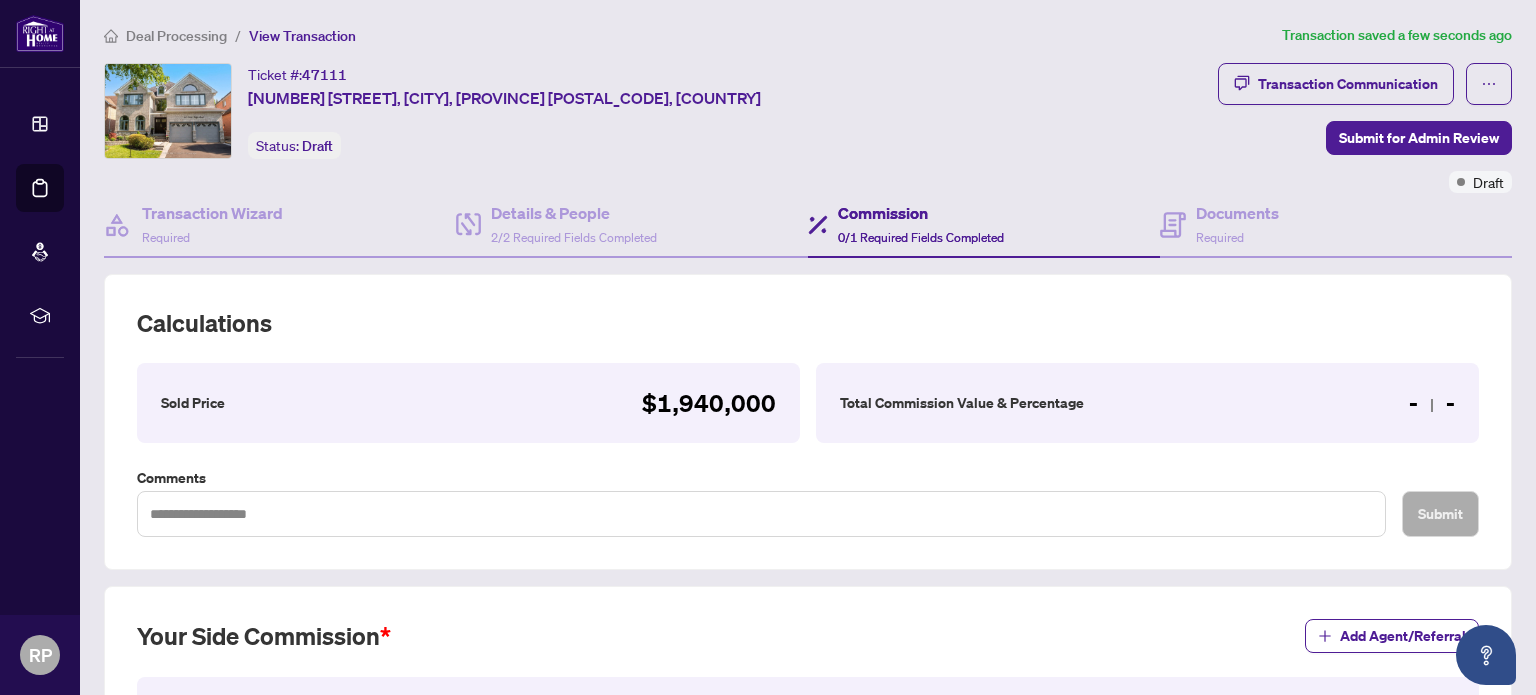 click on "Total Commission Value & Percentage -     -" at bounding box center (1147, 403) 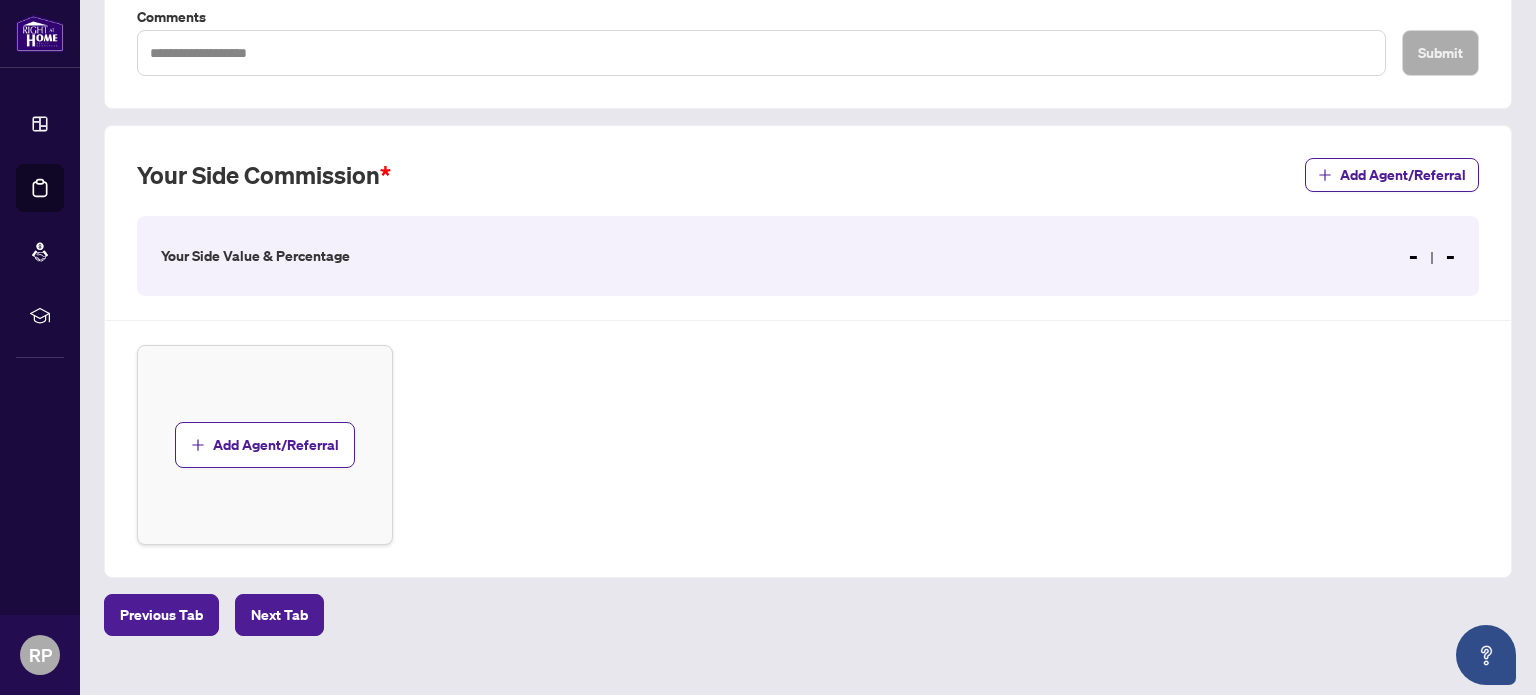 scroll, scrollTop: 490, scrollLeft: 0, axis: vertical 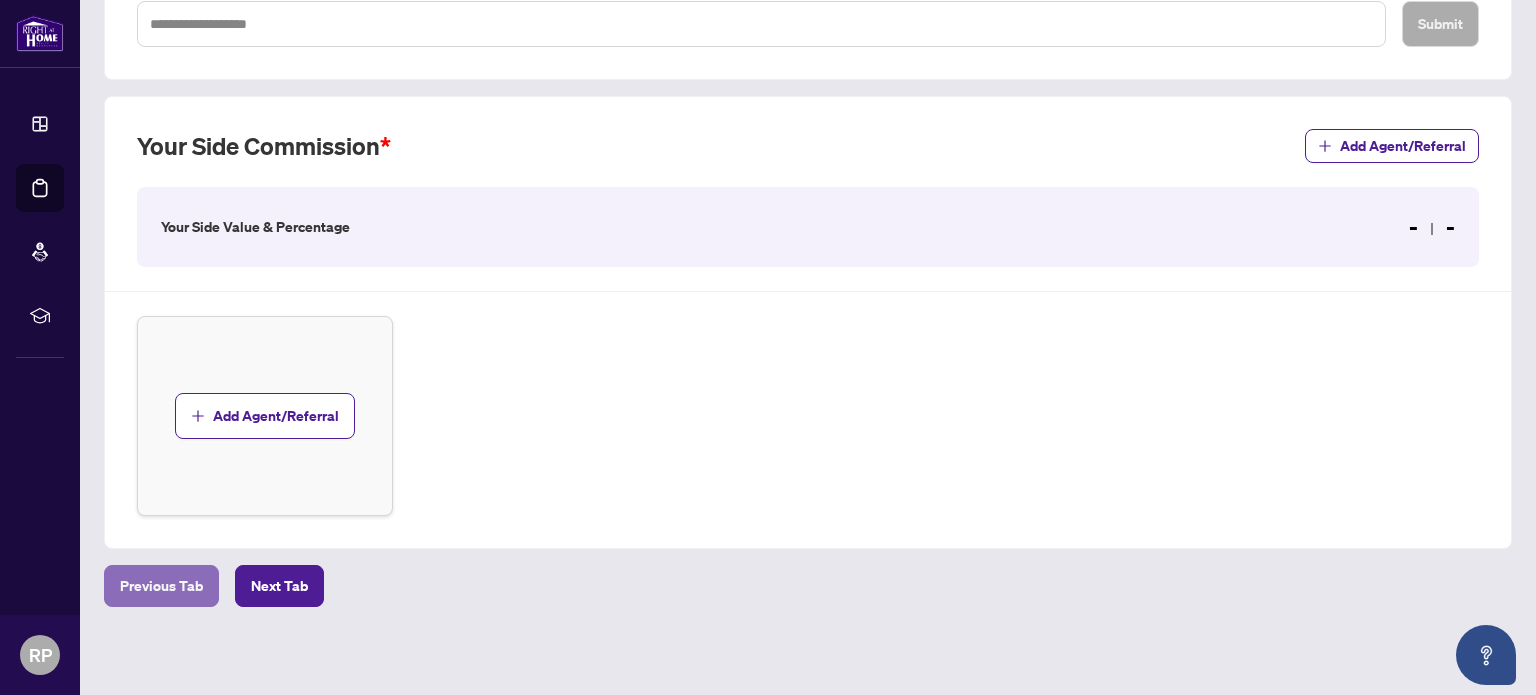 click on "Previous Tab" at bounding box center [161, 586] 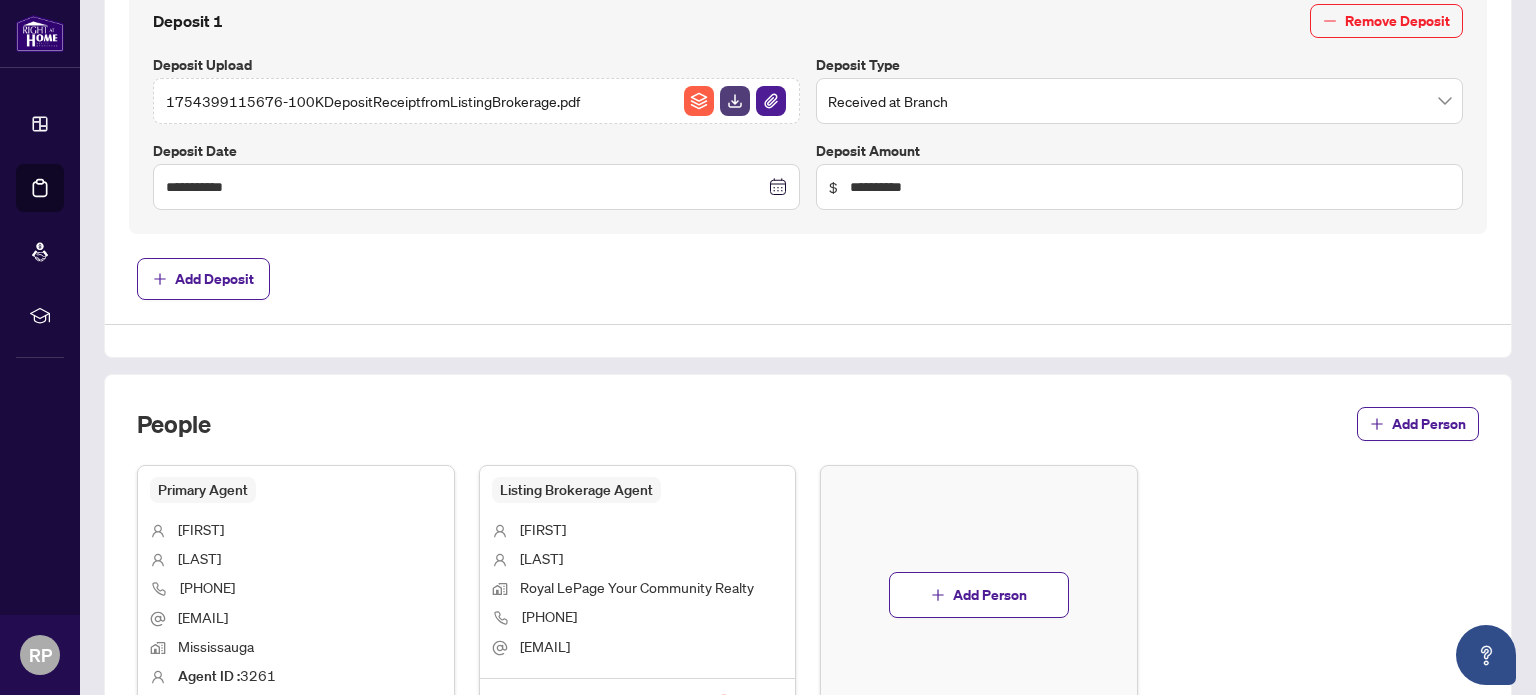 scroll, scrollTop: 1000, scrollLeft: 0, axis: vertical 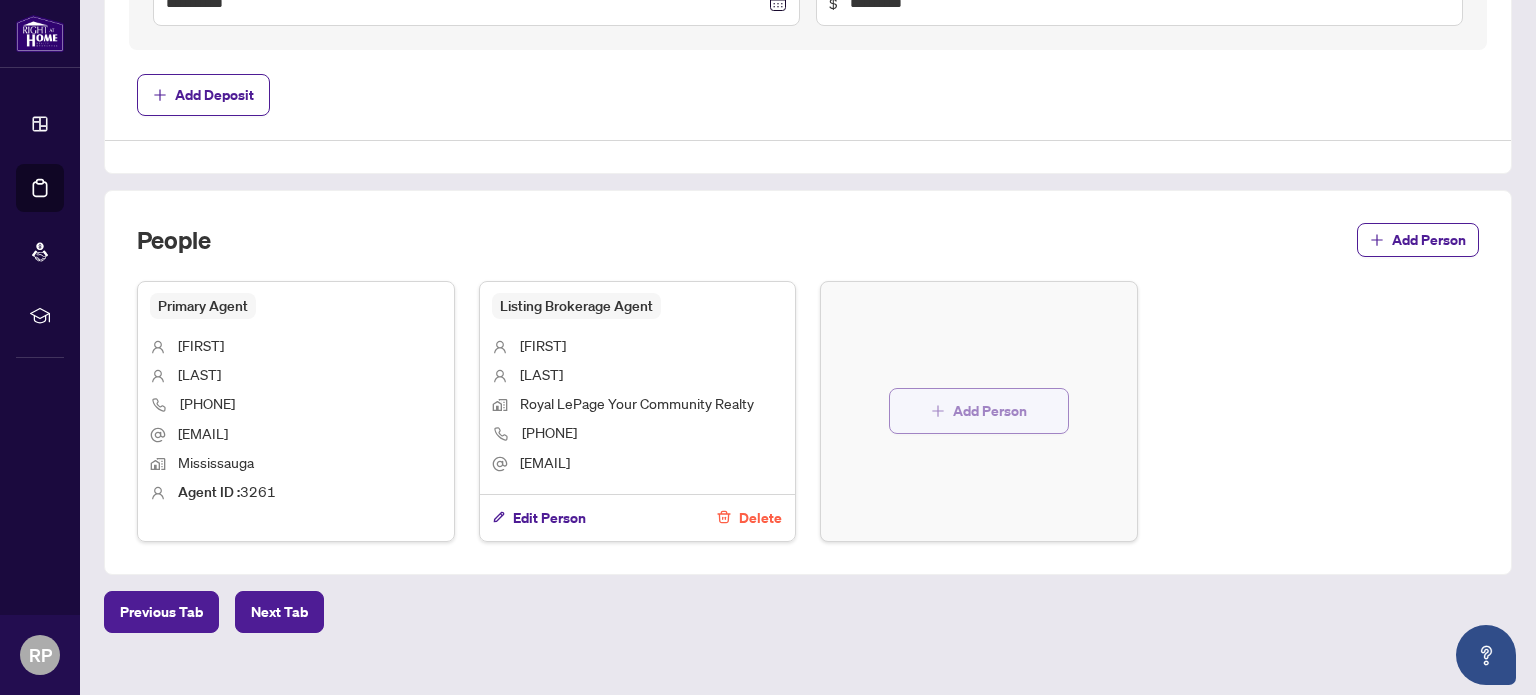 click on "Add Person" at bounding box center (990, 411) 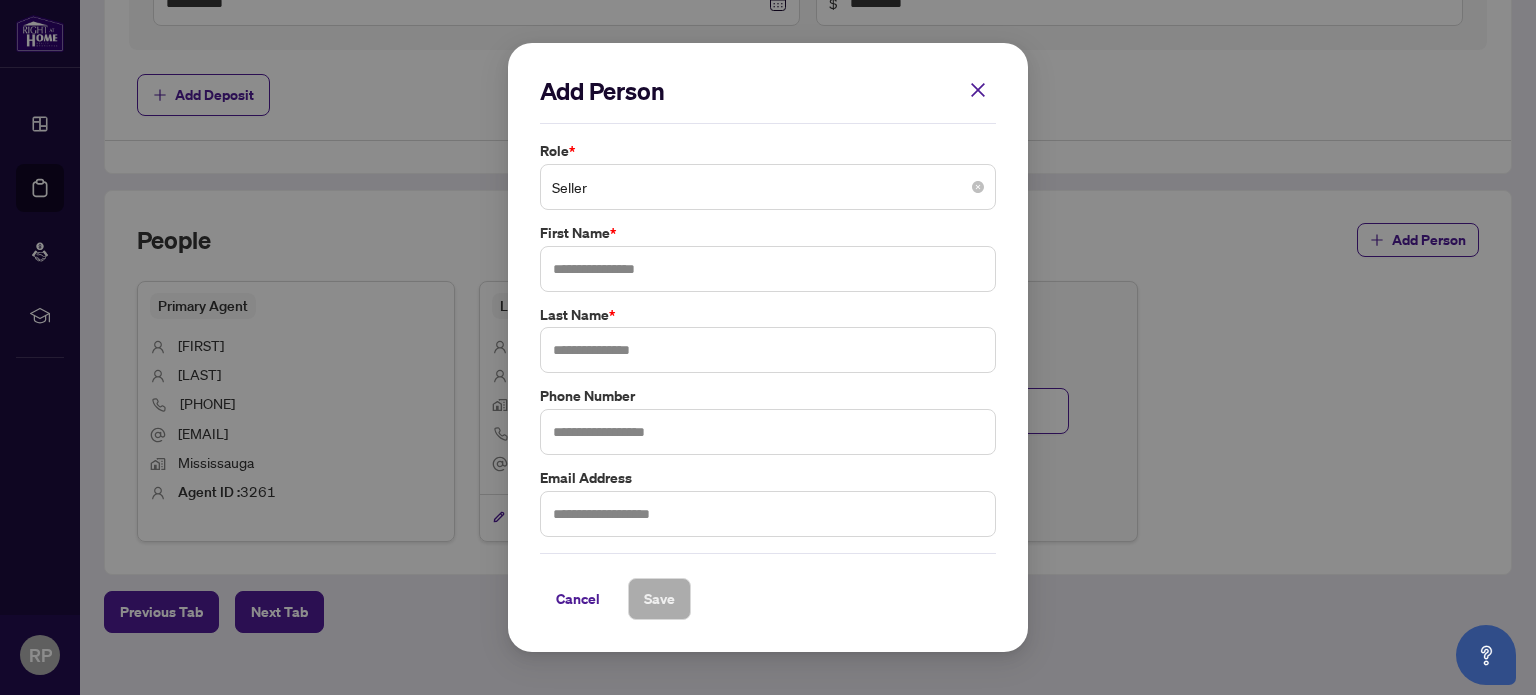 click on "Seller" at bounding box center (768, 187) 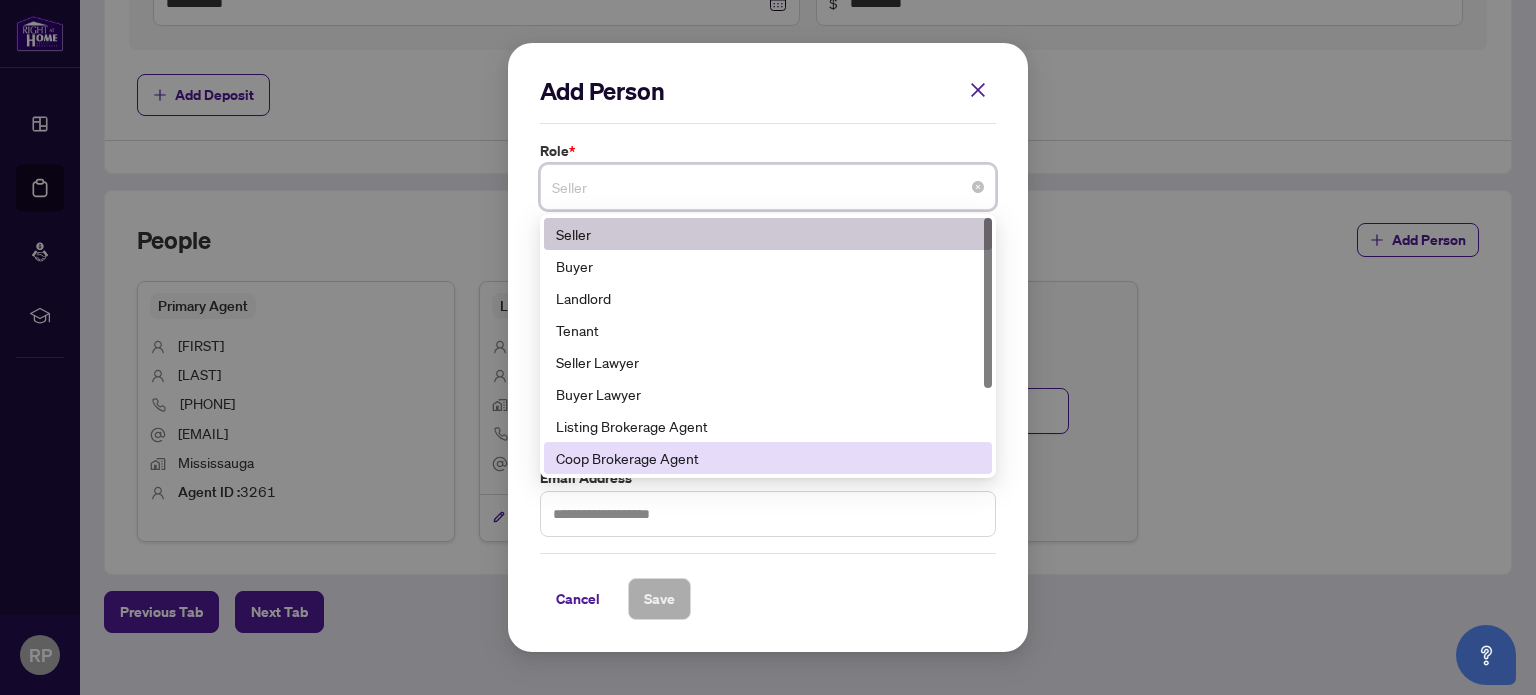 click on "Coop Brokerage Agent" at bounding box center [768, 458] 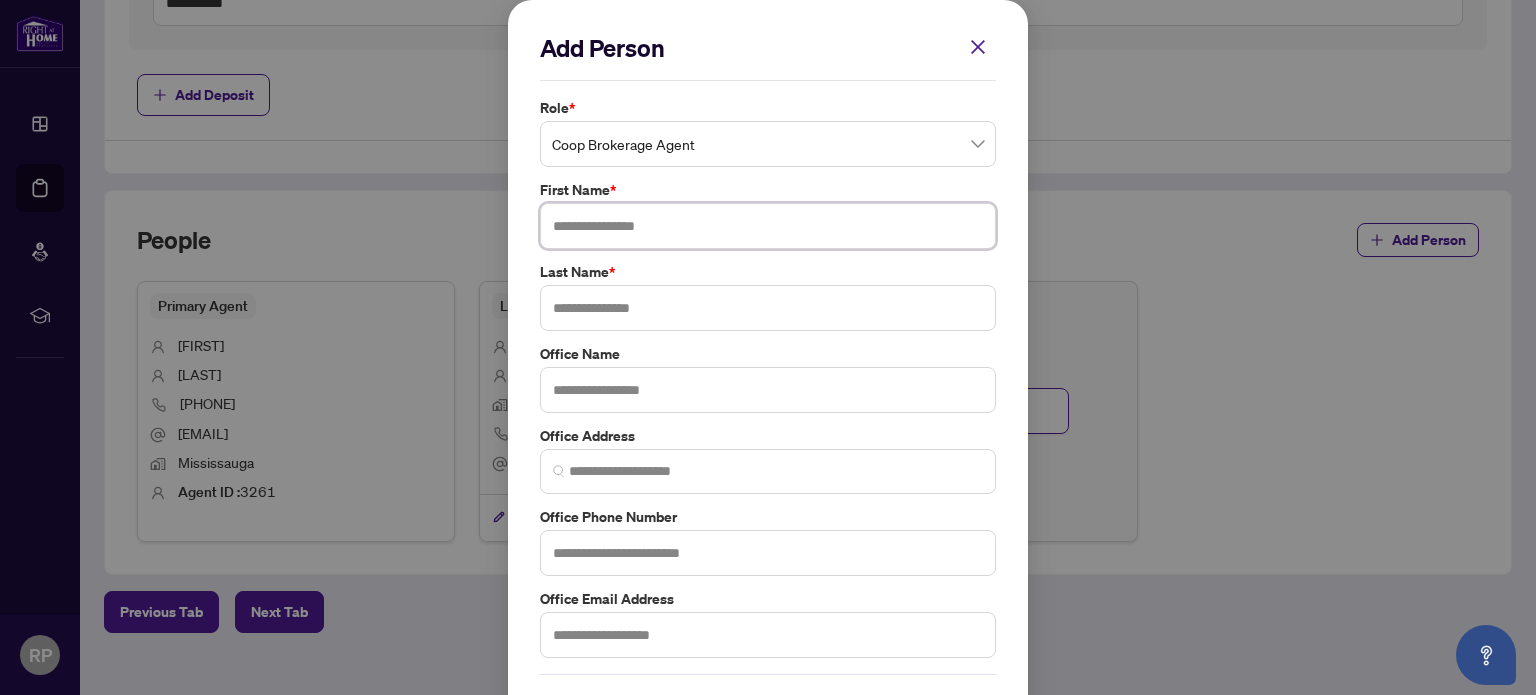 click at bounding box center [768, 226] 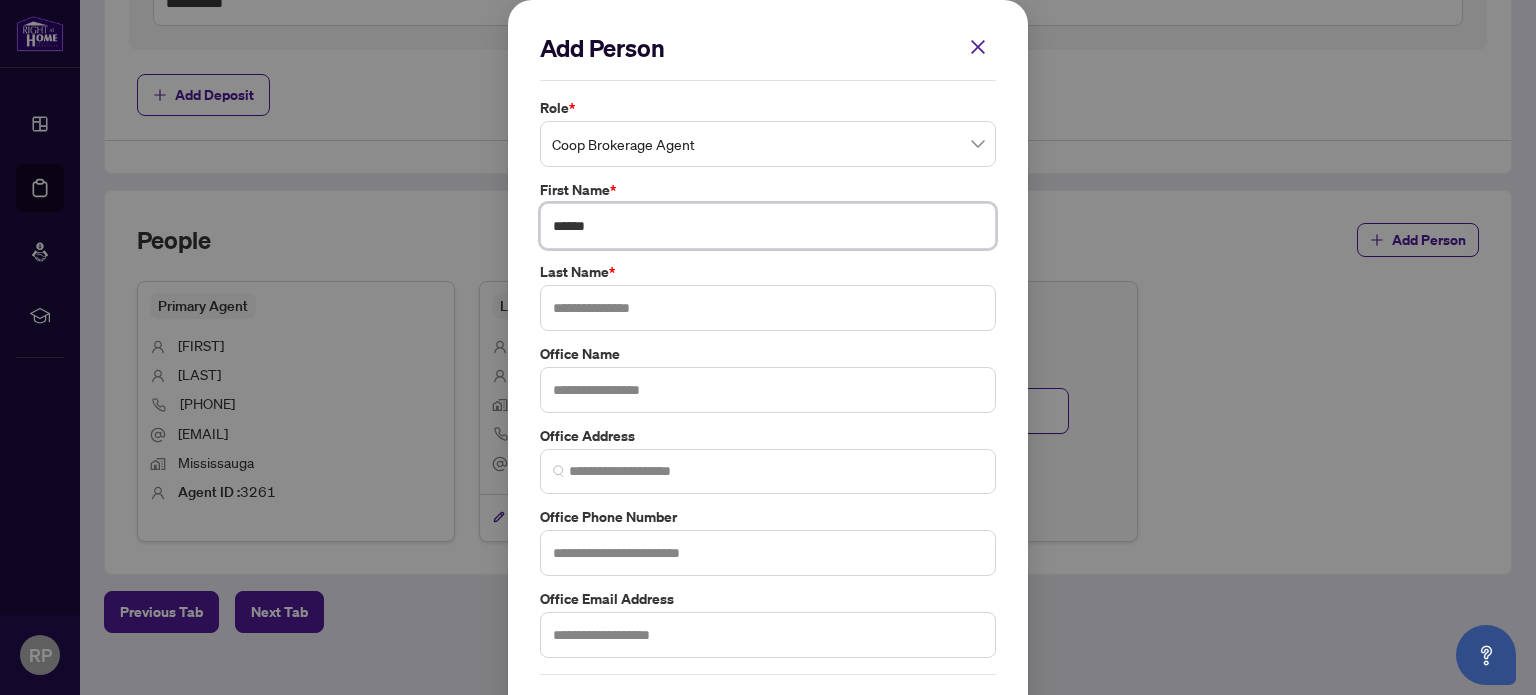 type on "******" 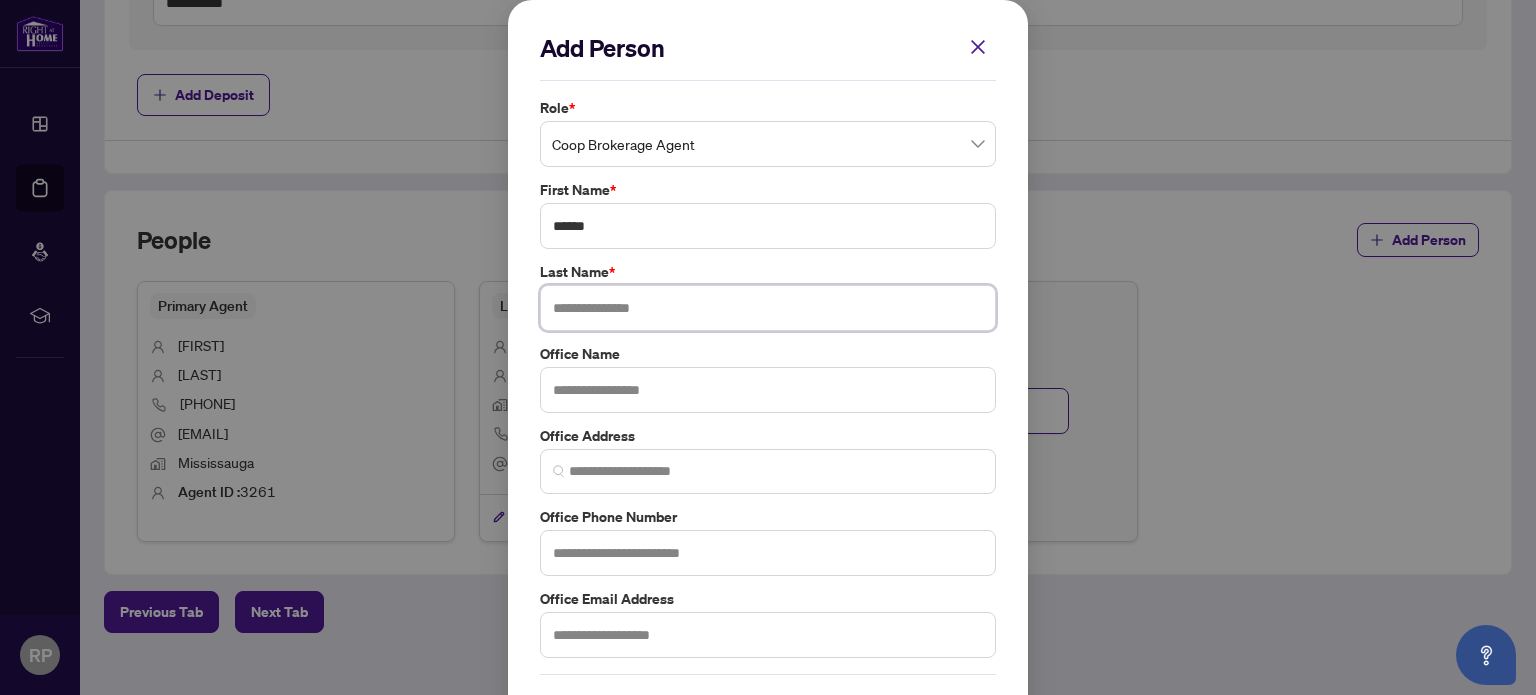 click at bounding box center (768, 308) 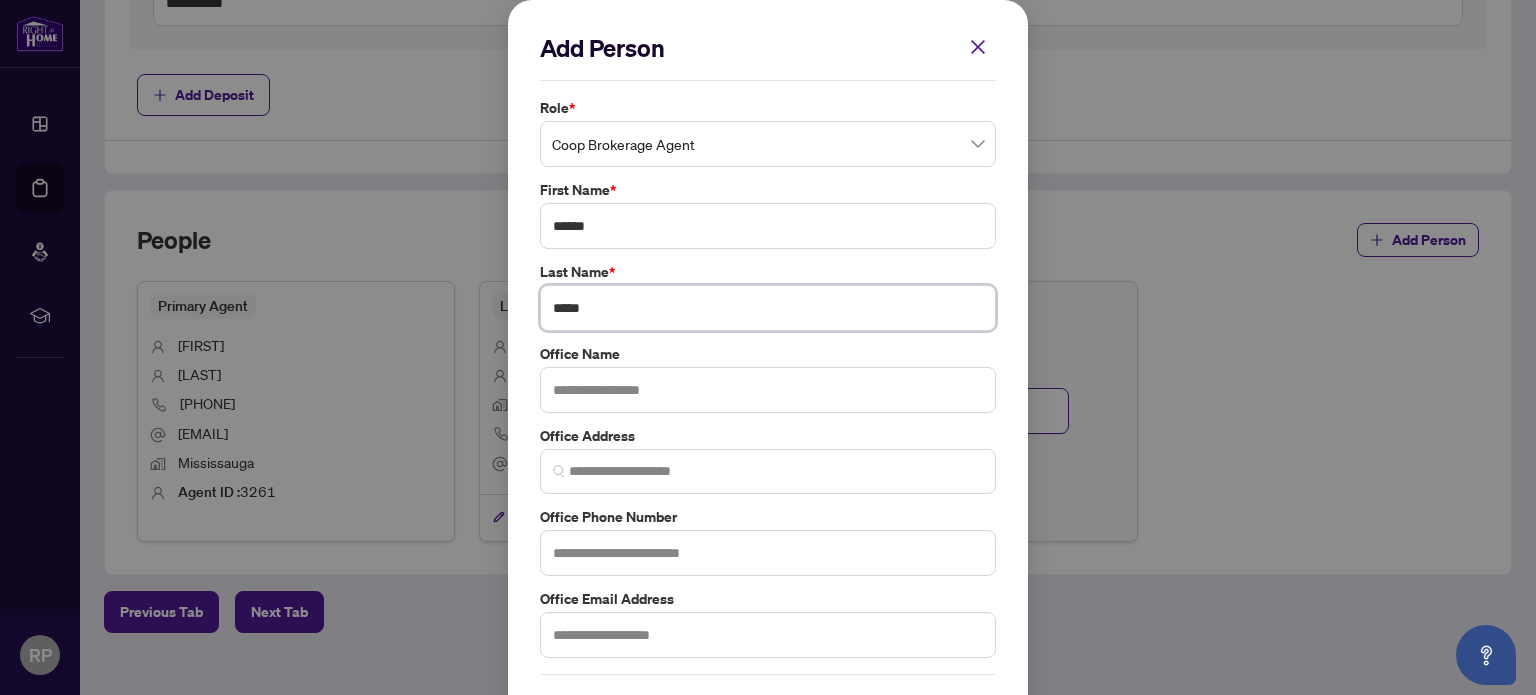 type on "*****" 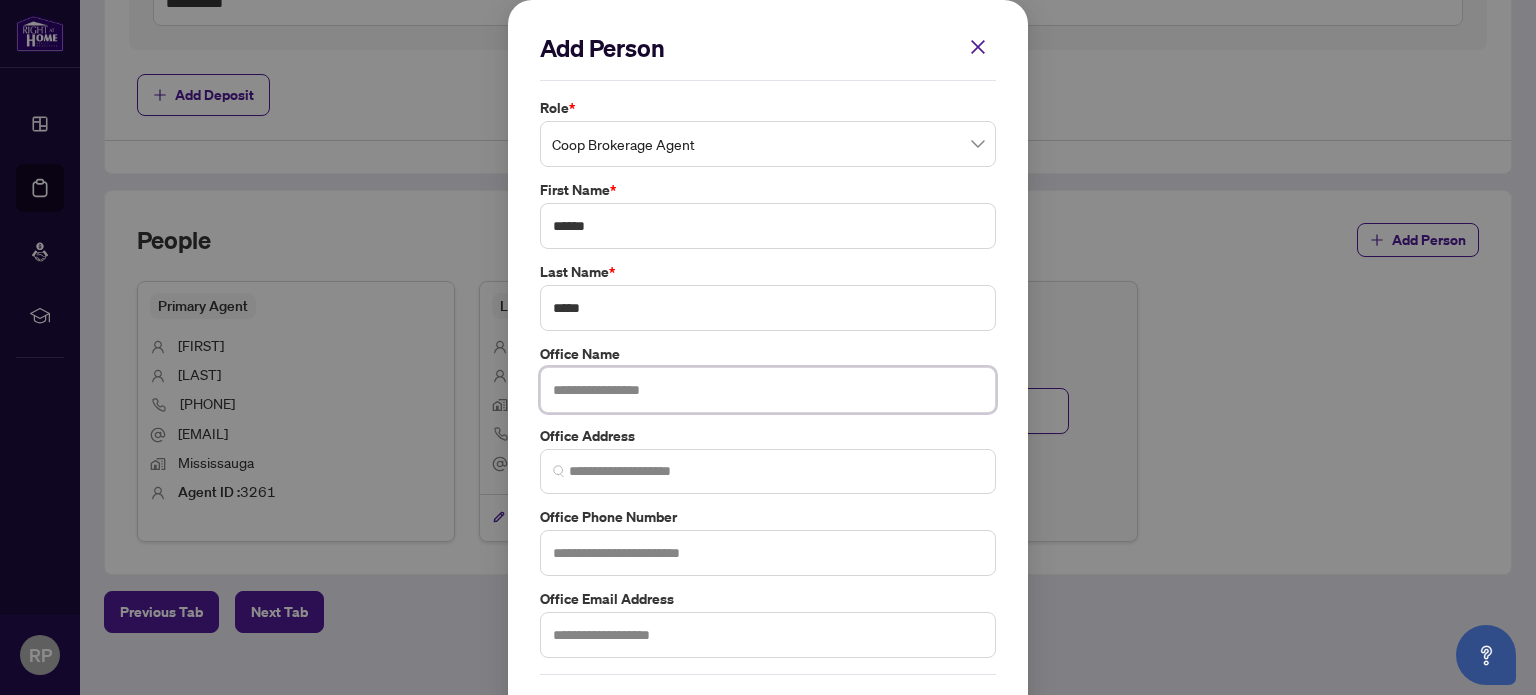 click at bounding box center [768, 390] 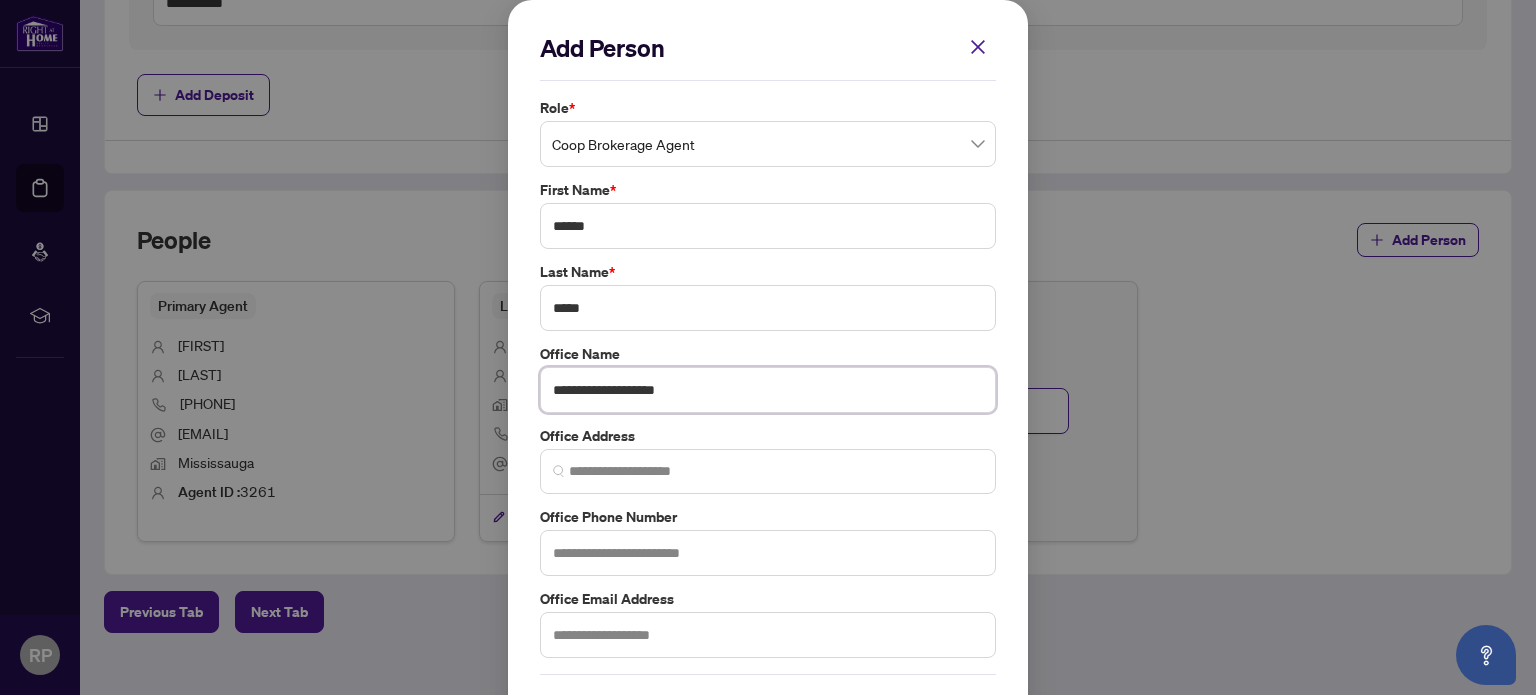 type on "**********" 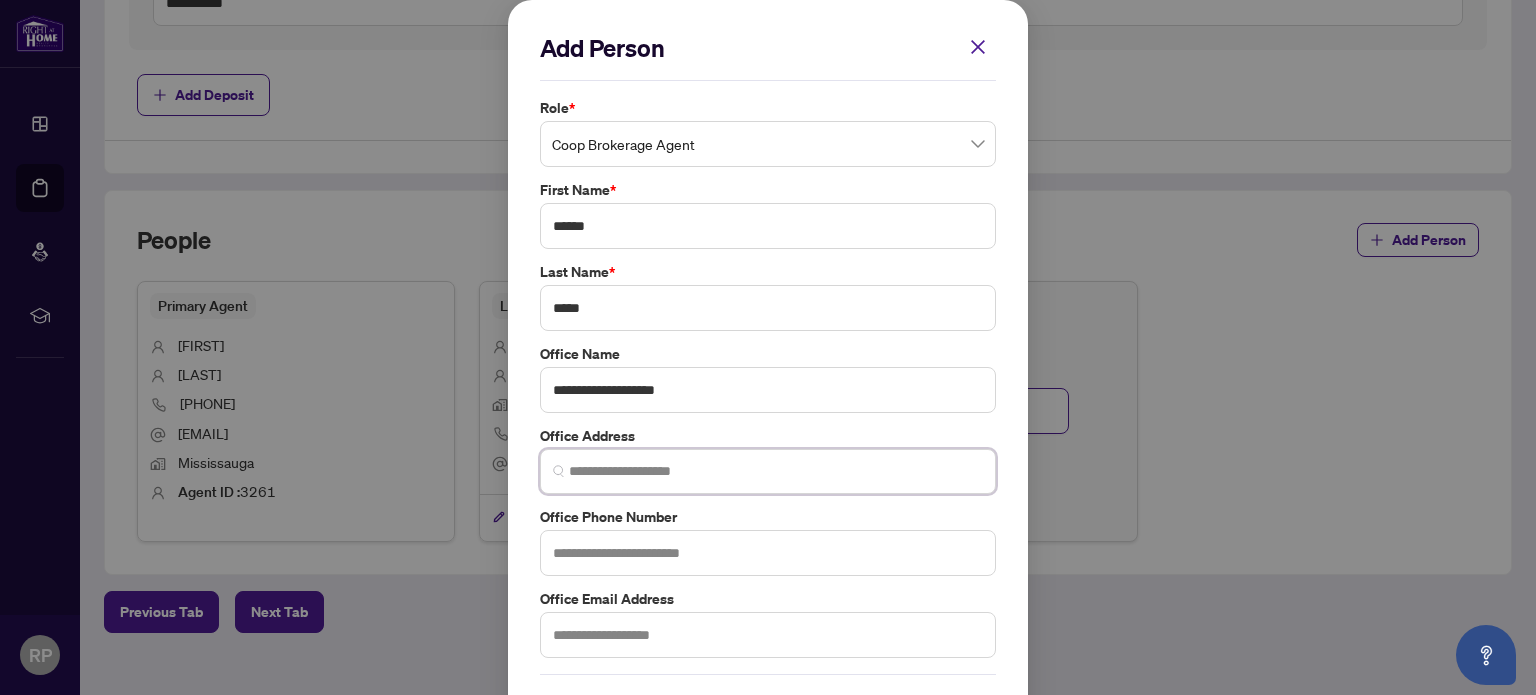 click at bounding box center (776, 471) 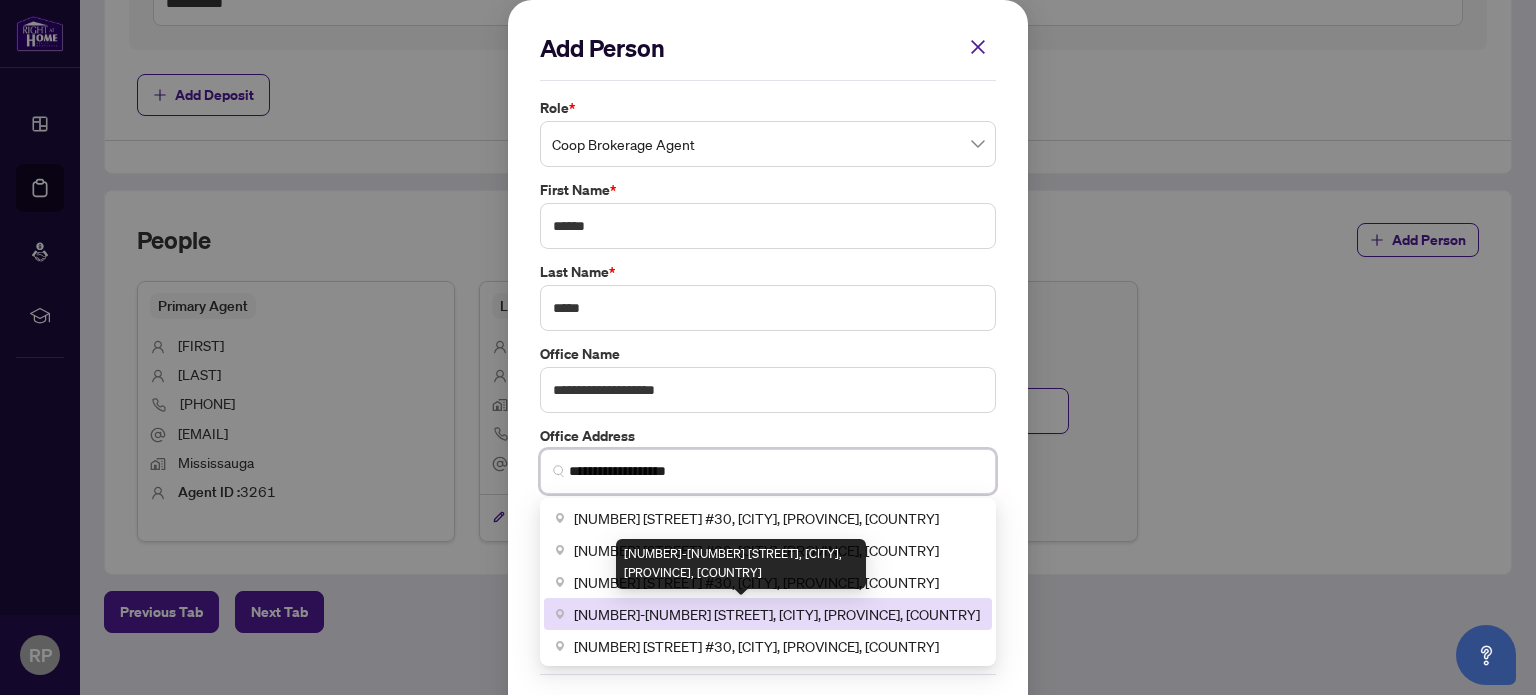 click on "[NUMBER]-[NUMBER] [STREET], [CITY], [PROVINCE], [COUNTRY]" at bounding box center [777, 614] 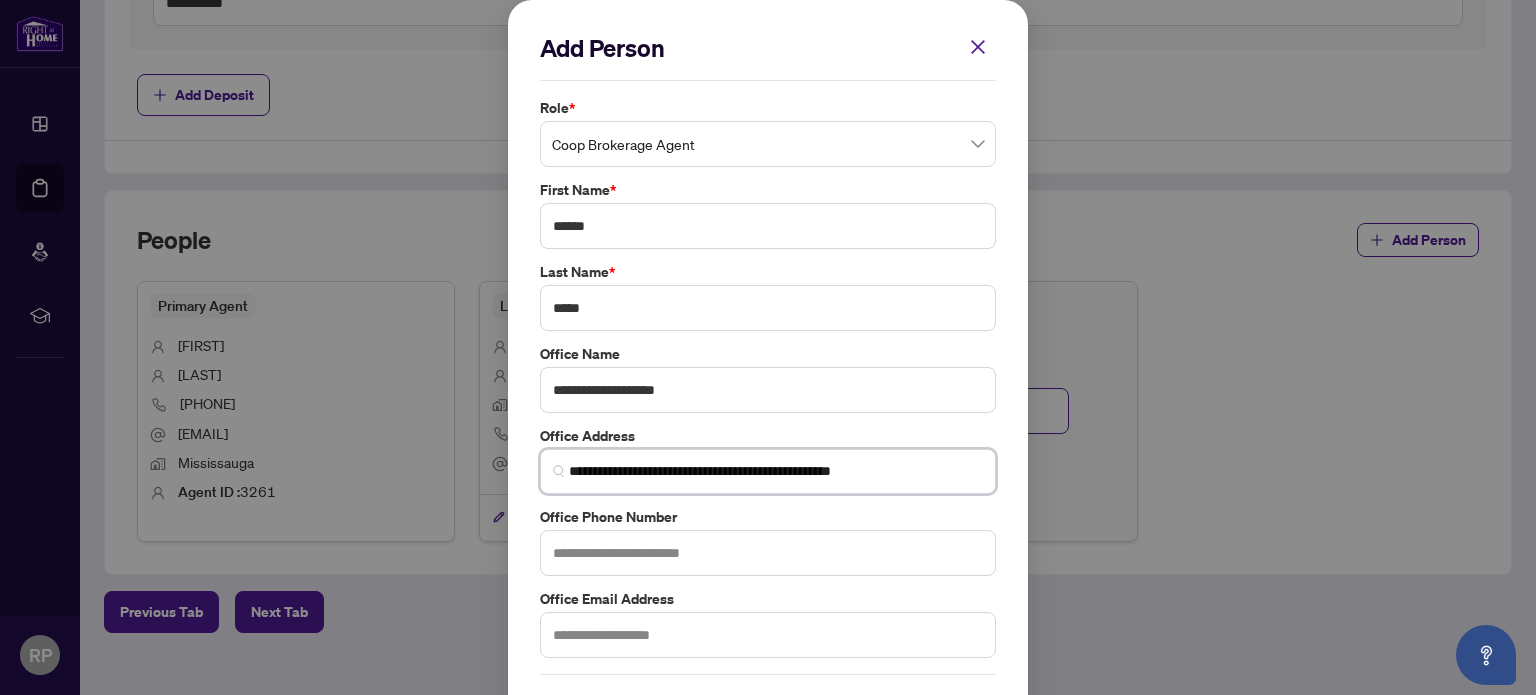 type on "**********" 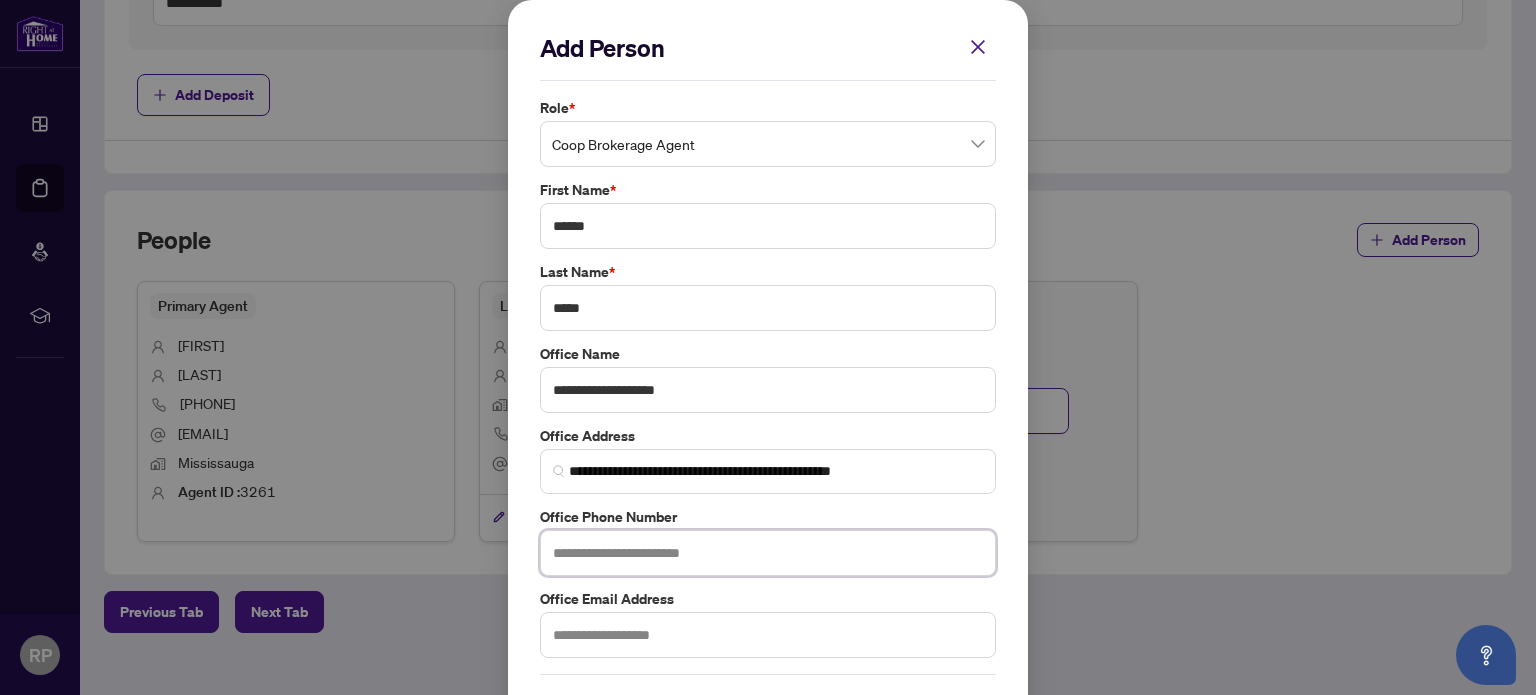click at bounding box center (768, 553) 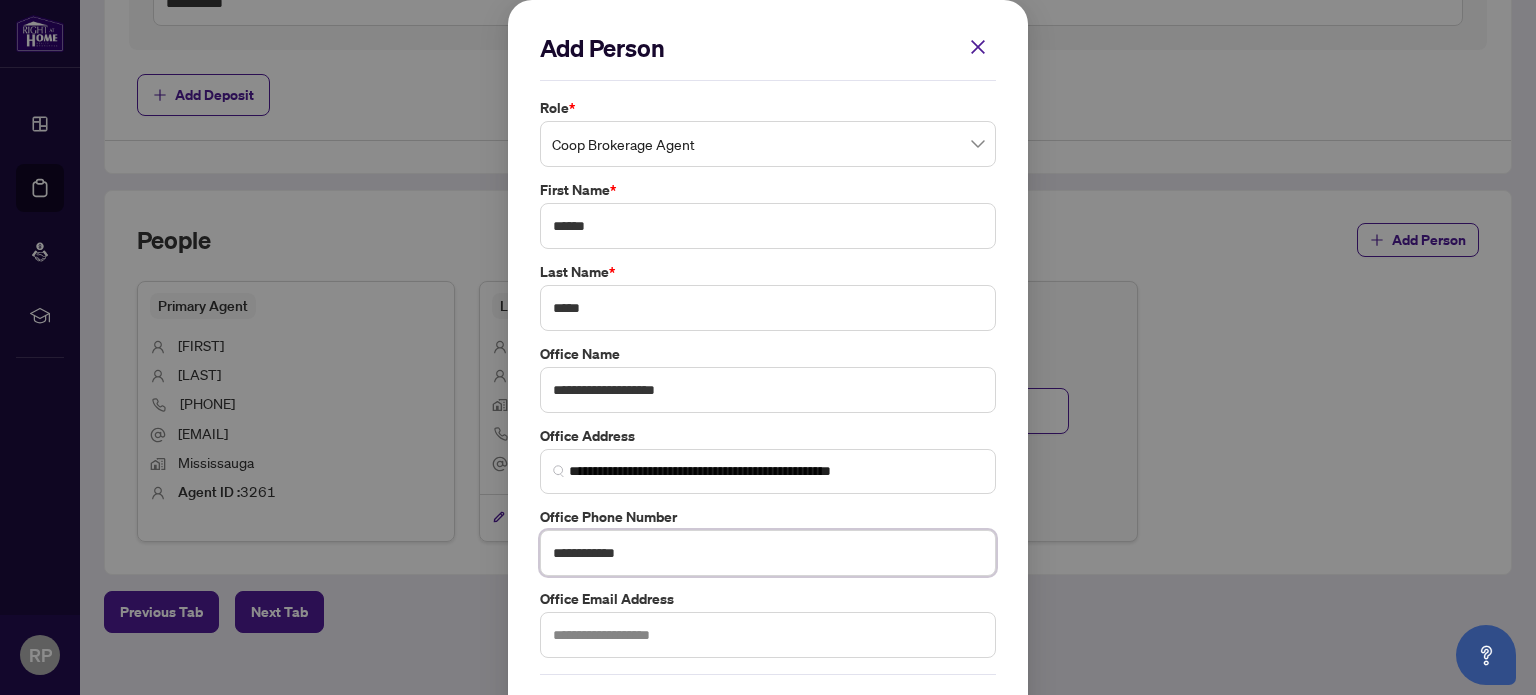 type on "**********" 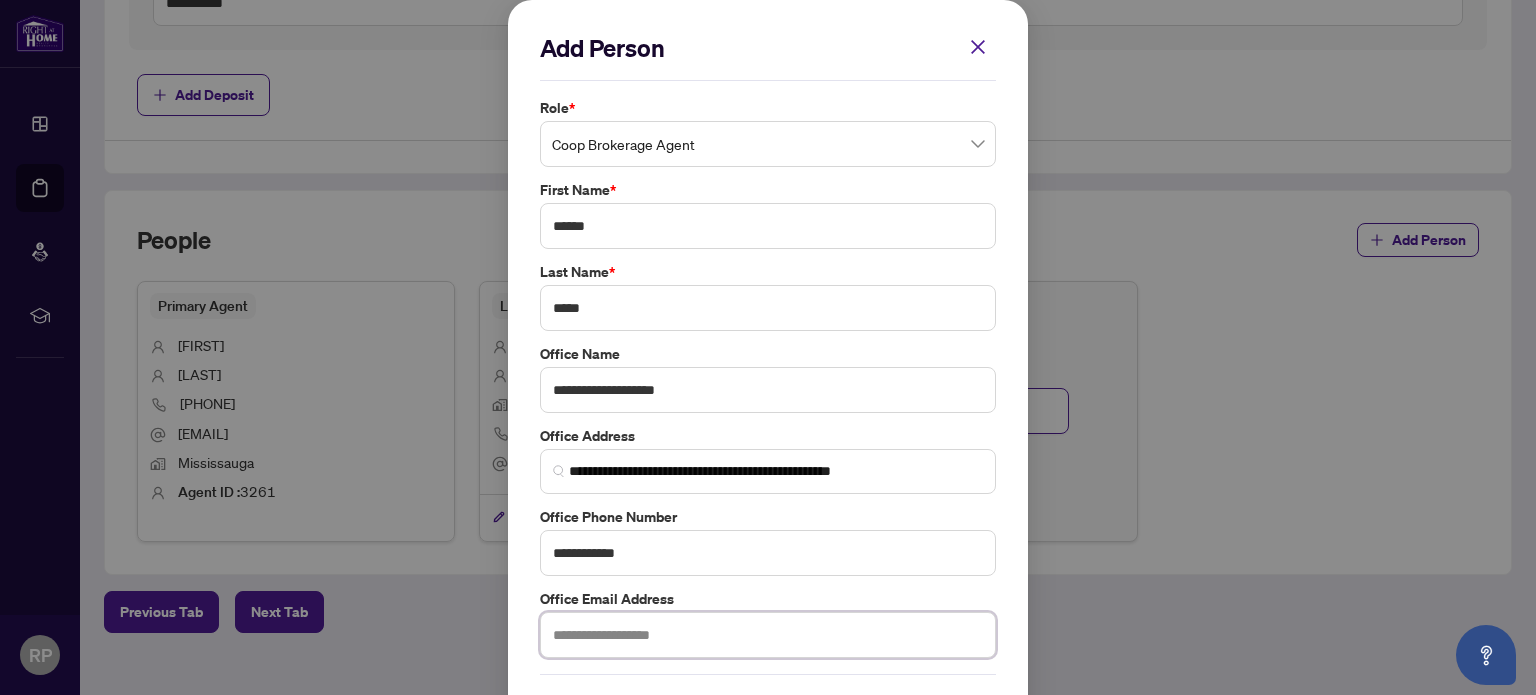 drag, startPoint x: 564, startPoint y: 630, endPoint x: 545, endPoint y: 627, distance: 19.235384 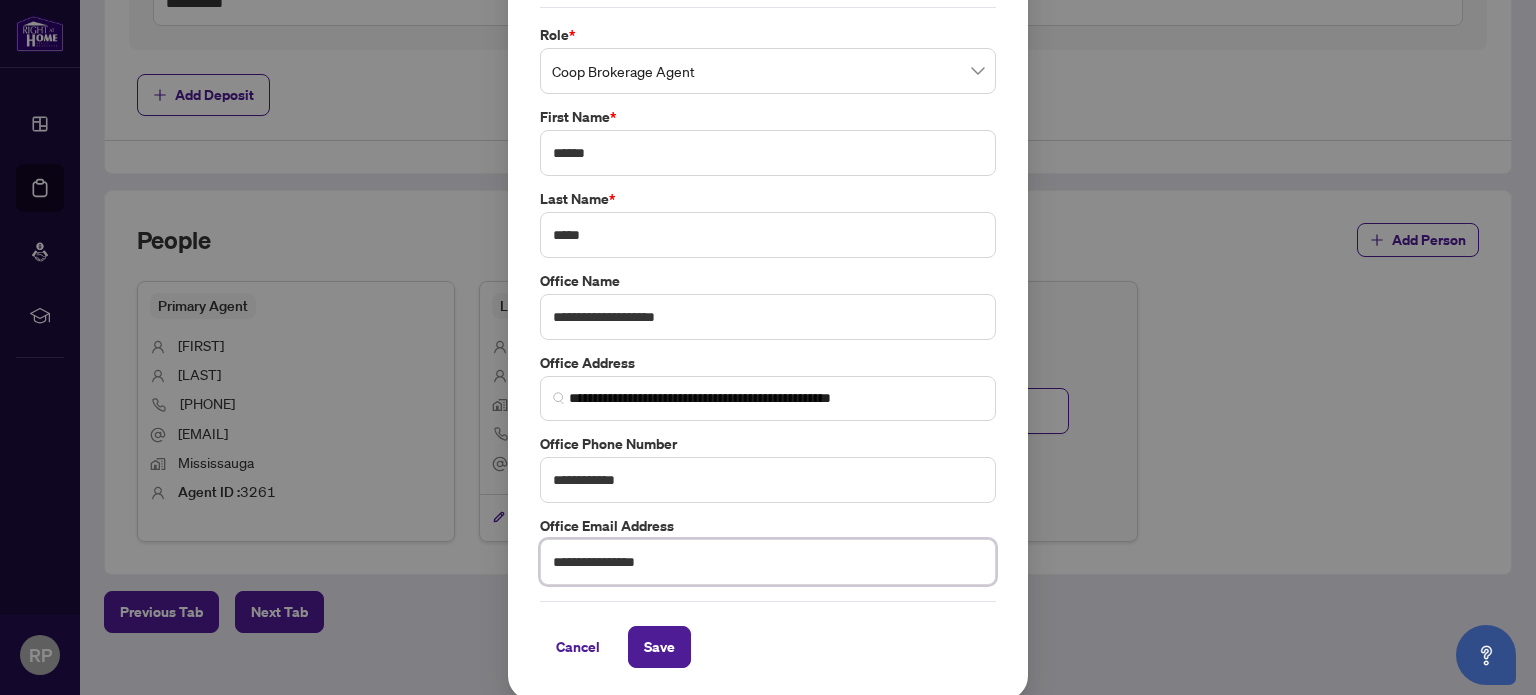 scroll, scrollTop: 74, scrollLeft: 0, axis: vertical 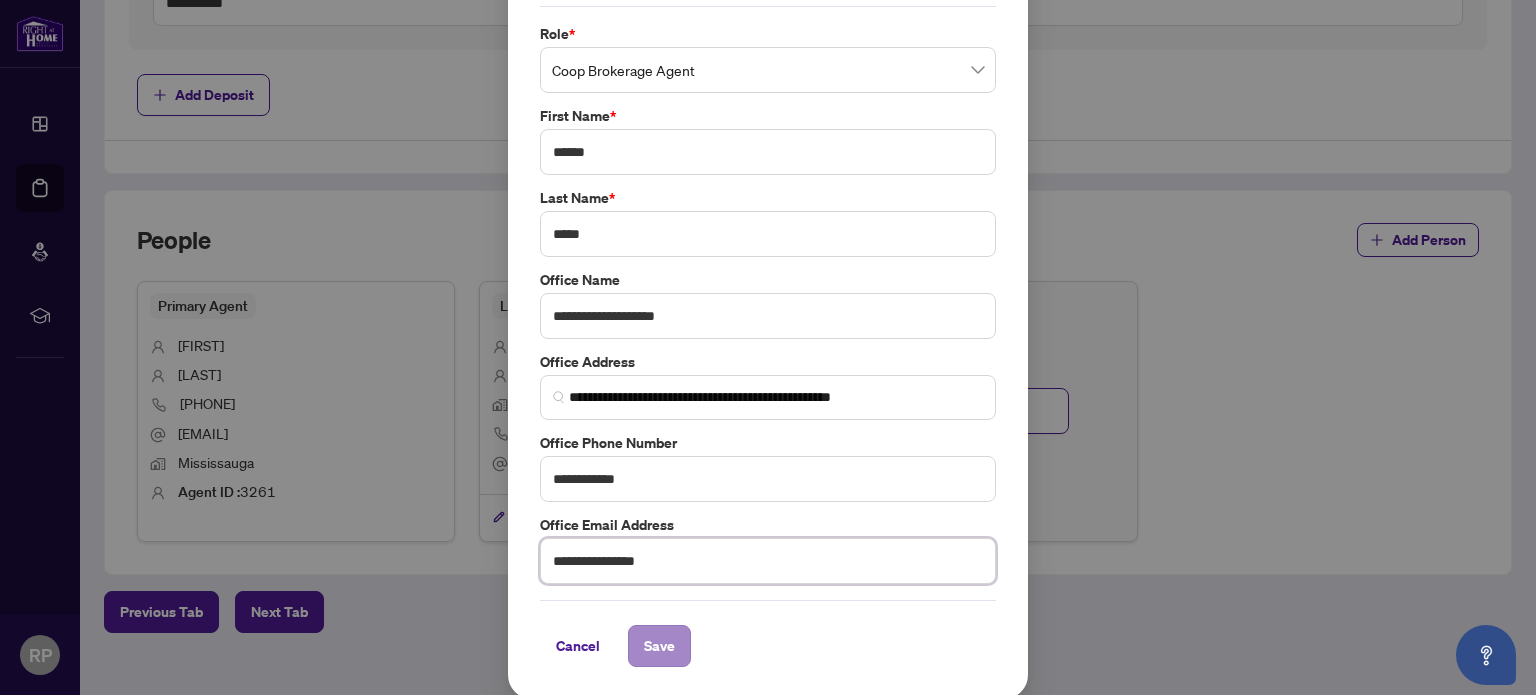 type on "**********" 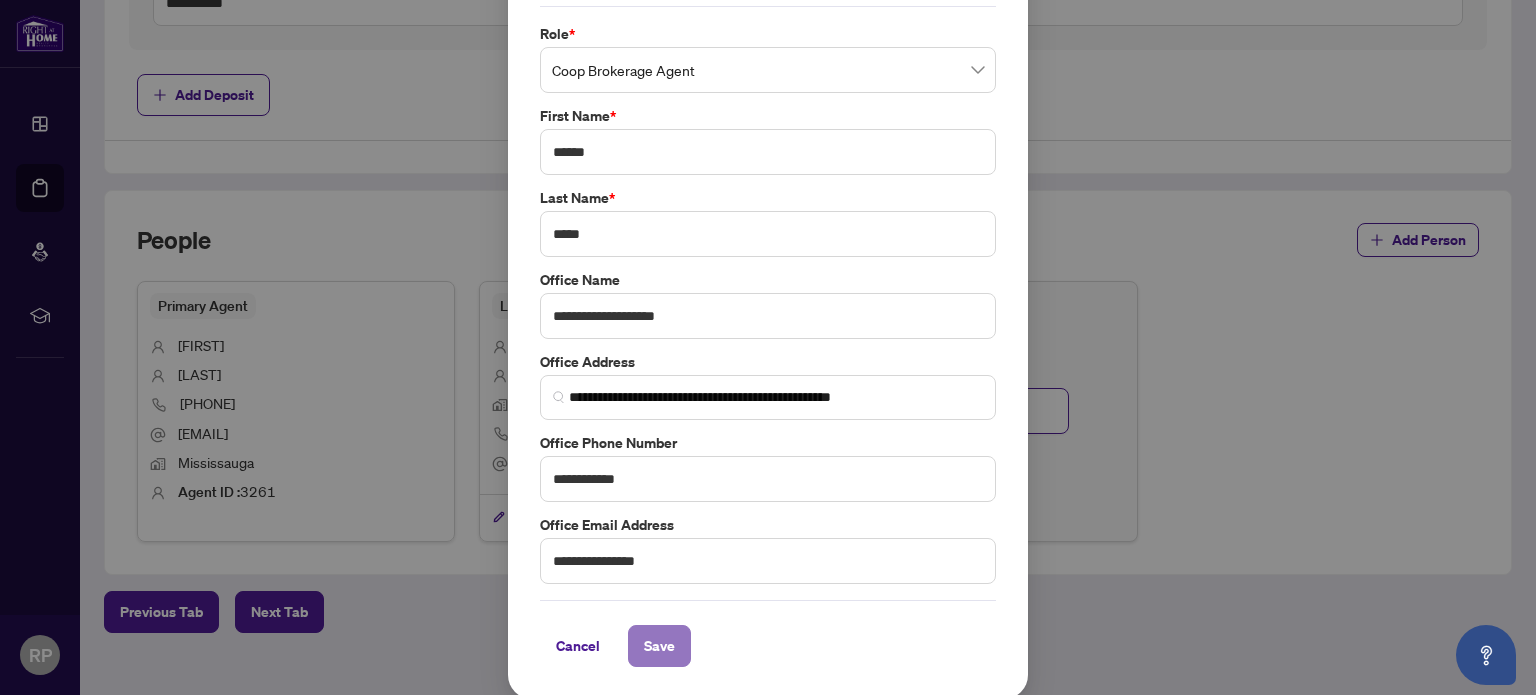 click on "Save" at bounding box center [659, 646] 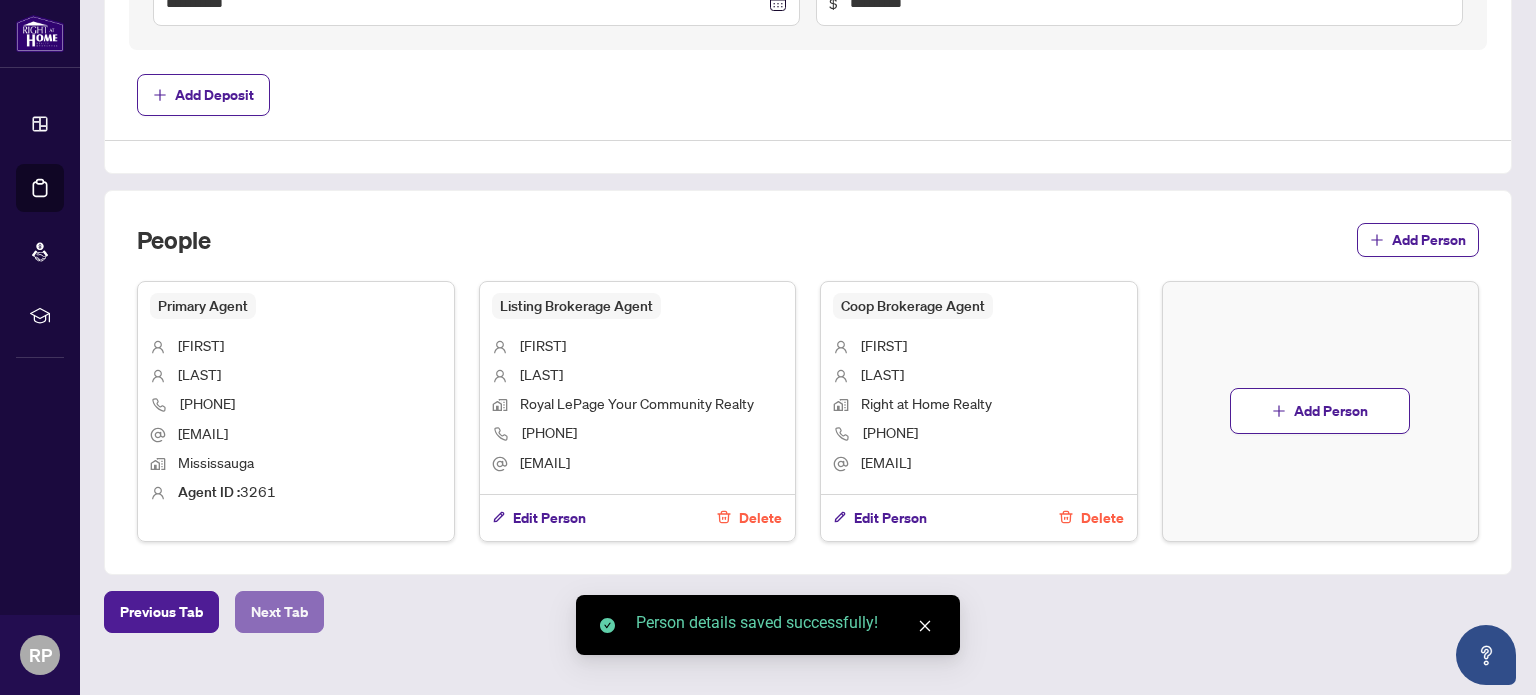 click on "Next Tab" at bounding box center (279, 612) 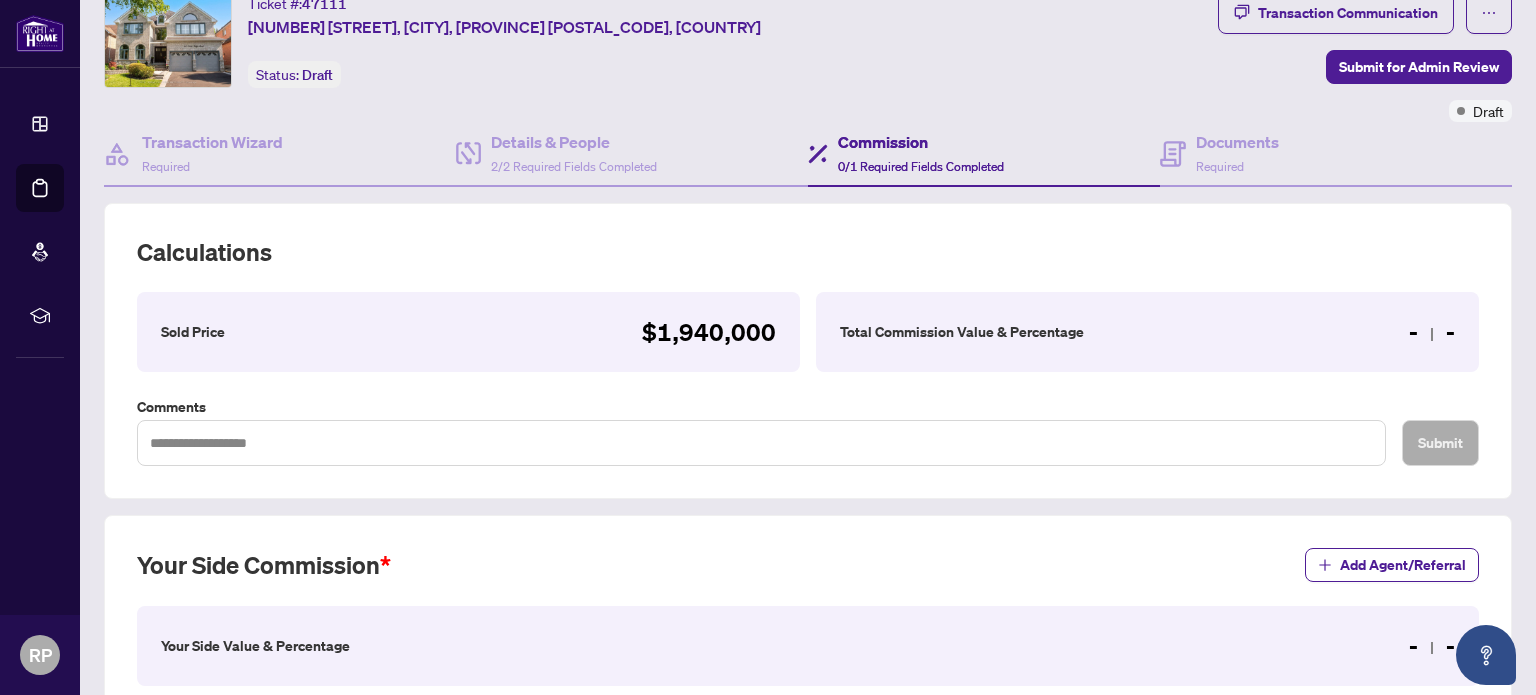 scroll, scrollTop: 100, scrollLeft: 0, axis: vertical 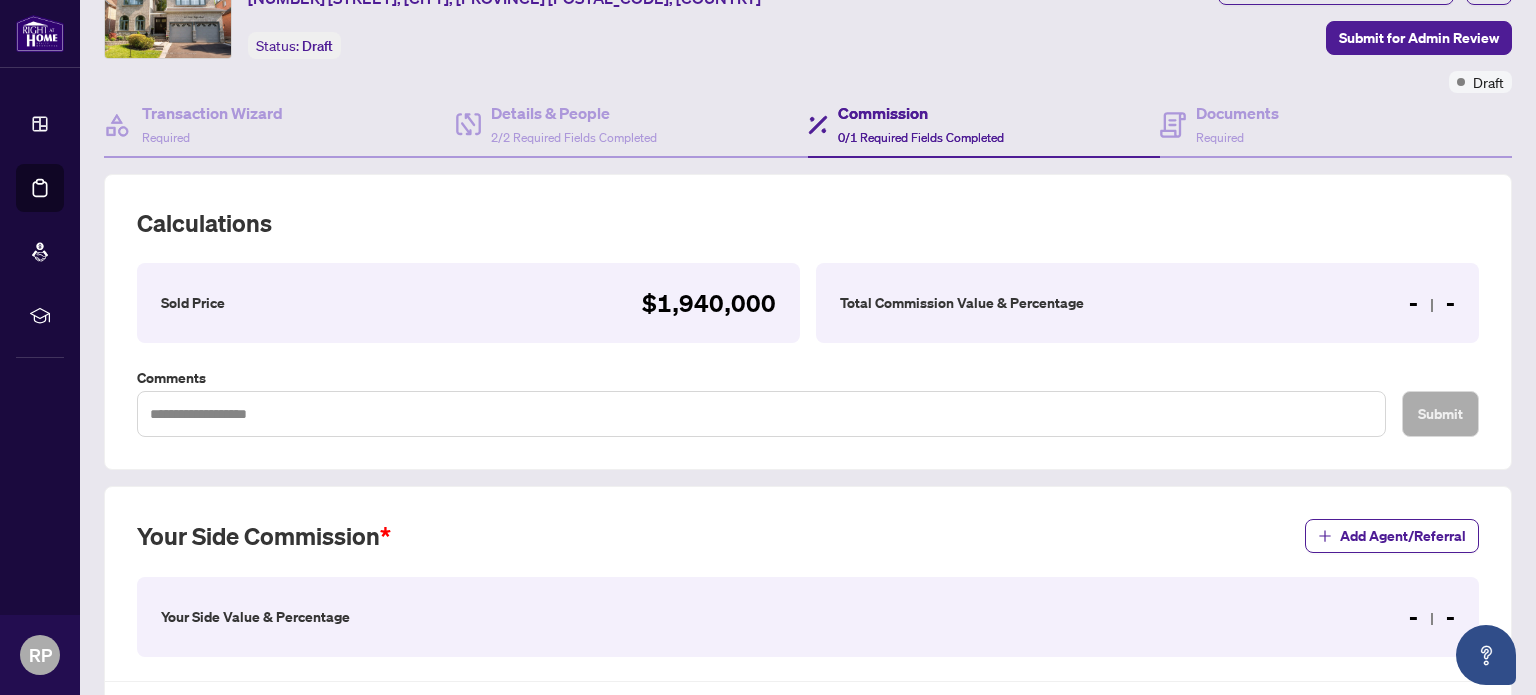 click on "Total Commission Value & Percentage -     -" at bounding box center (1147, 303) 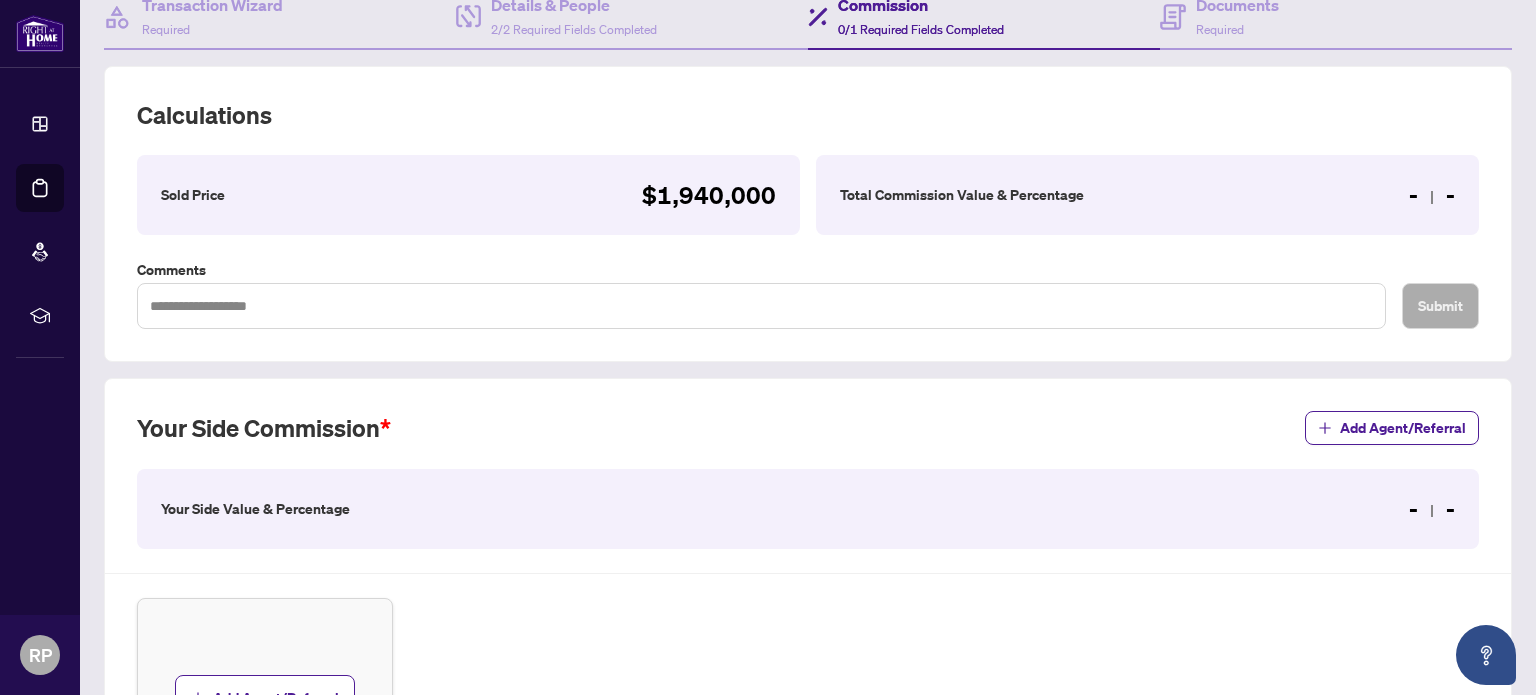scroll, scrollTop: 400, scrollLeft: 0, axis: vertical 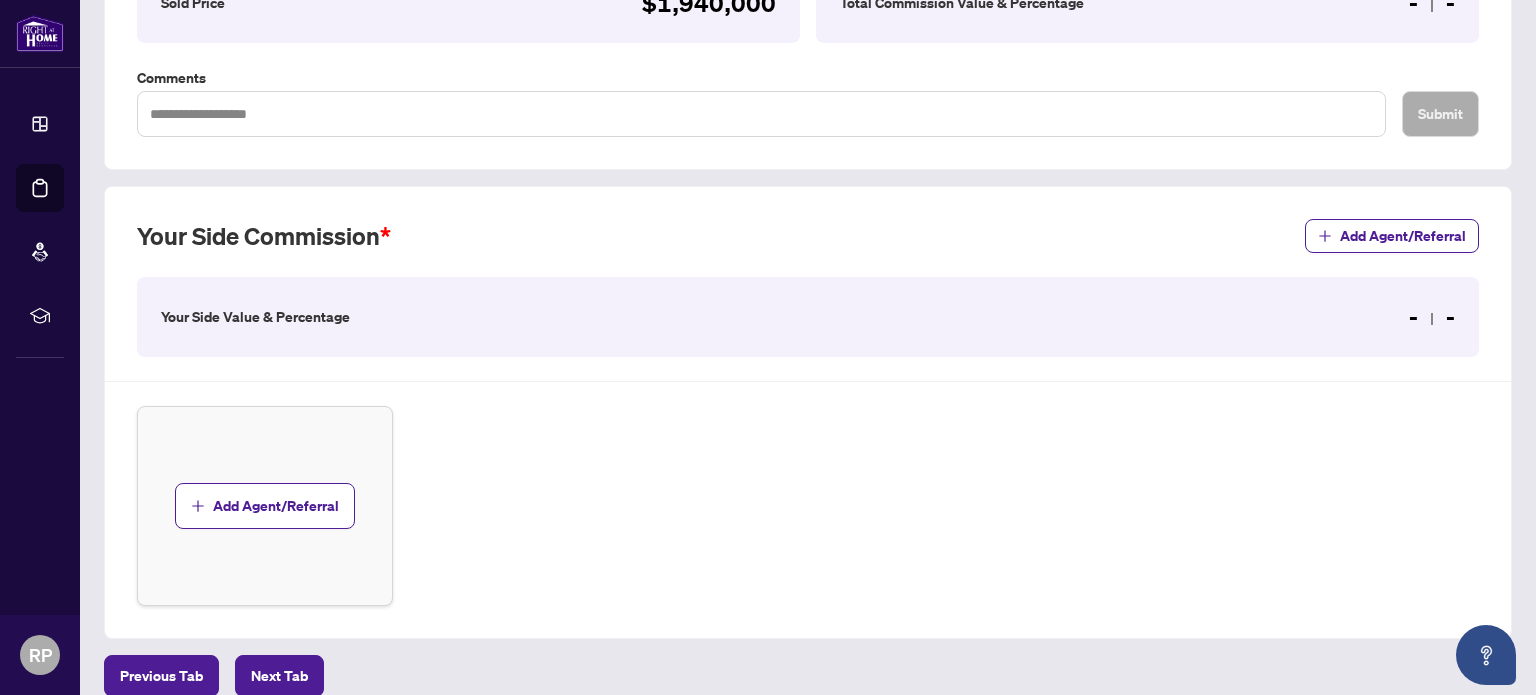 click on "Your Side Value & Percentage -     -" at bounding box center (808, 317) 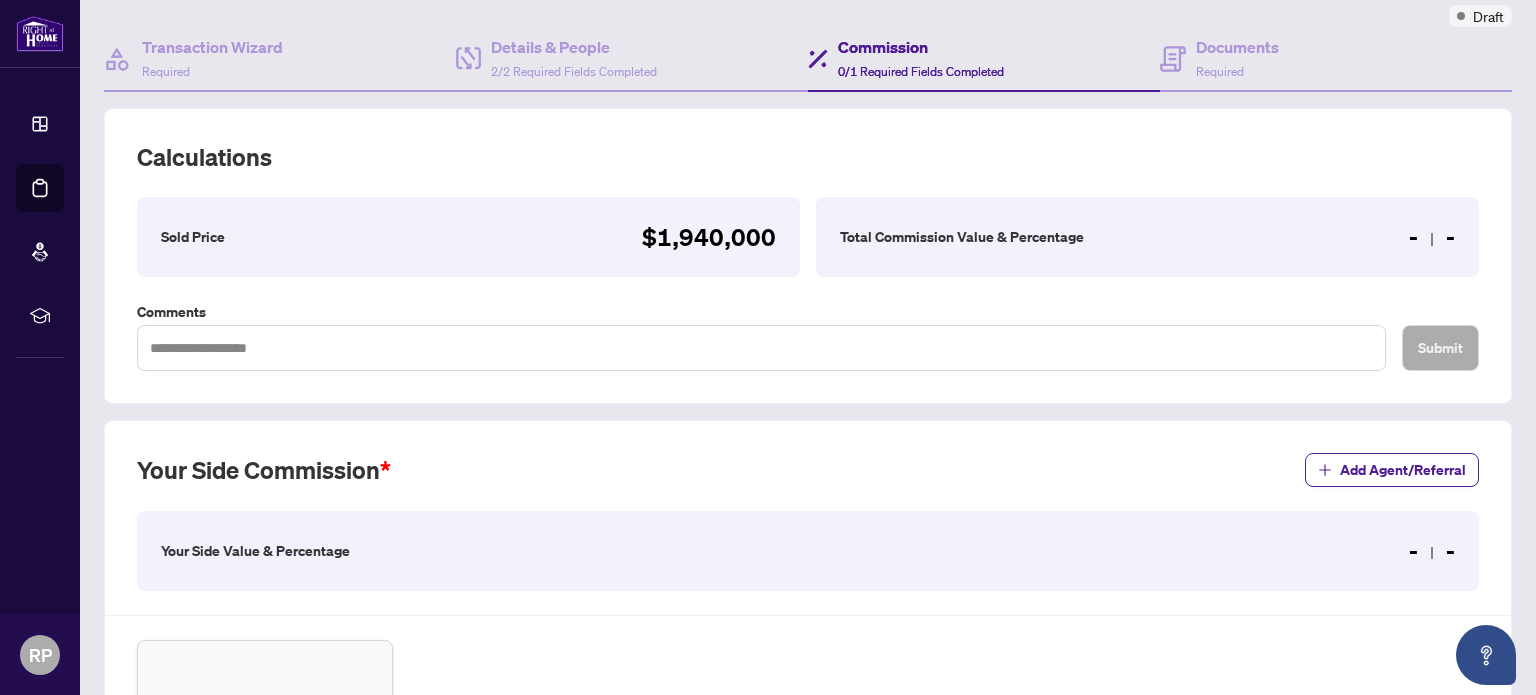 scroll, scrollTop: 200, scrollLeft: 0, axis: vertical 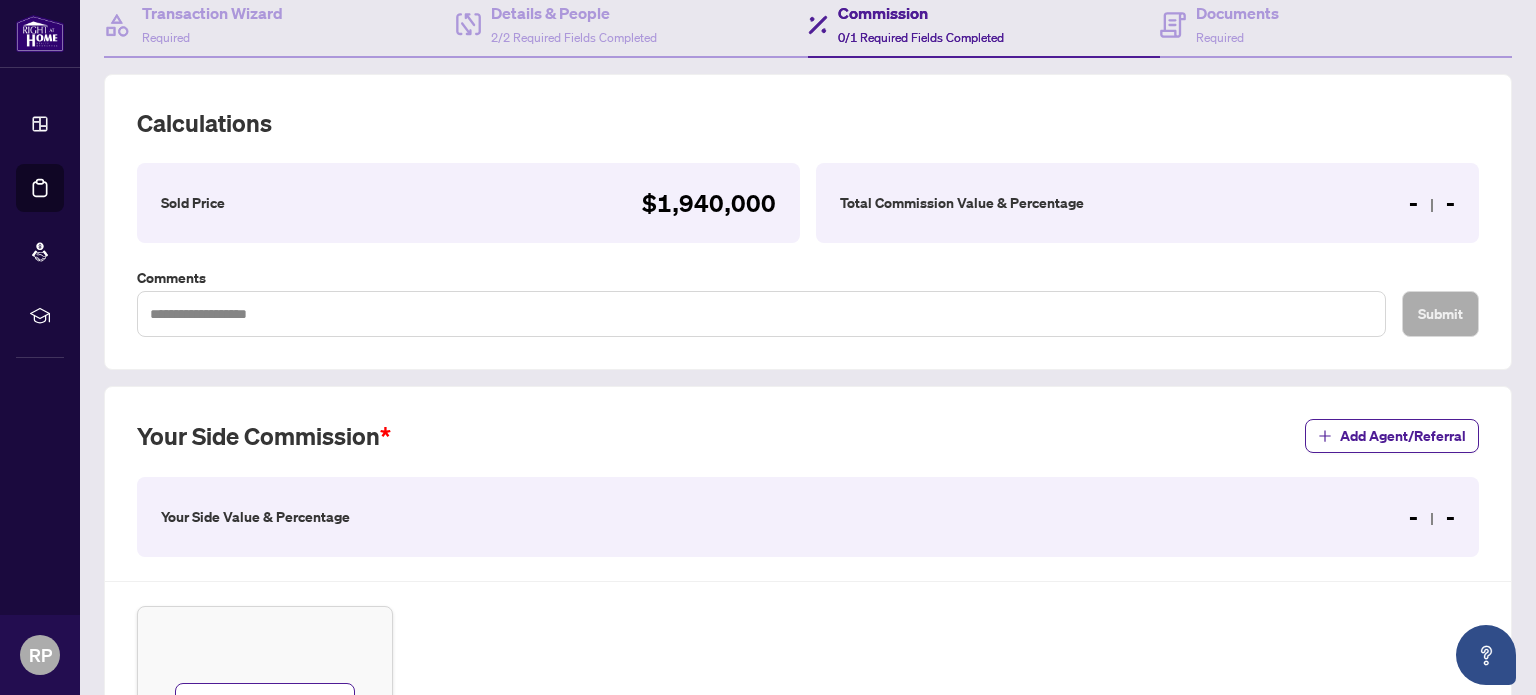 click on "Your Side Value & Percentage -     -" at bounding box center [808, 517] 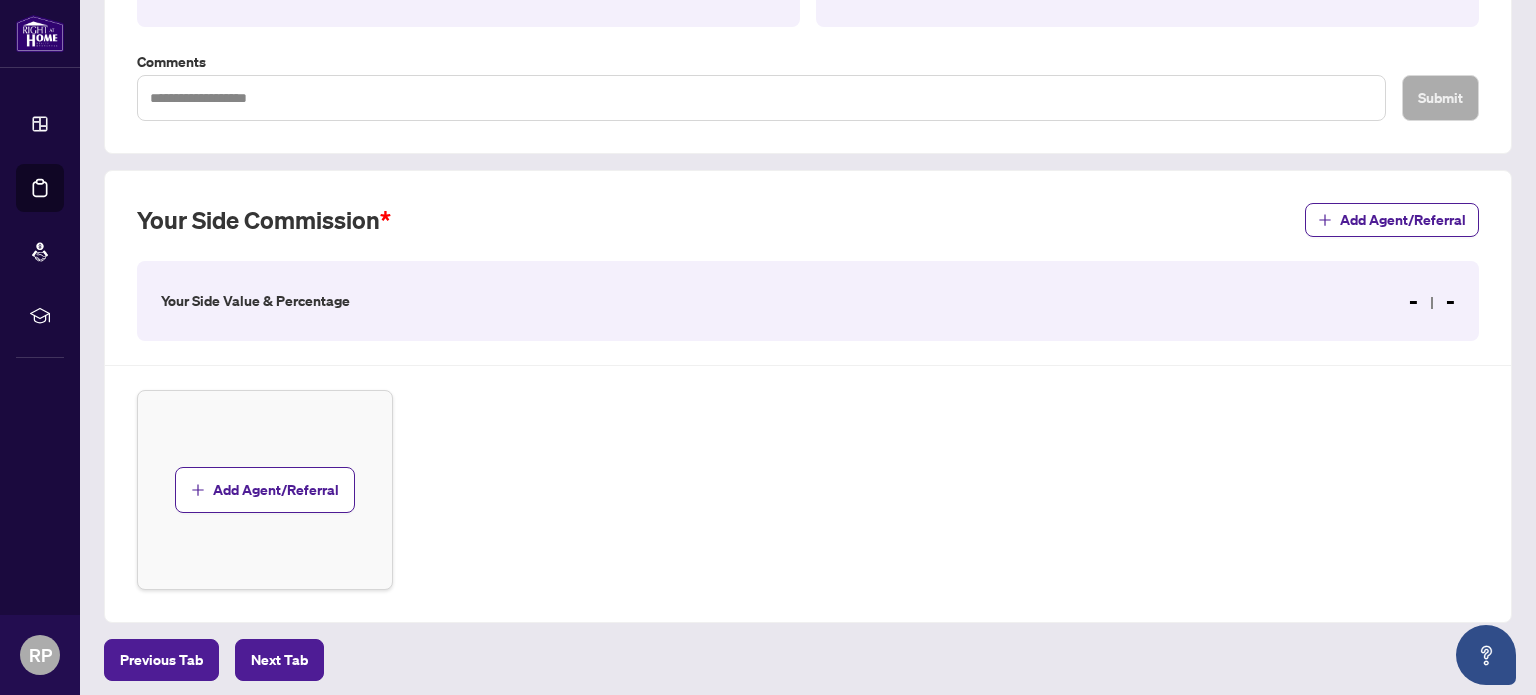 scroll, scrollTop: 490, scrollLeft: 0, axis: vertical 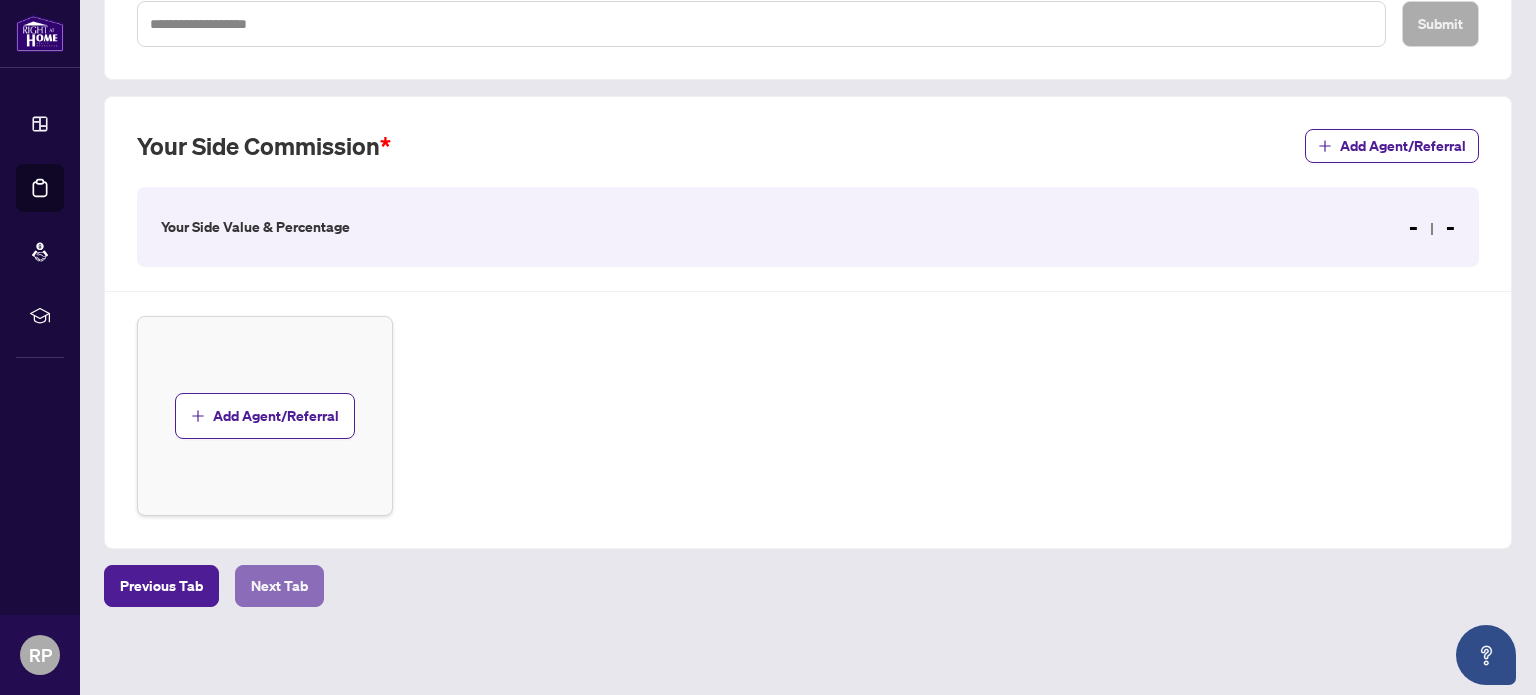 click on "Next Tab" at bounding box center [279, 586] 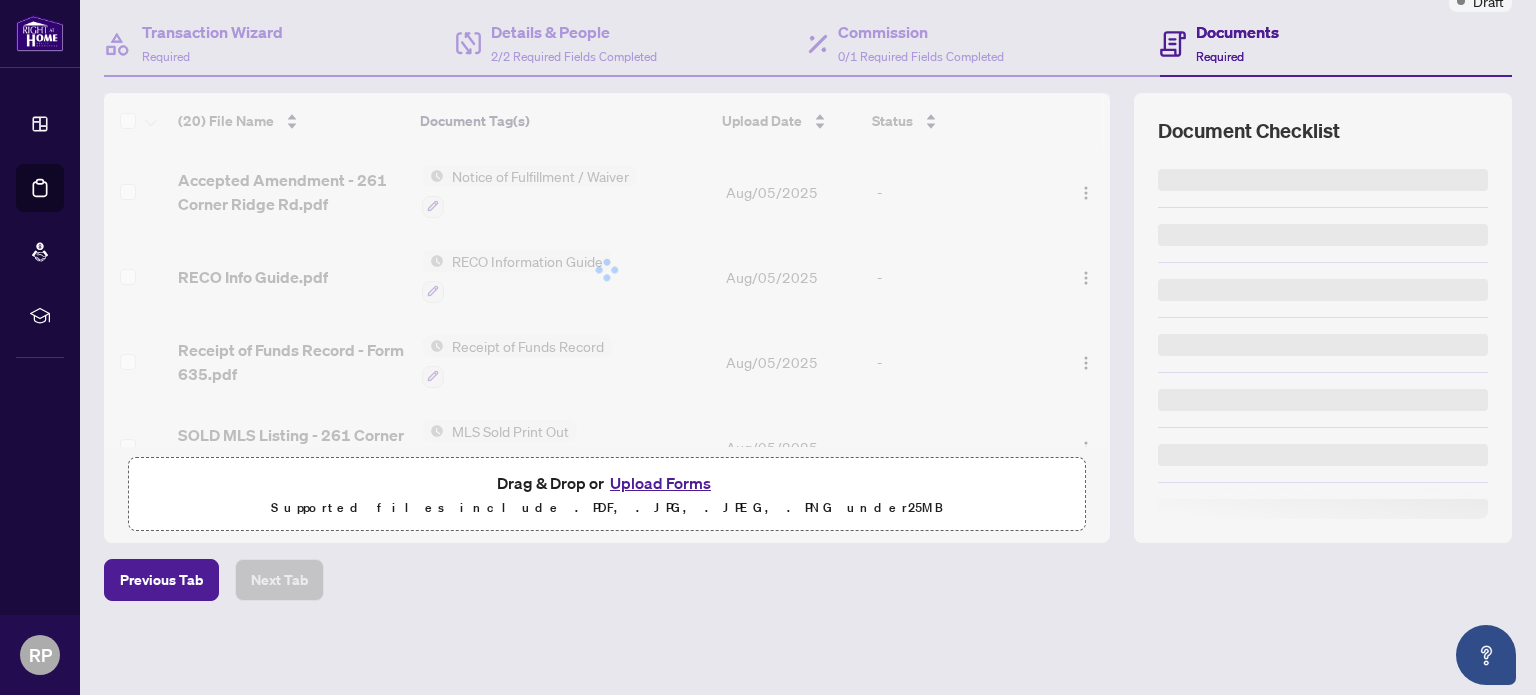 scroll, scrollTop: 0, scrollLeft: 0, axis: both 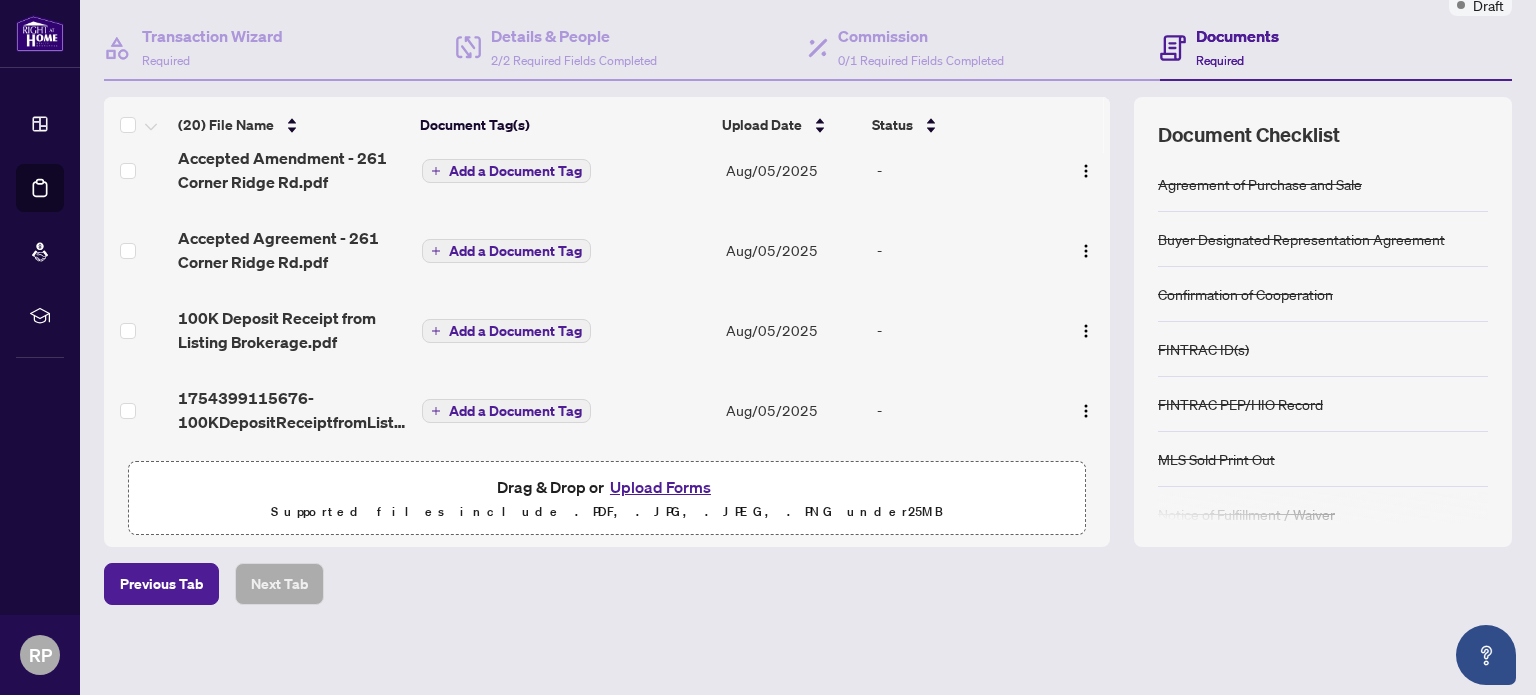 click on "Transaction saved   a few seconds ago Ticket #:  47111 [NUMBER] [STREET], [CITY], [PROVINCE] [POSTAL_CODE], [COUNTRY] Status:   Draft Transaction Communication Submit for Admin Review Draft Transaction Wizard Required Details & People 2/2 Required Fields Completed Commission 0/1 Required Fields Completed Documents Required (20) File Name Document Tag(s) Upload Date Status             Accepted Amendment - 261 Corner Ridge Rd.pdf Notice of Fulfillment / Waiver Aug/05/2025 - RECO Info Guide.pdf RECO Information Guide Aug/05/2025 - Receipt of Funds Record - Form 635.pdf Receipt of Funds Record Aug/05/2025 - SOLD MLS Listing - 261 Corner Ridge Rd.pdf MLS Sold Print Out Aug/05/2025 - Mirella Kozokarou Photo ID.pdf FINTRAC PEP/HIO Record Aug/05/2025 - Ind ID Information Forms - 261 Corner Ridge Rd.pdf FINTRAC ID(s) Aug/05/2025 - Accepted Agreement - 261 Corner Ridge Rd.pdf Confirmation of Cooperation Aug/05/2025 - Buyer Rep Agreement.pdf Buyer Designated Representation Agreement - - -" at bounding box center (808, 261) 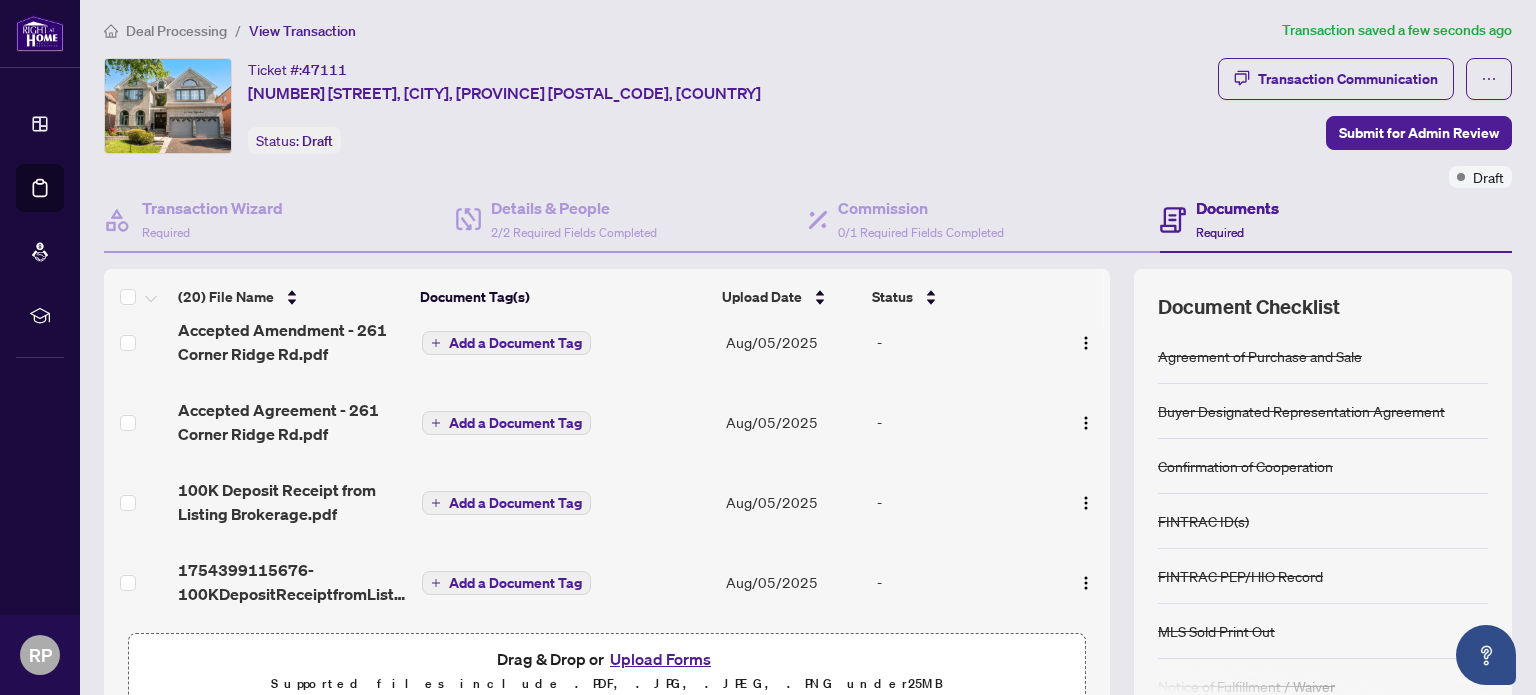 scroll, scrollTop: 0, scrollLeft: 0, axis: both 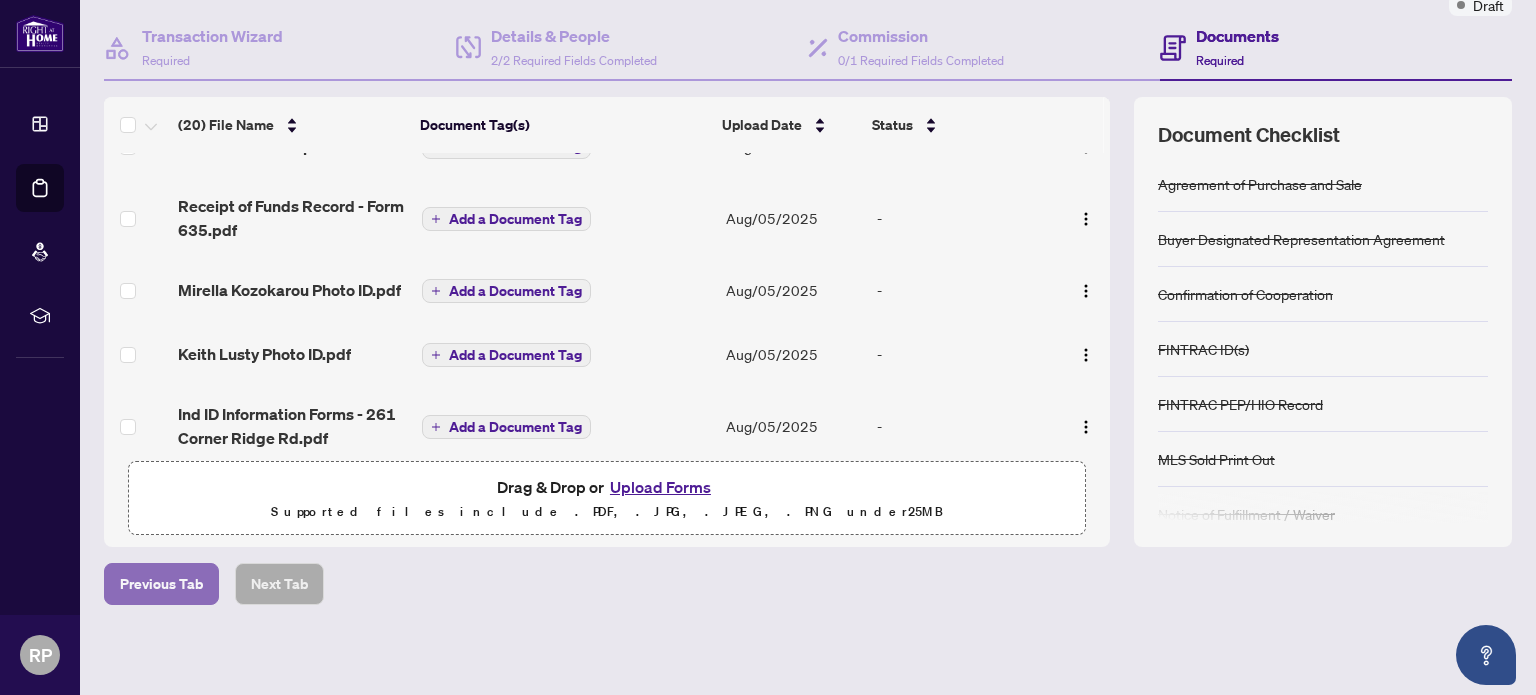click on "Previous Tab" at bounding box center [161, 584] 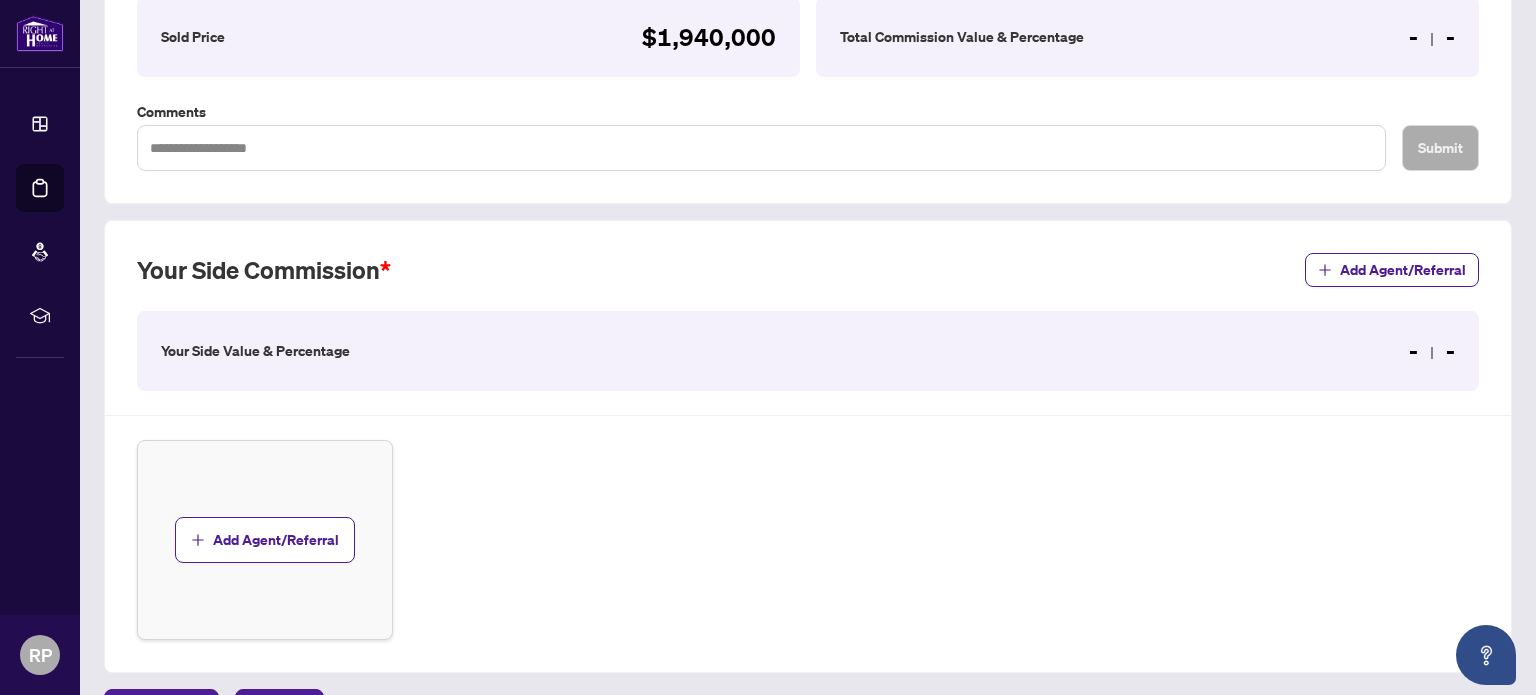 scroll, scrollTop: 400, scrollLeft: 0, axis: vertical 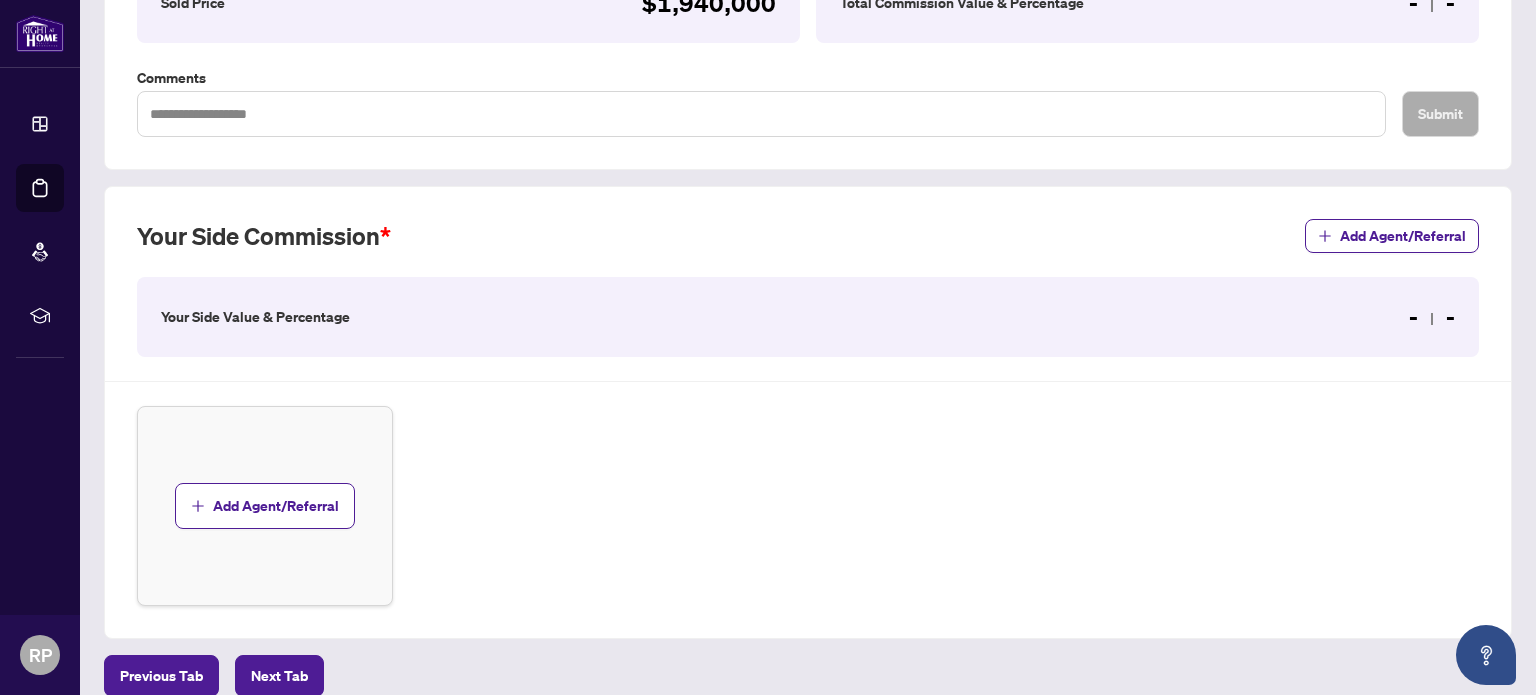 click on "Your Side Value & Percentage -     -" at bounding box center (808, 317) 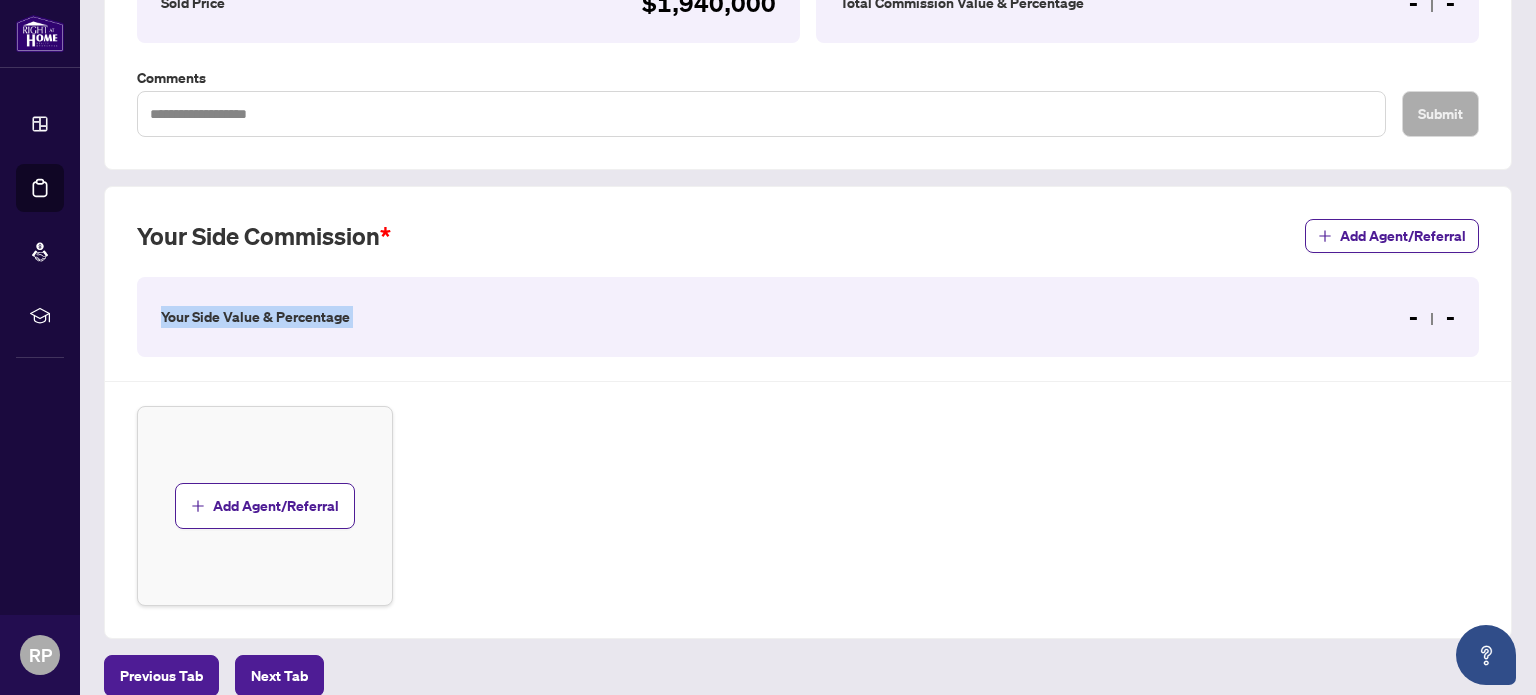 drag, startPoint x: 734, startPoint y: 307, endPoint x: 719, endPoint y: 342, distance: 38.078865 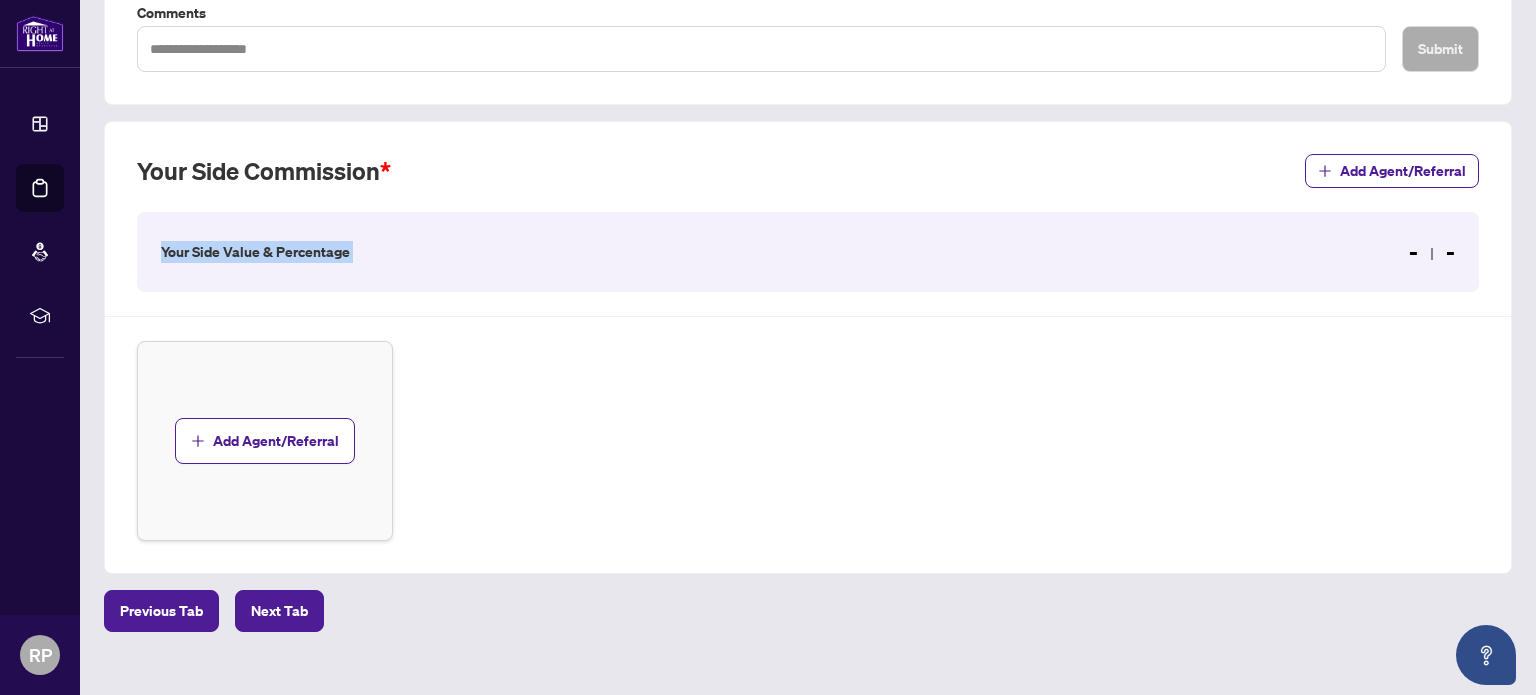 scroll, scrollTop: 490, scrollLeft: 0, axis: vertical 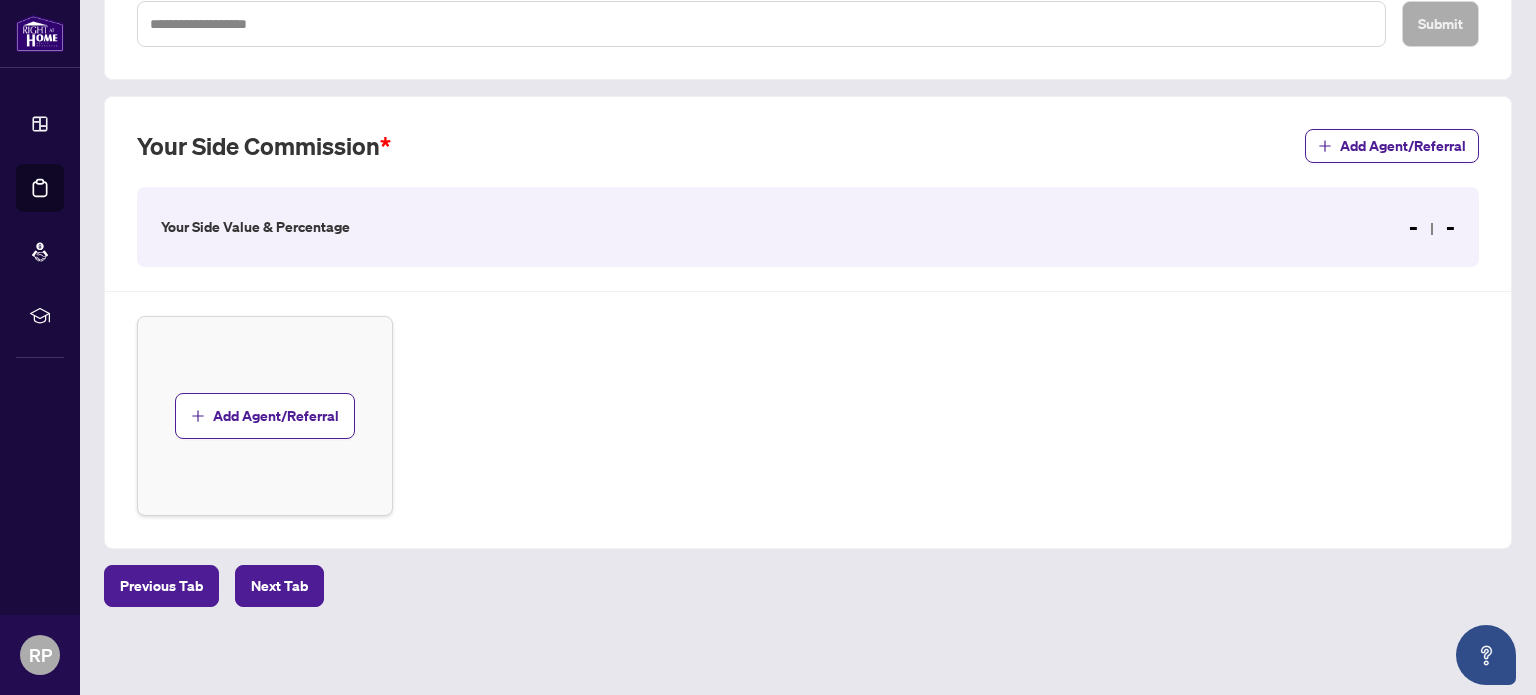 click on "Add Agent/Referral" at bounding box center (808, 416) 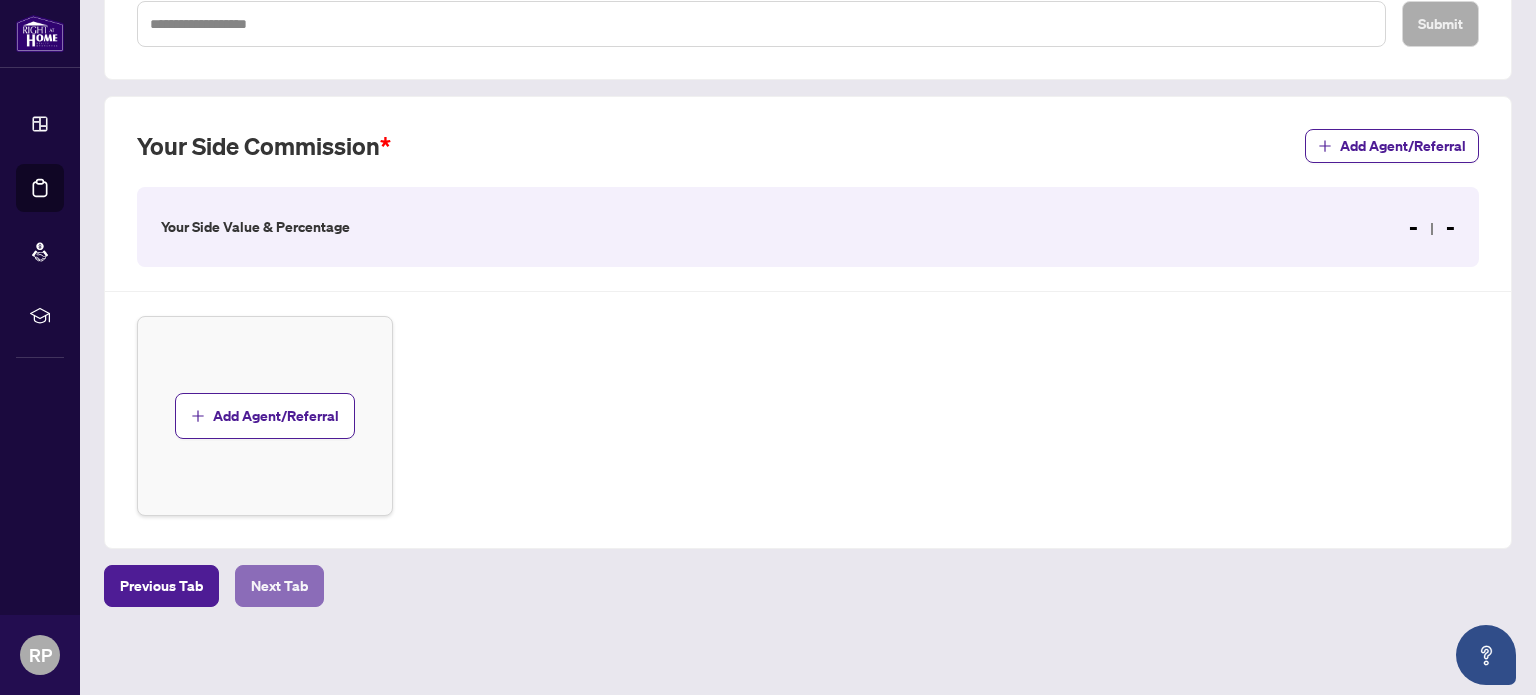 click on "Next Tab" at bounding box center (279, 586) 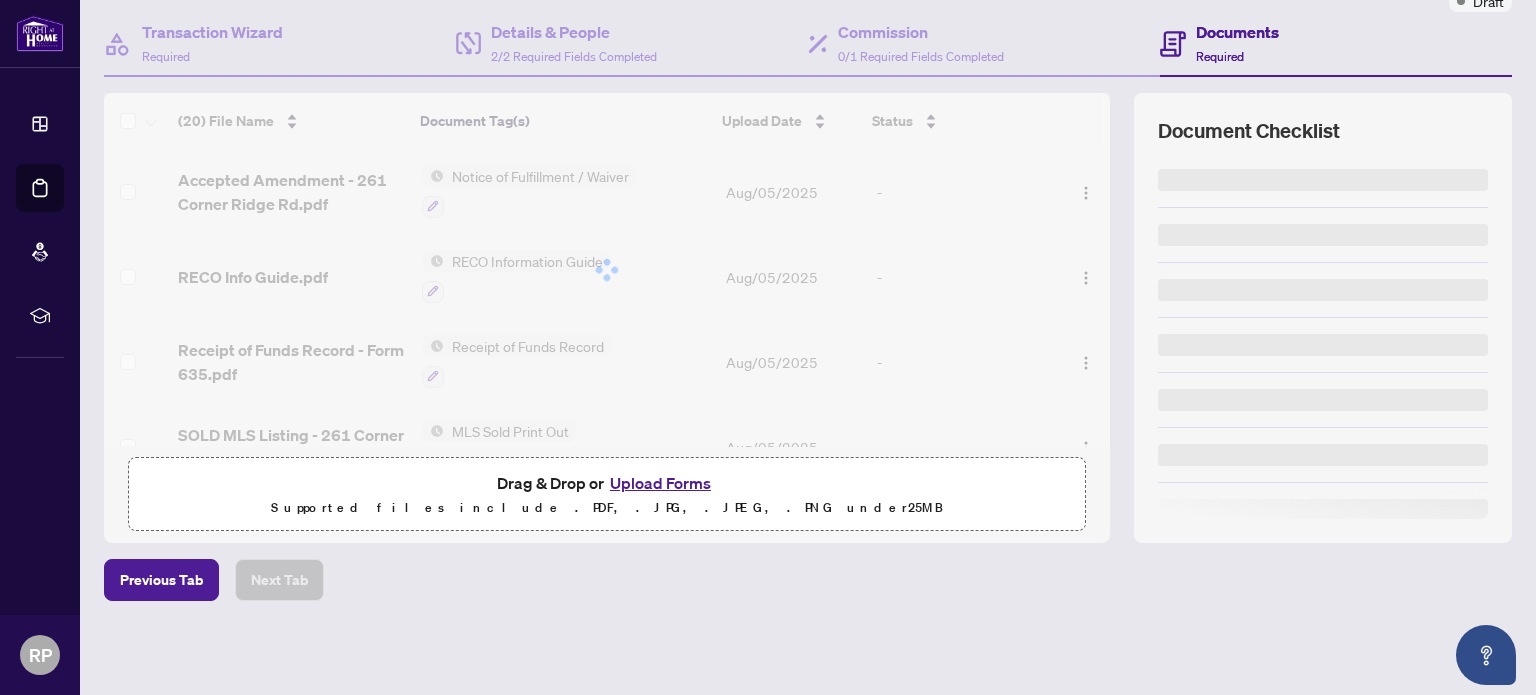 scroll, scrollTop: 0, scrollLeft: 0, axis: both 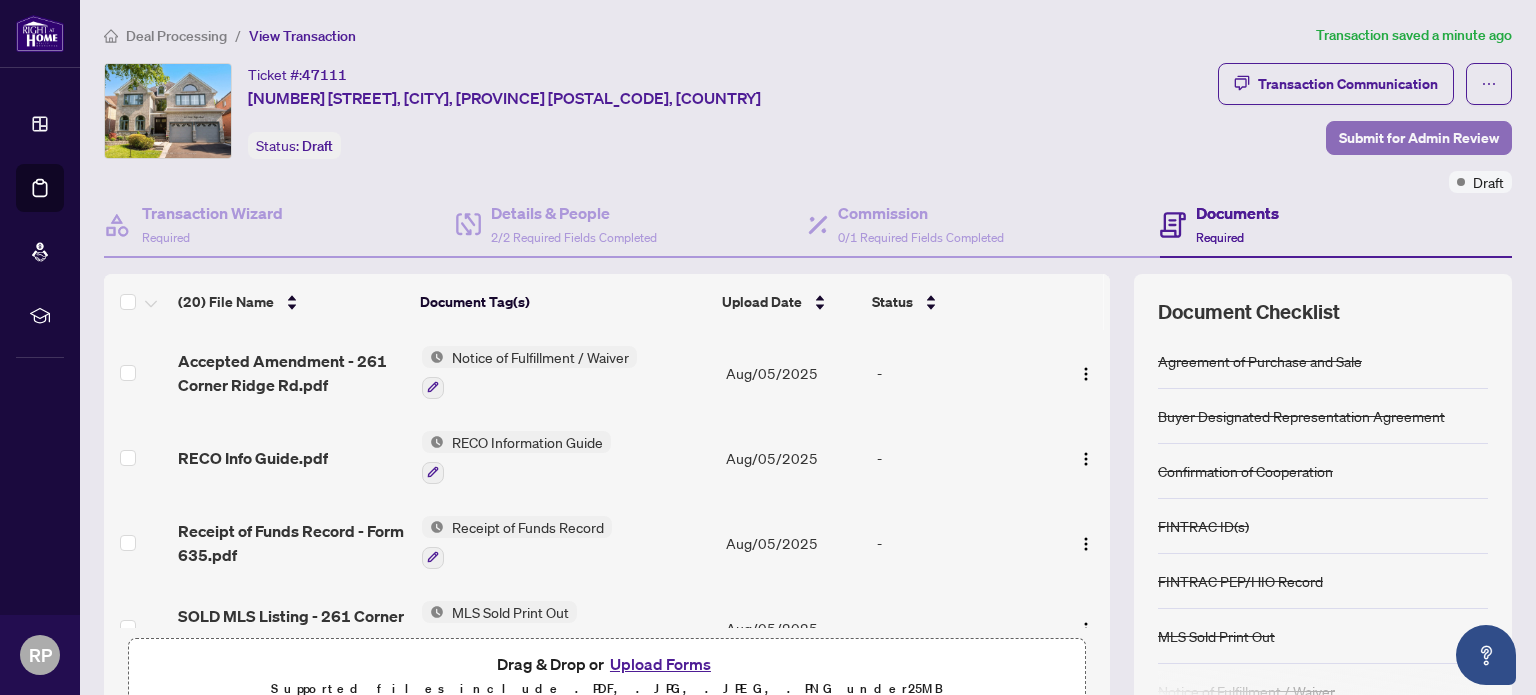 click on "Submit for Admin Review" at bounding box center (1419, 138) 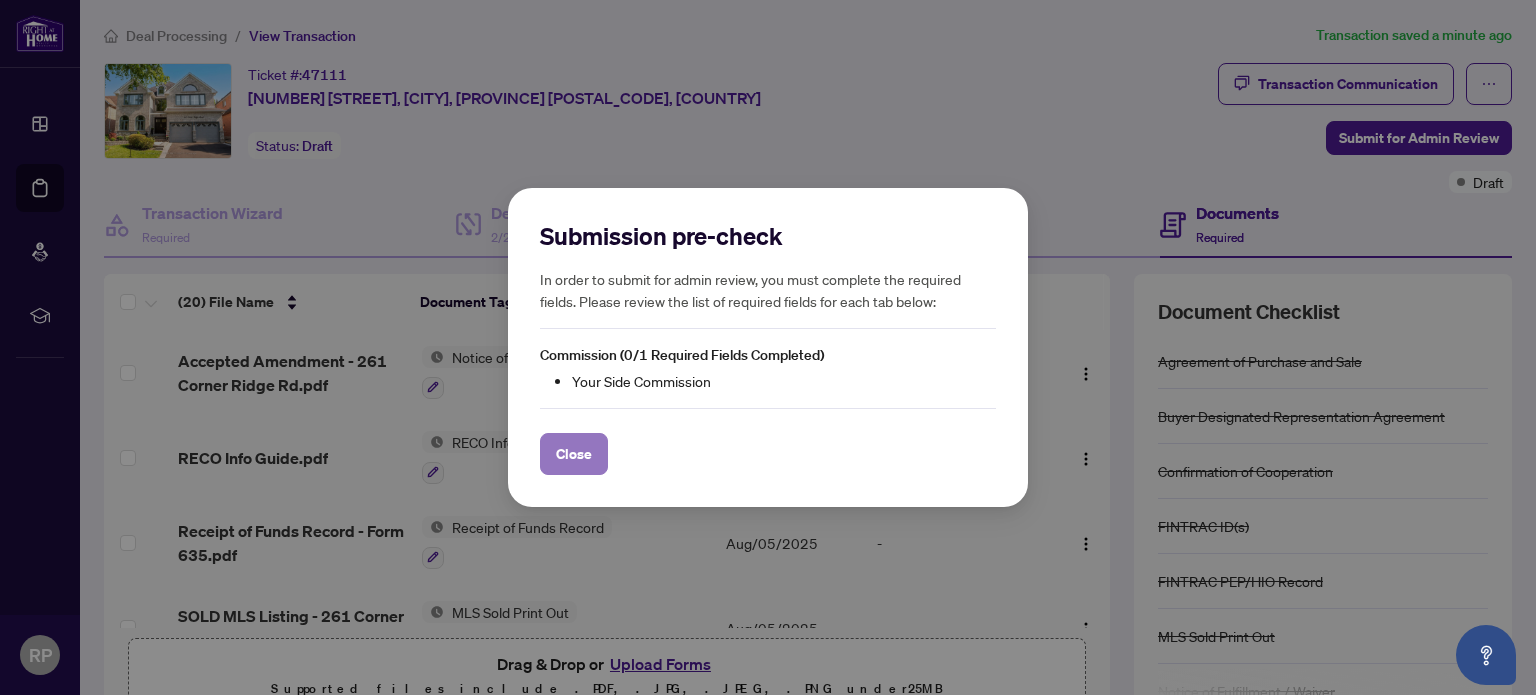 click on "Close" at bounding box center [574, 454] 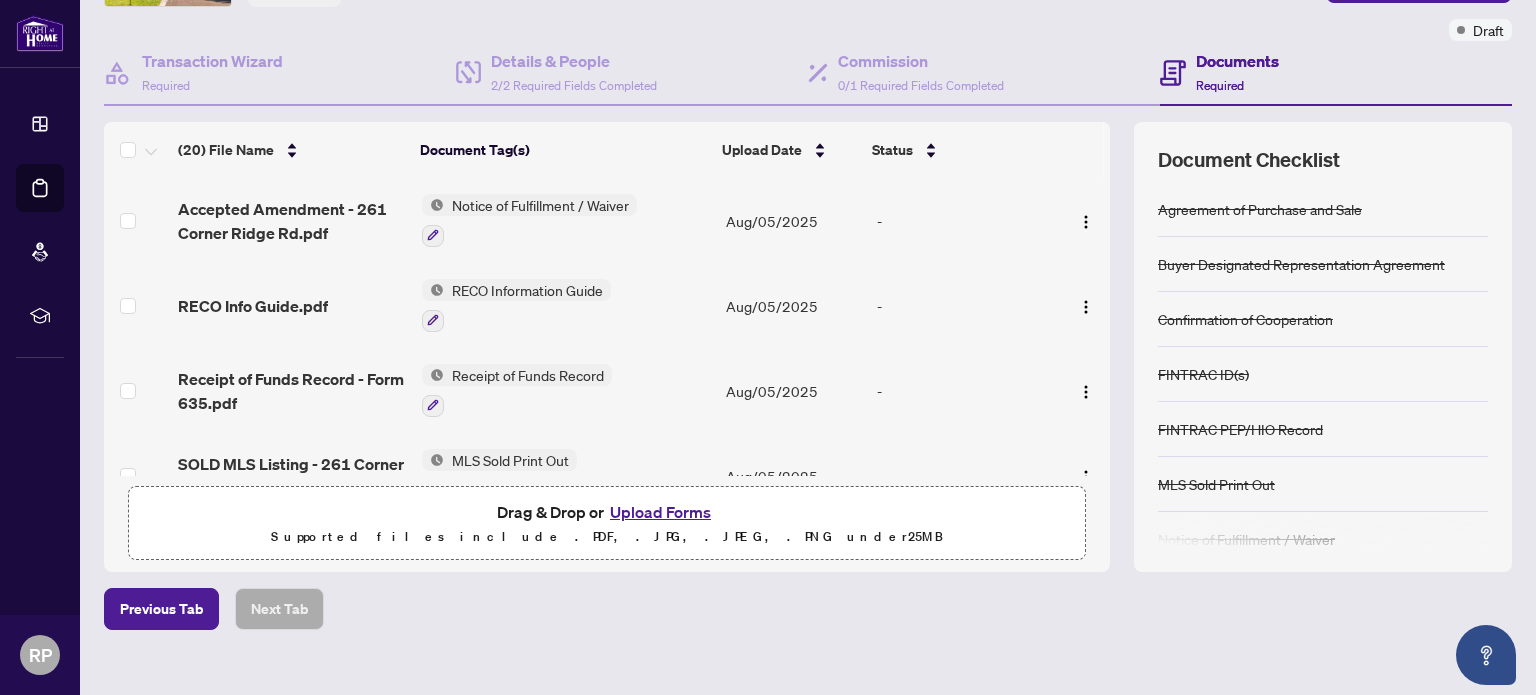 scroll, scrollTop: 177, scrollLeft: 0, axis: vertical 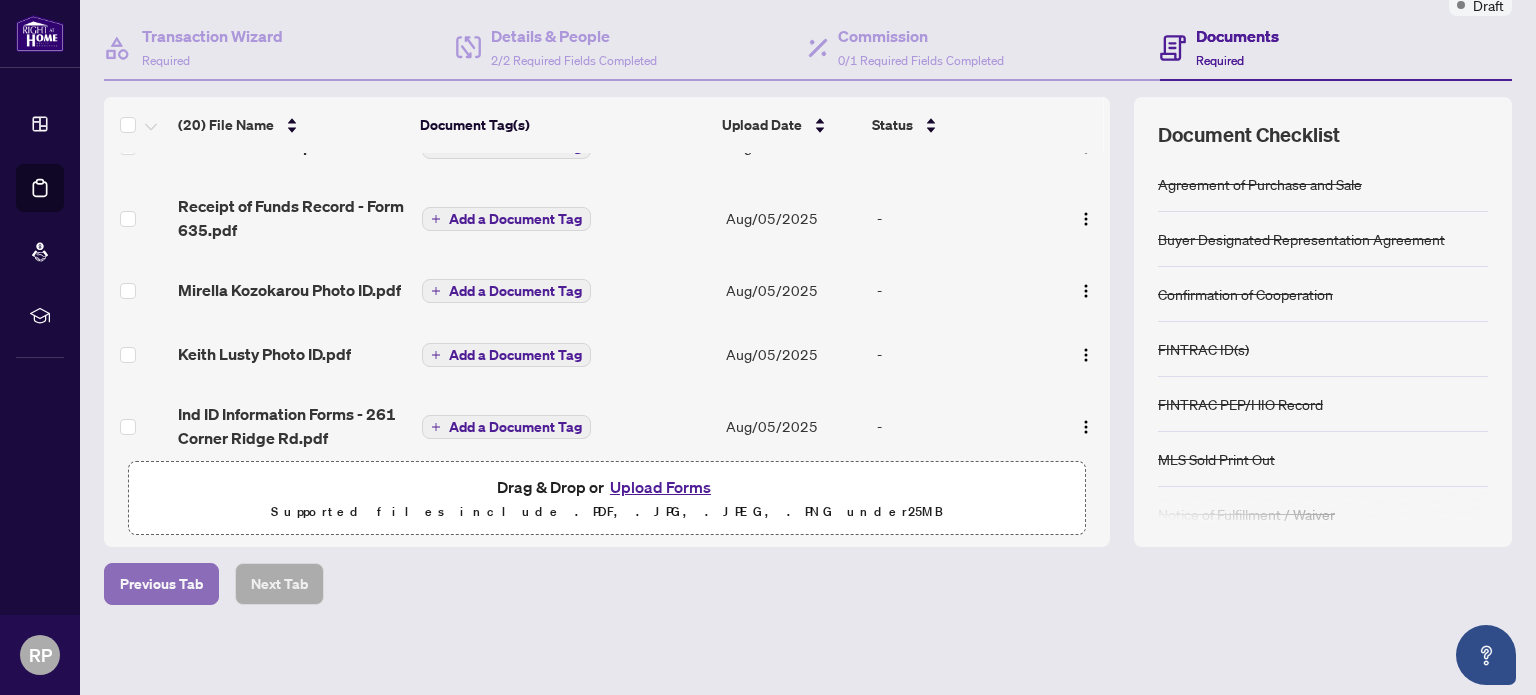 click on "Previous Tab" at bounding box center (161, 584) 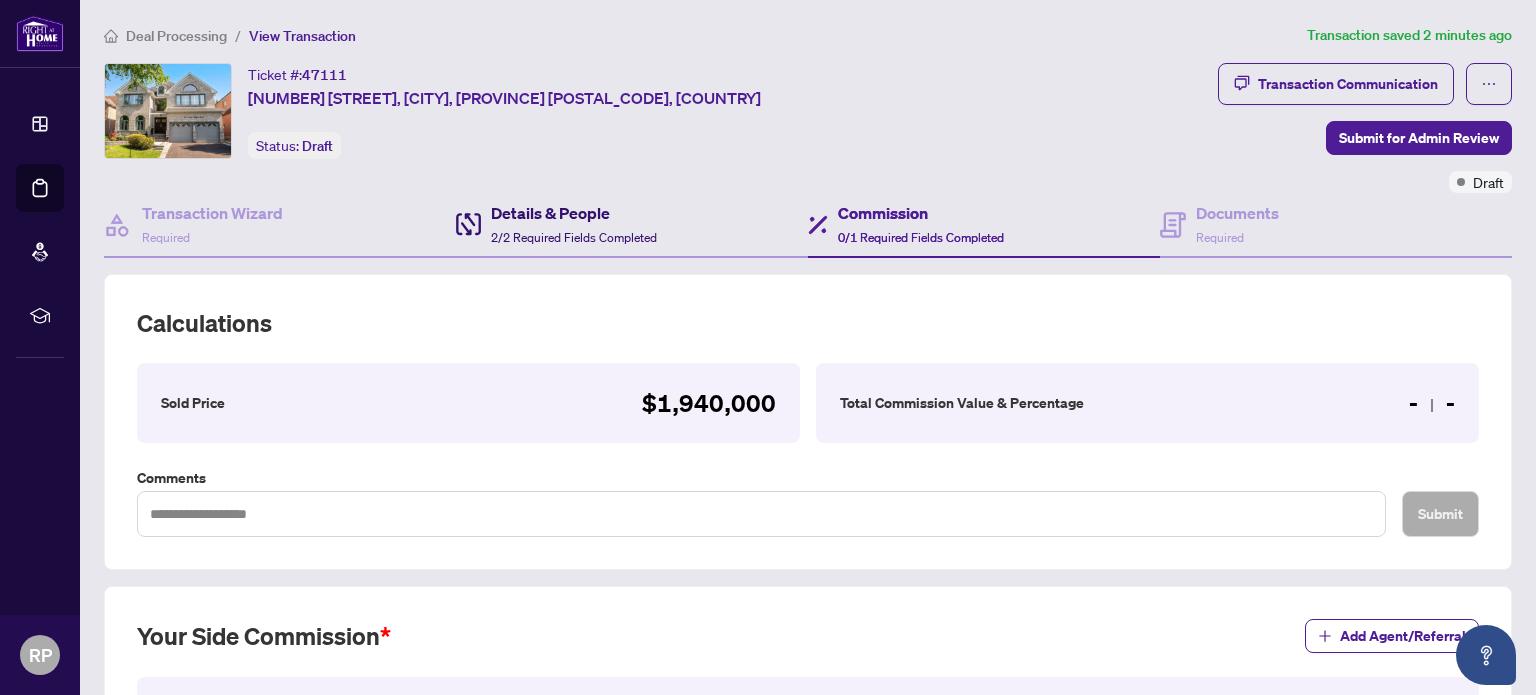 click on "2/2 Required Fields Completed" at bounding box center (574, 237) 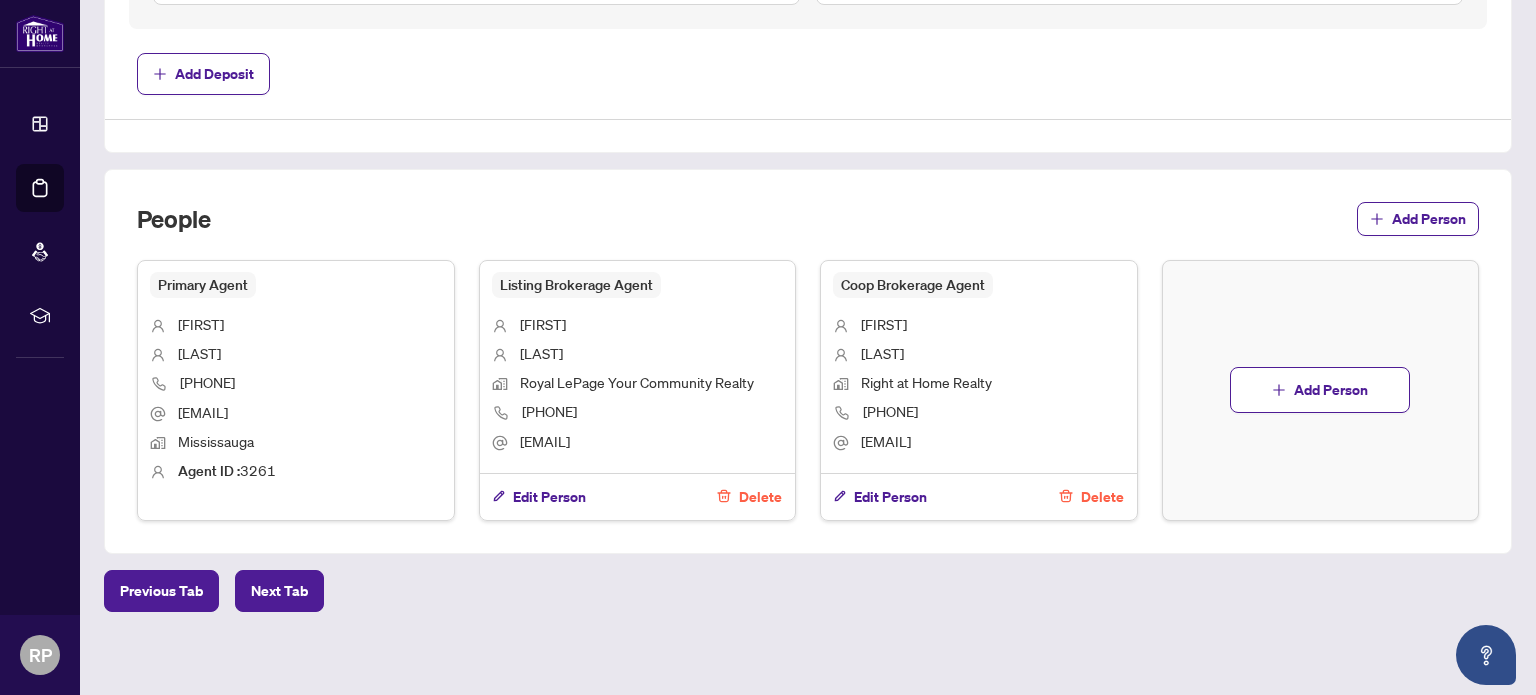 scroll, scrollTop: 1022, scrollLeft: 0, axis: vertical 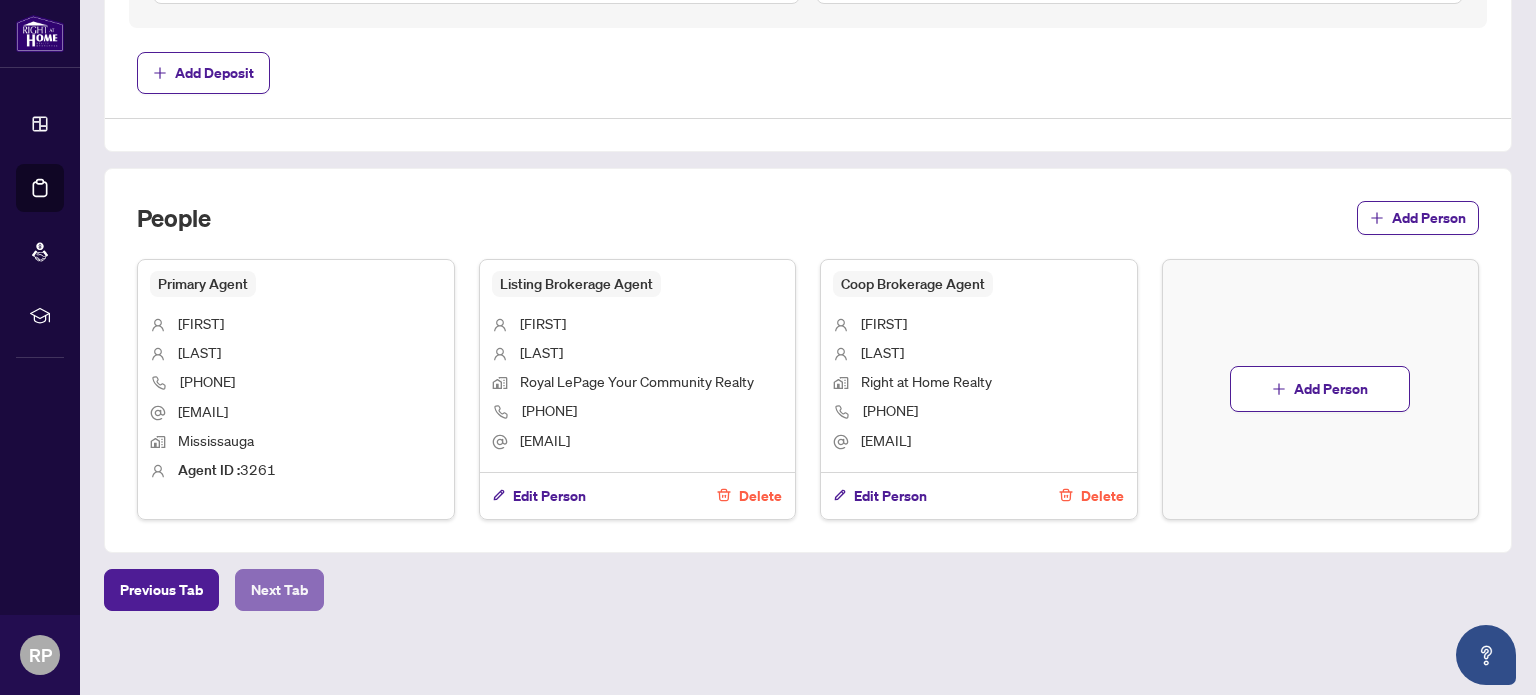 click on "Next Tab" at bounding box center [279, 590] 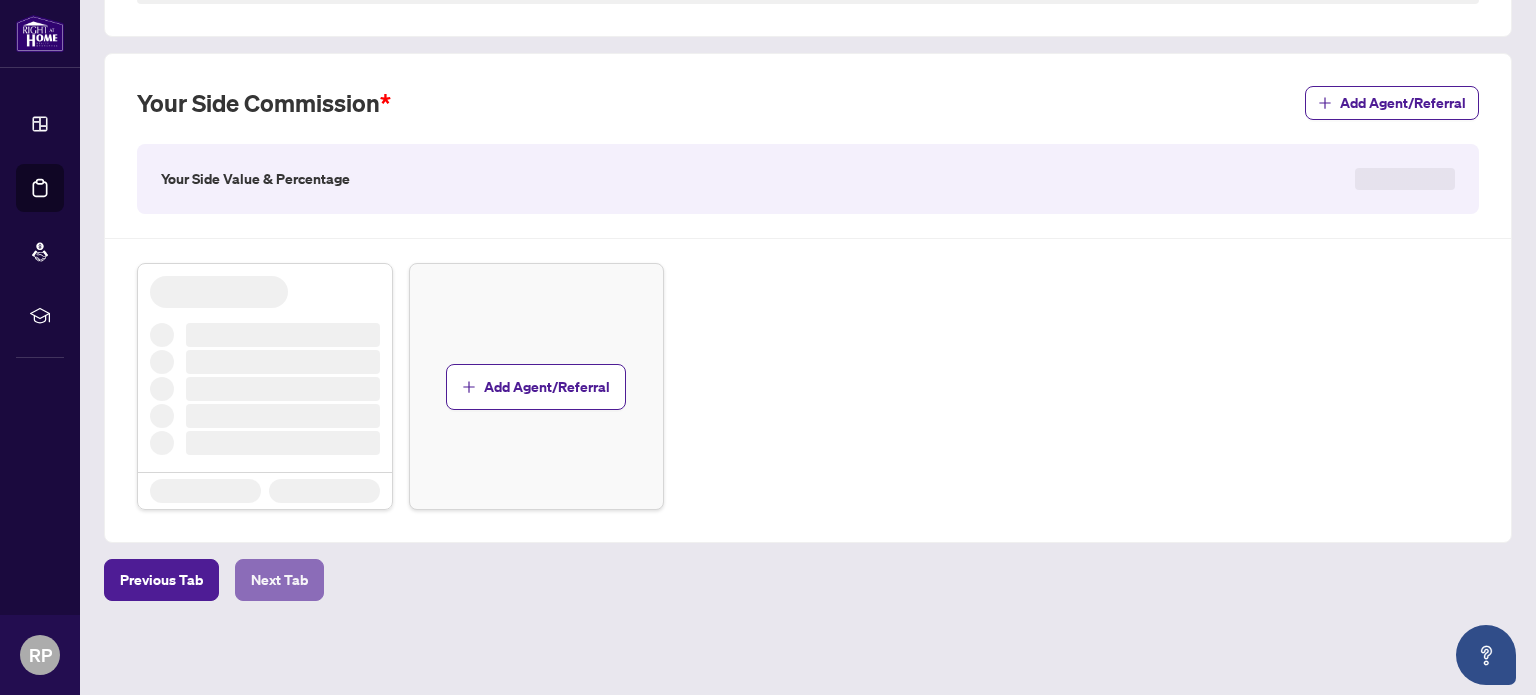 scroll, scrollTop: 0, scrollLeft: 0, axis: both 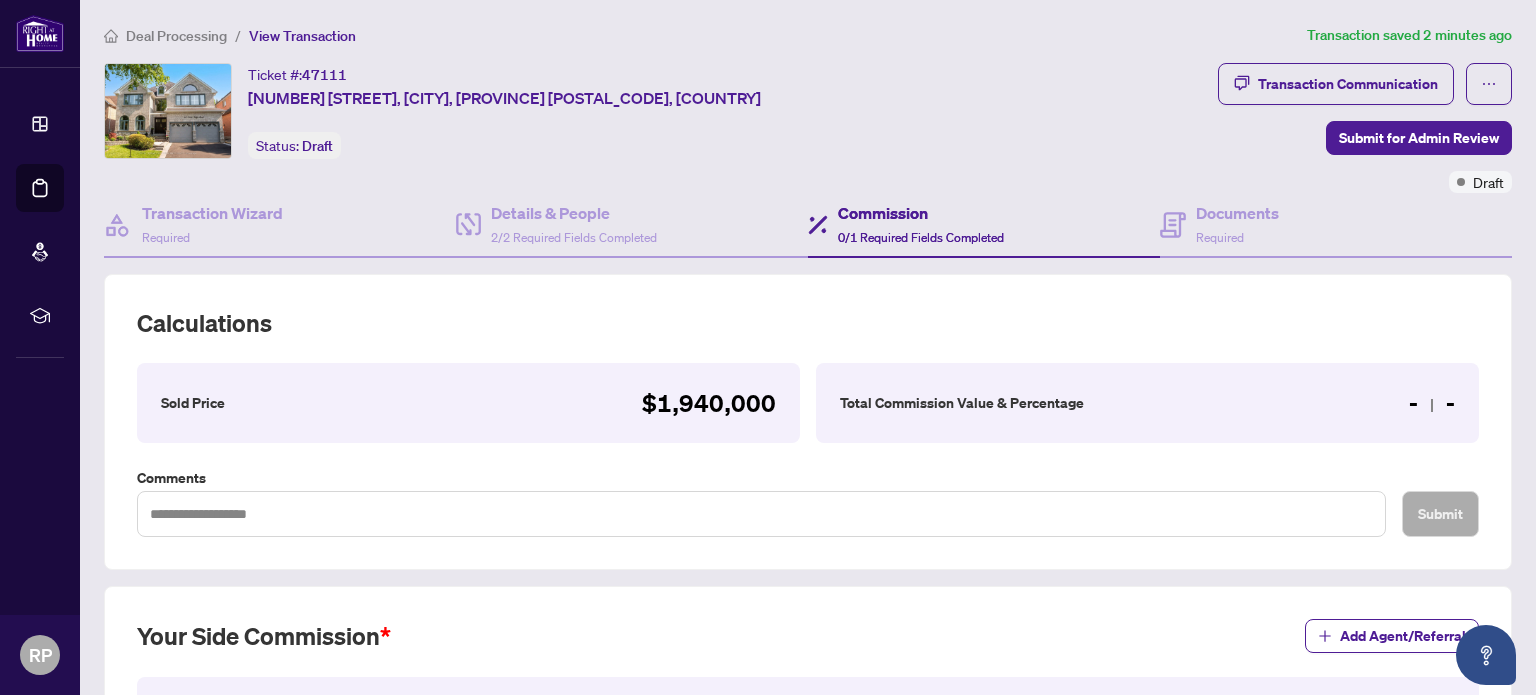 drag, startPoint x: 1044, startPoint y: 403, endPoint x: 1236, endPoint y: 393, distance: 192.26024 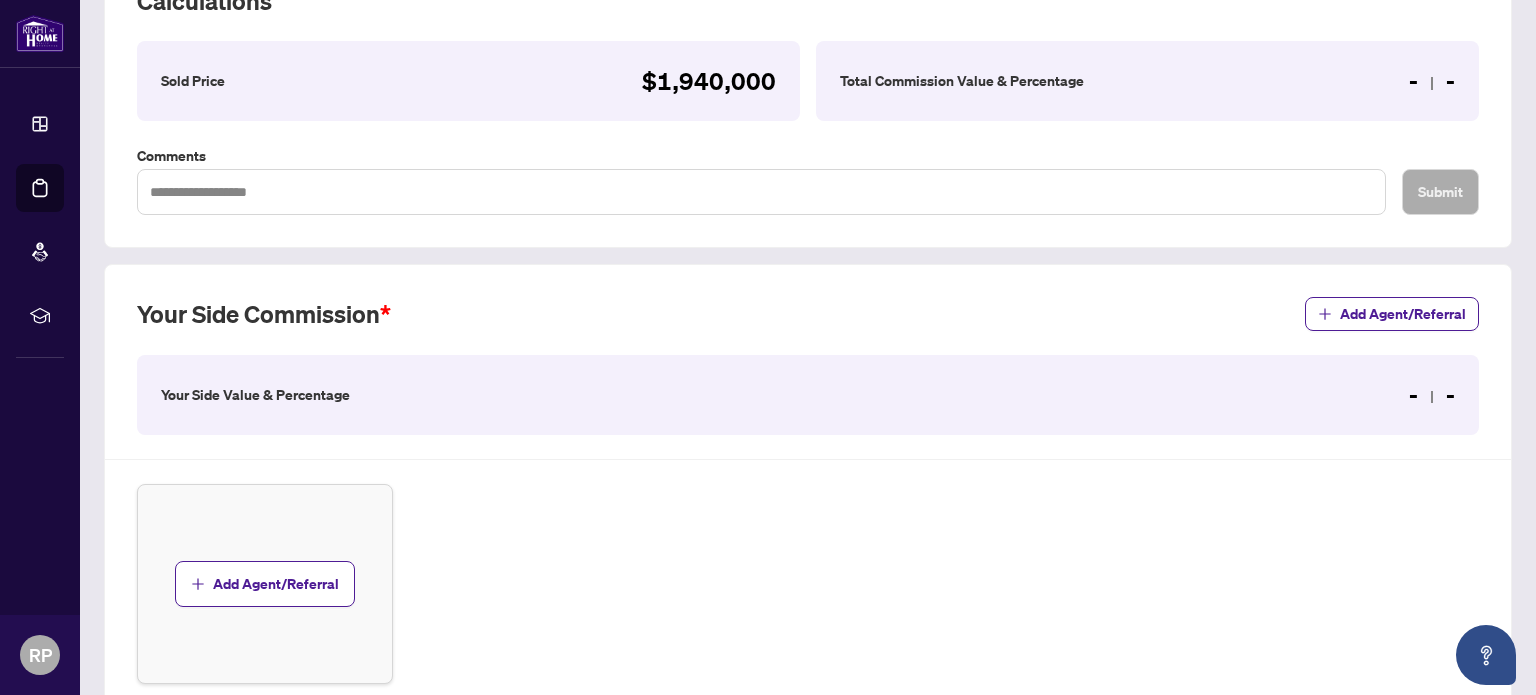 scroll, scrollTop: 400, scrollLeft: 0, axis: vertical 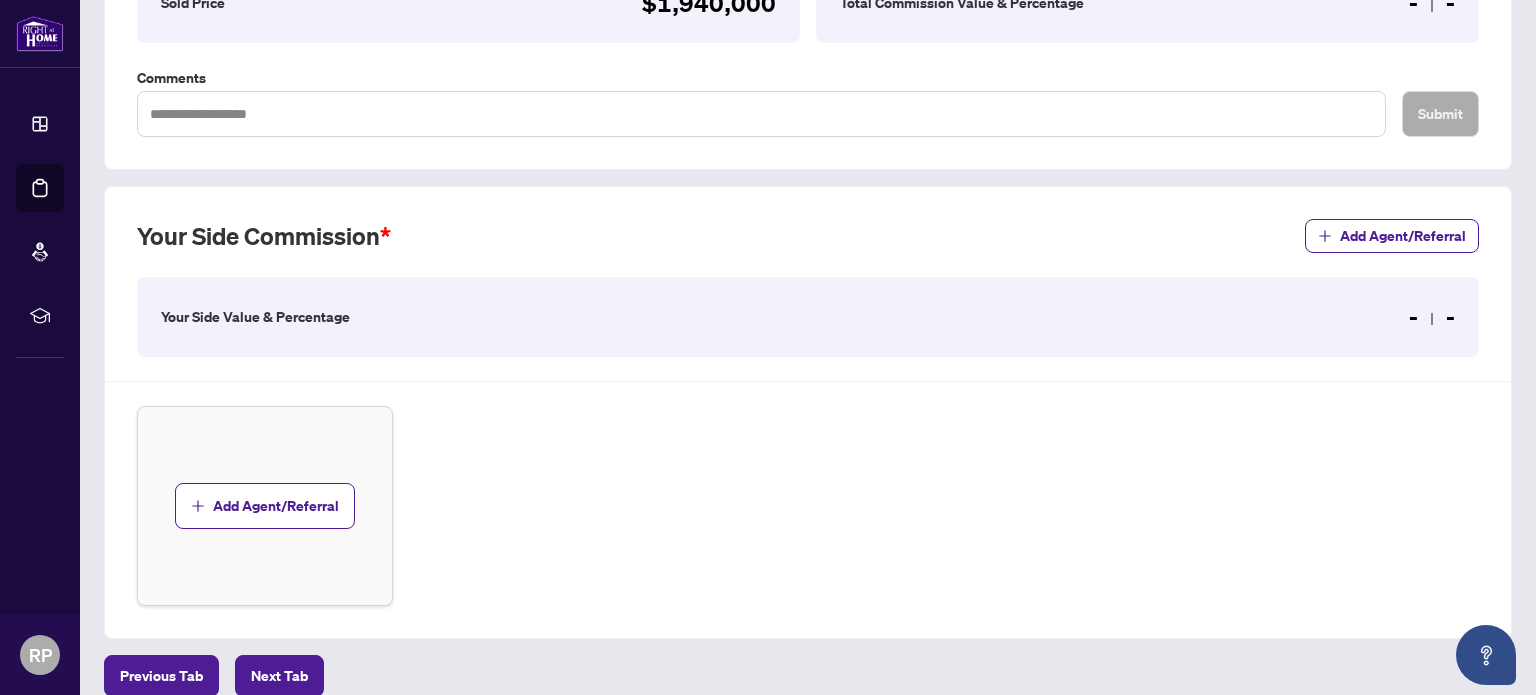click on "Your Side Value & Percentage" at bounding box center [255, 317] 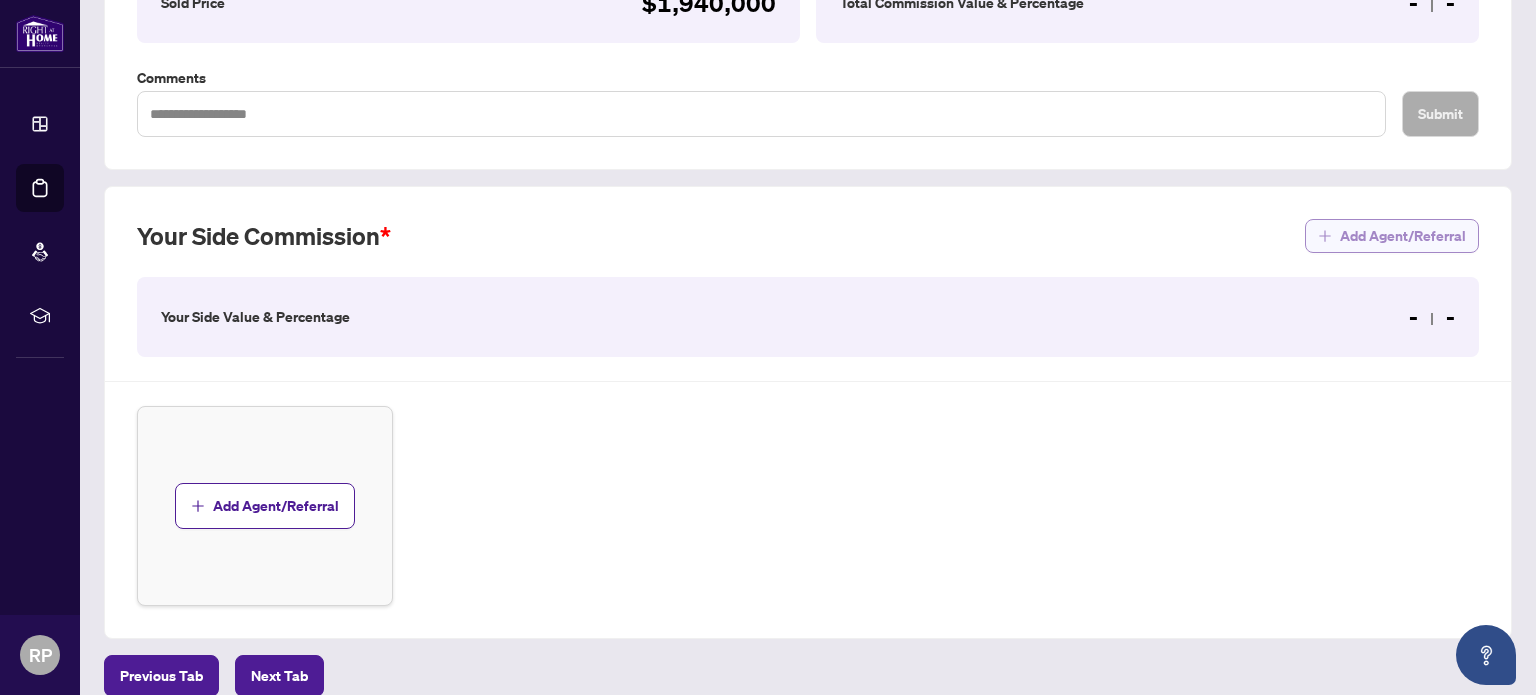 click on "Add Agent/Referral" at bounding box center (1403, 236) 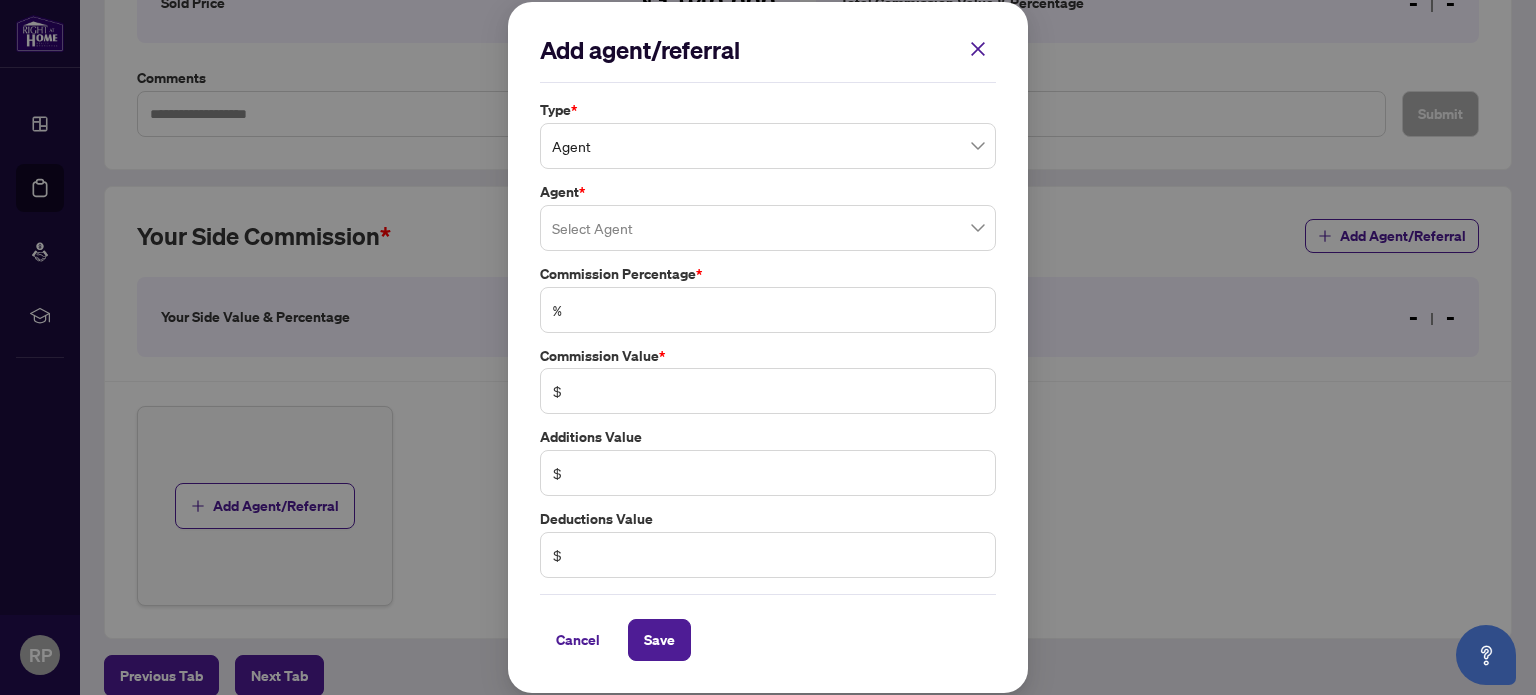 click on "Agent" at bounding box center [768, 146] 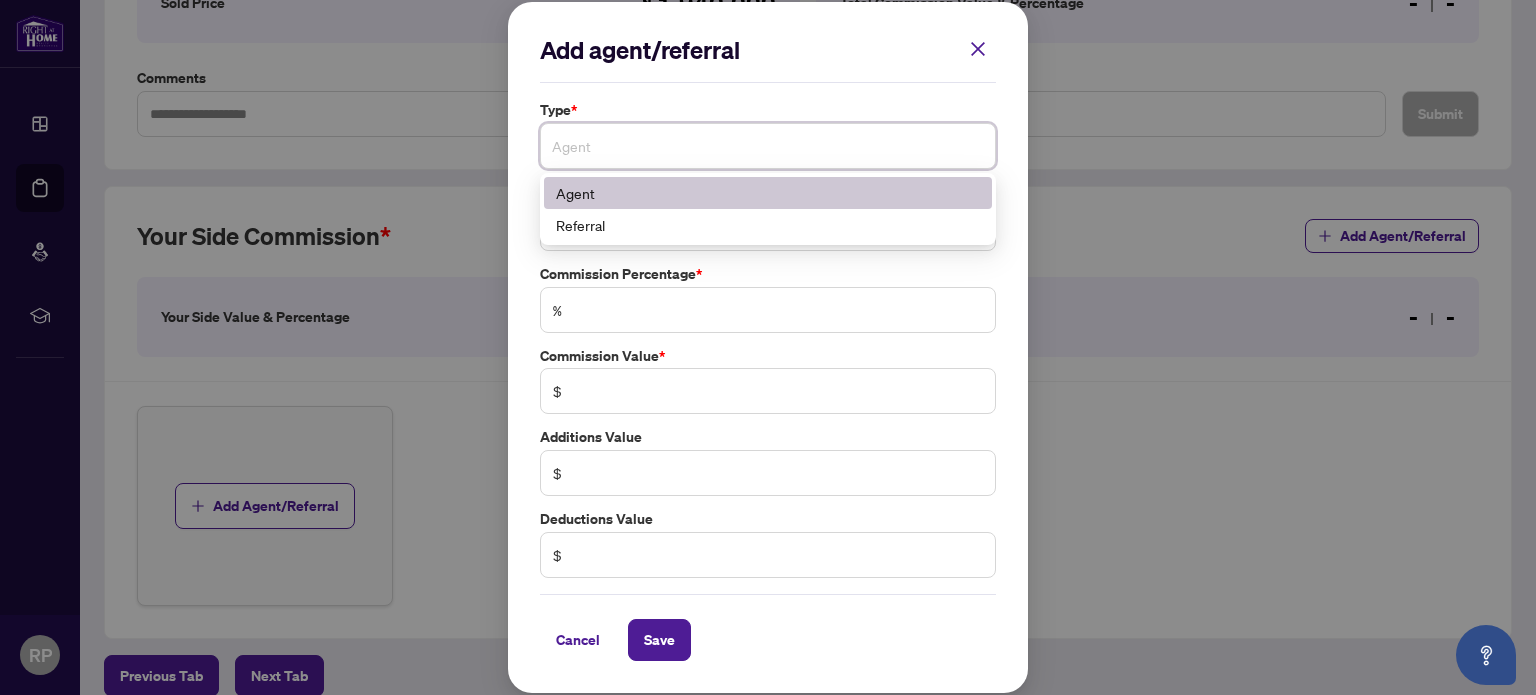 click on "Agent" at bounding box center [768, 193] 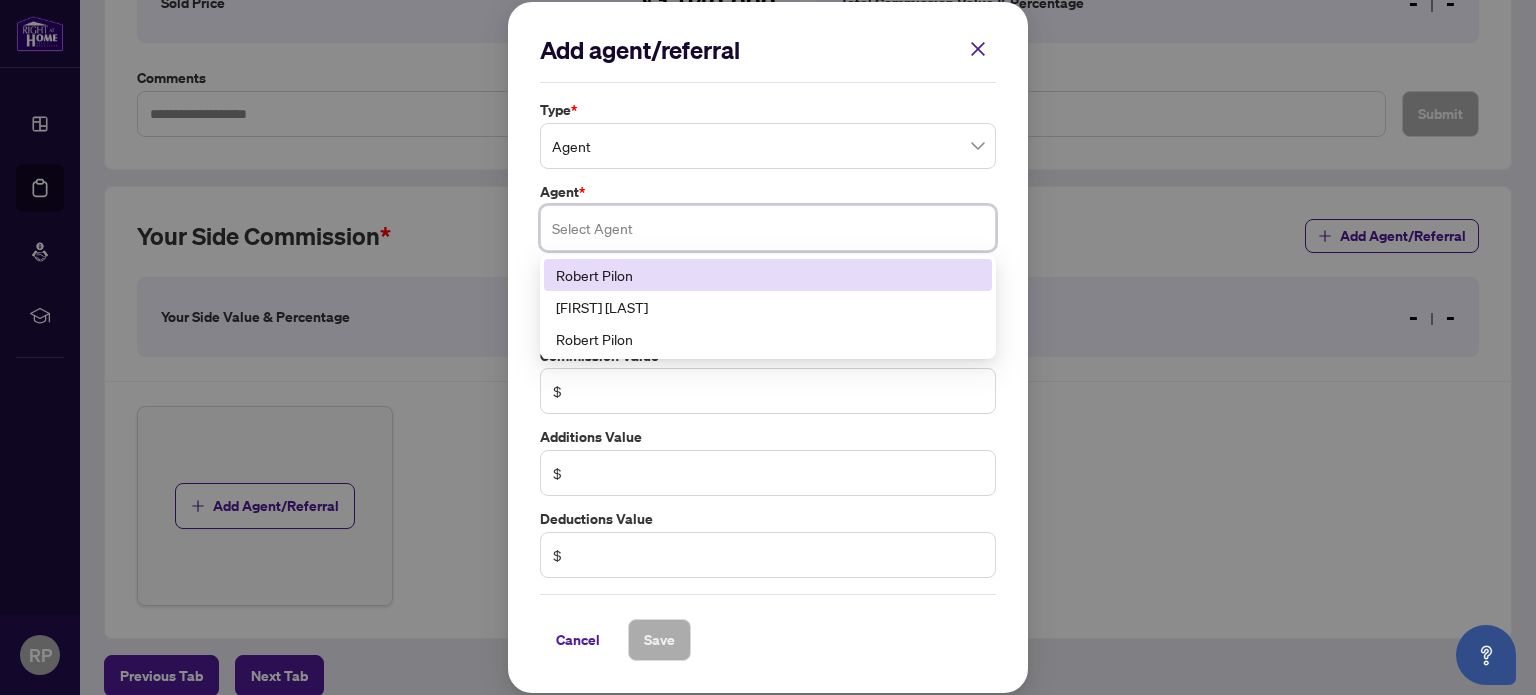 click at bounding box center (768, 228) 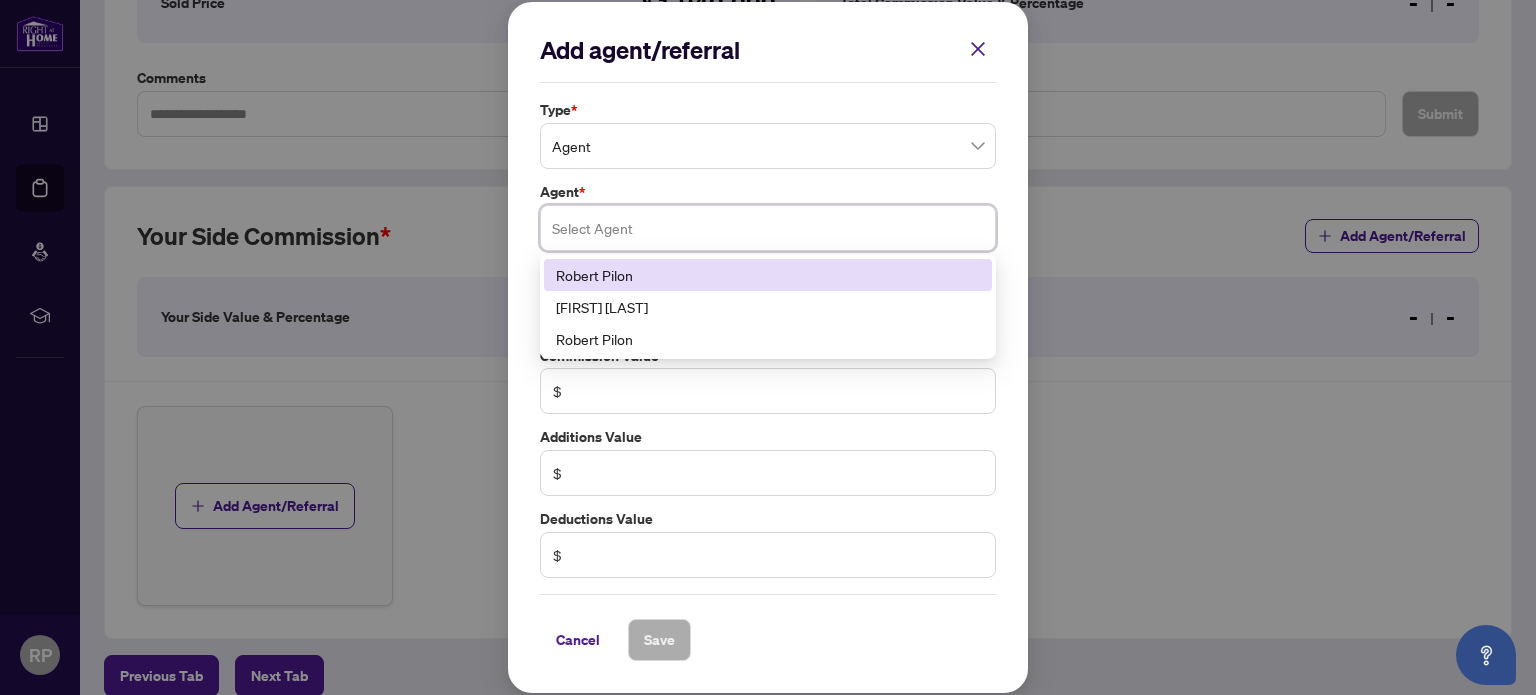 click on "Robert Pilon" at bounding box center (768, 275) 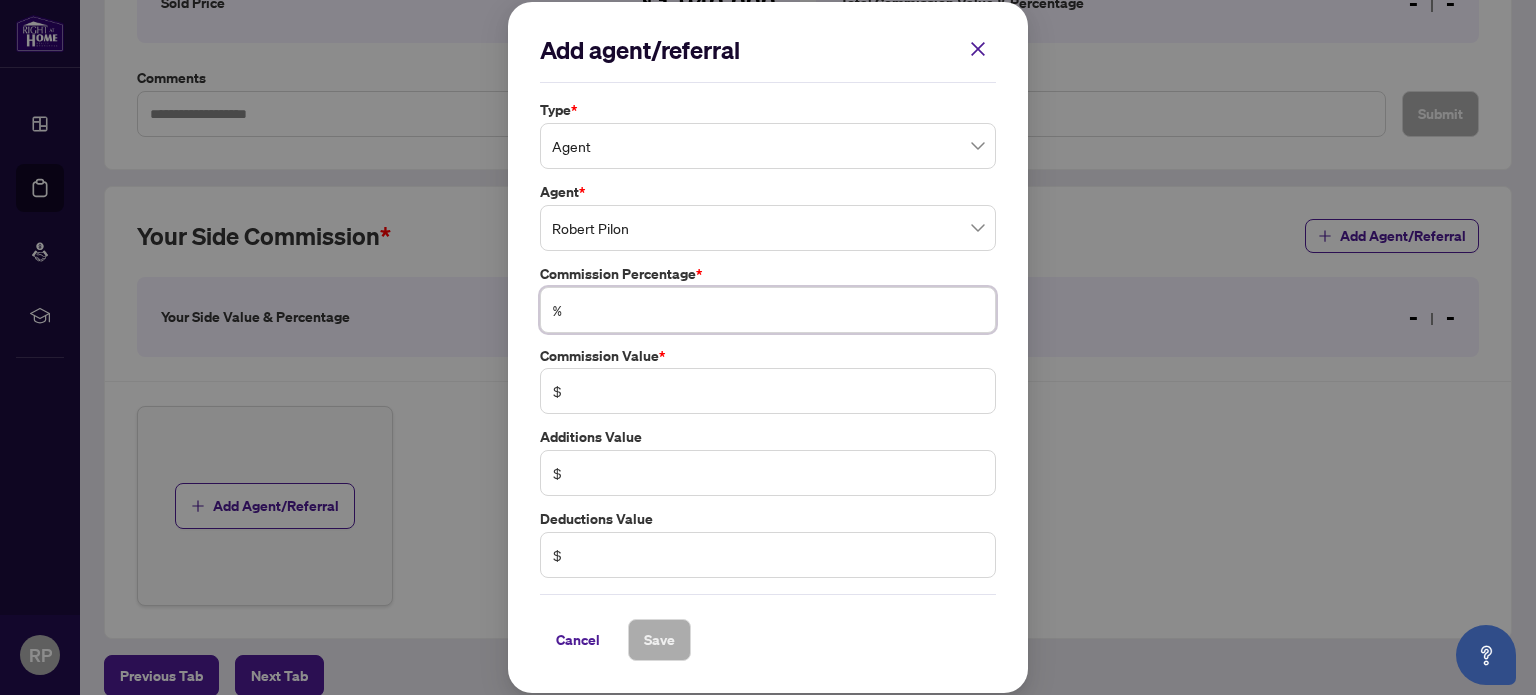 click at bounding box center (778, 310) 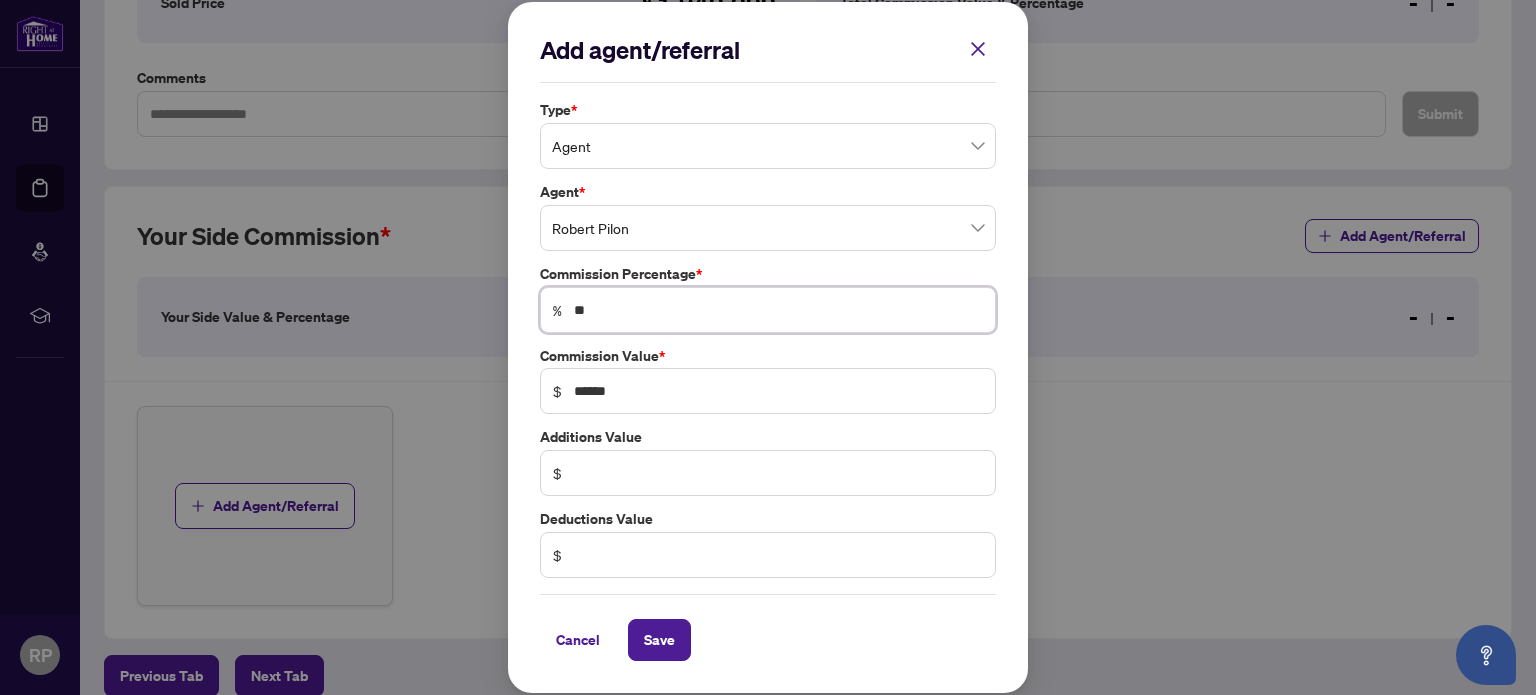 type on "***" 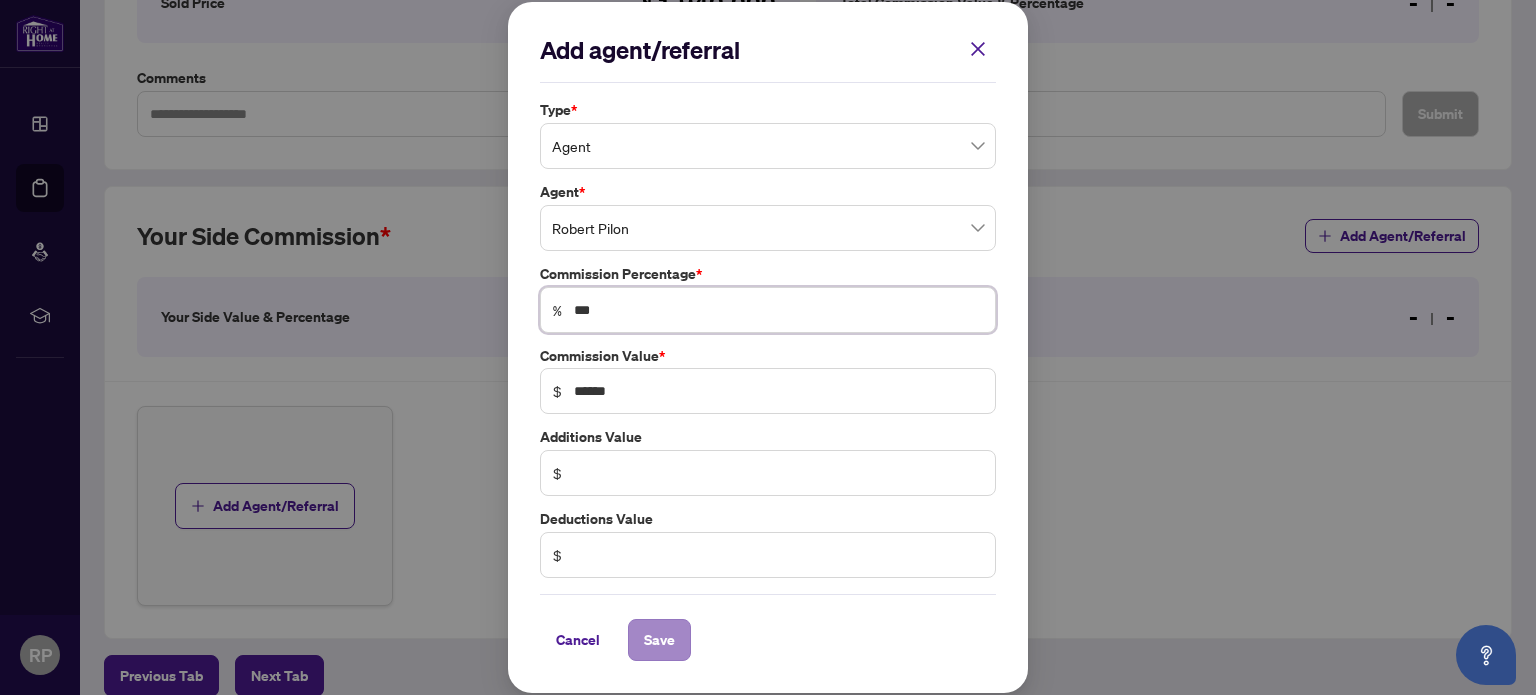 type on "***" 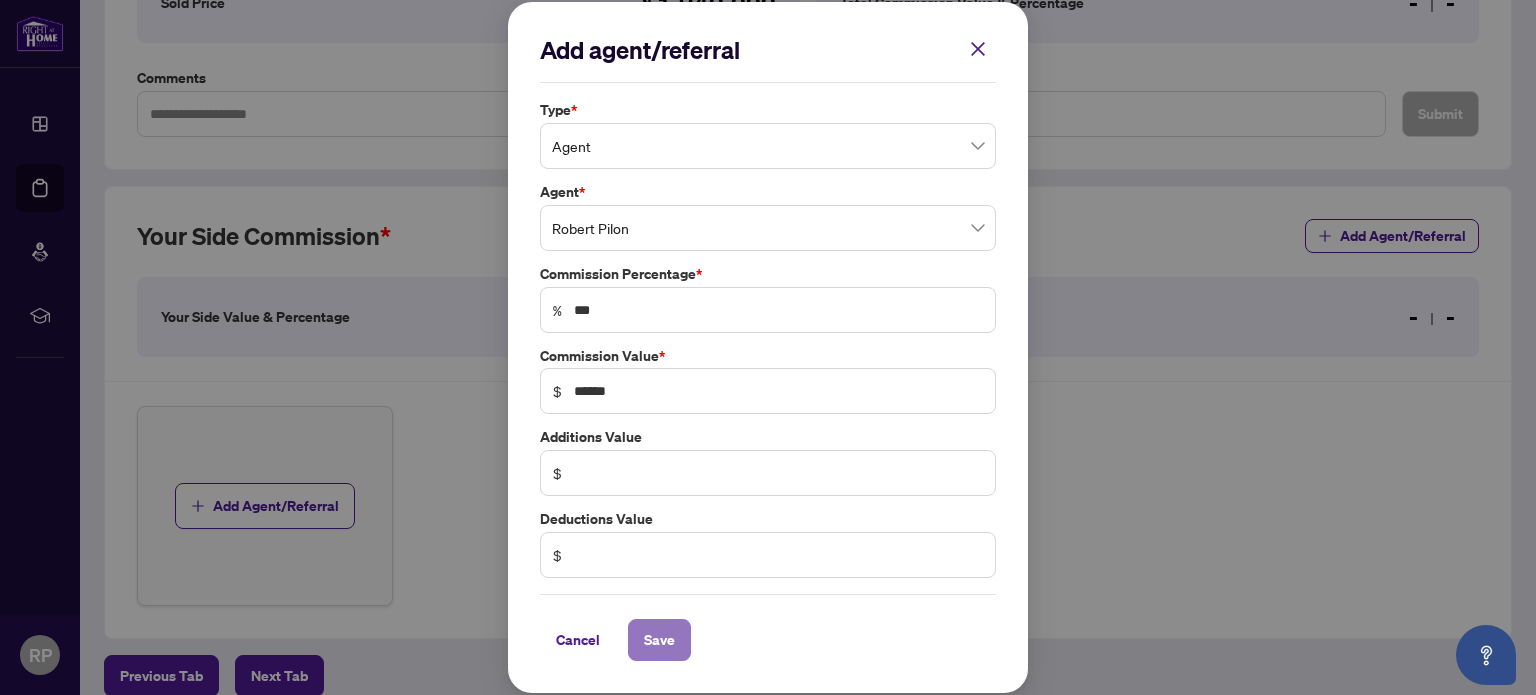click on "Save" at bounding box center (659, 640) 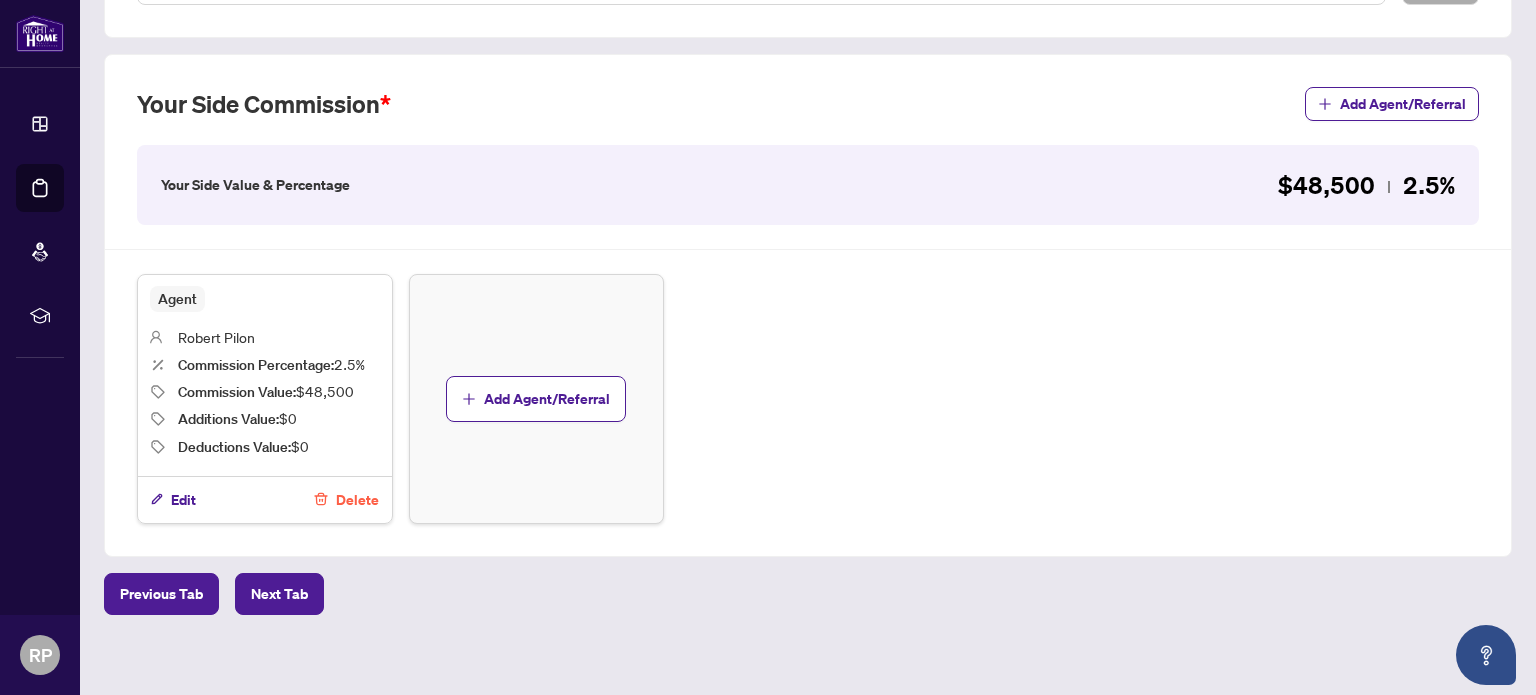 scroll, scrollTop: 535, scrollLeft: 0, axis: vertical 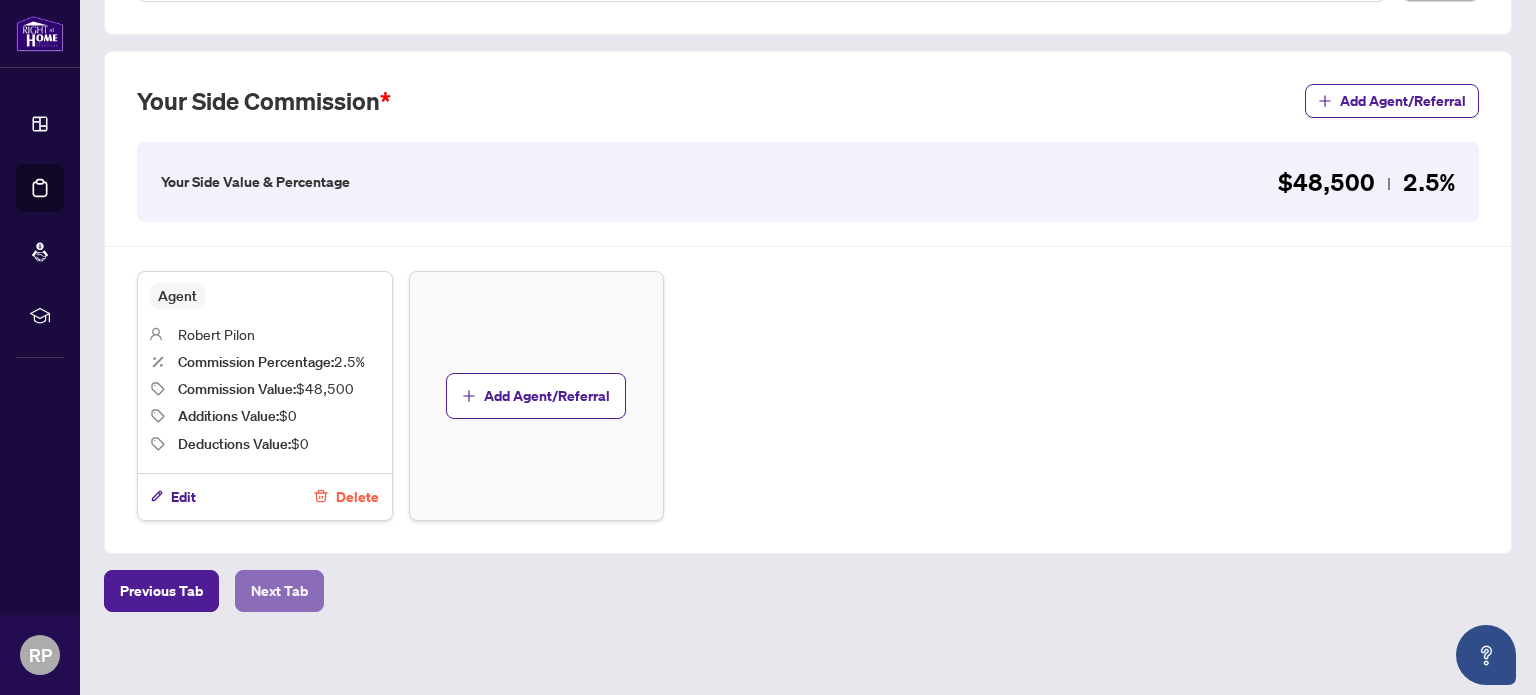 click on "Next Tab" at bounding box center (279, 591) 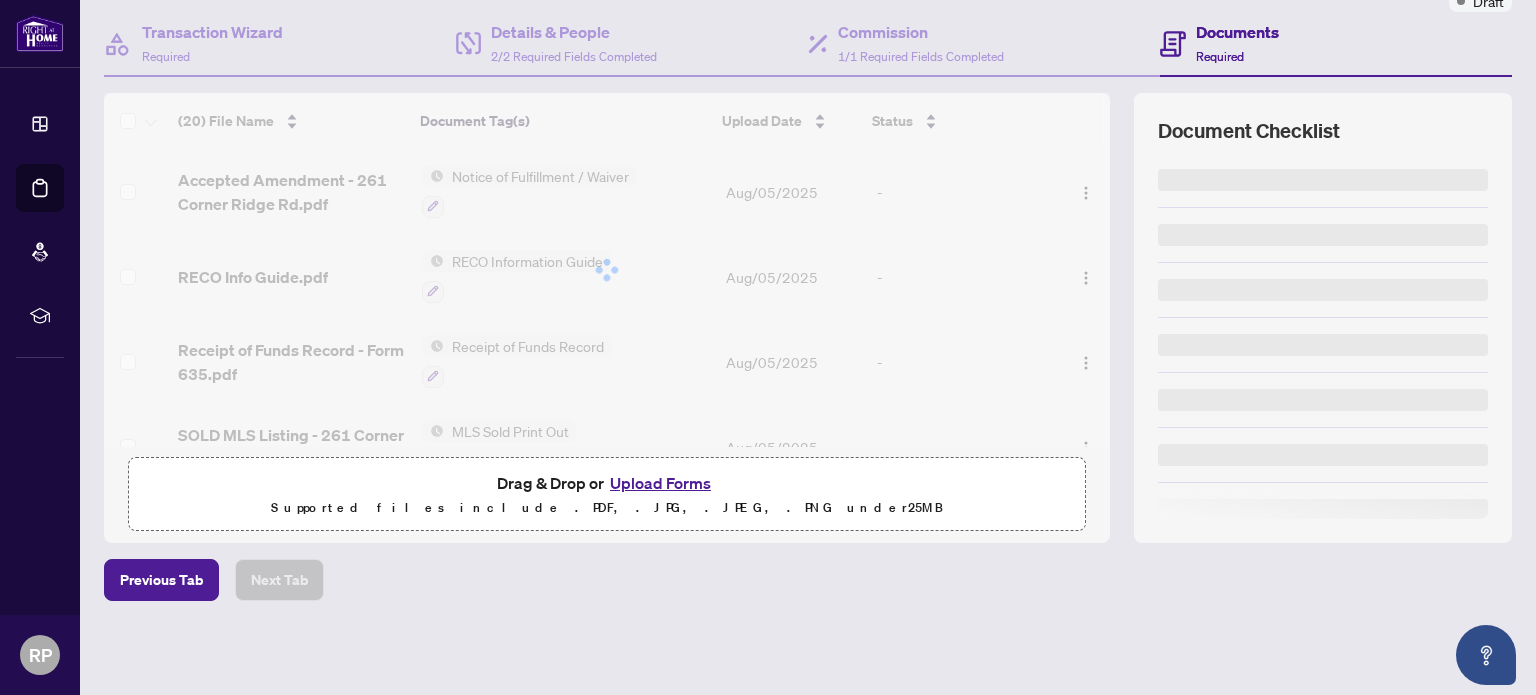 scroll, scrollTop: 0, scrollLeft: 0, axis: both 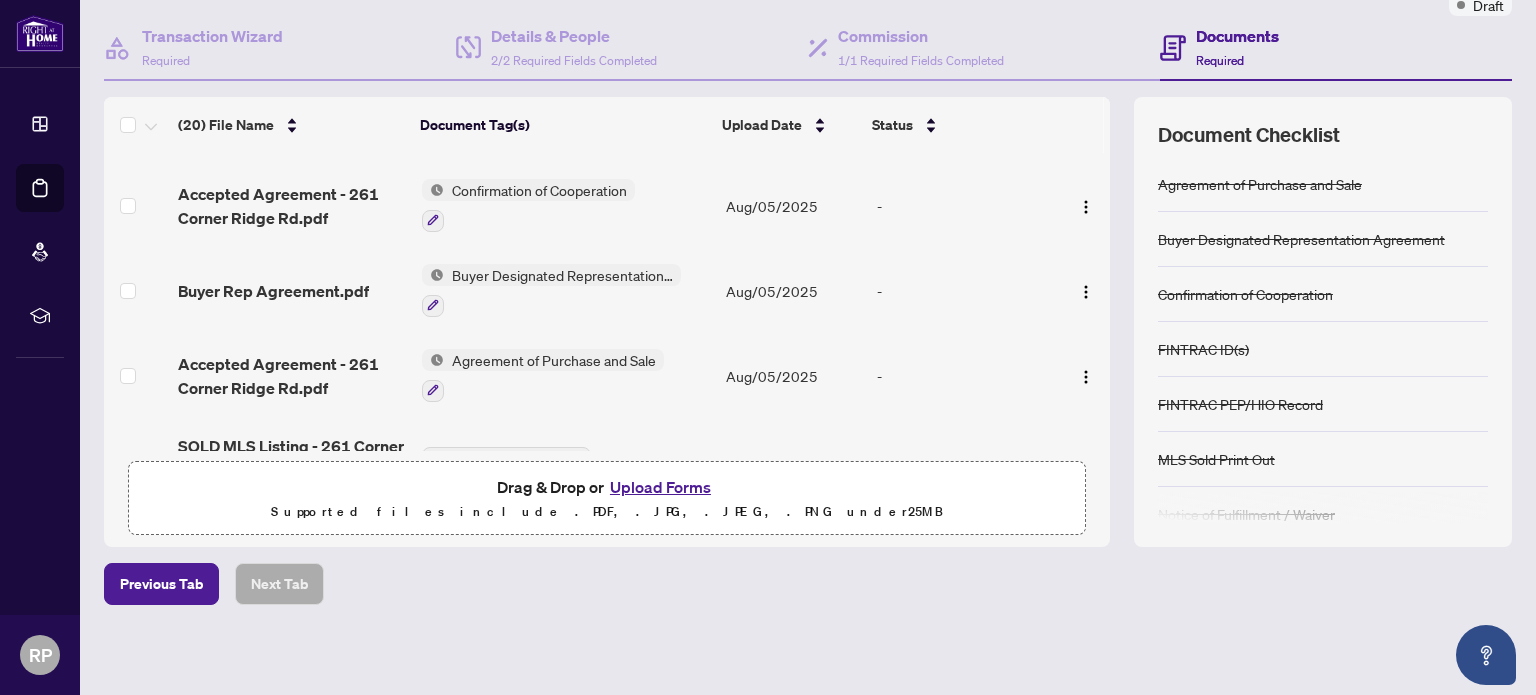 click on "Transaction saved   a few seconds ago Ticket #:  47111 [NUMBER] [STREET], [CITY], [PROVINCE] [POSTAL_CODE], [COUNTRY] Status:   Draft Transaction Communication Submit for Admin Review Draft Transaction Wizard Required Details & People 2/2 Required Fields Completed Commission 1/1 Required Fields Completed Documents Required (20) File Name Document Tag(s) Upload Date Status             Accepted Amendment - 261 Corner Ridge Rd.pdf Notice of Fulfillment / Waiver Aug/05/2025 - RECO Info Guide.pdf RECO Information Guide Aug/05/2025 - Receipt of Funds Record - Form 635.pdf Receipt of Funds Record Aug/05/2025 - SOLD MLS Listing - 261 Corner Ridge Rd.pdf MLS Sold Print Out Aug/05/2025 - Mirella Kozokarou Photo ID.pdf FINTRAC PEP/HIO Record Aug/05/2025 - Ind ID Information Forms - 261 Corner Ridge Rd.pdf FINTRAC ID(s) Aug/05/2025 - Accepted Agreement - 261 Corner Ridge Rd.pdf Confirmation of Cooperation Aug/05/2025 - Buyer Rep Agreement.pdf Buyer Designated Representation Agreement - - -" at bounding box center [808, 261] 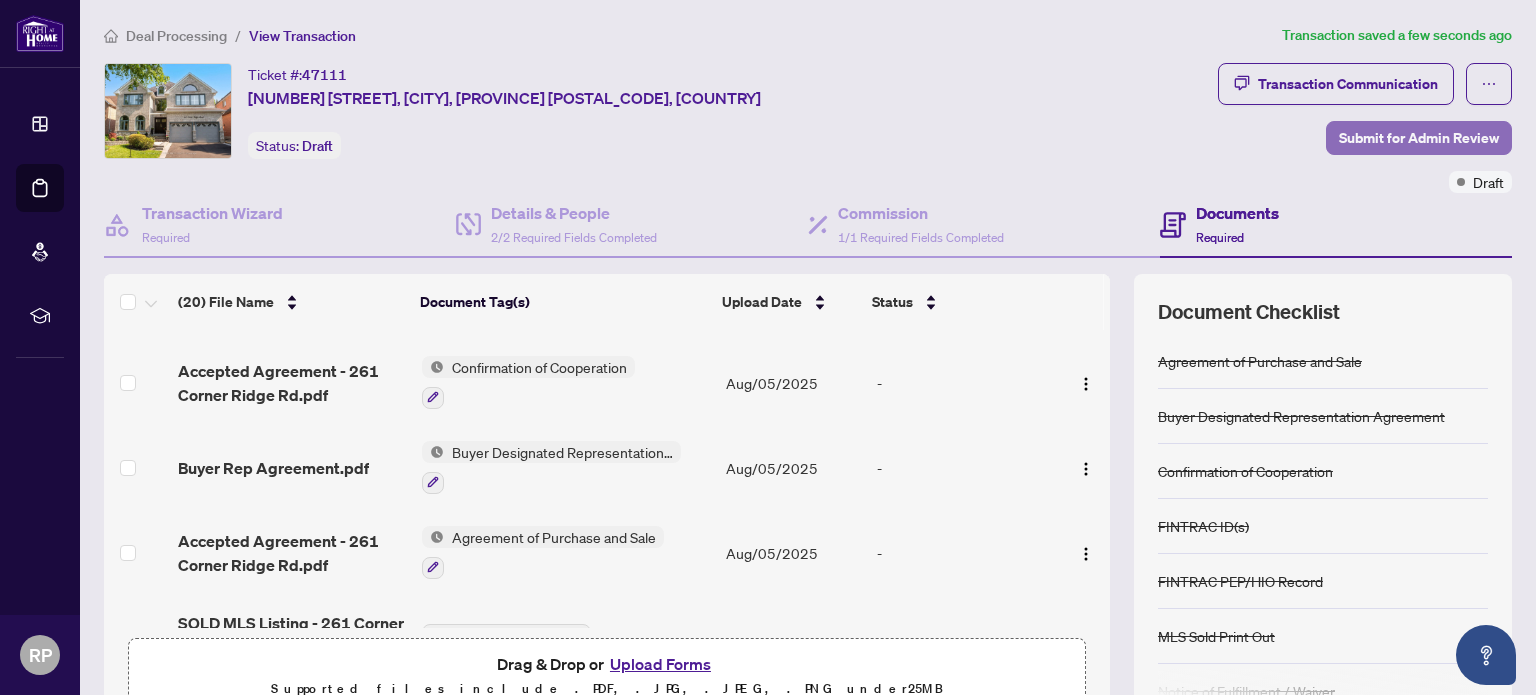 click on "Submit for Admin Review" at bounding box center [1419, 138] 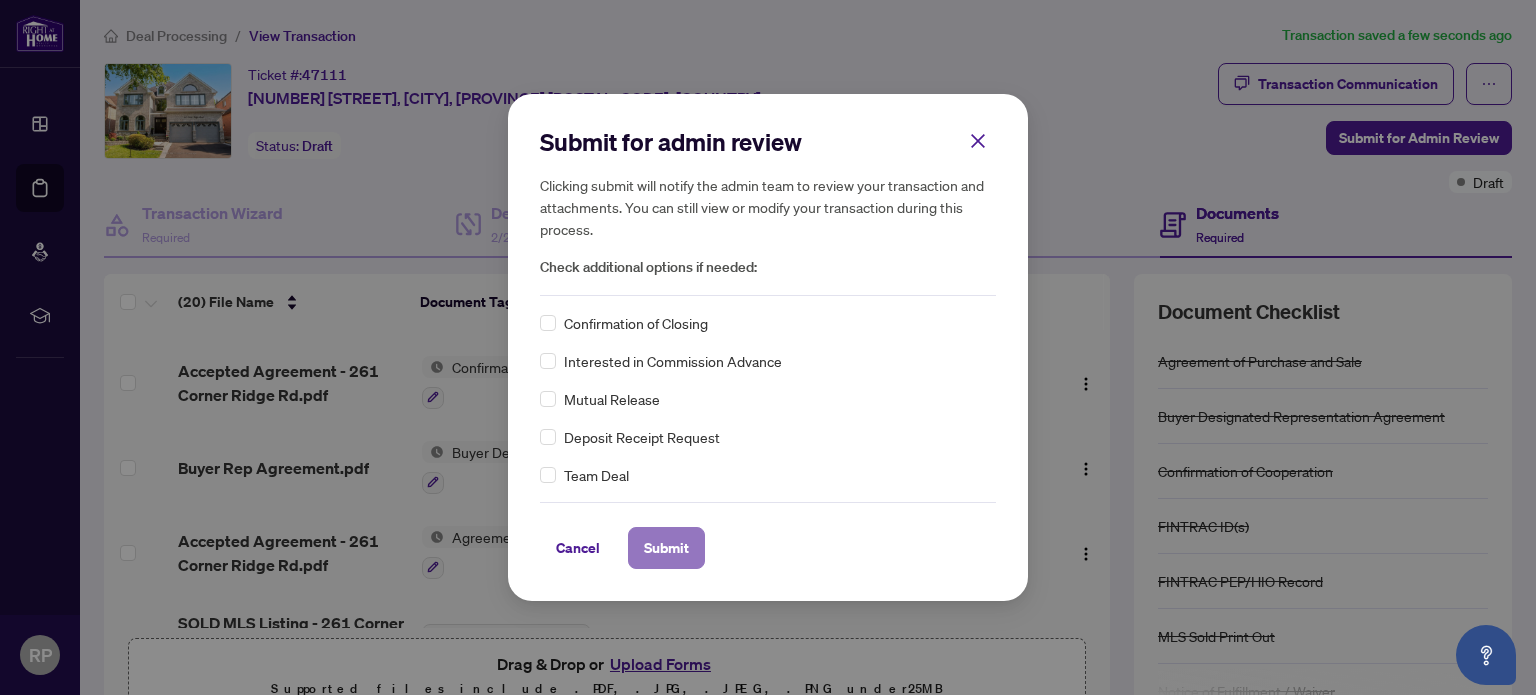 click on "Submit" at bounding box center (666, 548) 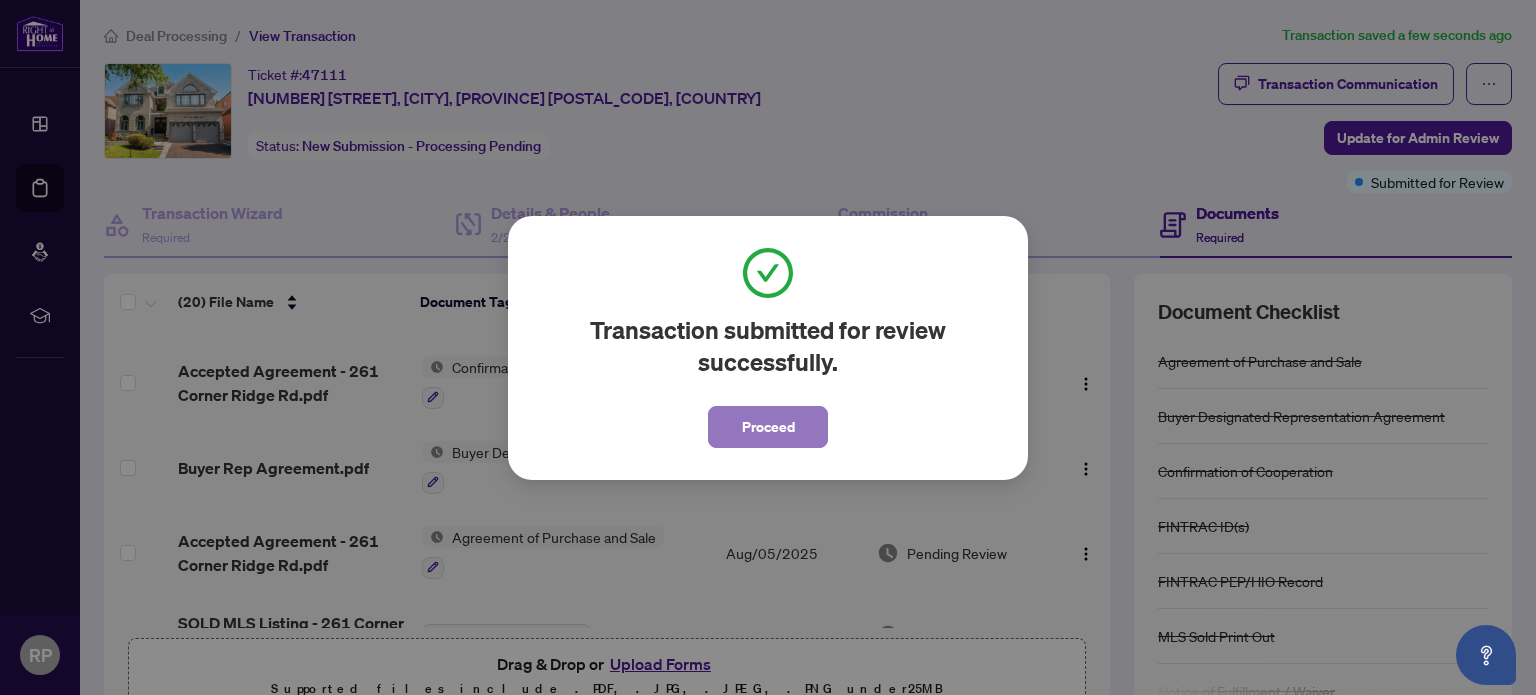 click on "Proceed" at bounding box center (768, 427) 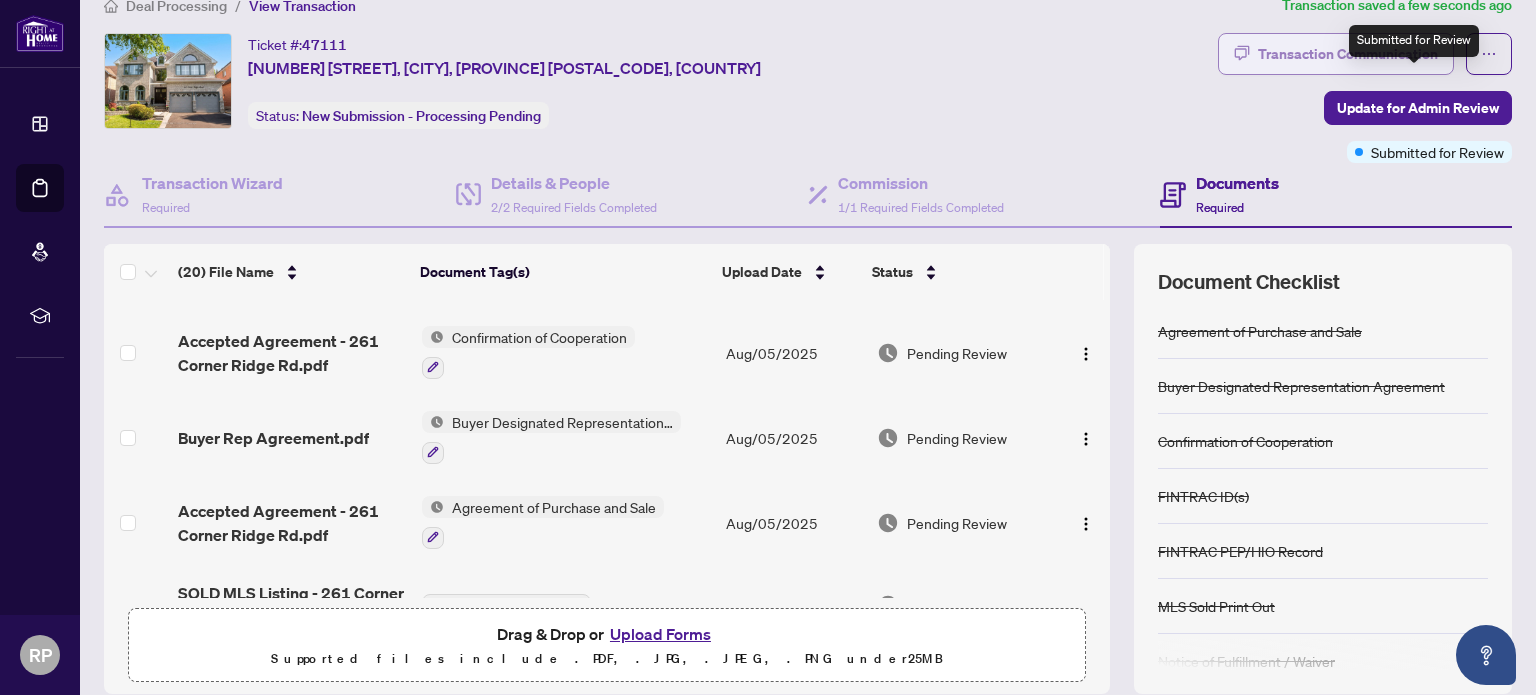 scroll, scrollTop: 0, scrollLeft: 0, axis: both 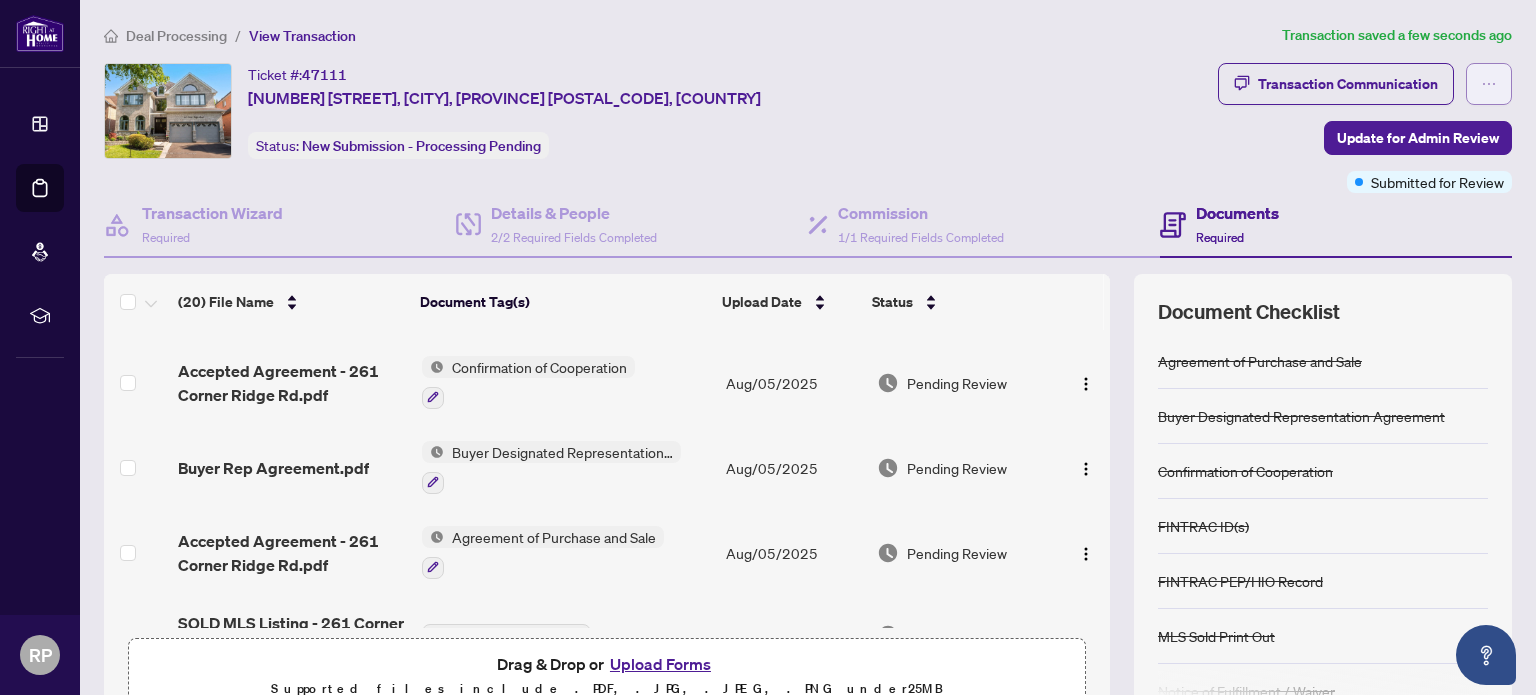 click 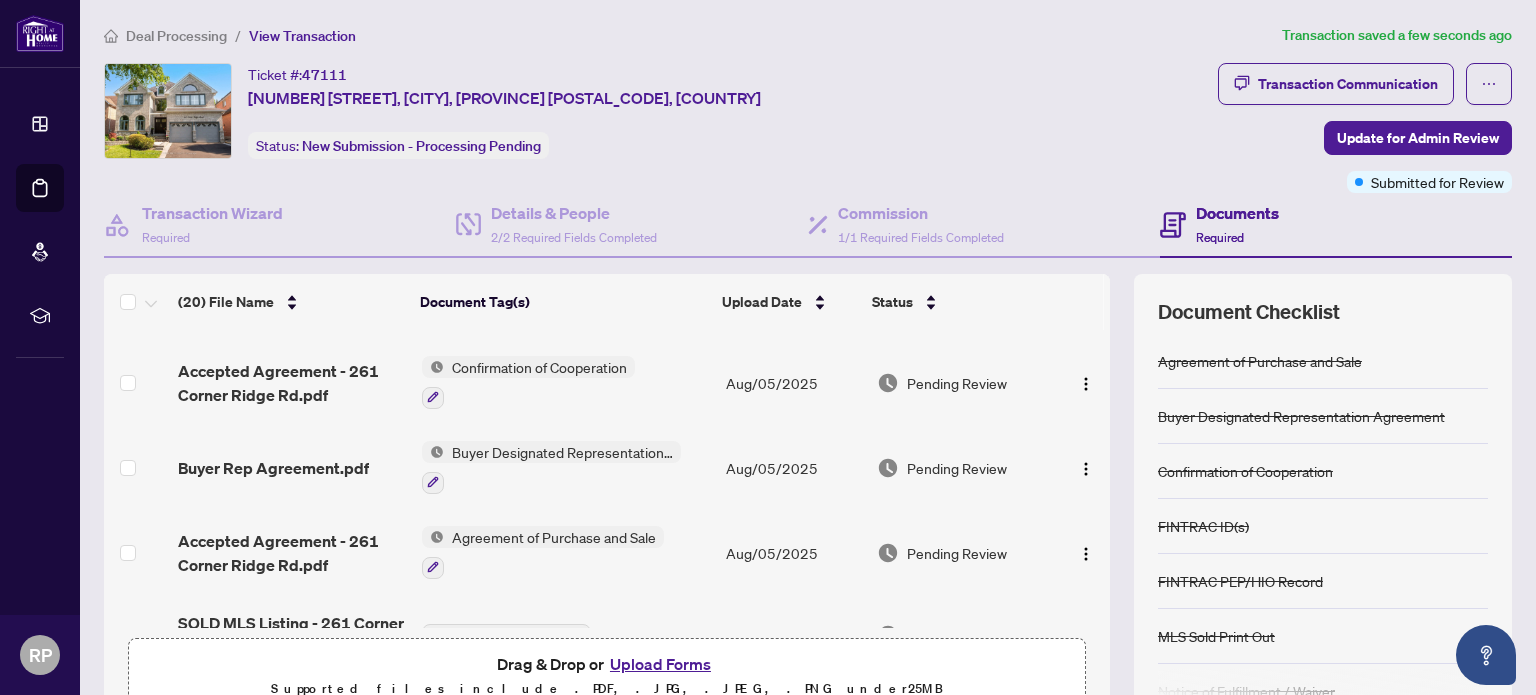 click on "Ticket #:  47111 [NUMBER] [STREET], [CITY], [PROVINCE] [POSTAL_CODE], [COUNTRY] Status:   New Submission - Processing Pending" at bounding box center [657, 111] 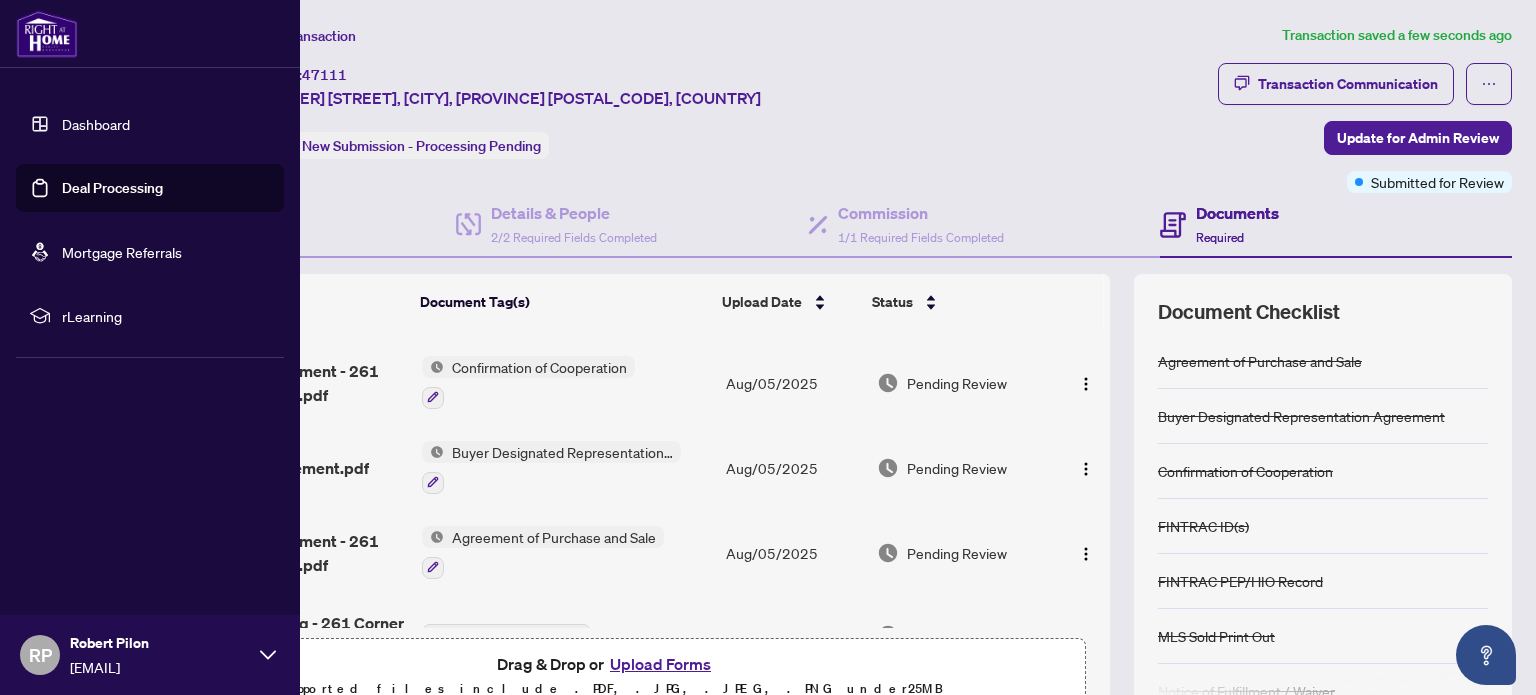 click 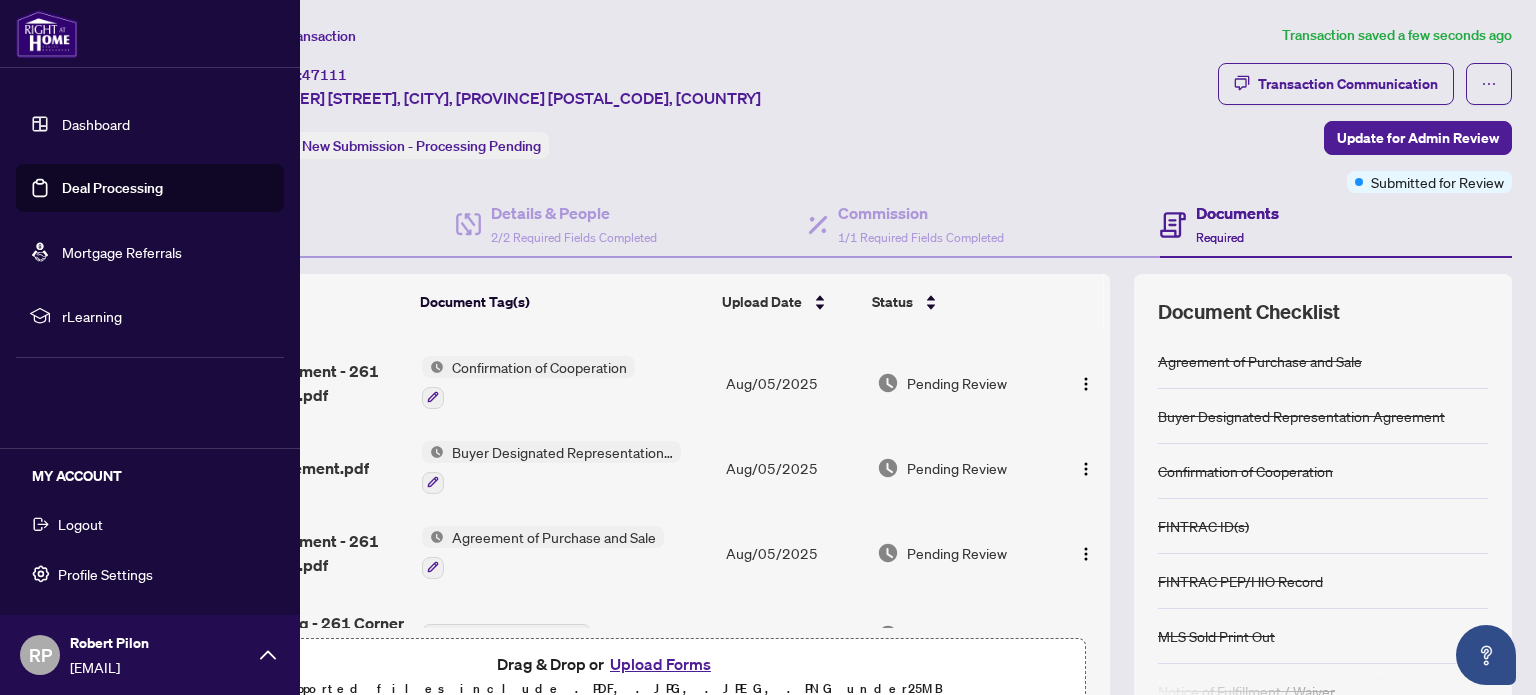 click on "Logout" at bounding box center (80, 524) 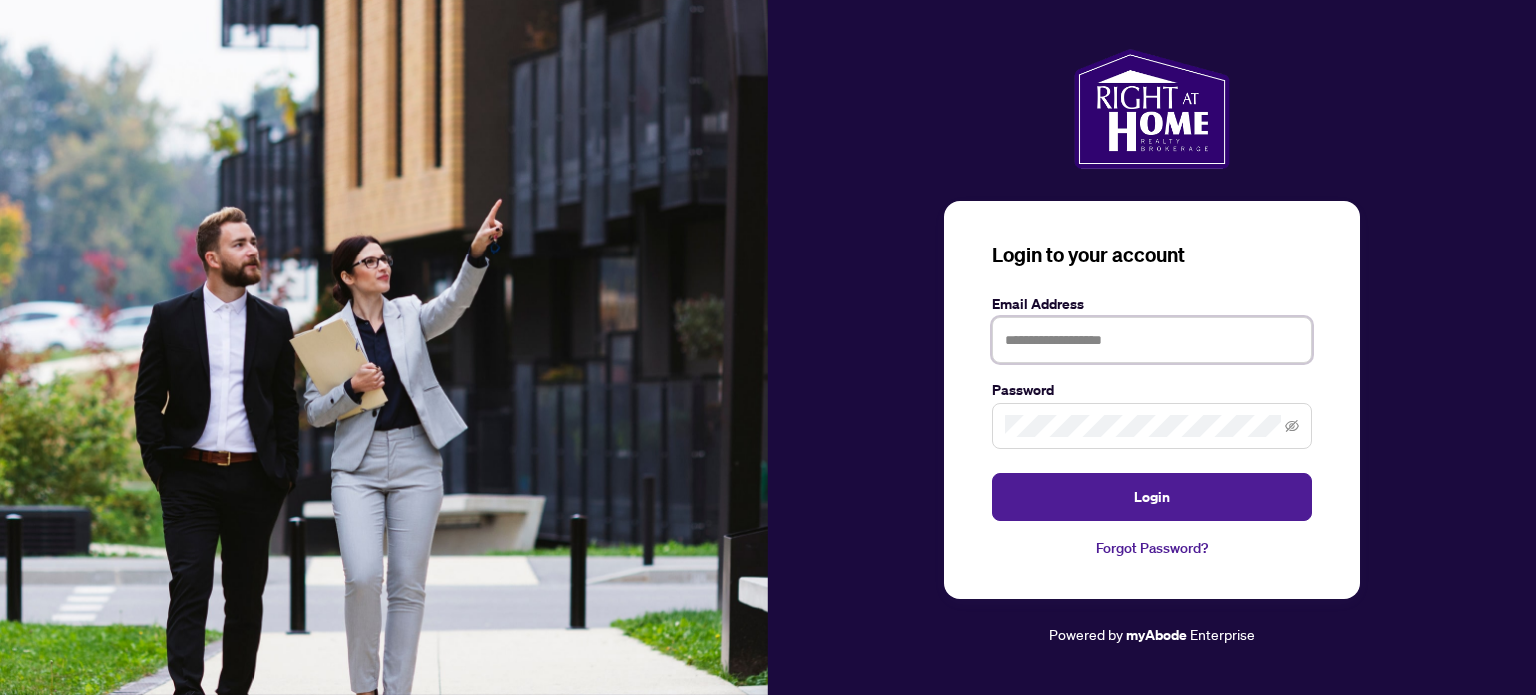 type on "**********" 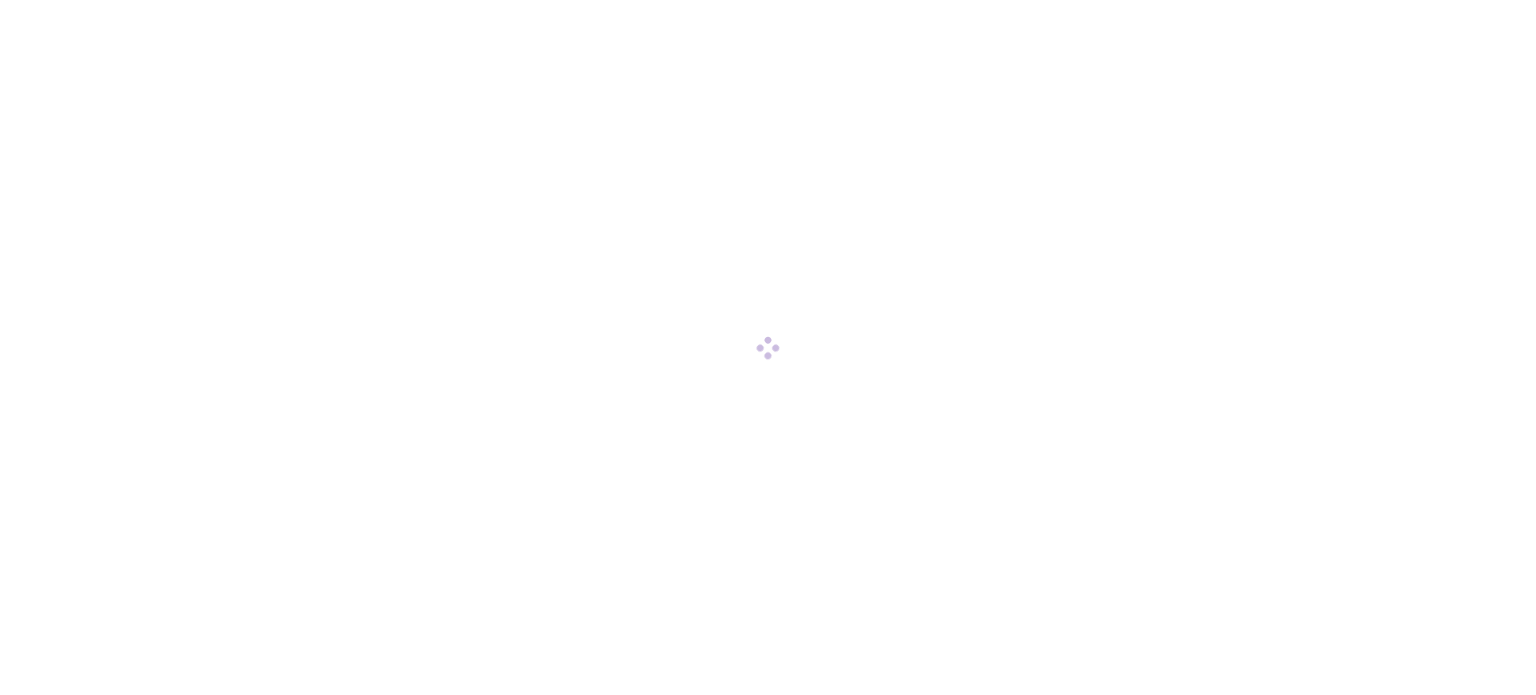 scroll, scrollTop: 0, scrollLeft: 0, axis: both 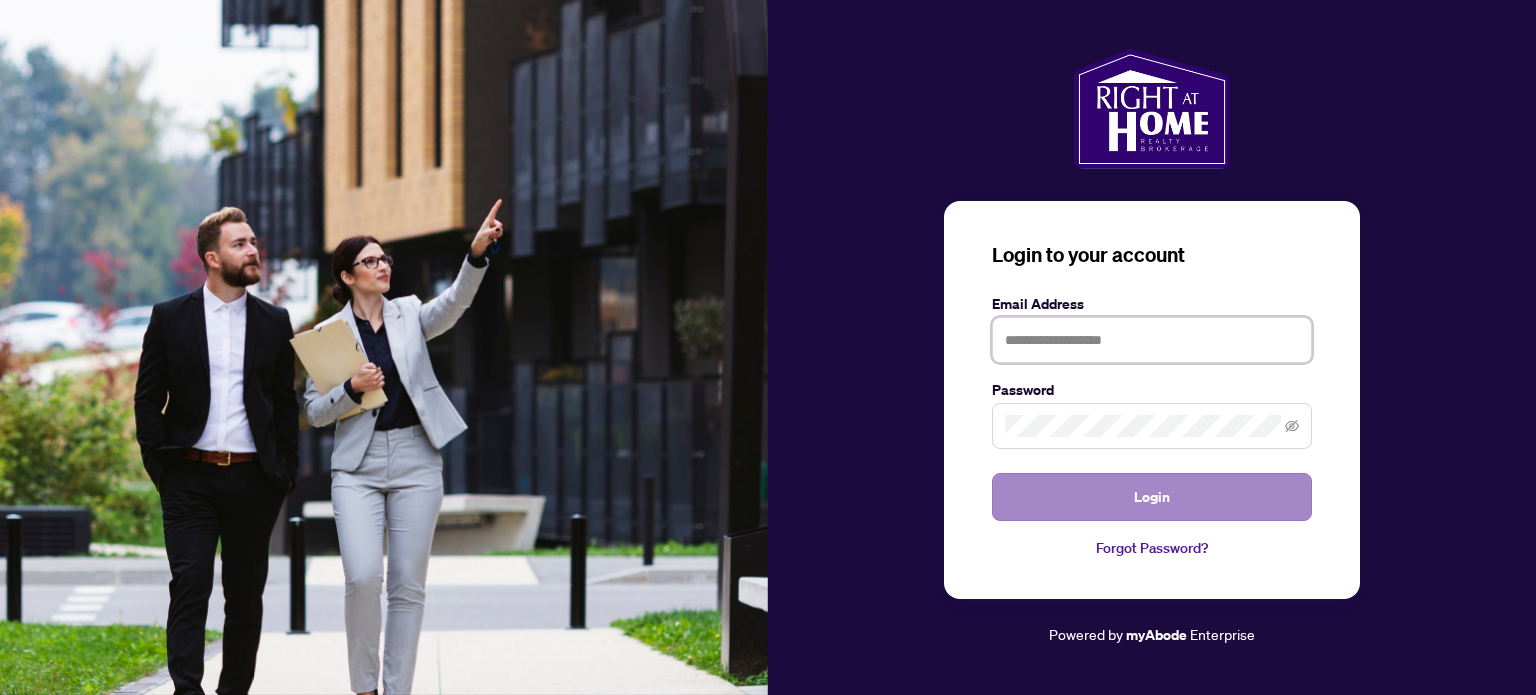 type on "**********" 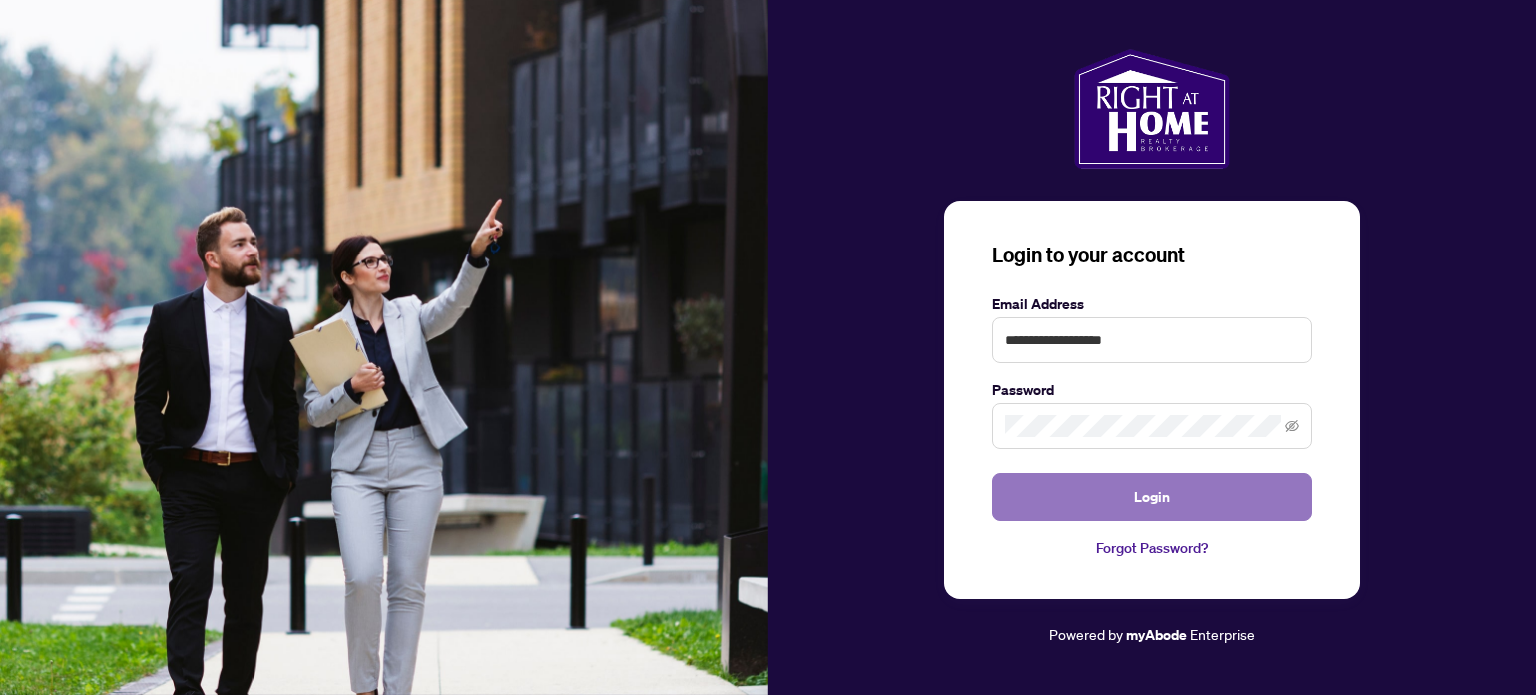 click on "Login" at bounding box center (1152, 497) 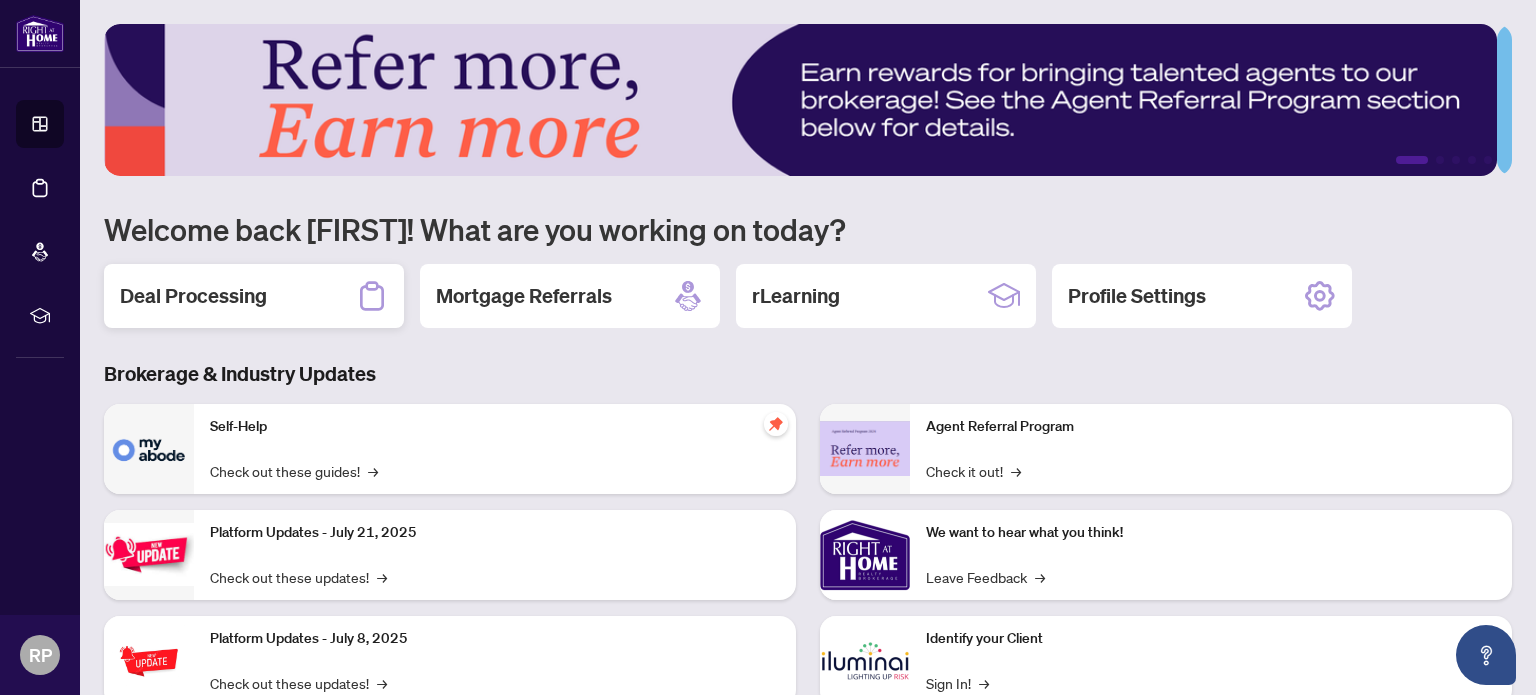 click on "Deal Processing" at bounding box center (254, 296) 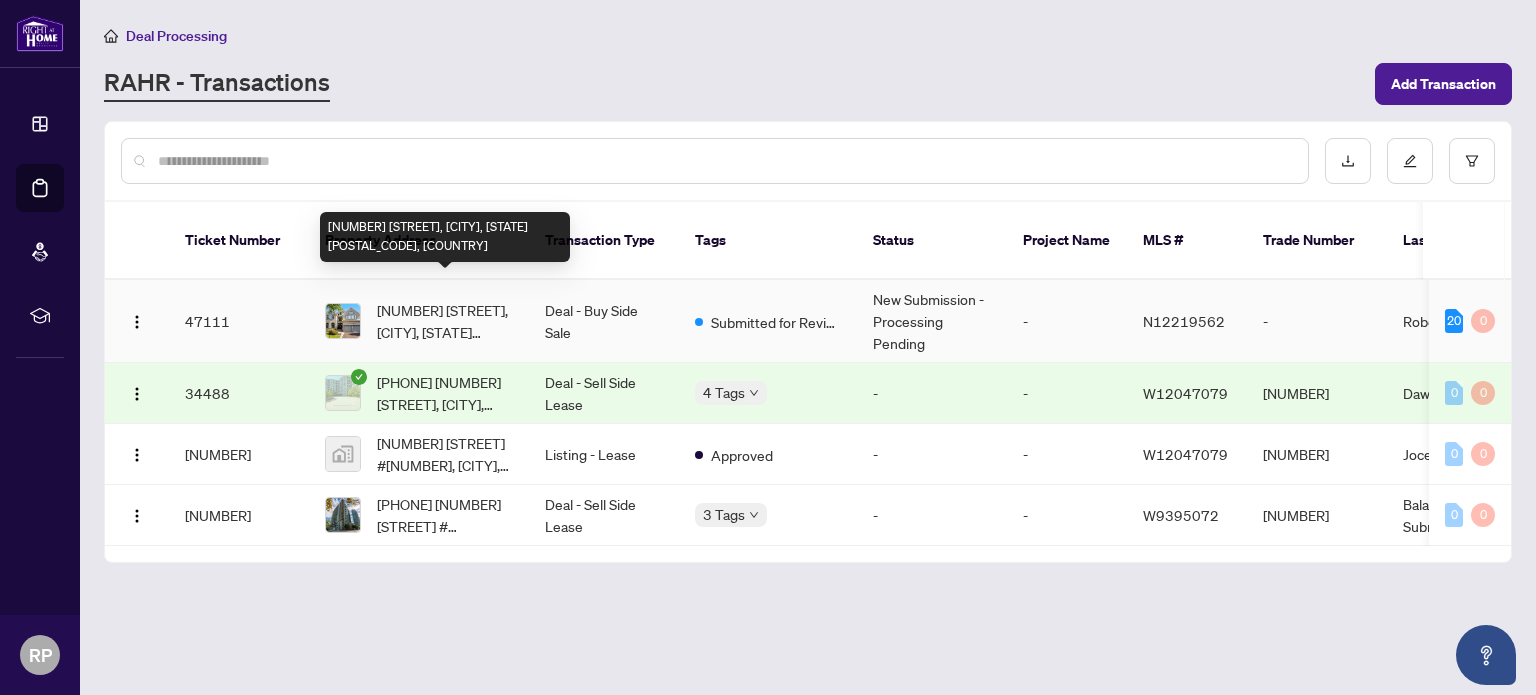 click on "[NUMBER] [STREET], [CITY], [STATE] [POSTAL_CODE], [COUNTRY]" at bounding box center [445, 321] 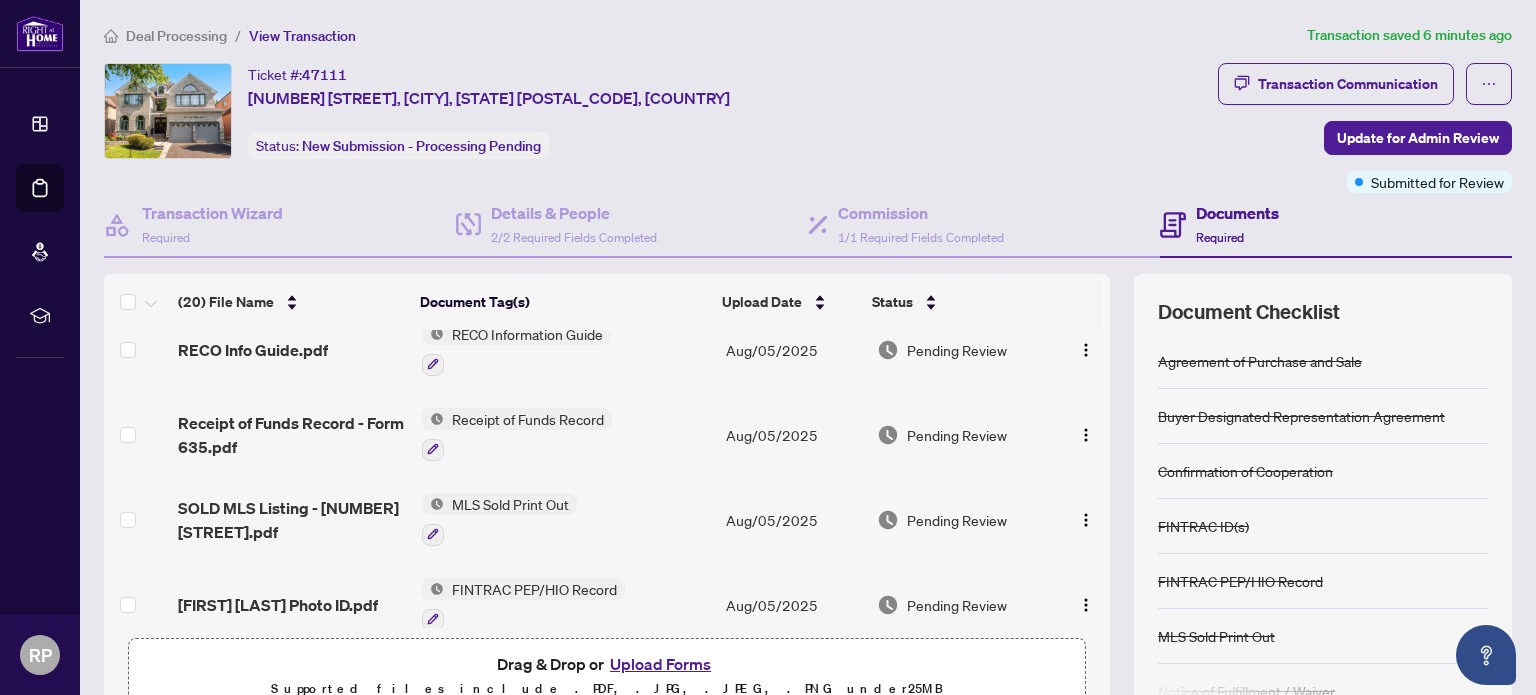 scroll, scrollTop: 300, scrollLeft: 0, axis: vertical 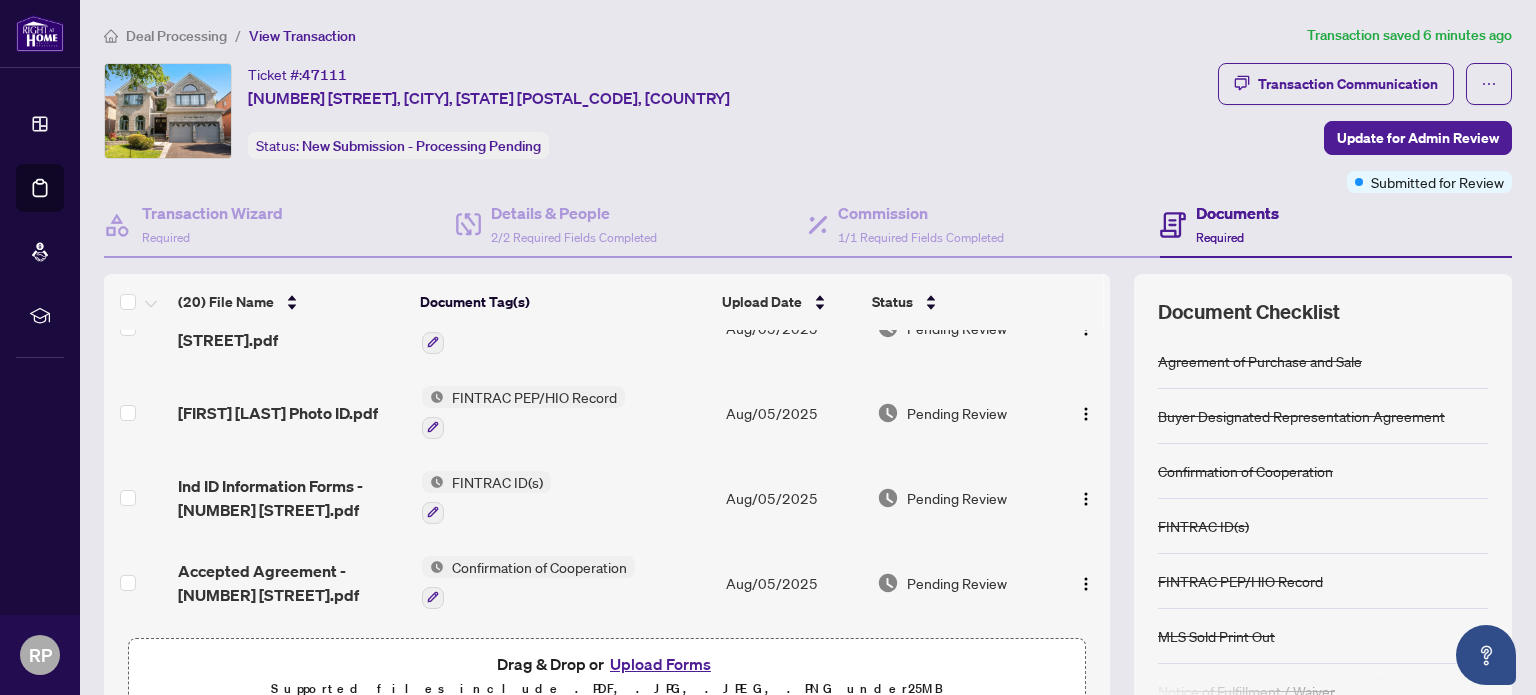 click on "Upload Forms" at bounding box center (660, 664) 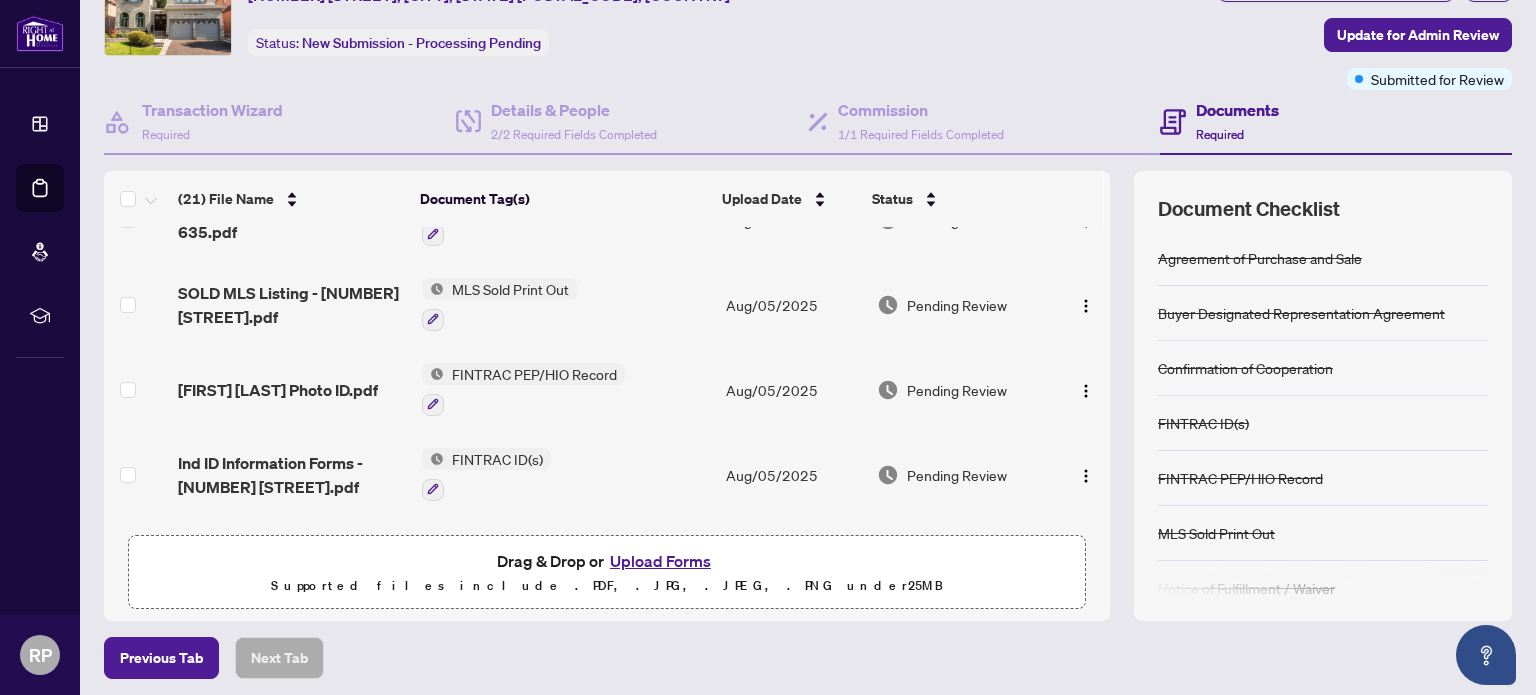 scroll, scrollTop: 0, scrollLeft: 0, axis: both 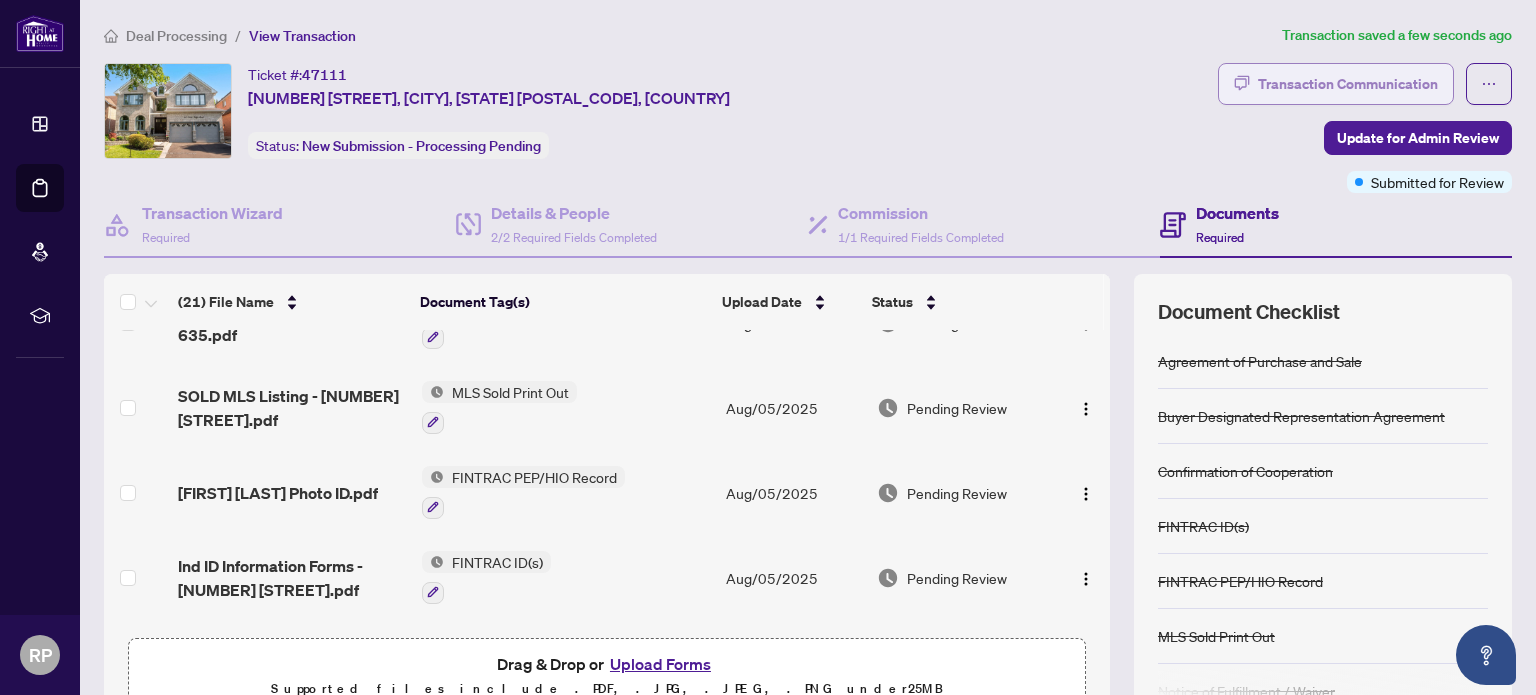 click on "Transaction Communication" at bounding box center (1348, 84) 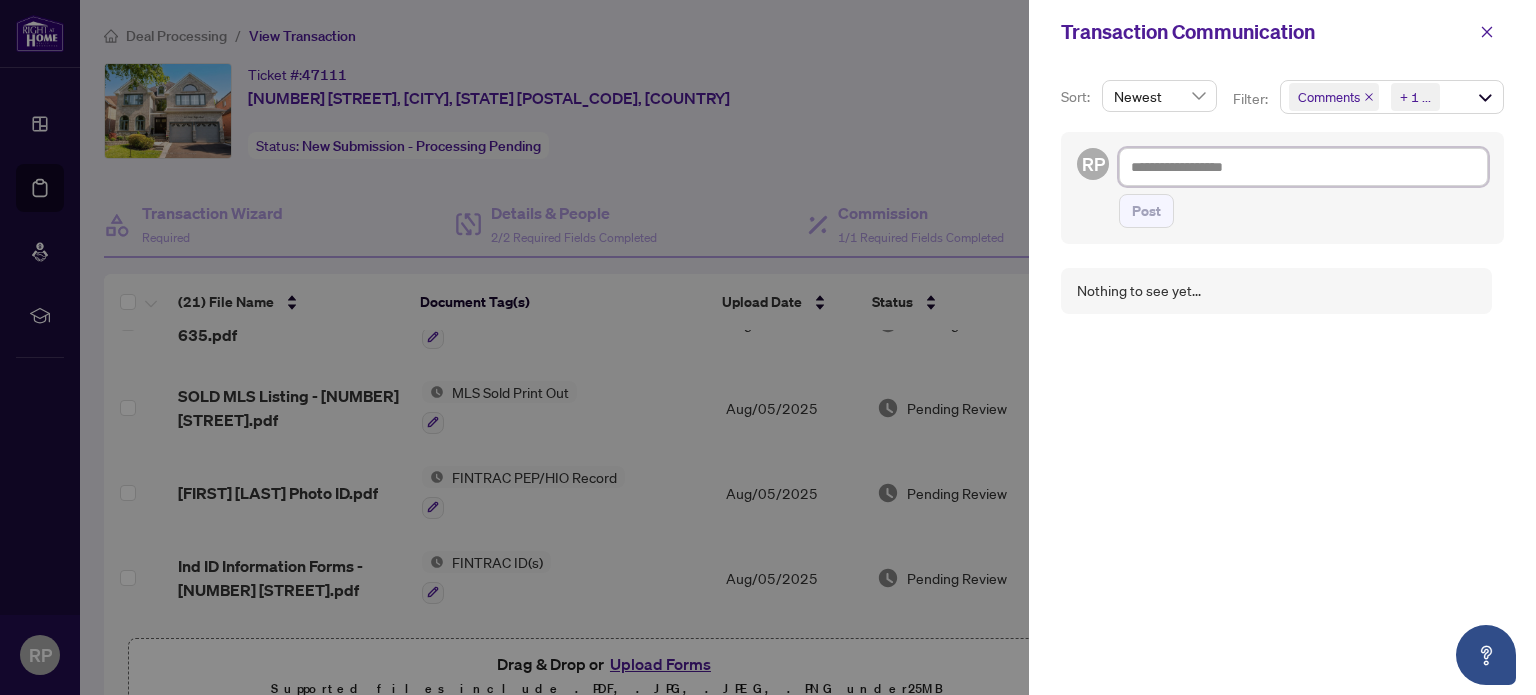 click at bounding box center (1303, 167) 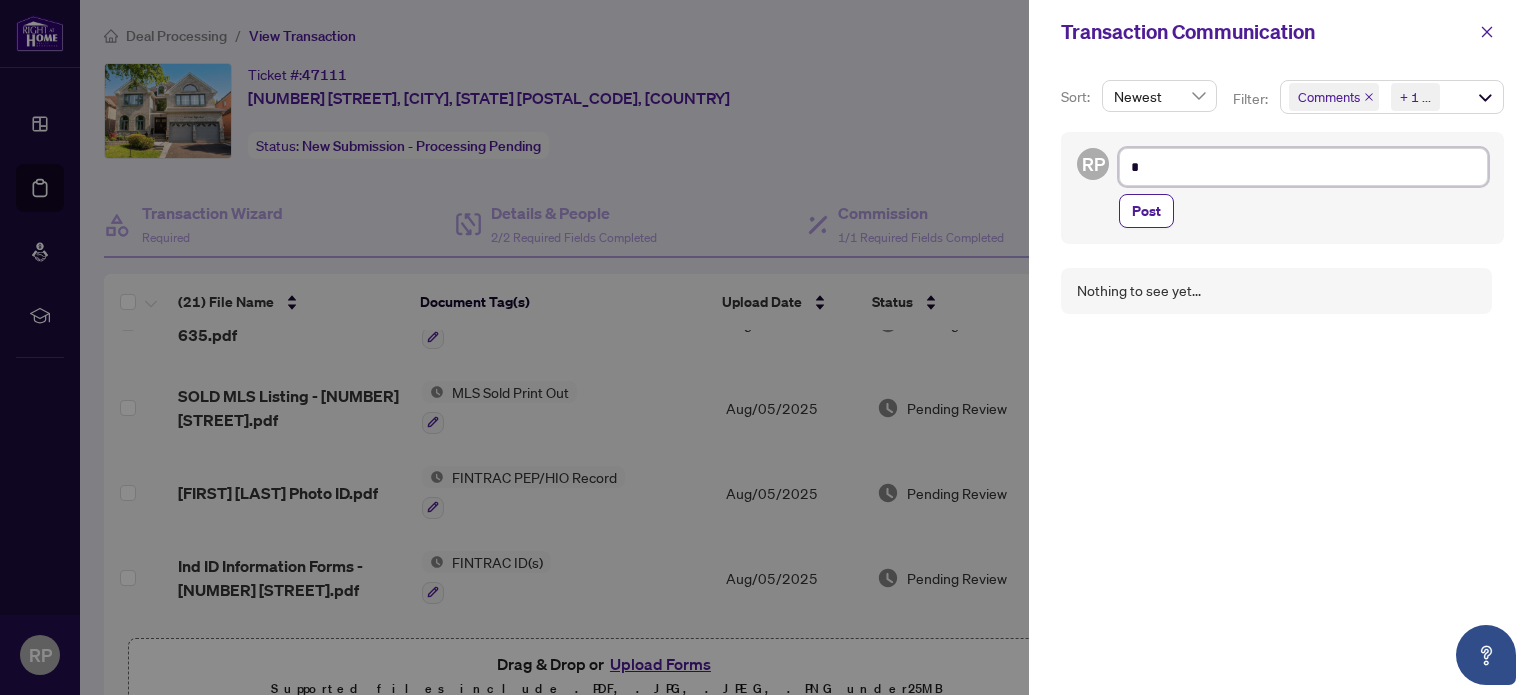 type on "*" 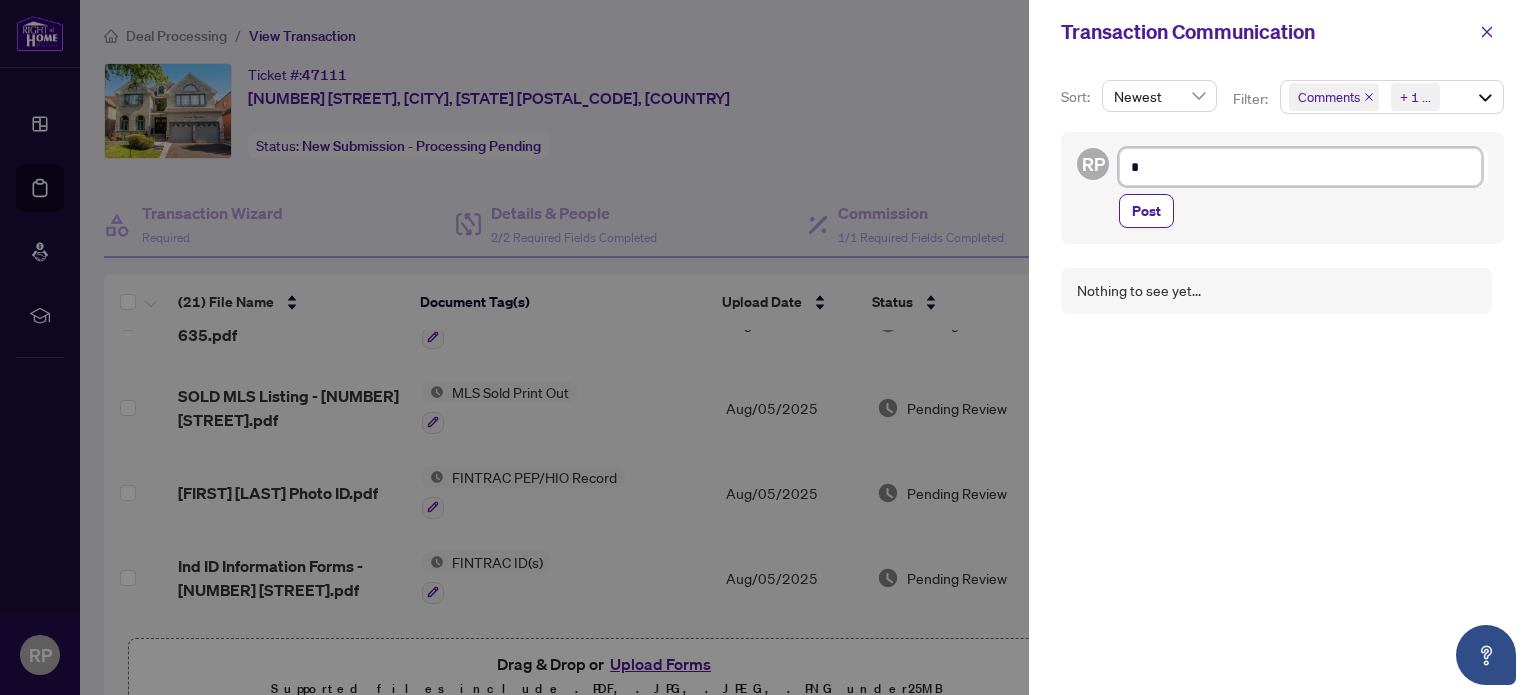 type on "*" 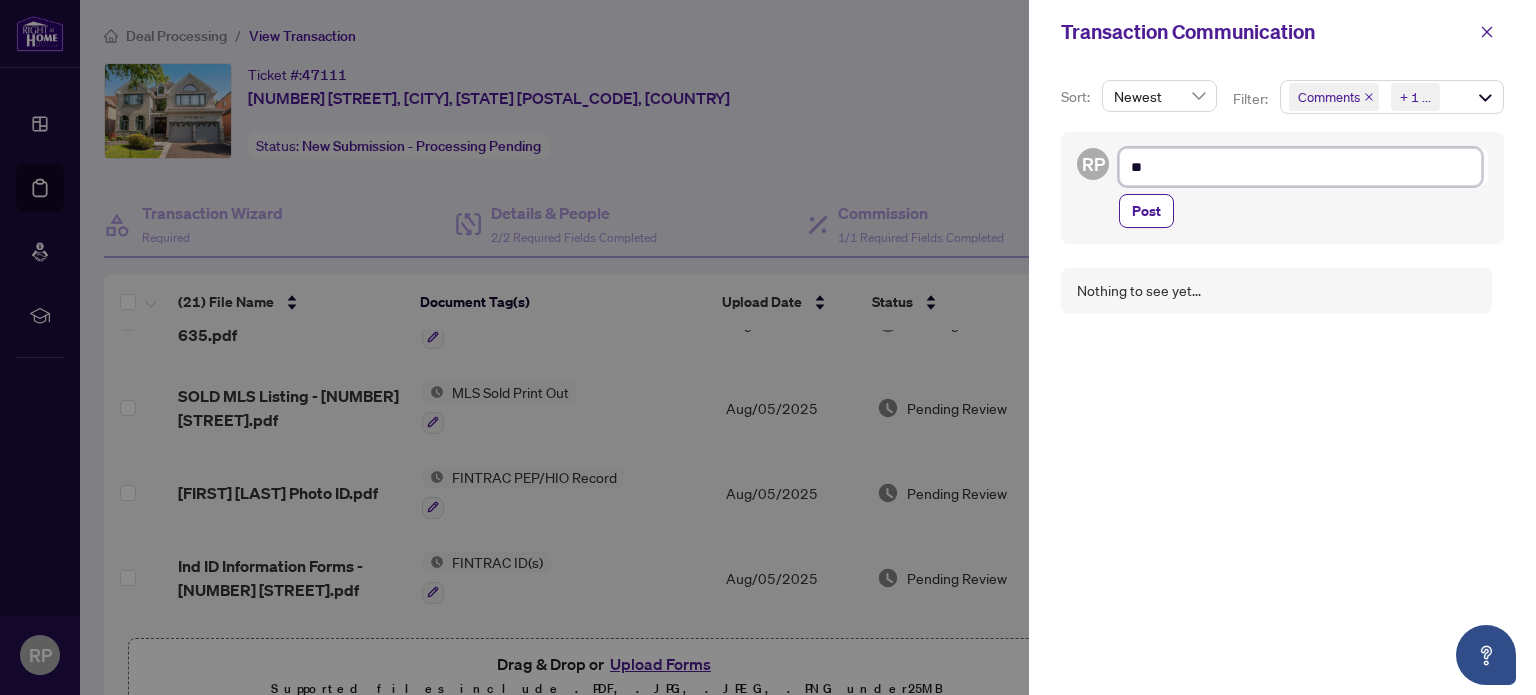 type on "***" 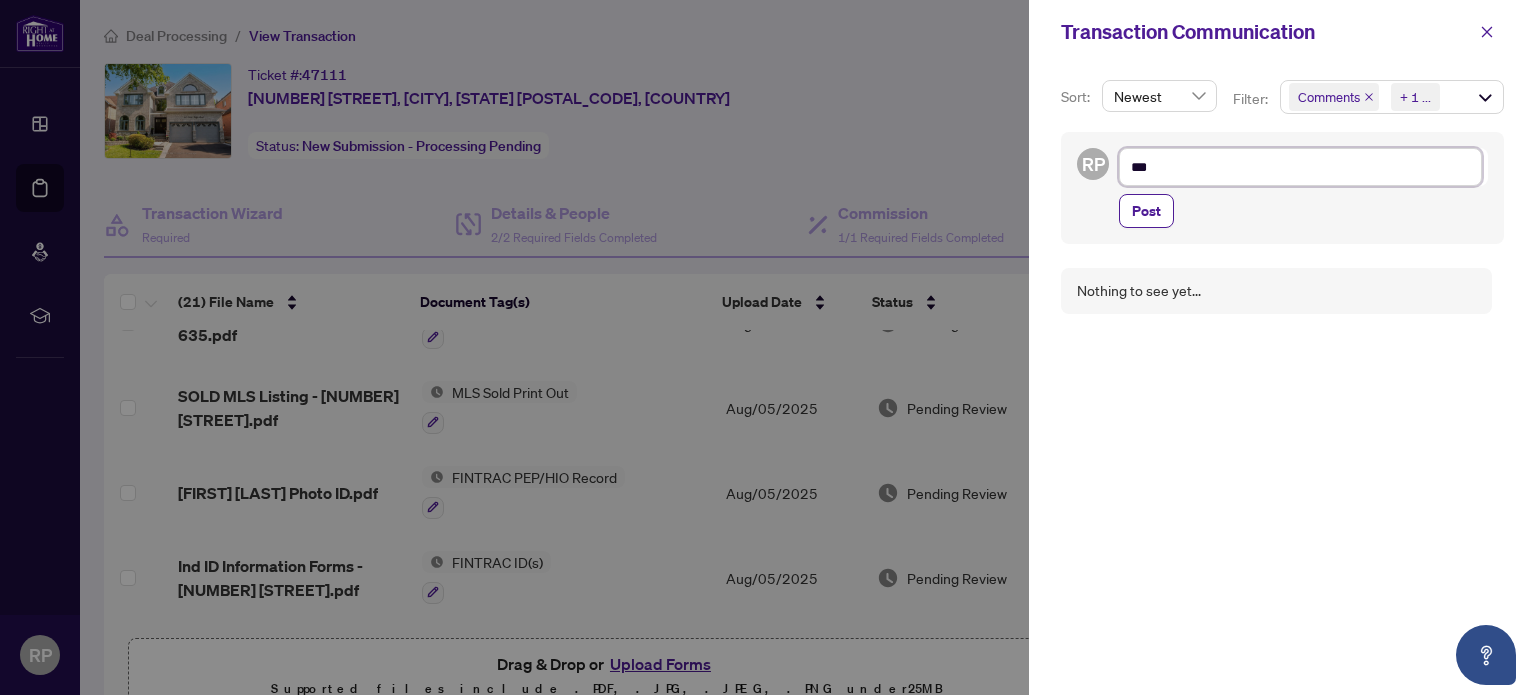 type on "****" 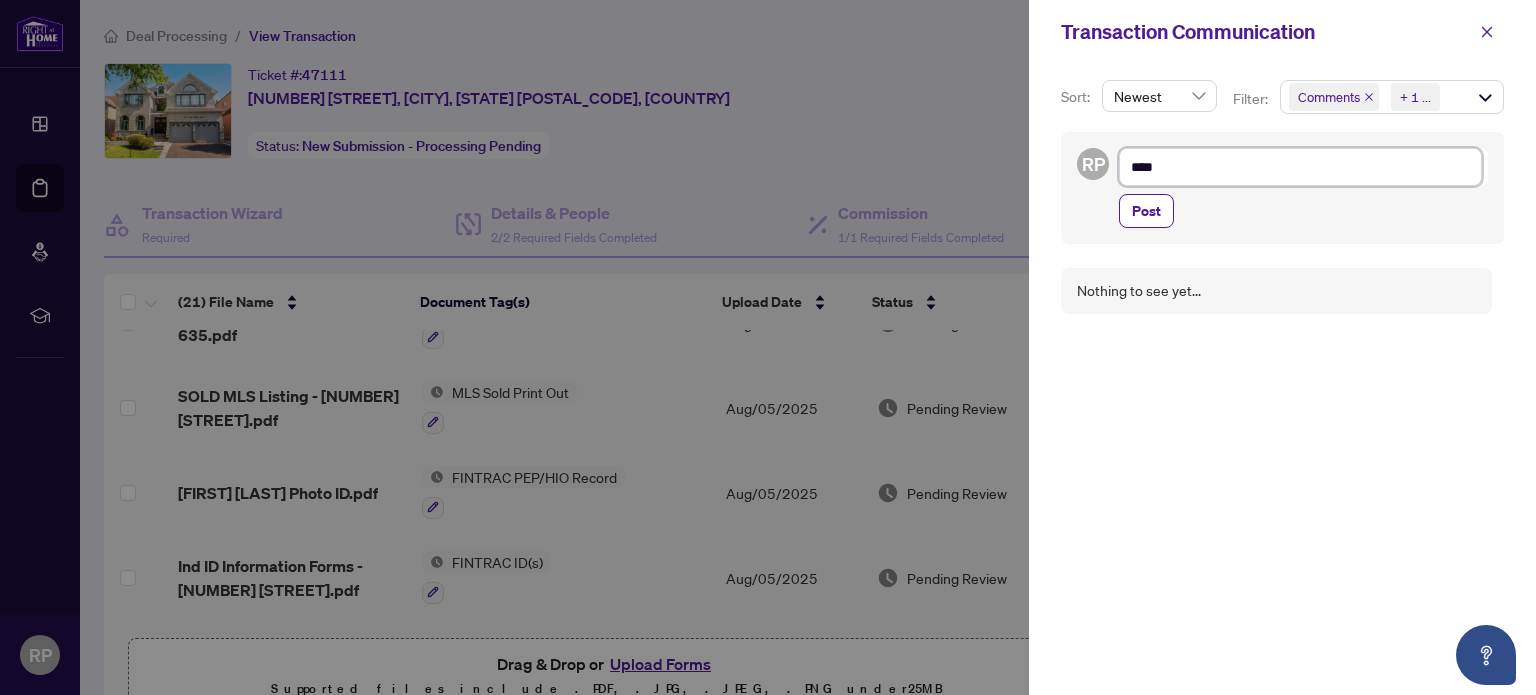 type on "*****" 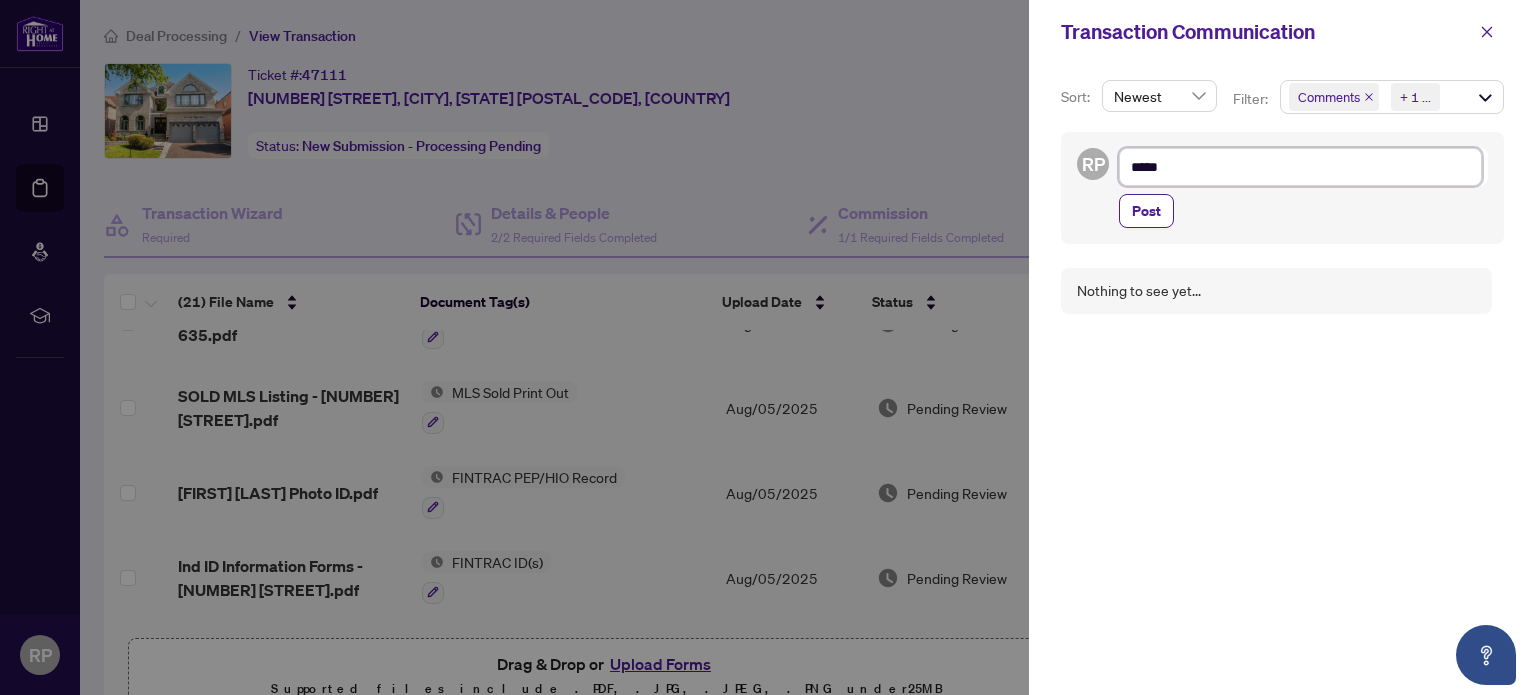 type on "******" 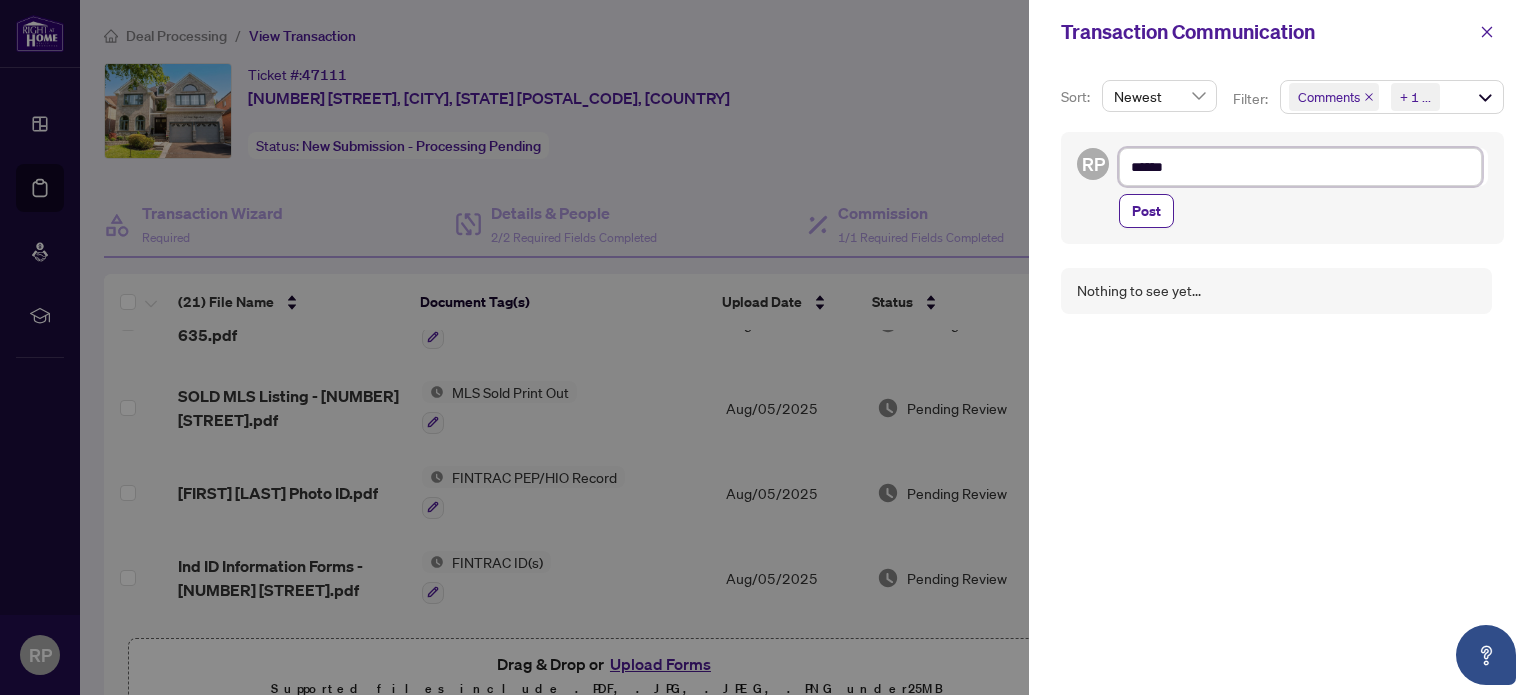 type on "*******" 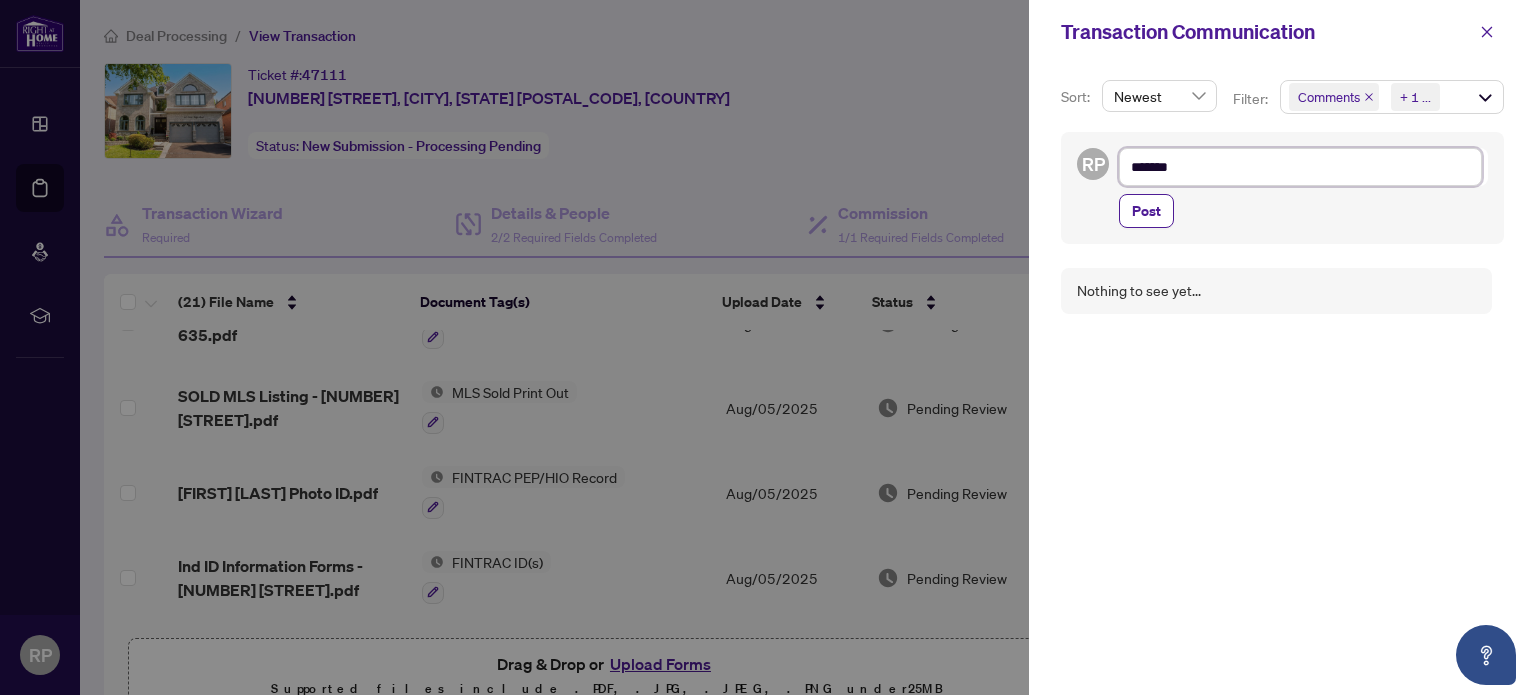 type on "*******" 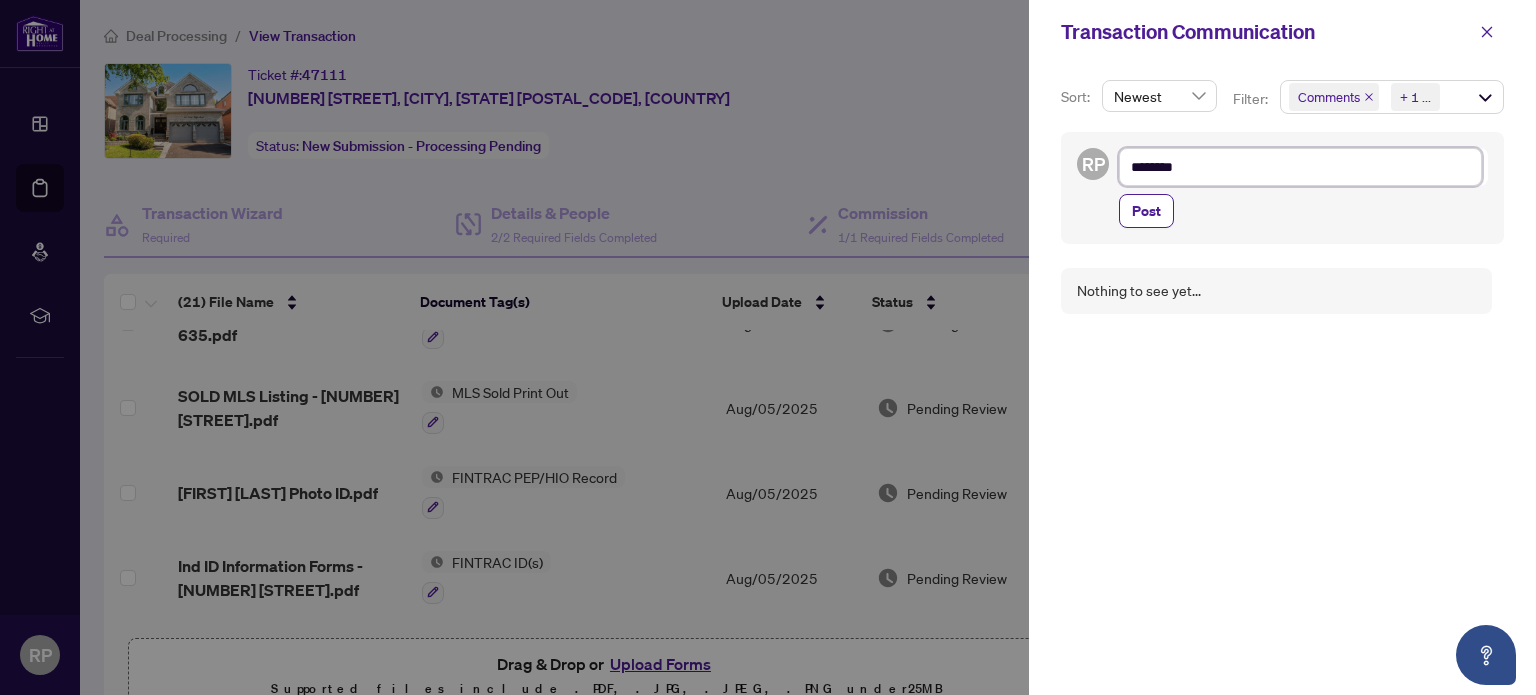 type on "*********" 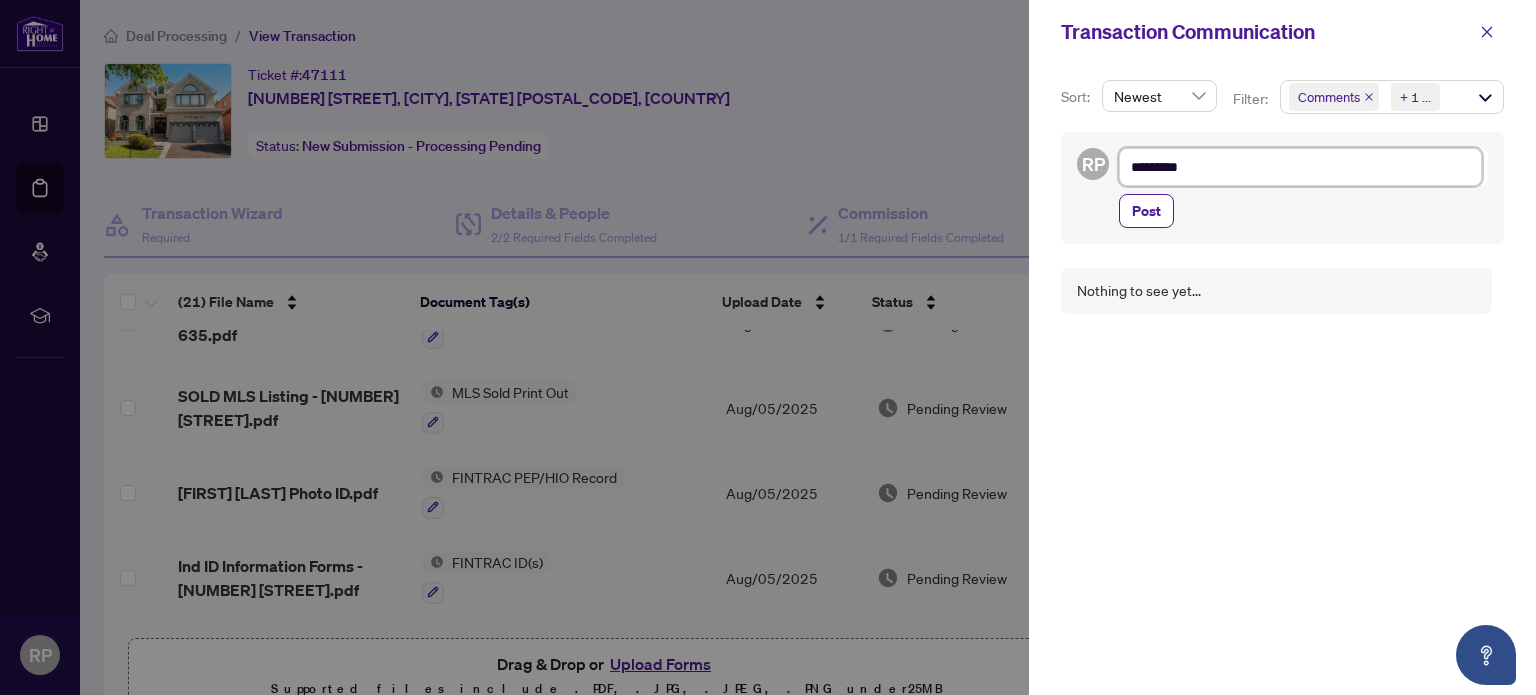 type on "*********" 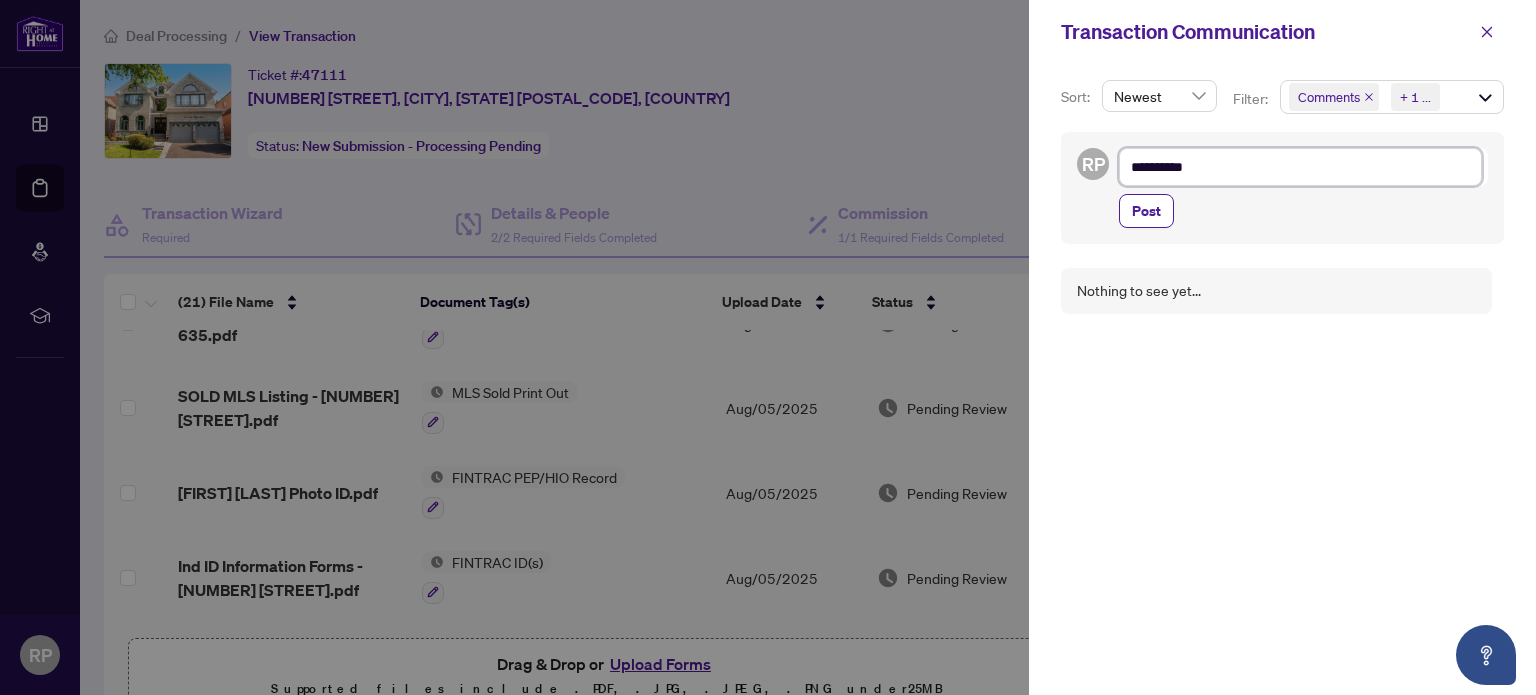type on "**********" 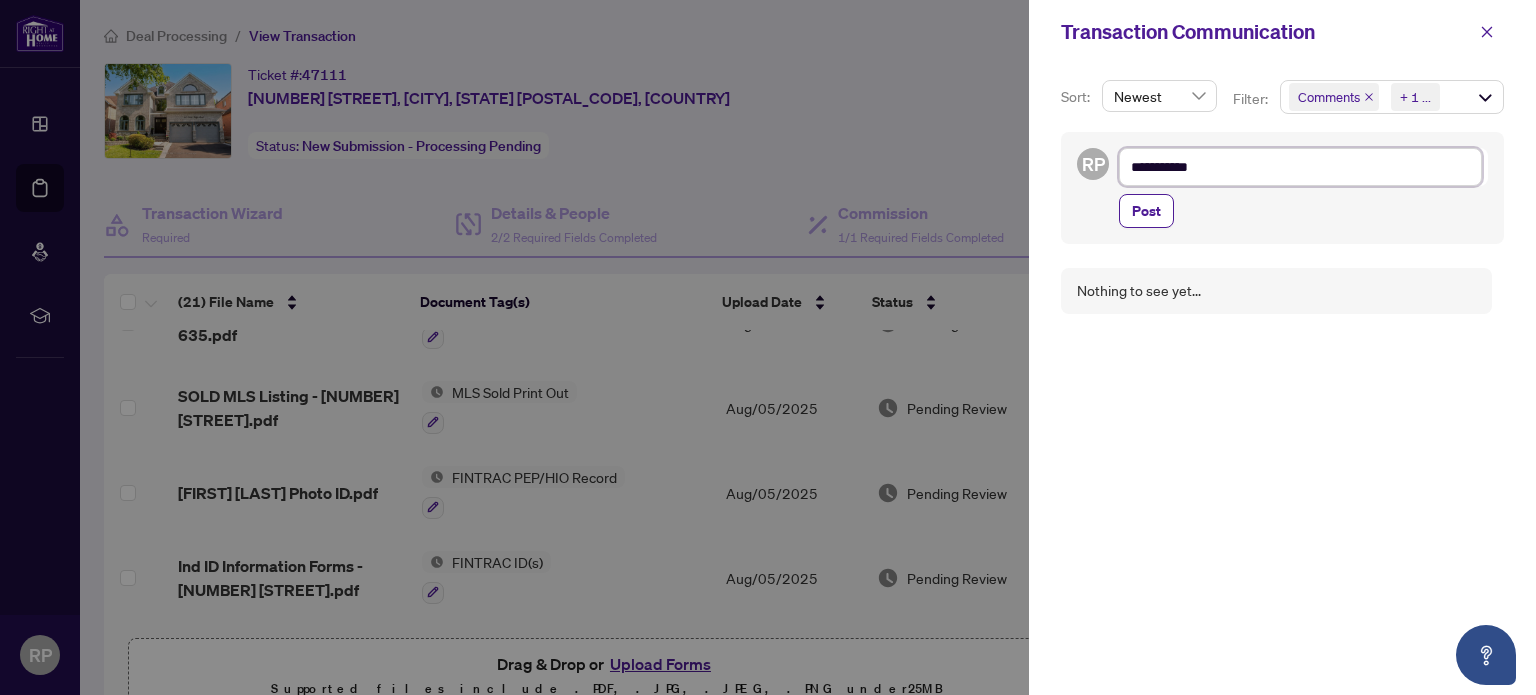type on "**********" 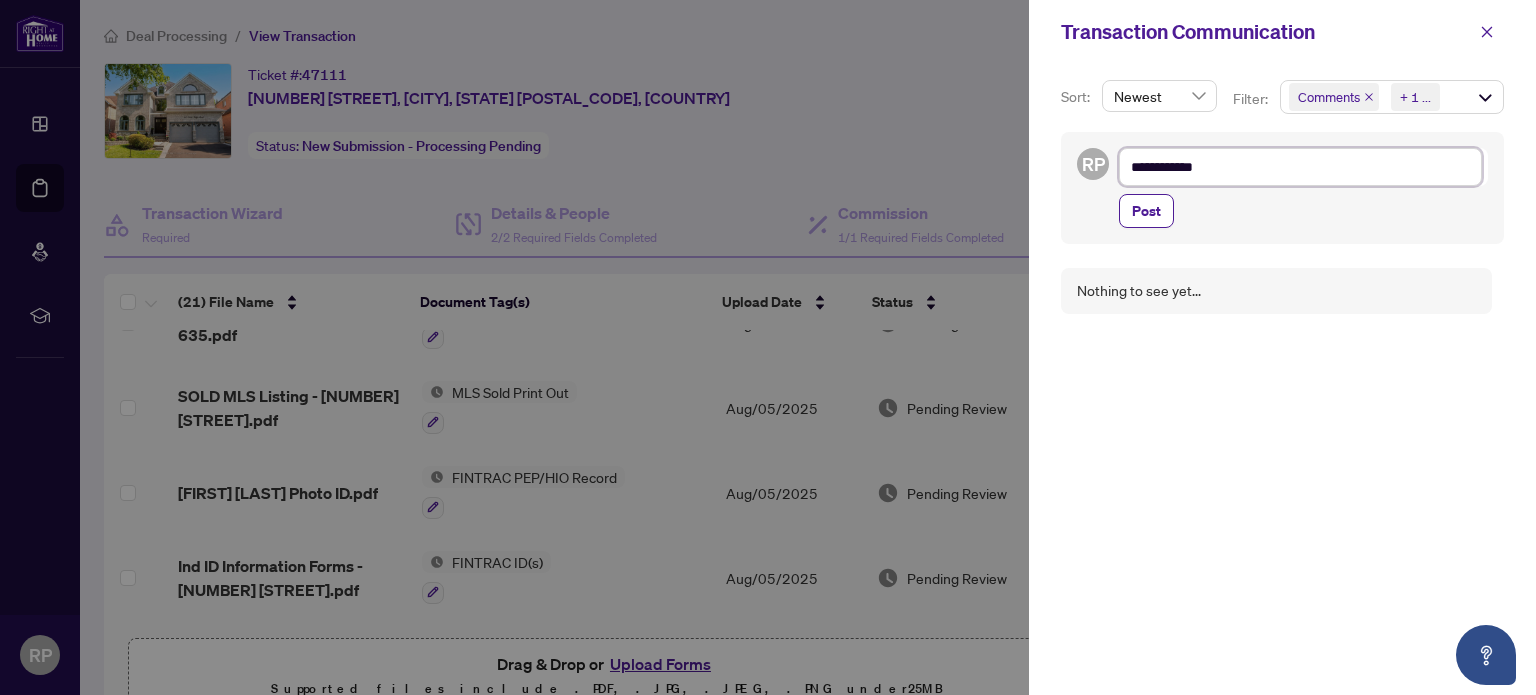 type on "**********" 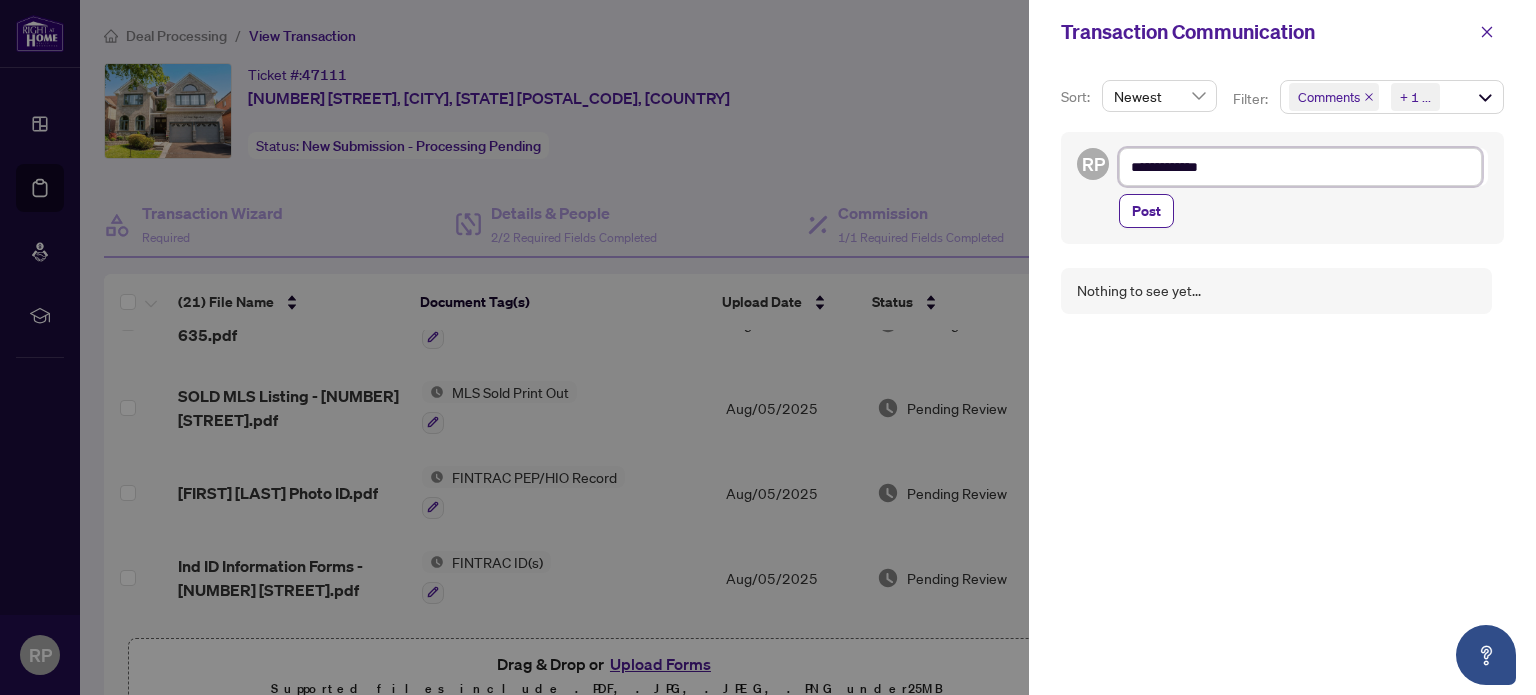 type on "**********" 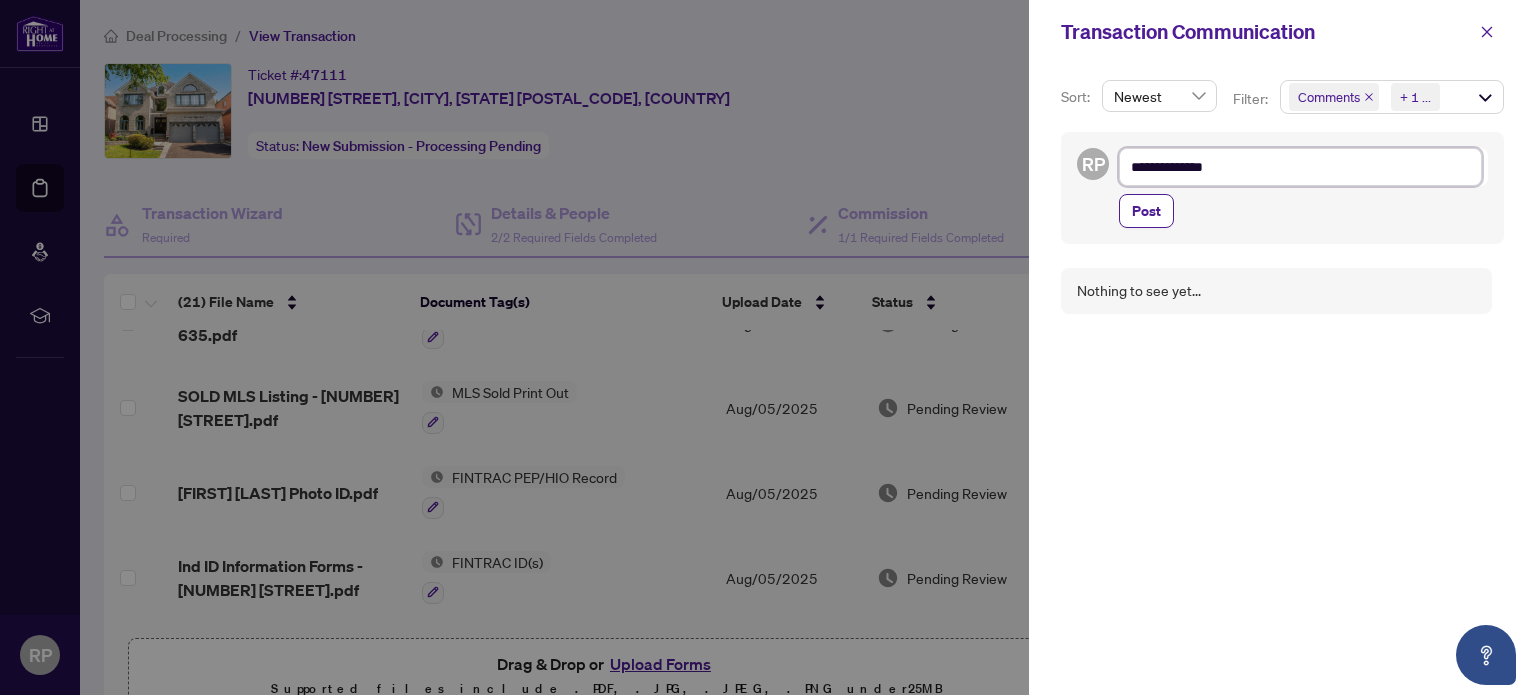 type on "**********" 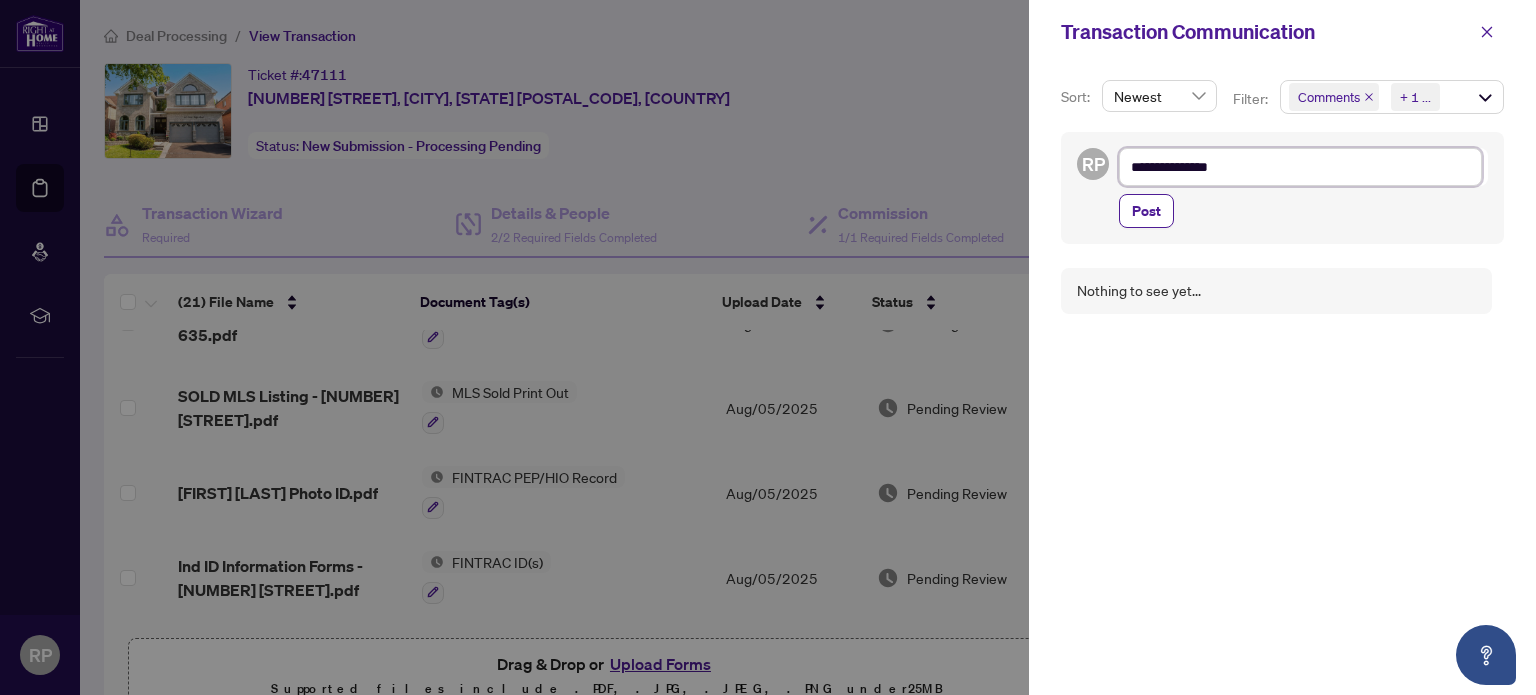 type on "**********" 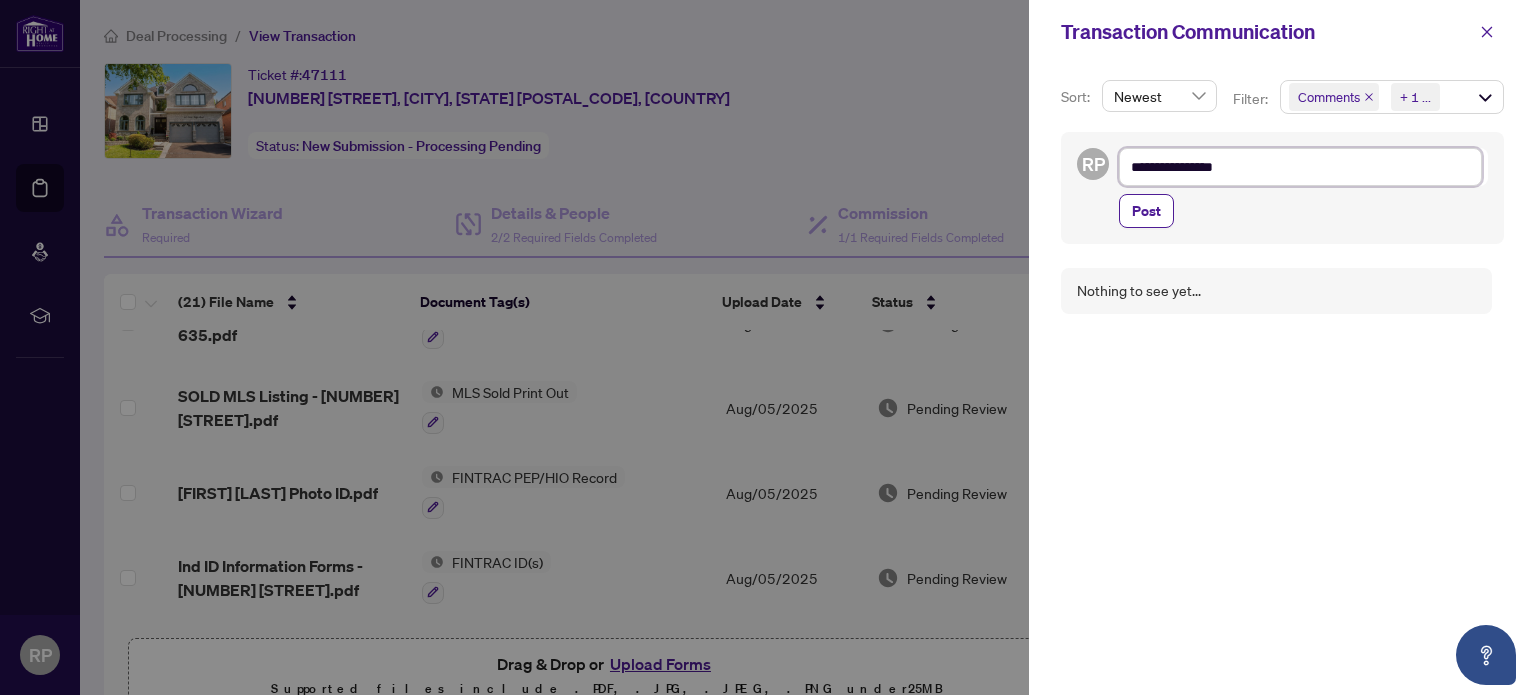 type on "**********" 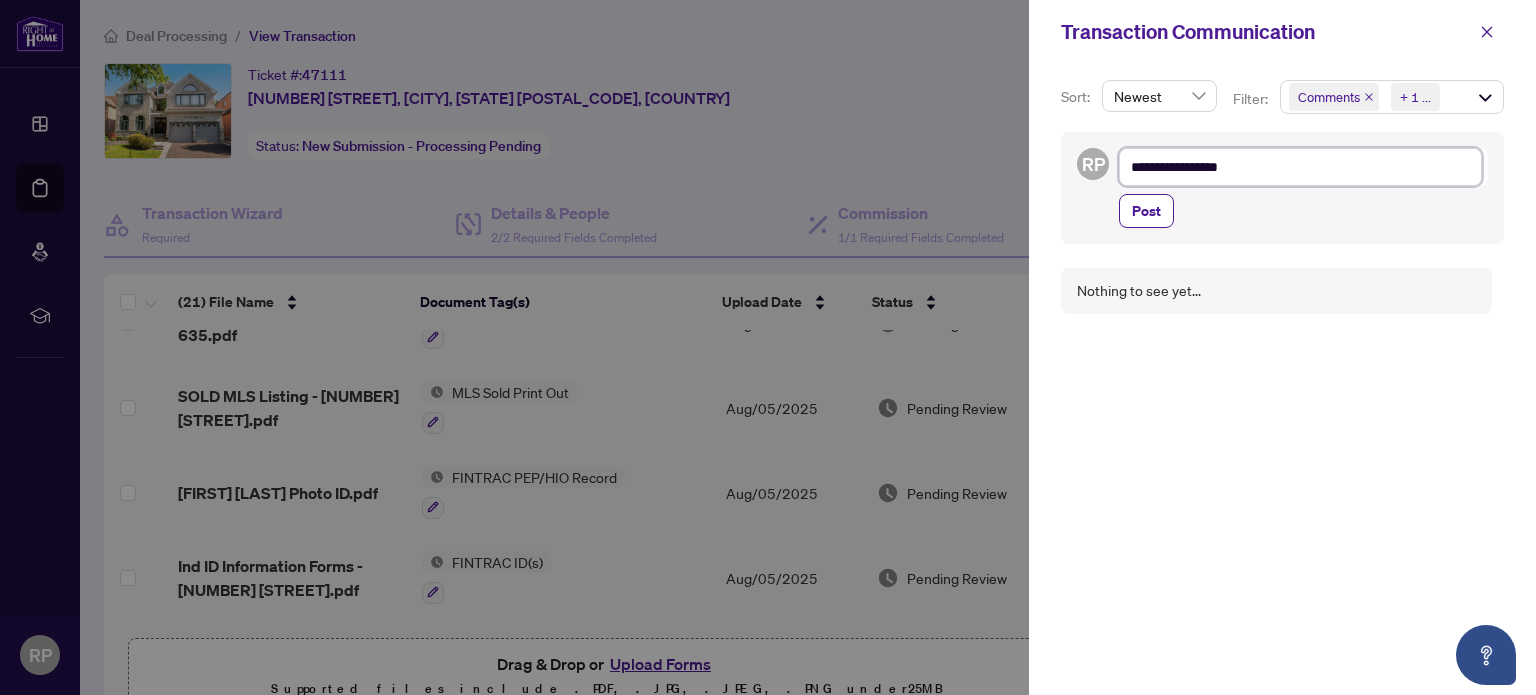 type on "**********" 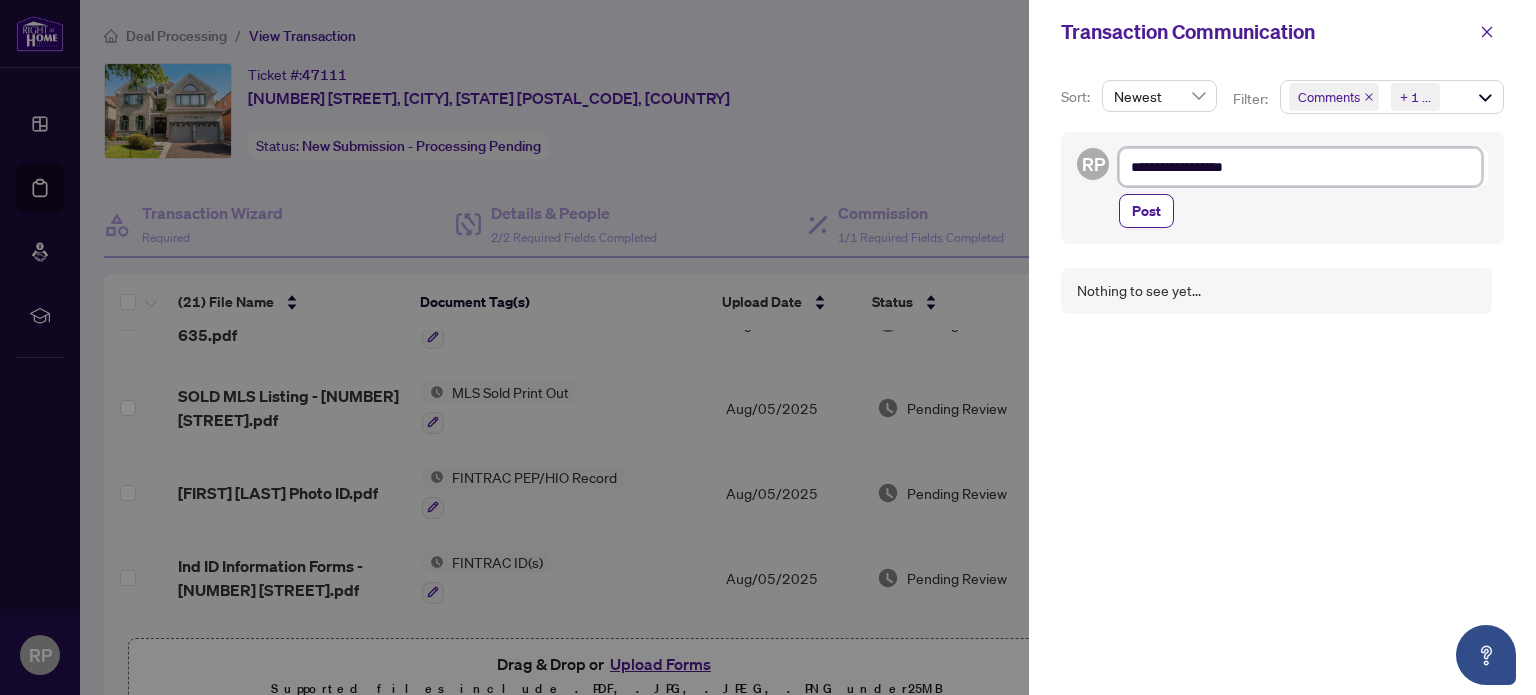 type on "**********" 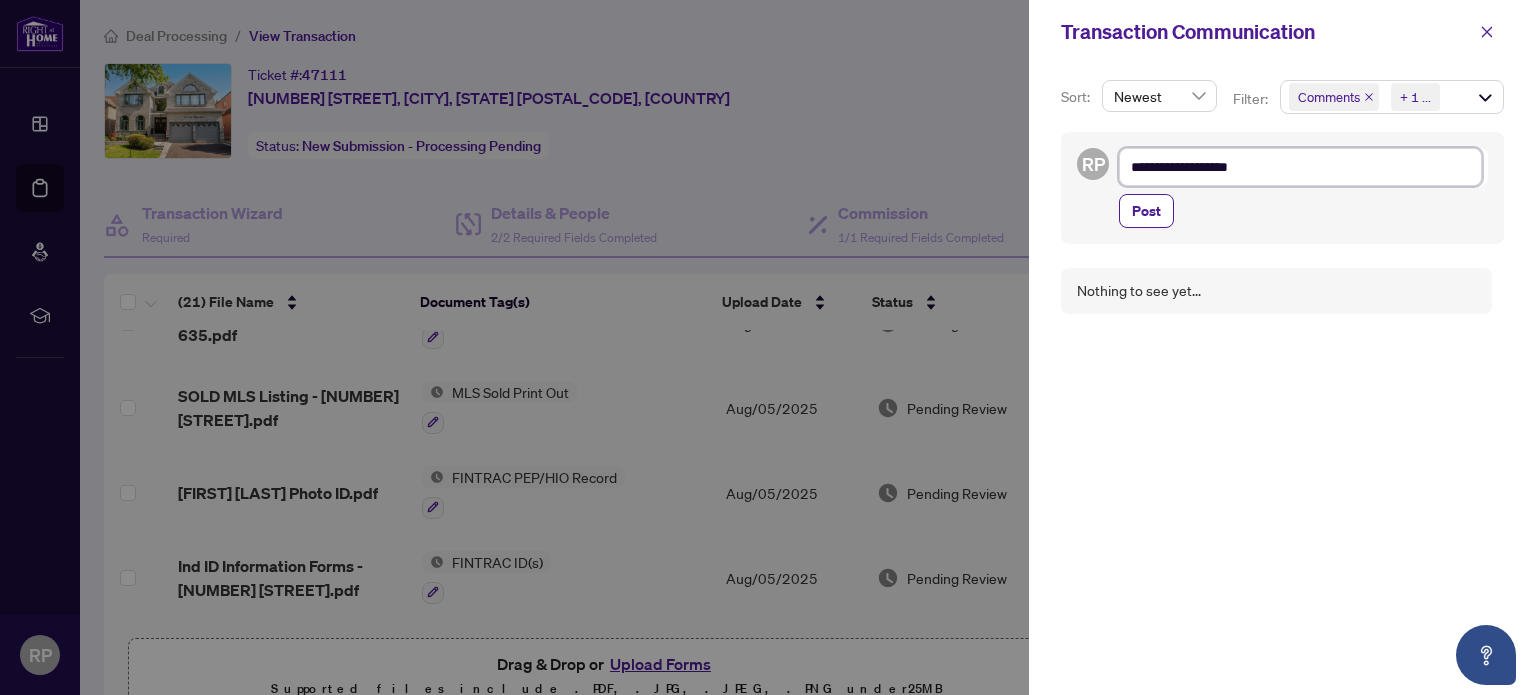 type on "**********" 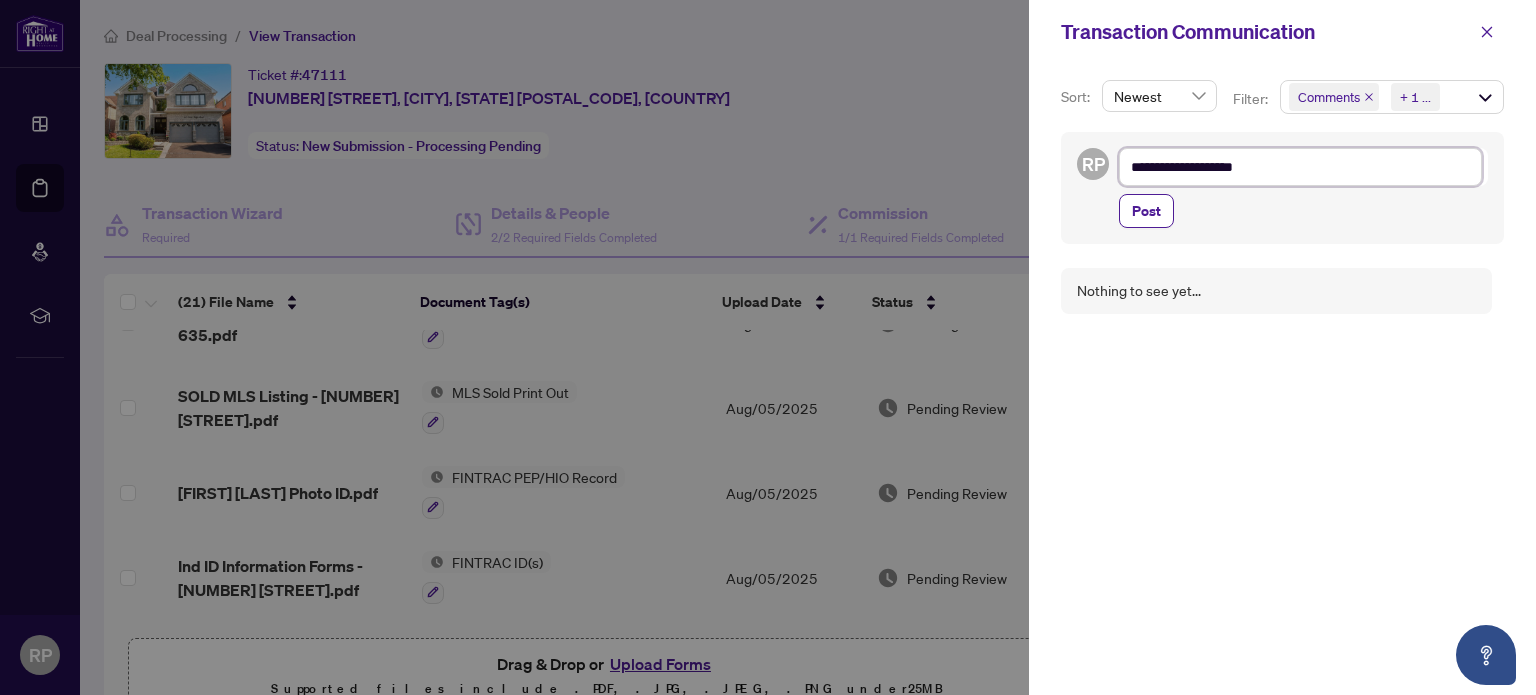 type on "**********" 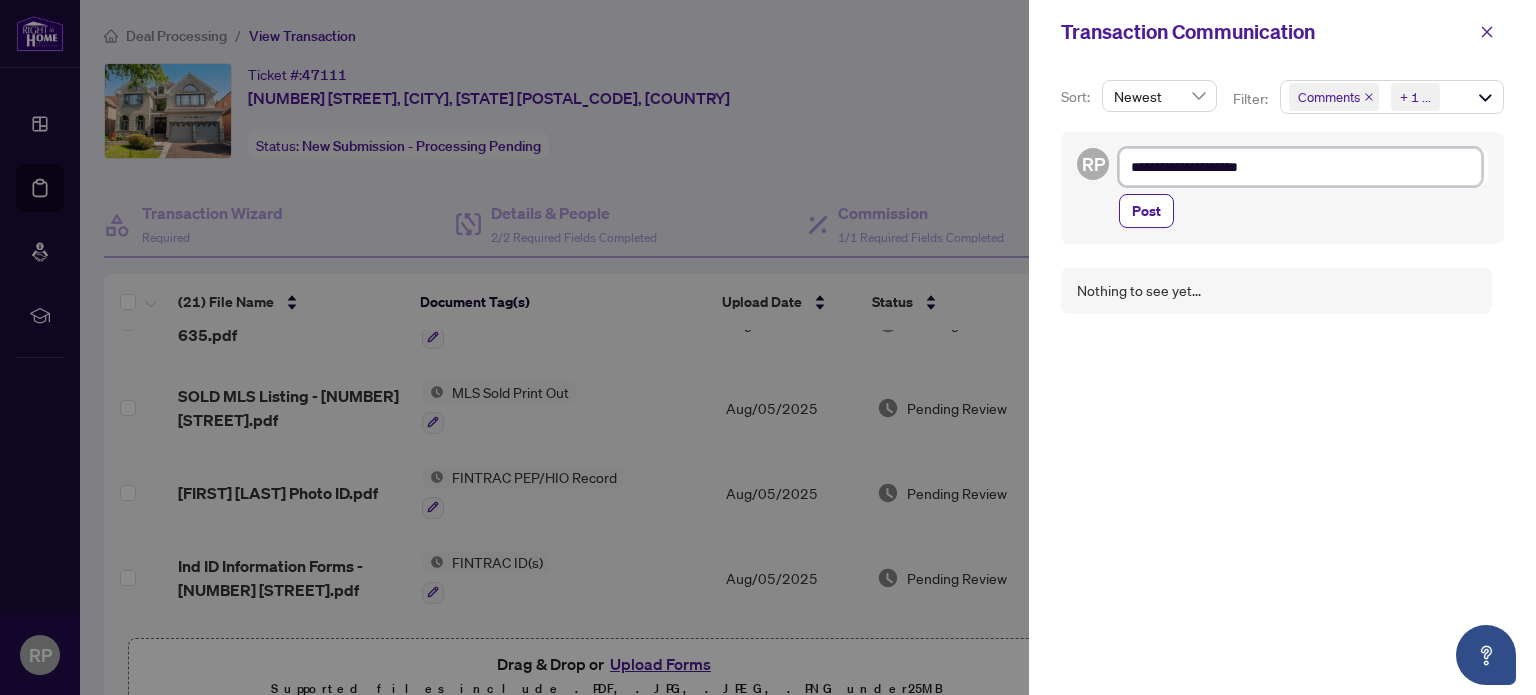 type on "**********" 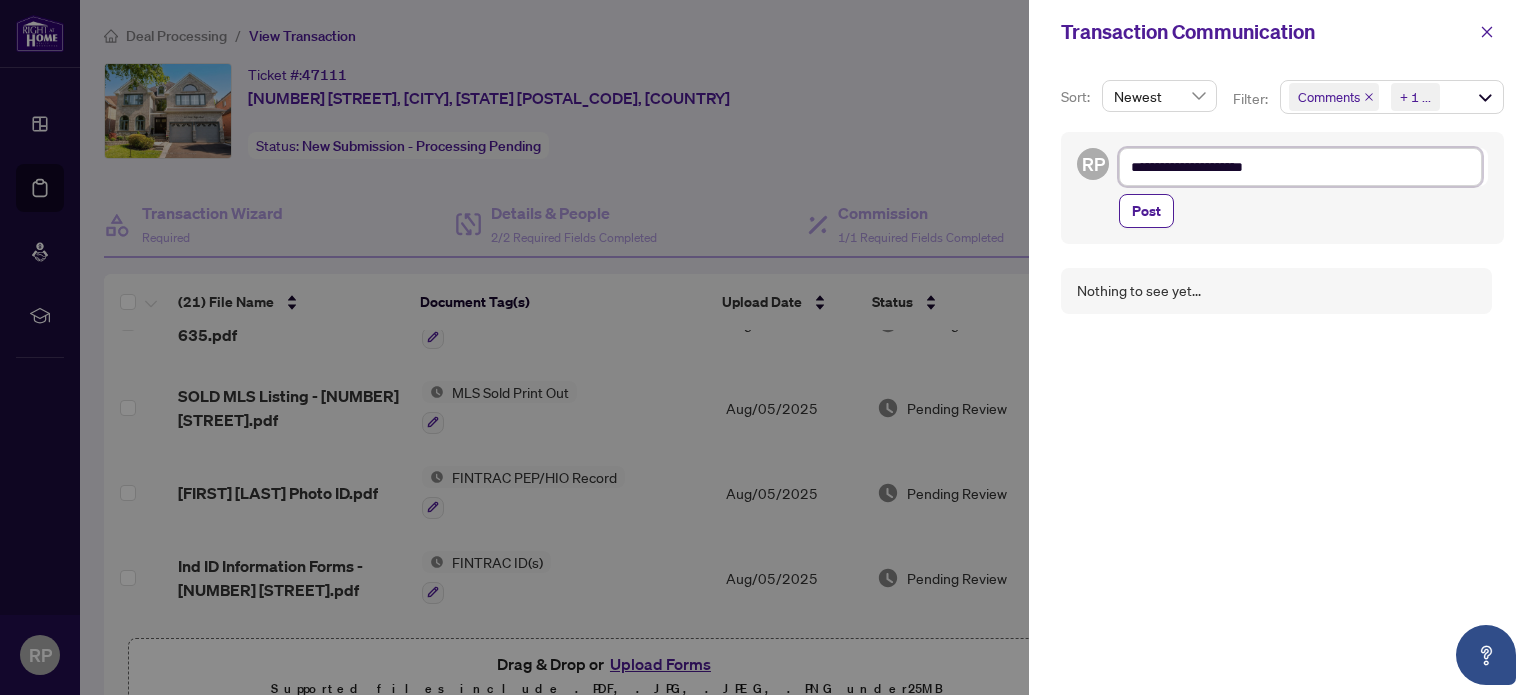 type on "**********" 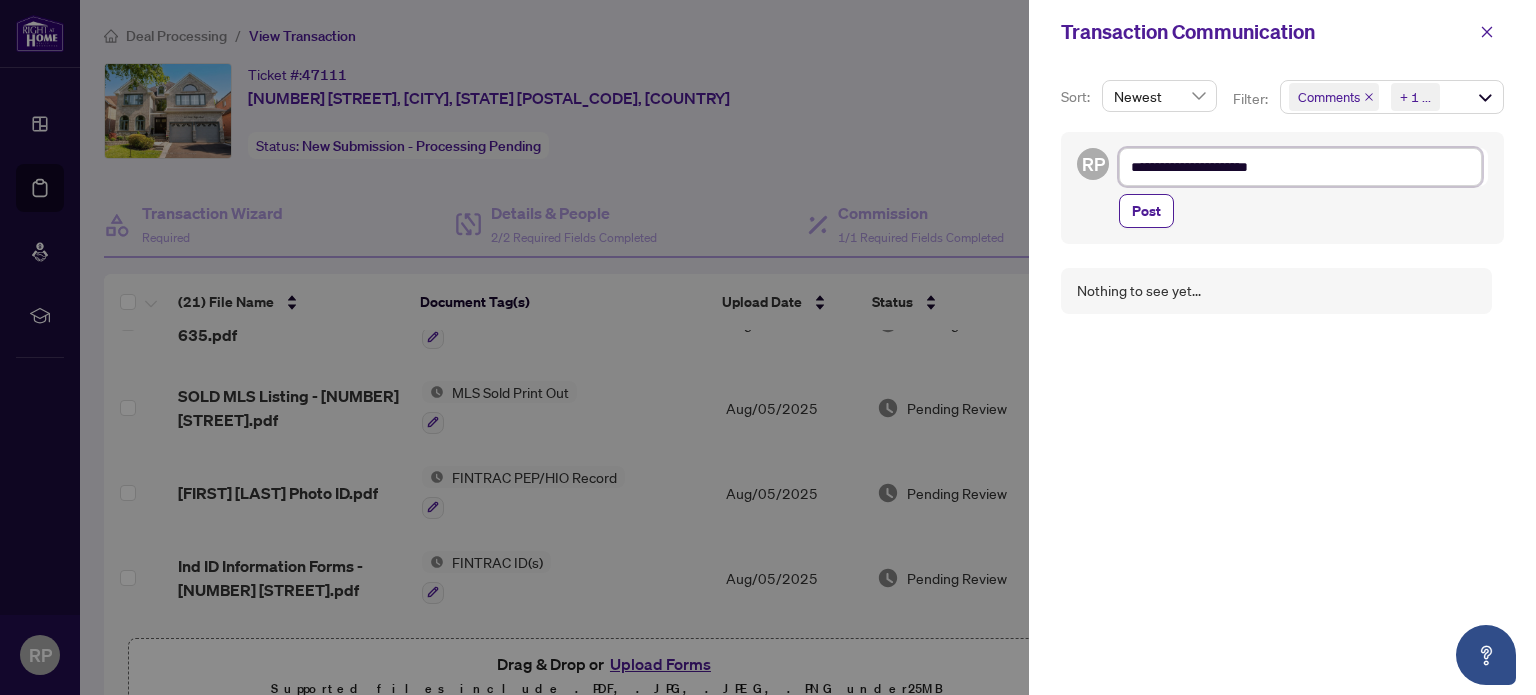 type on "**********" 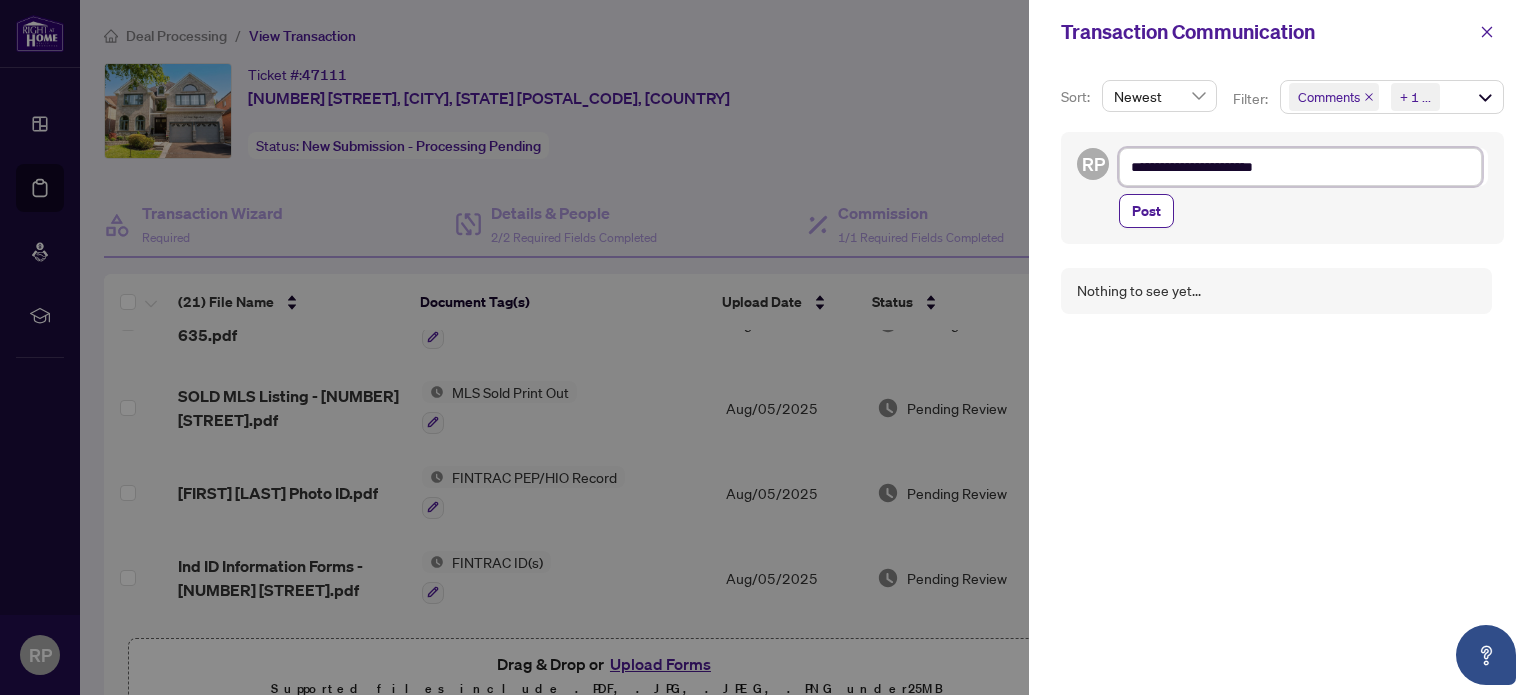 type on "**********" 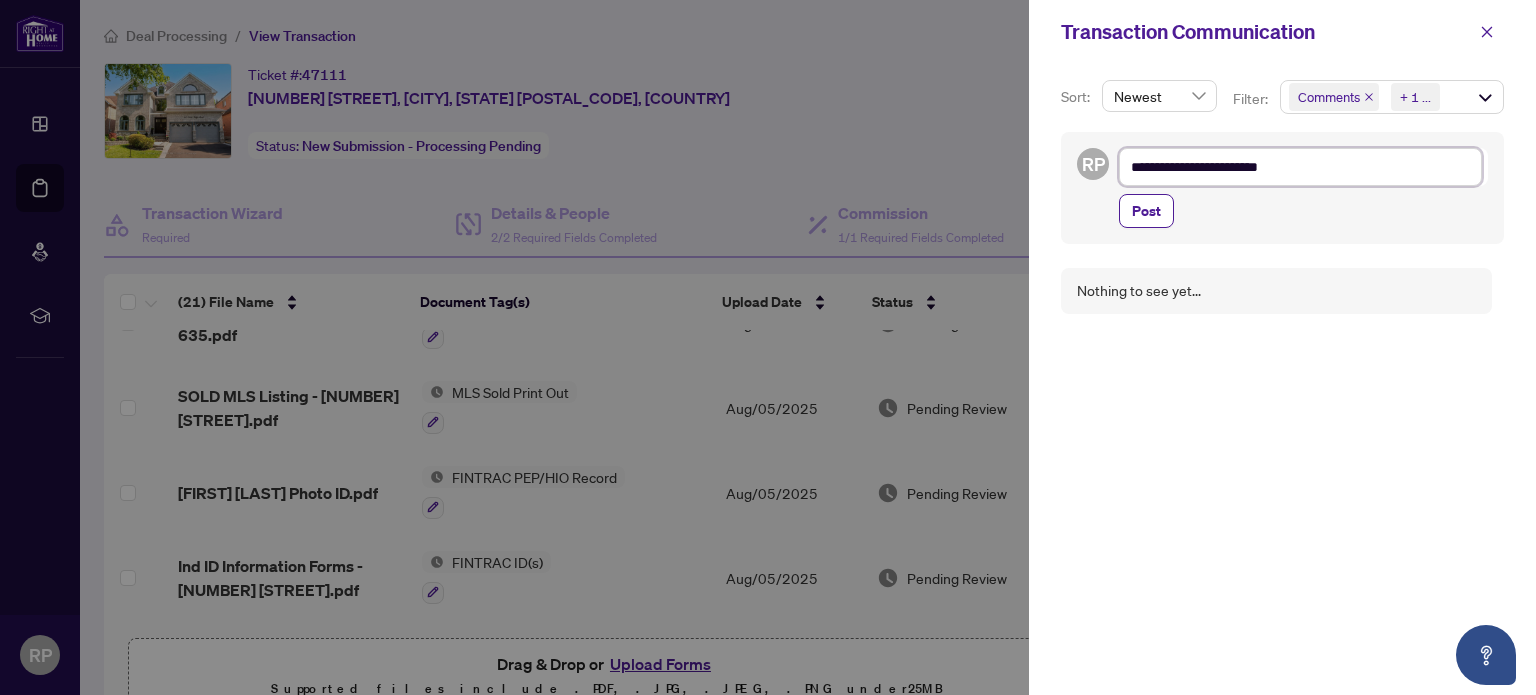 type on "**********" 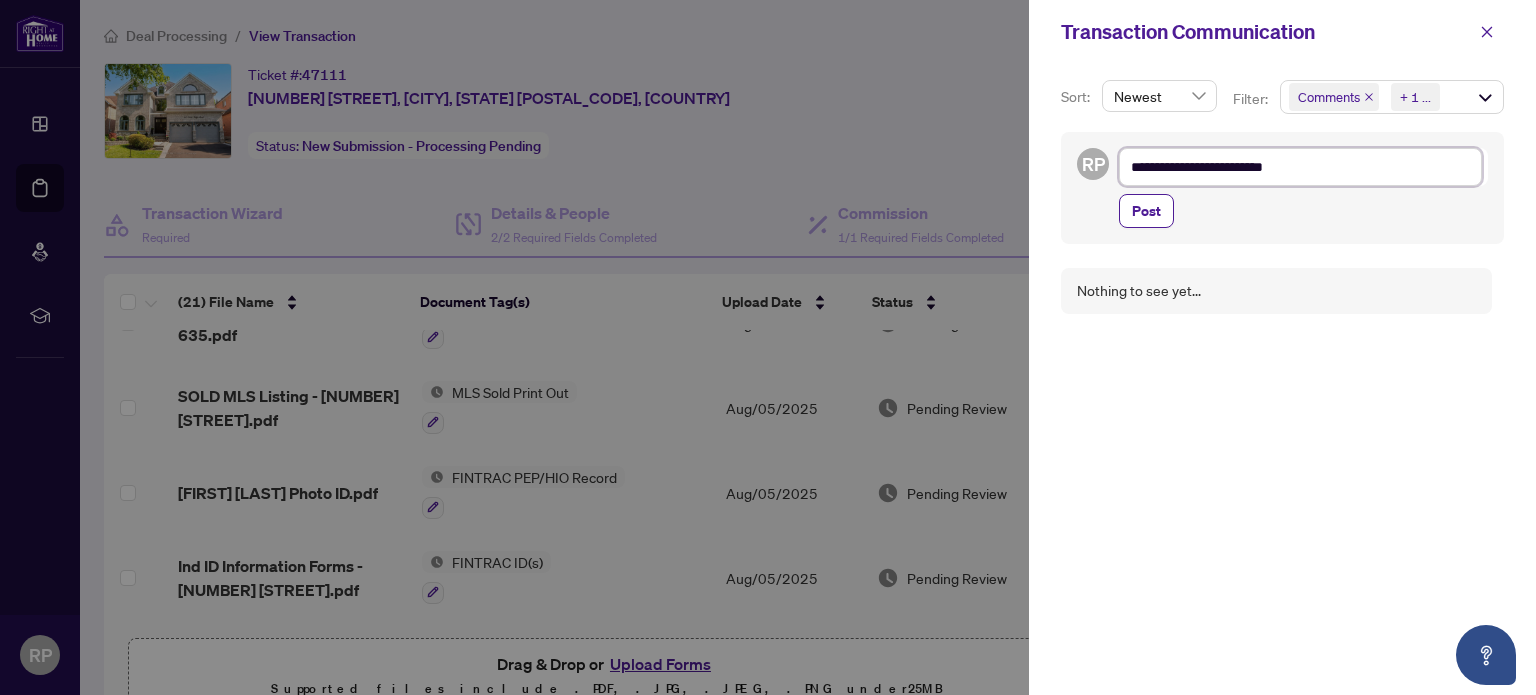 type on "**********" 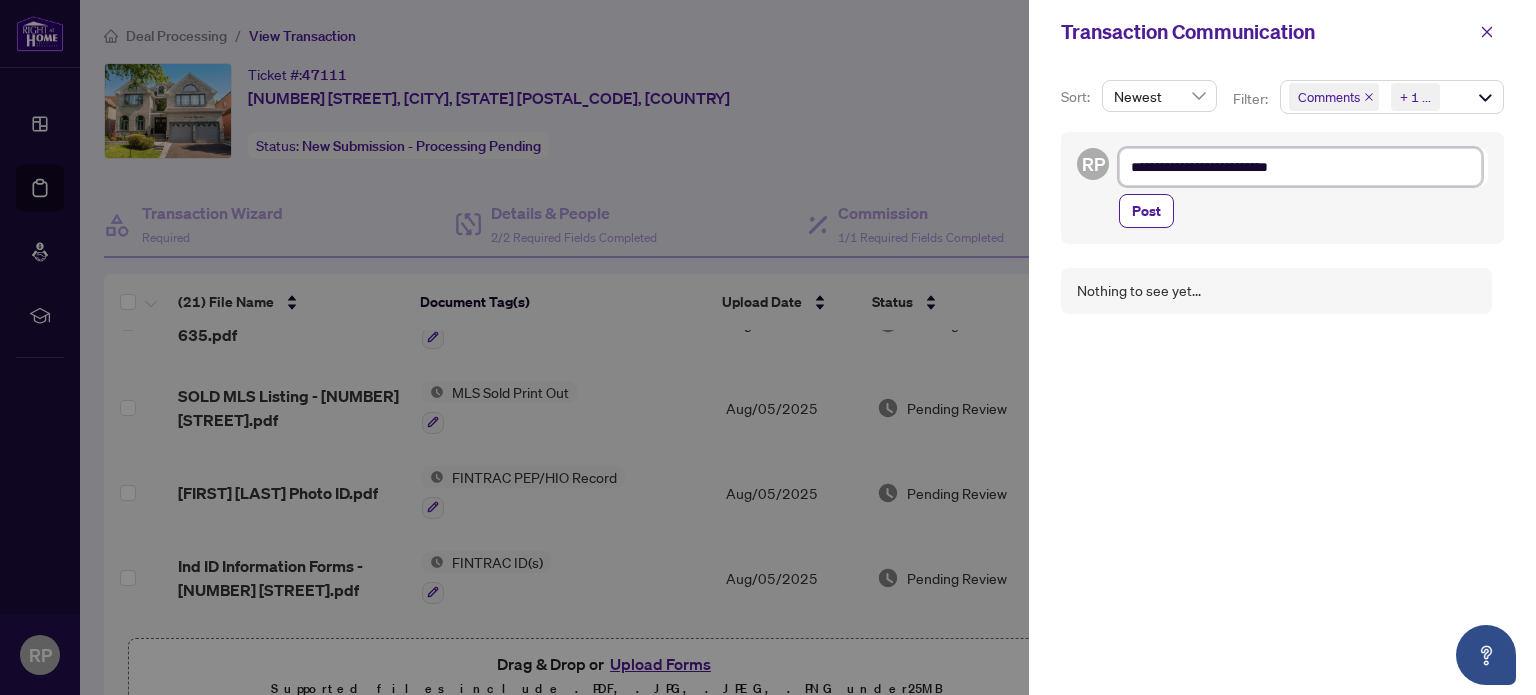 type on "**********" 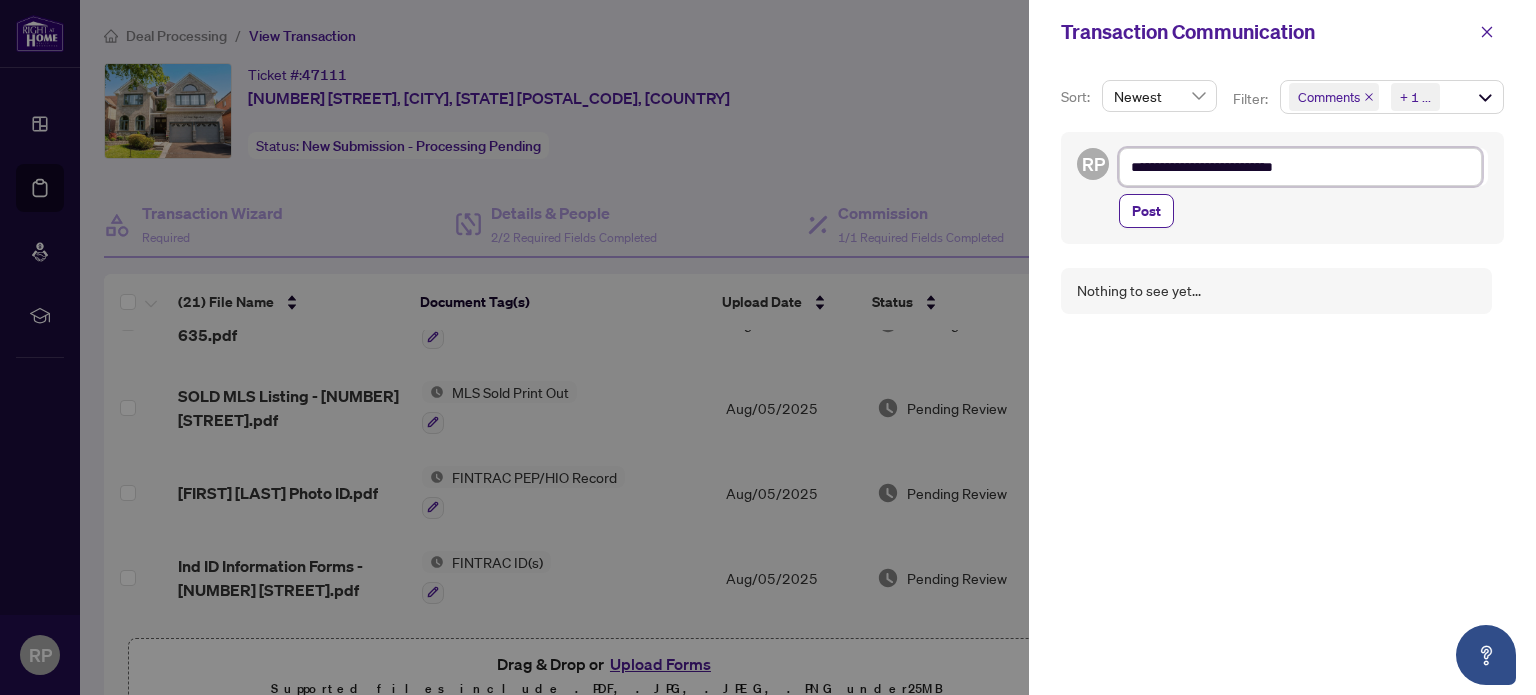 type on "**********" 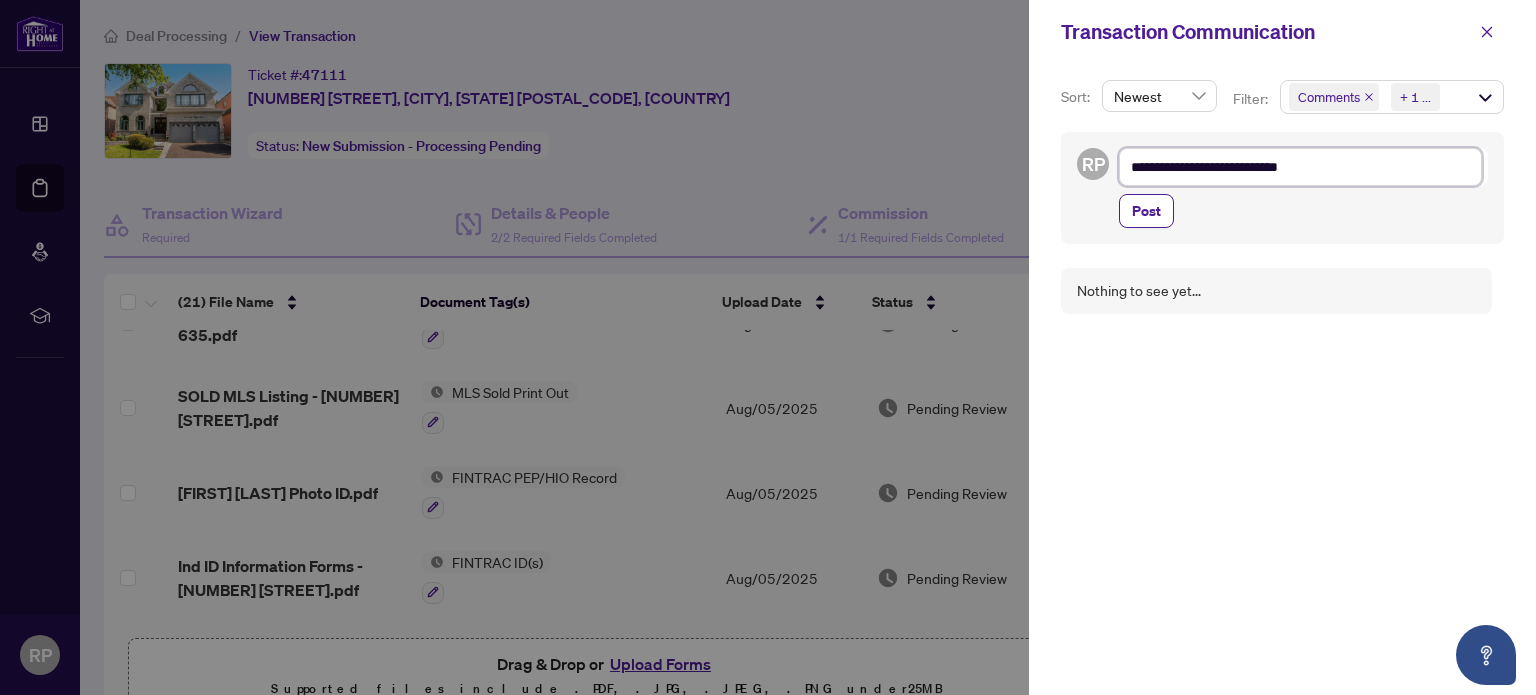type on "**********" 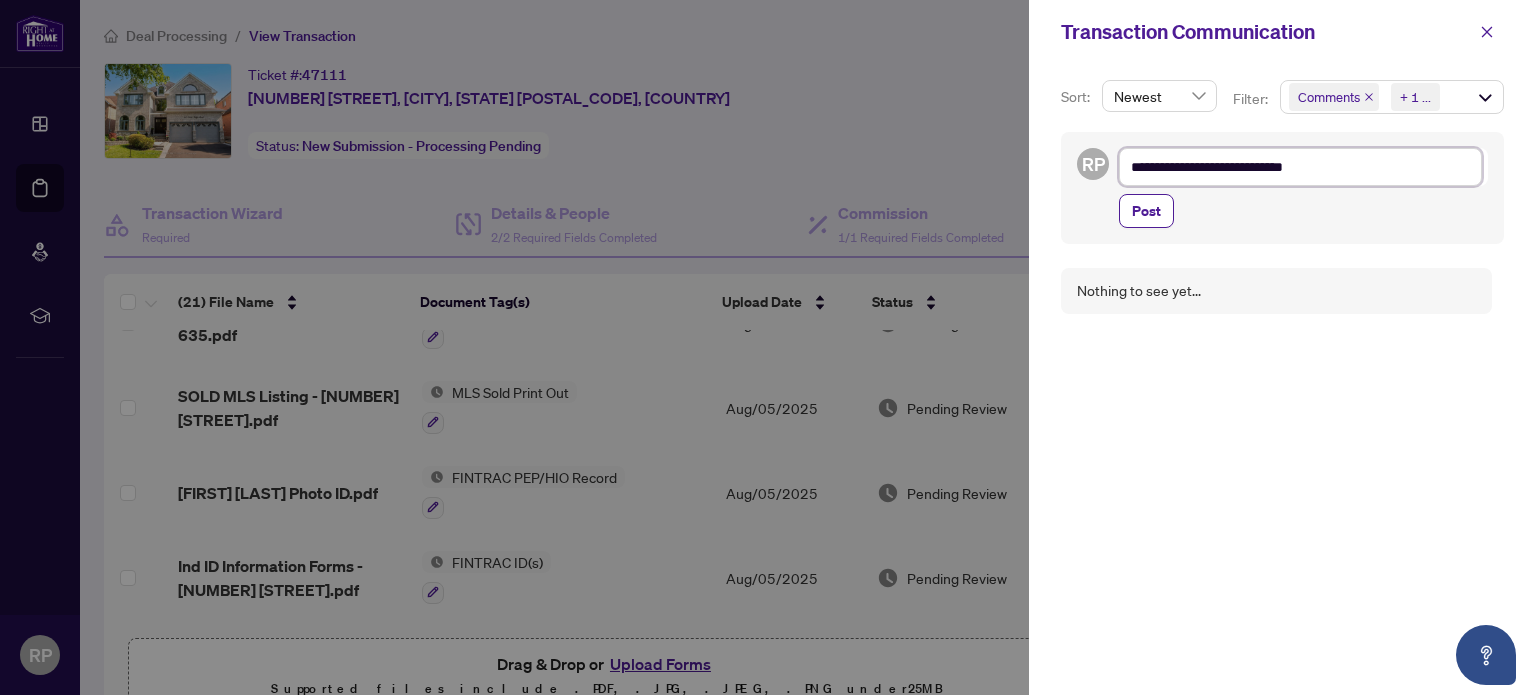 type on "**********" 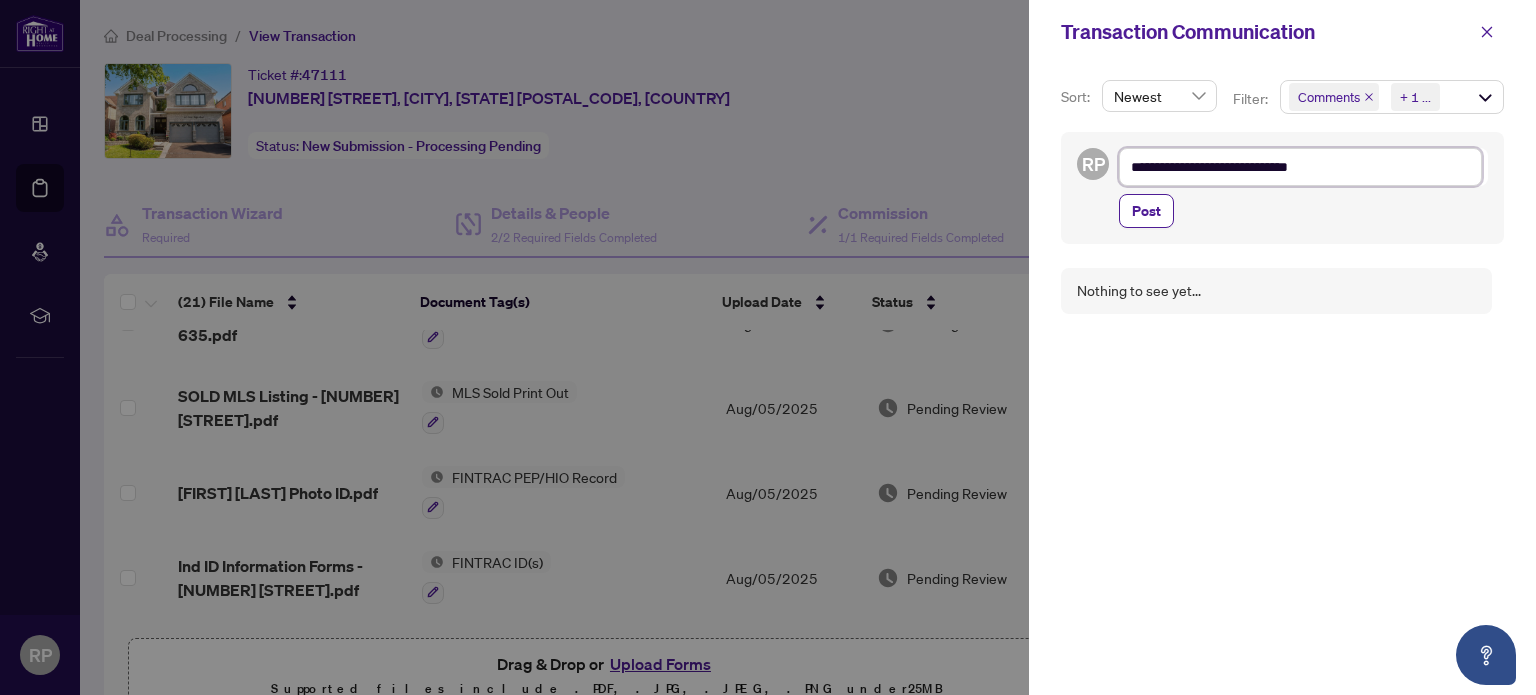 type on "**********" 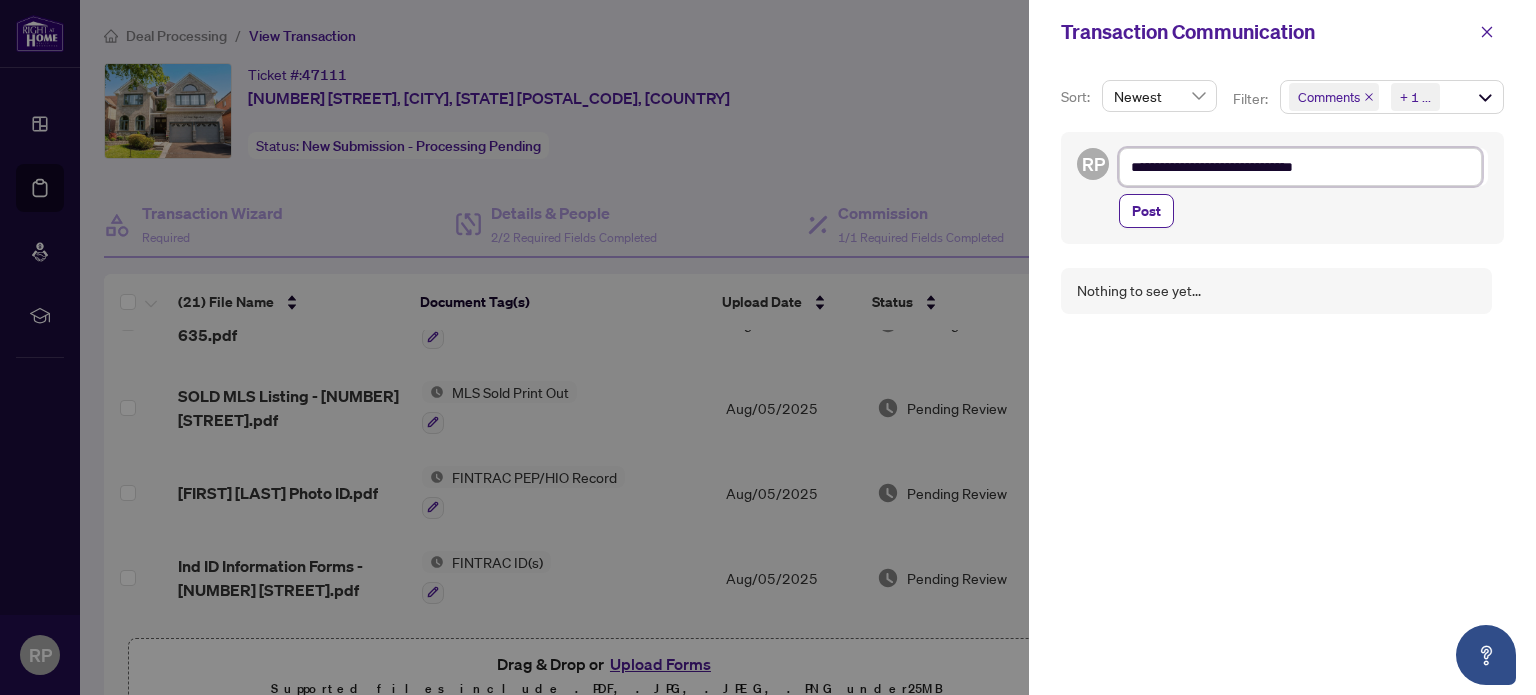 type on "**********" 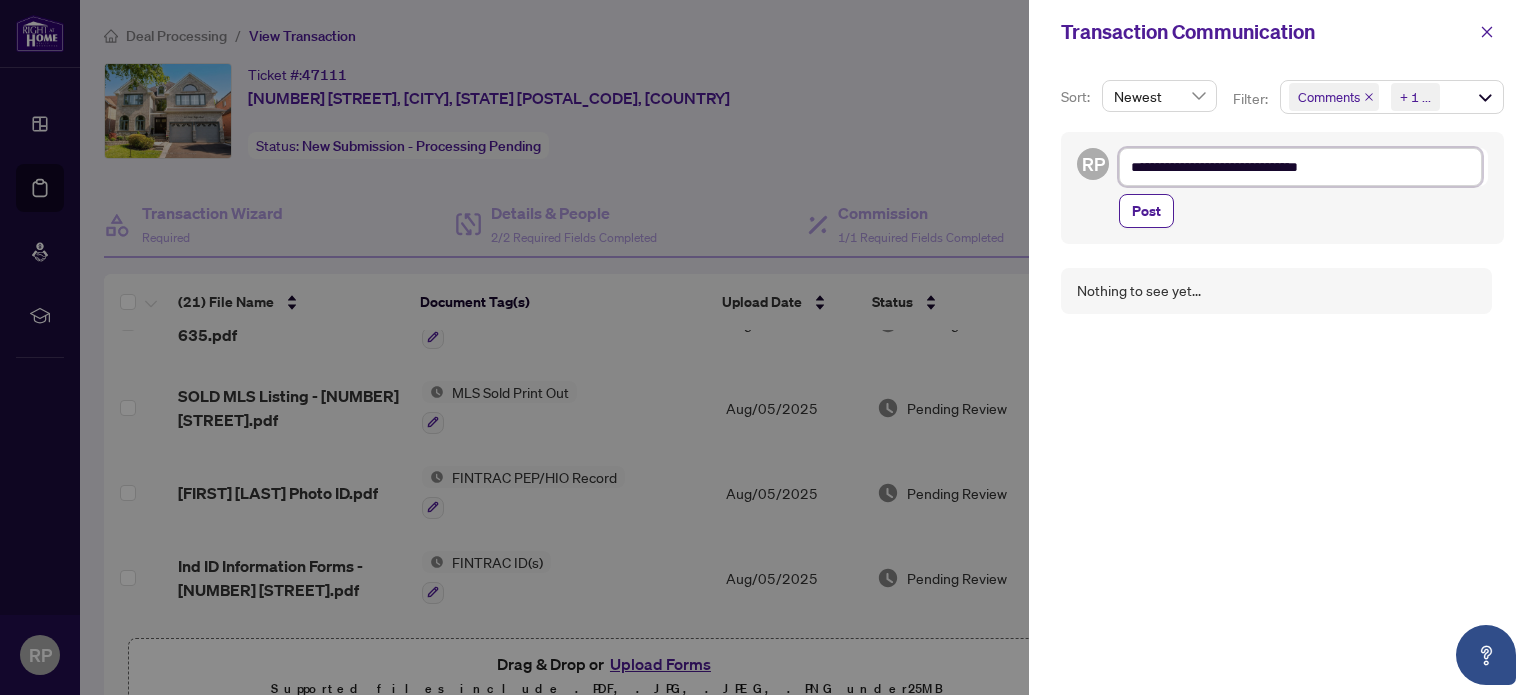 type on "**********" 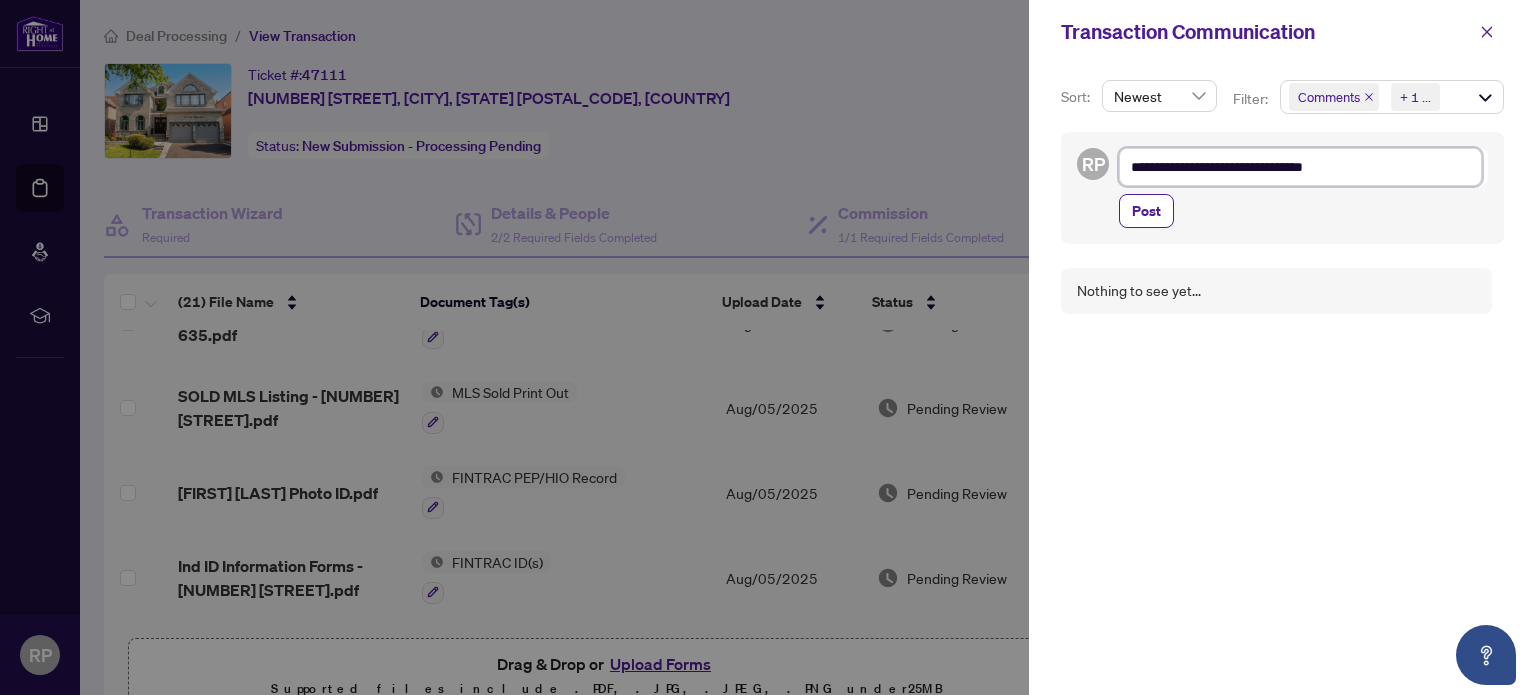 type on "**********" 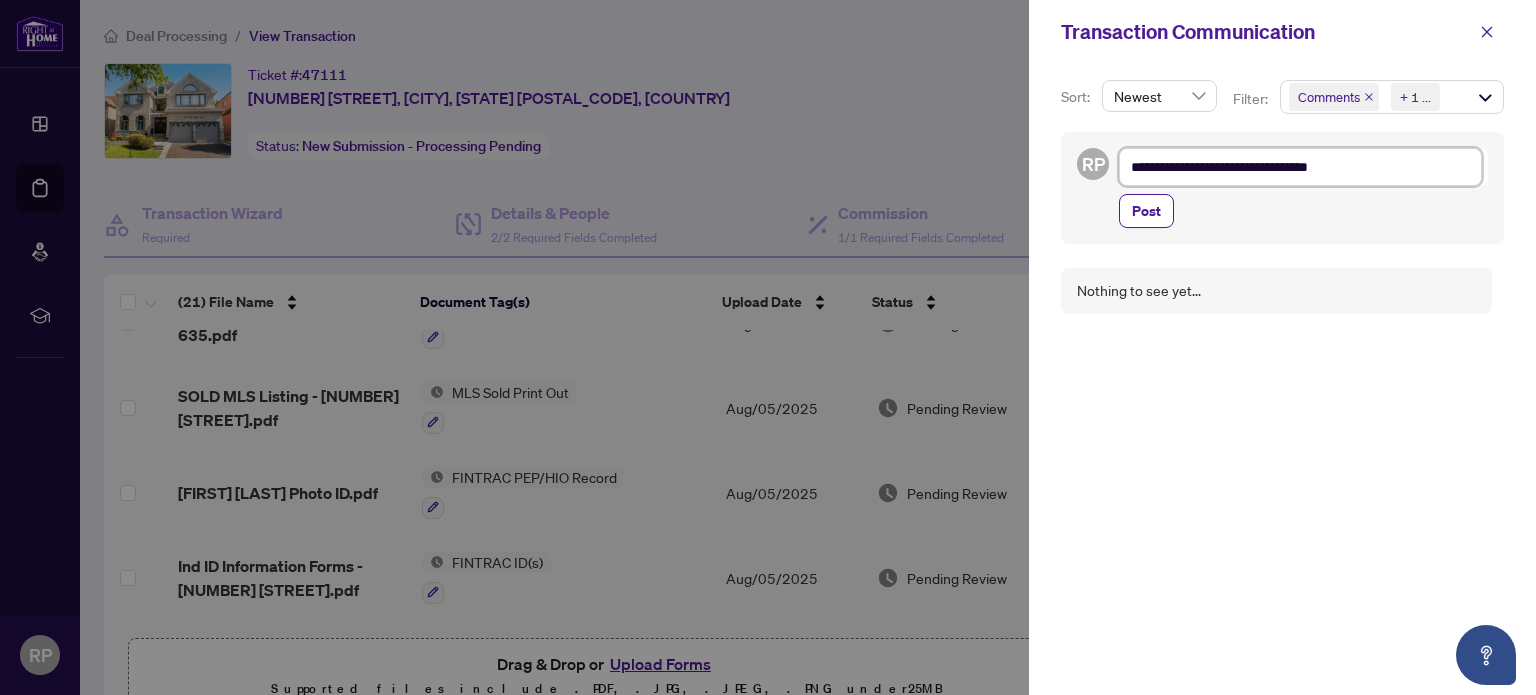 type on "**********" 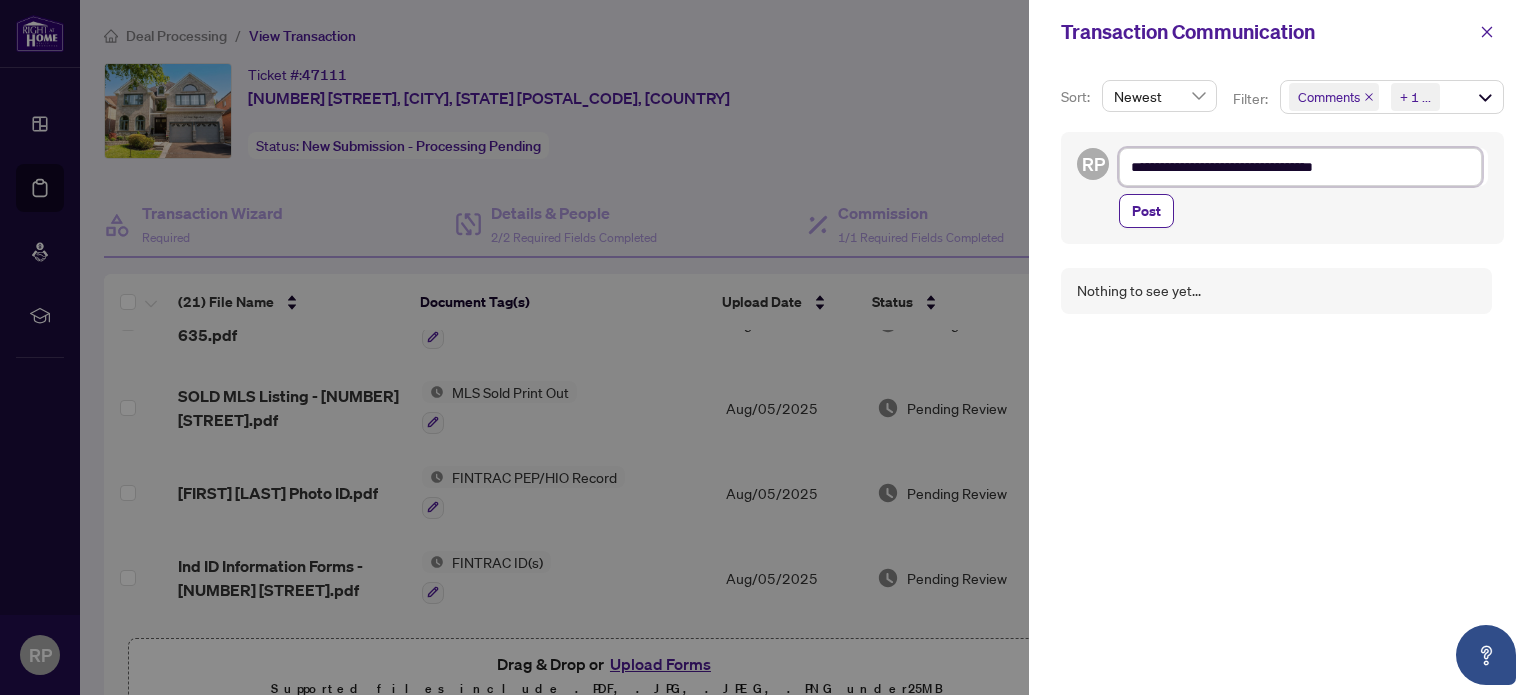 type on "**********" 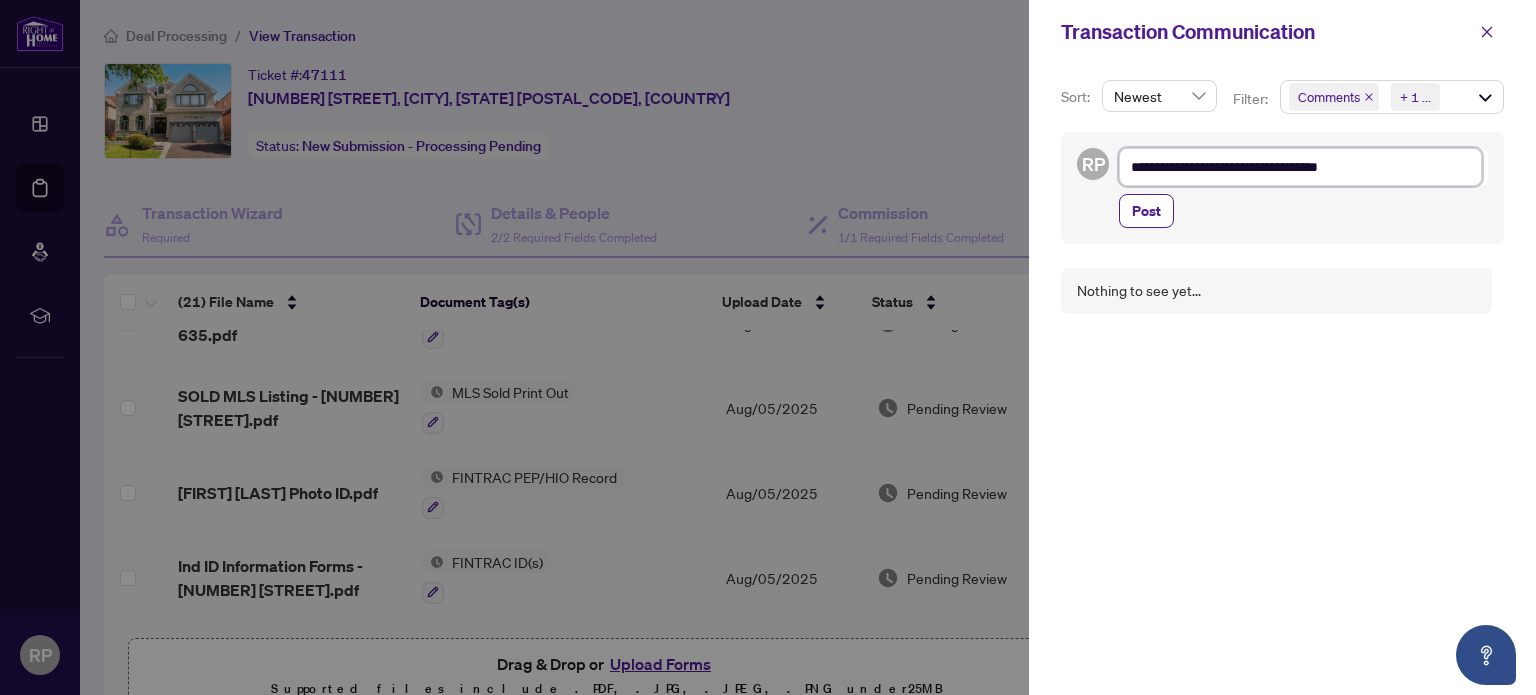 type on "**********" 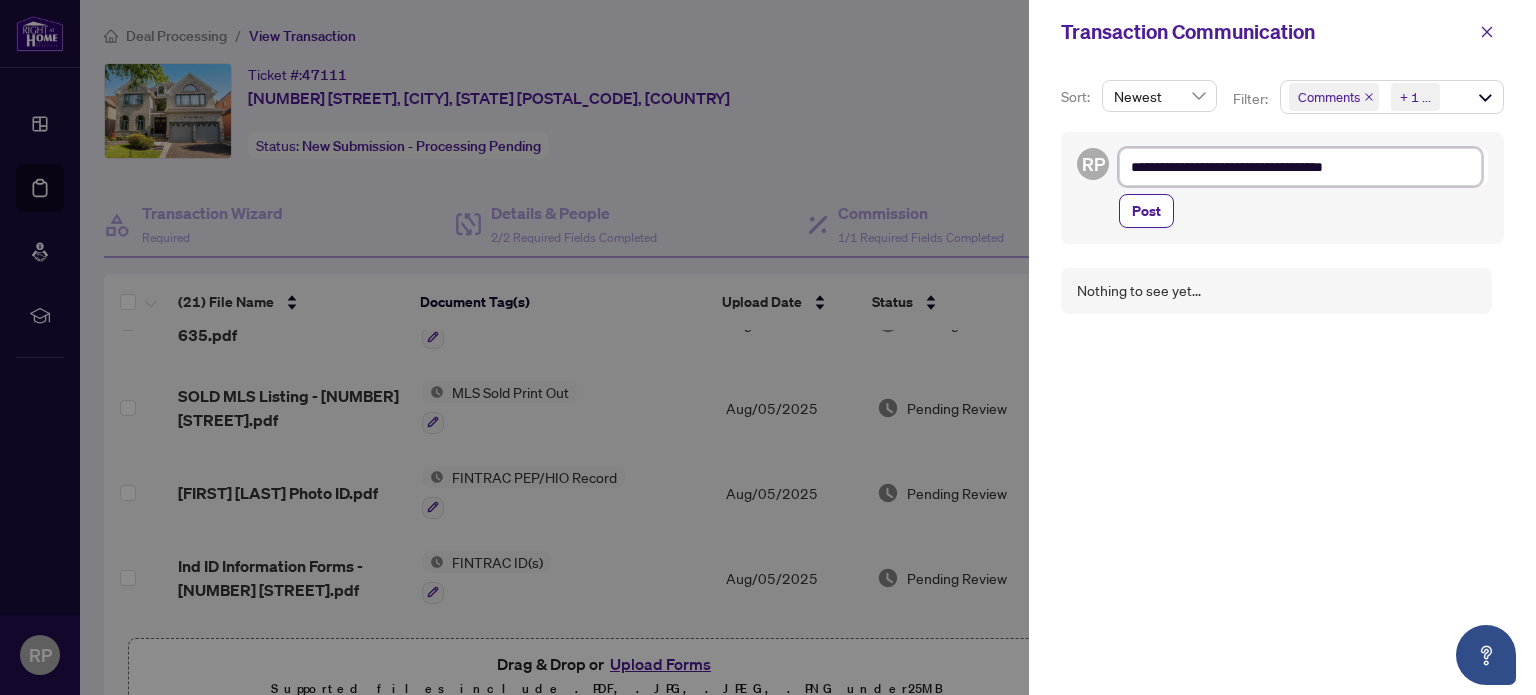 type on "**********" 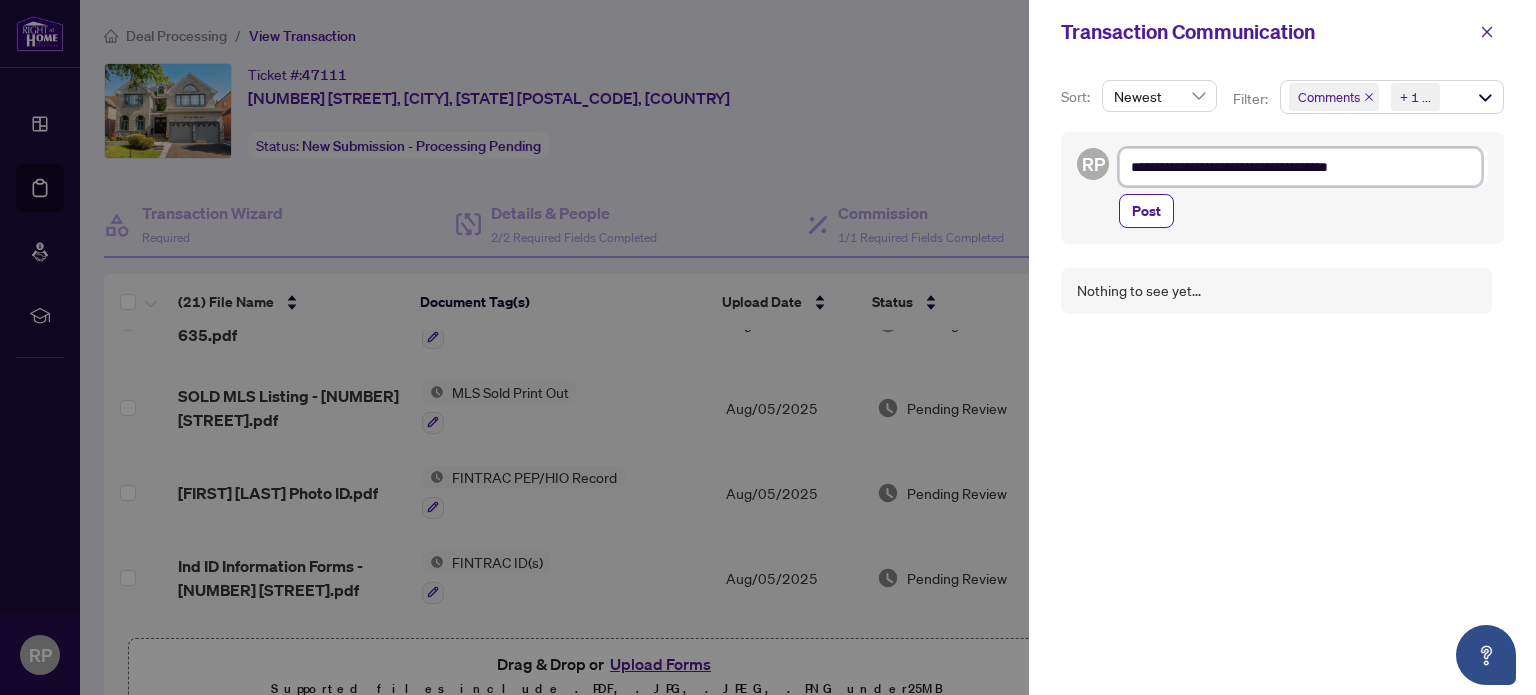 type on "**********" 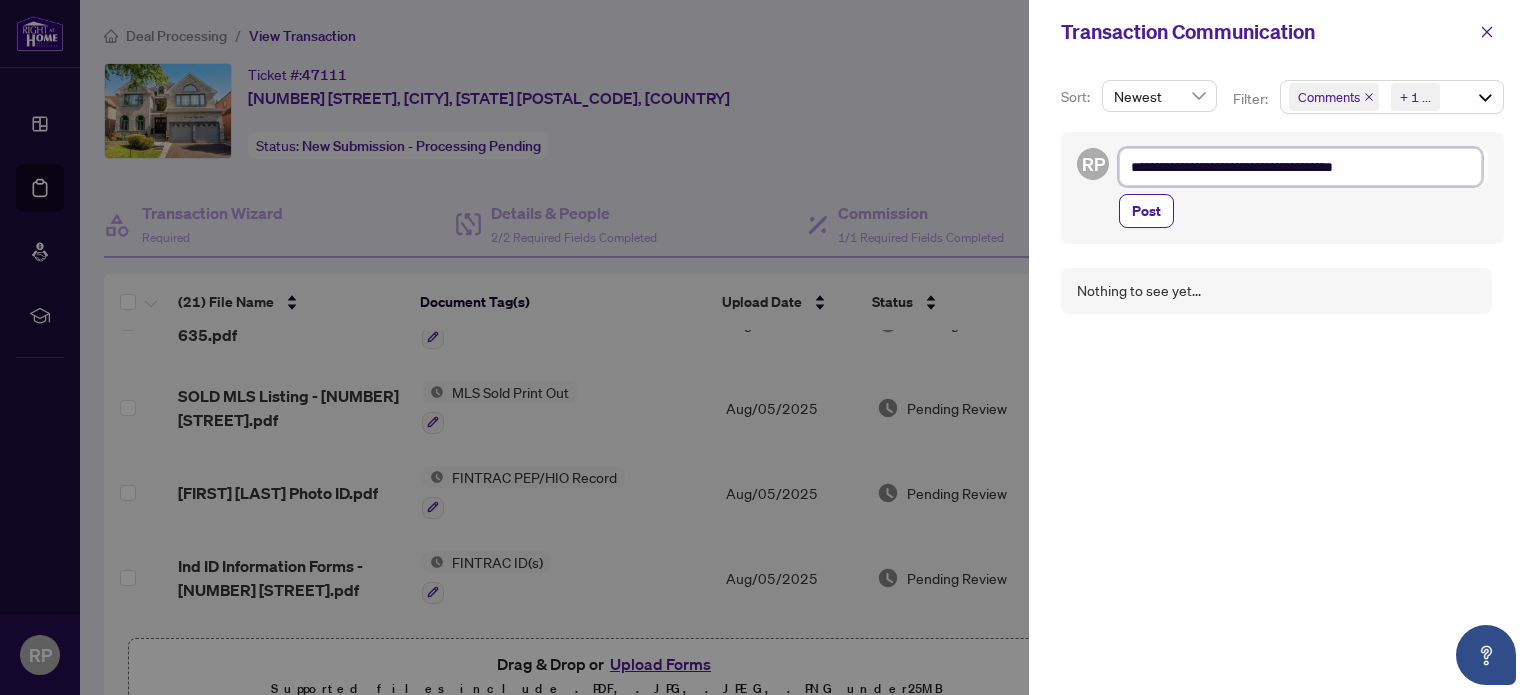 type on "**********" 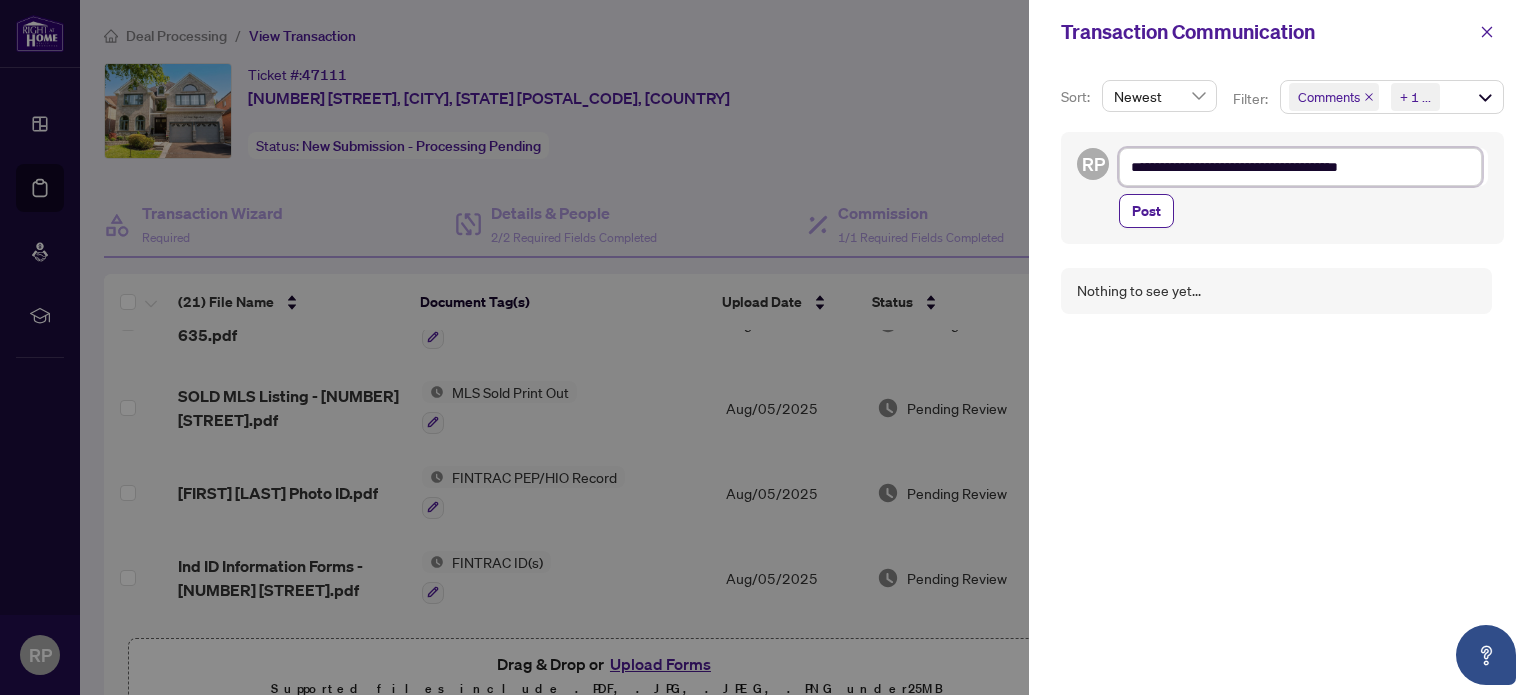 type on "**********" 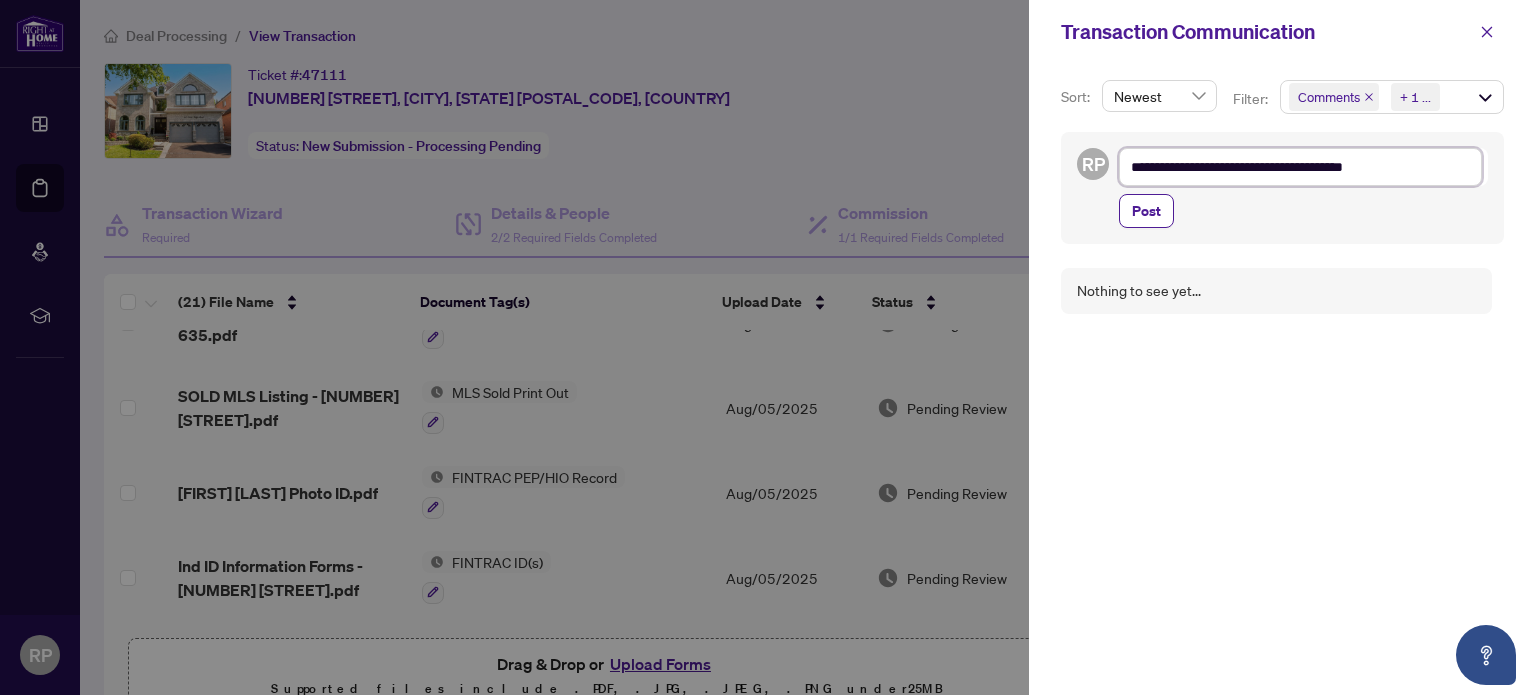 type on "**********" 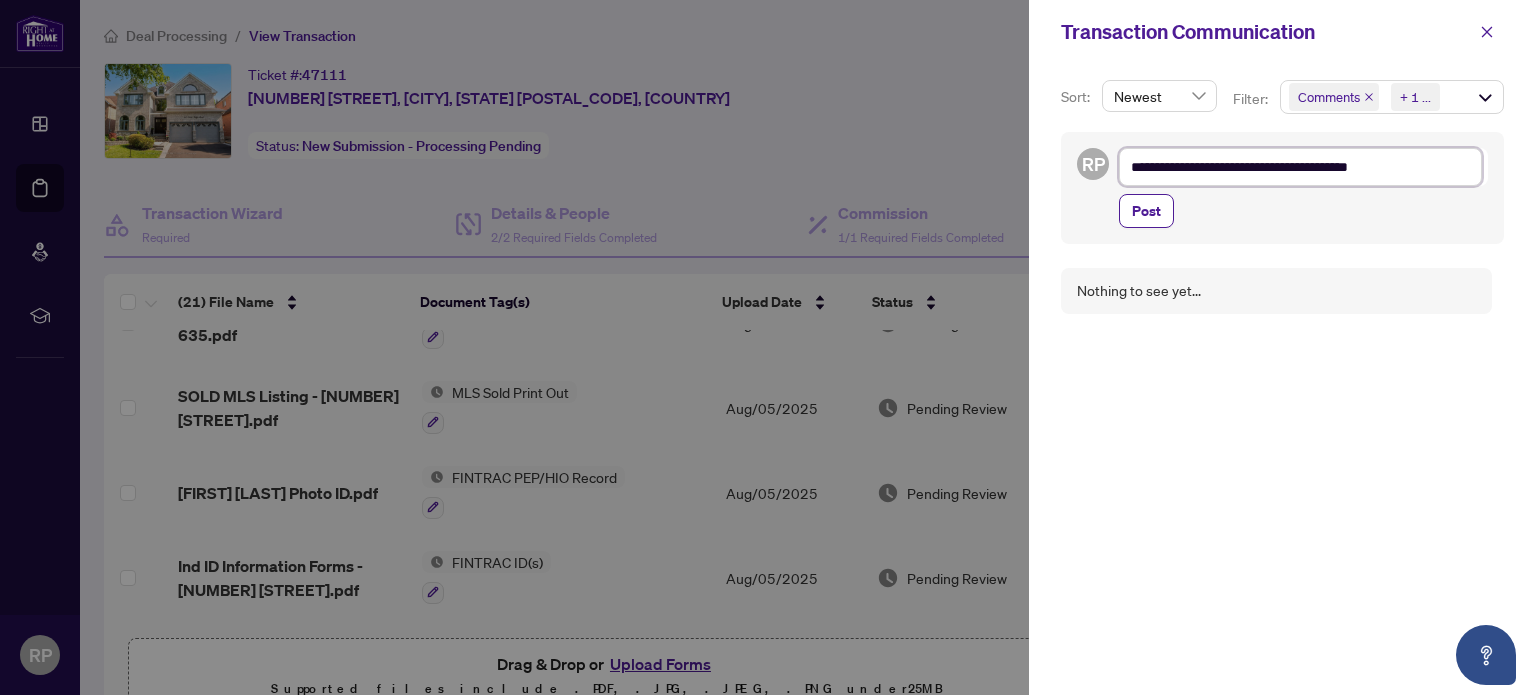 type on "**********" 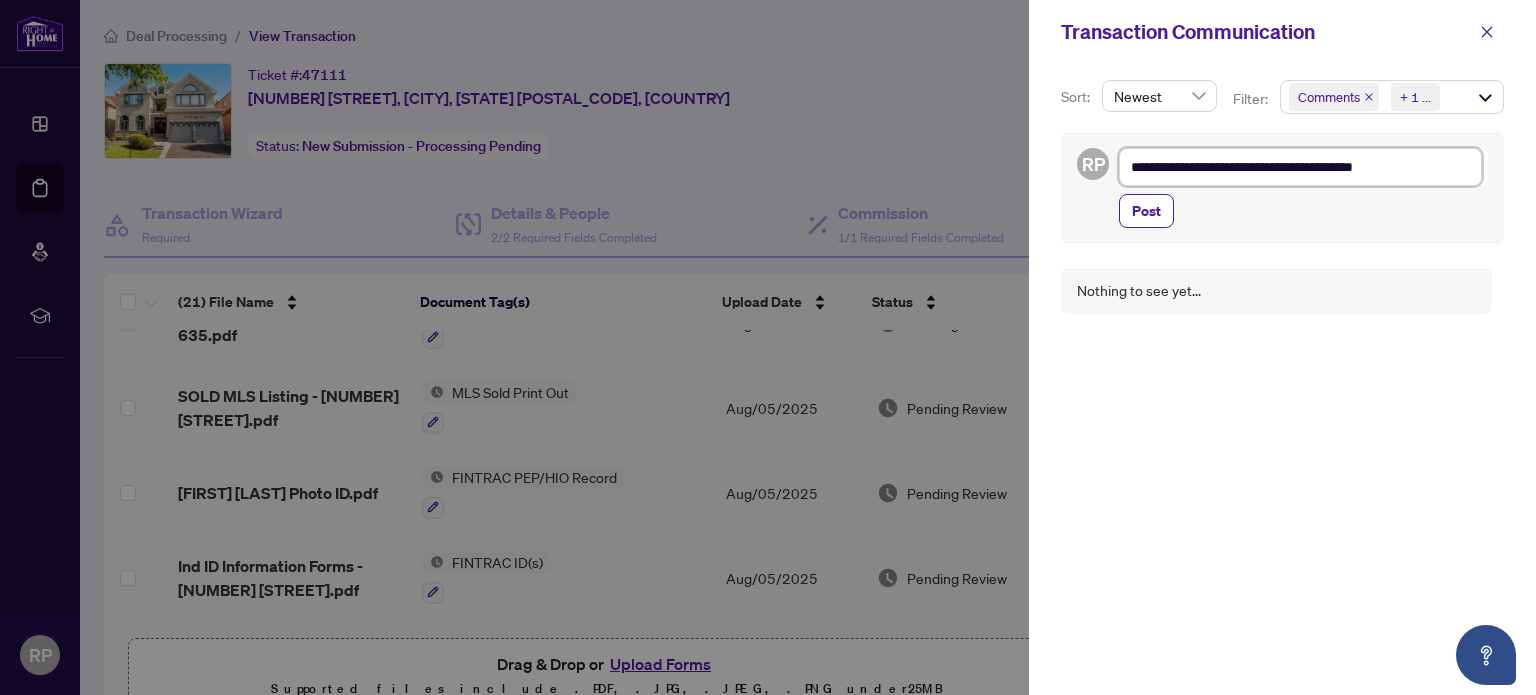 type on "**********" 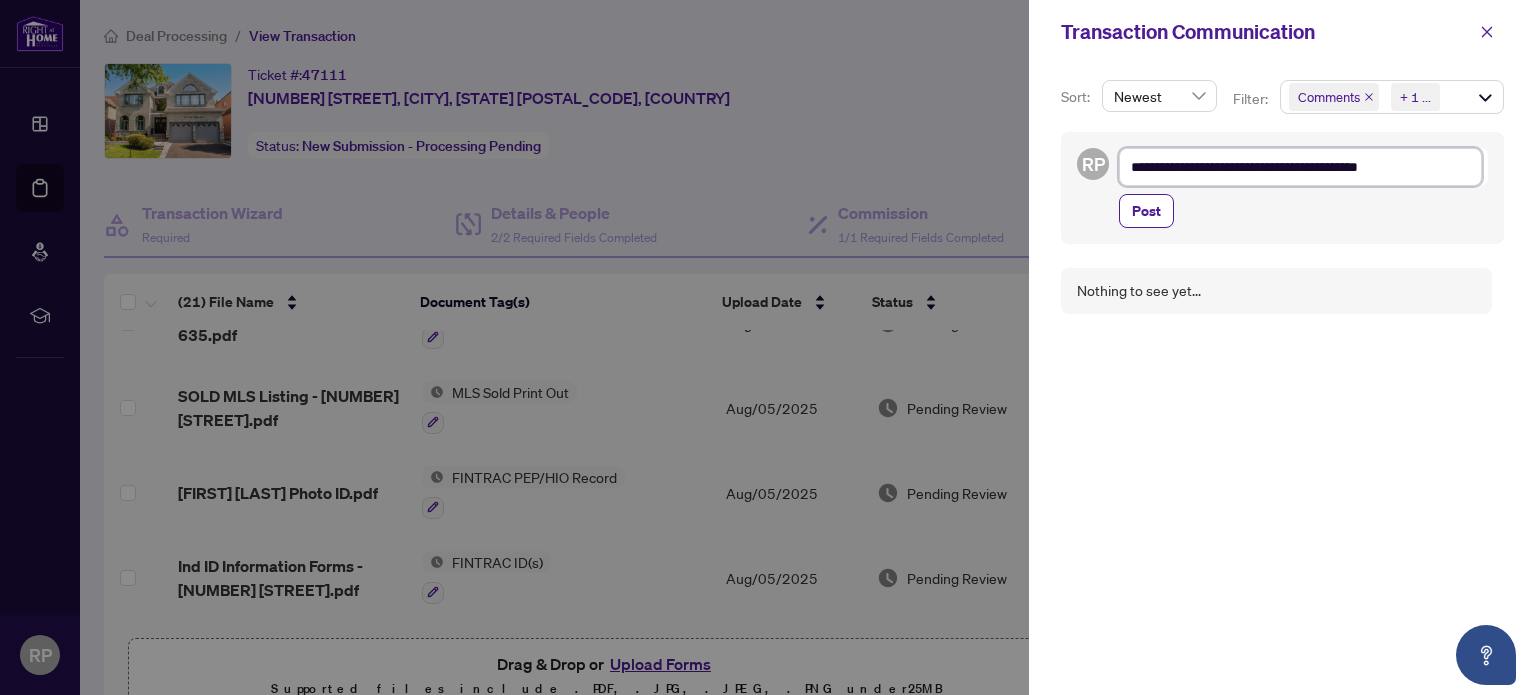 type on "**********" 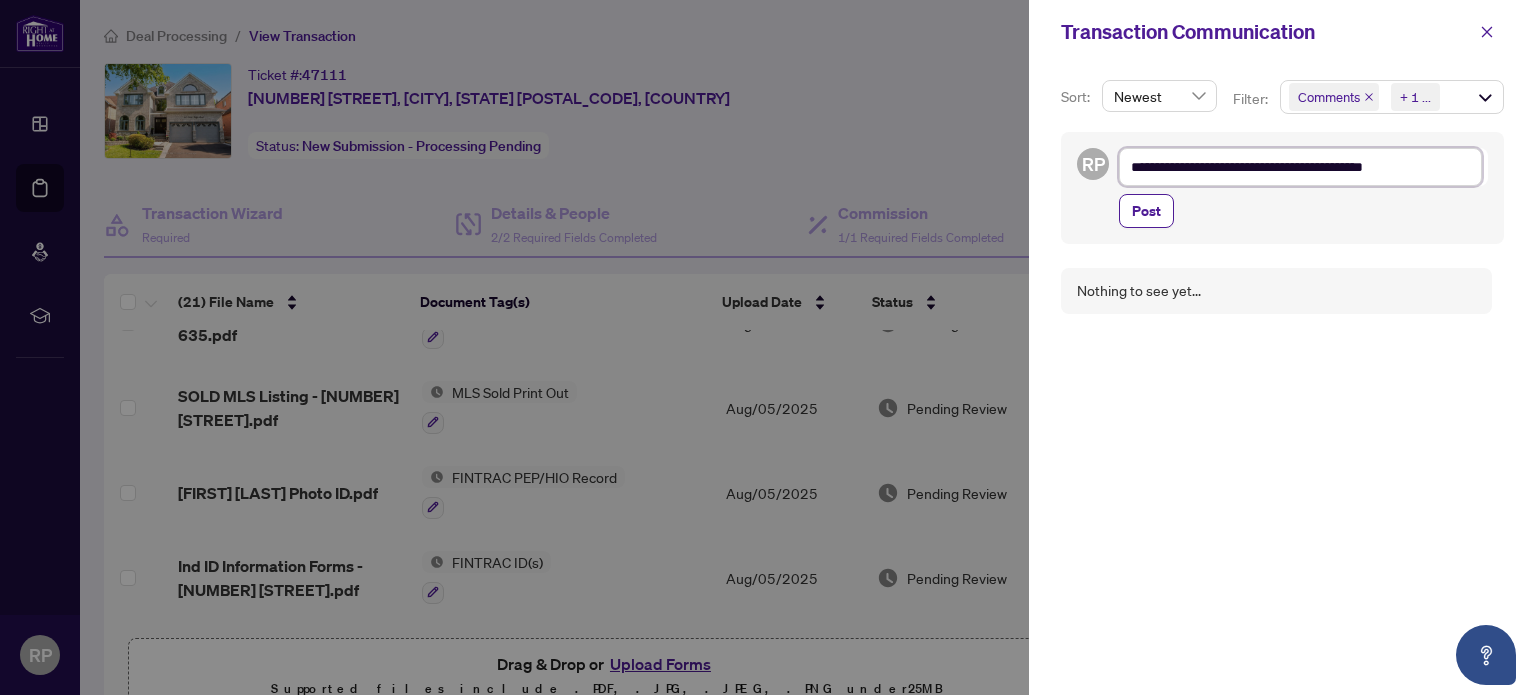 type on "**********" 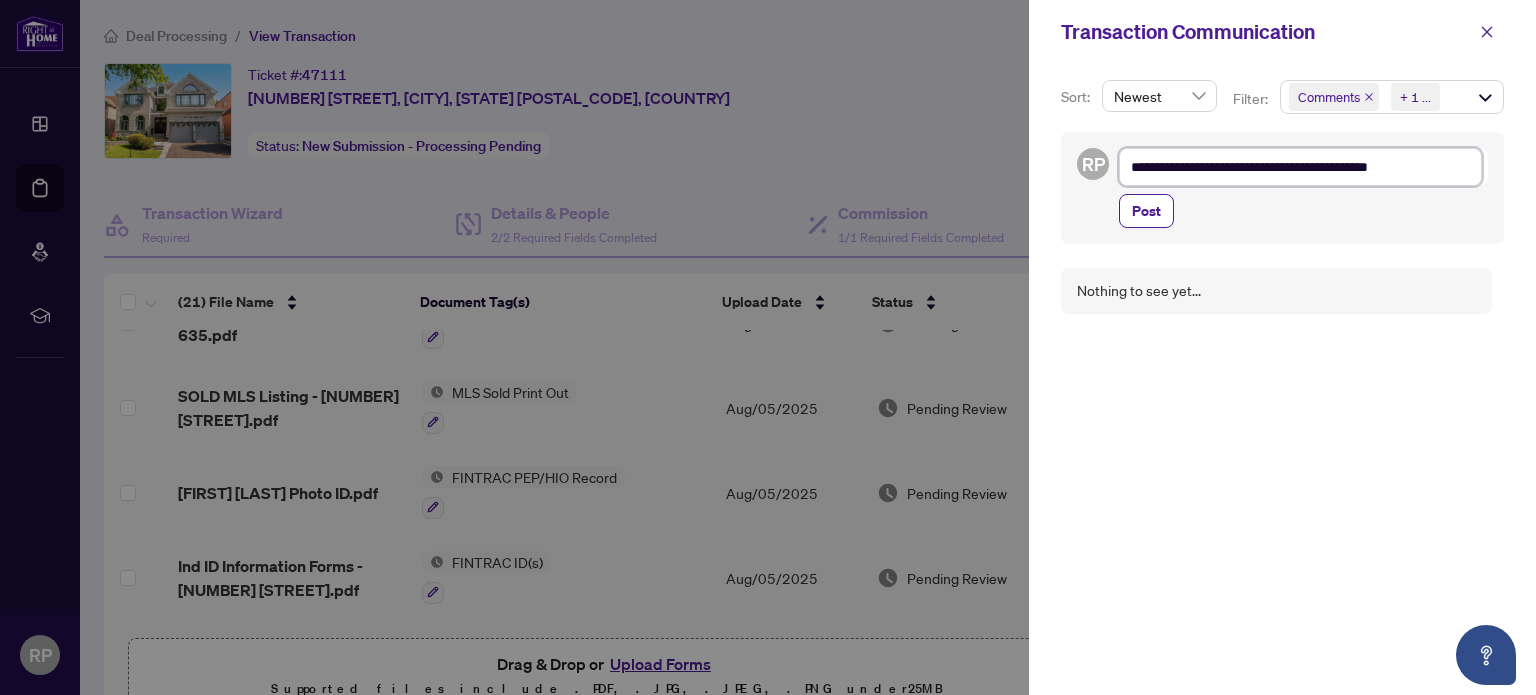type on "**********" 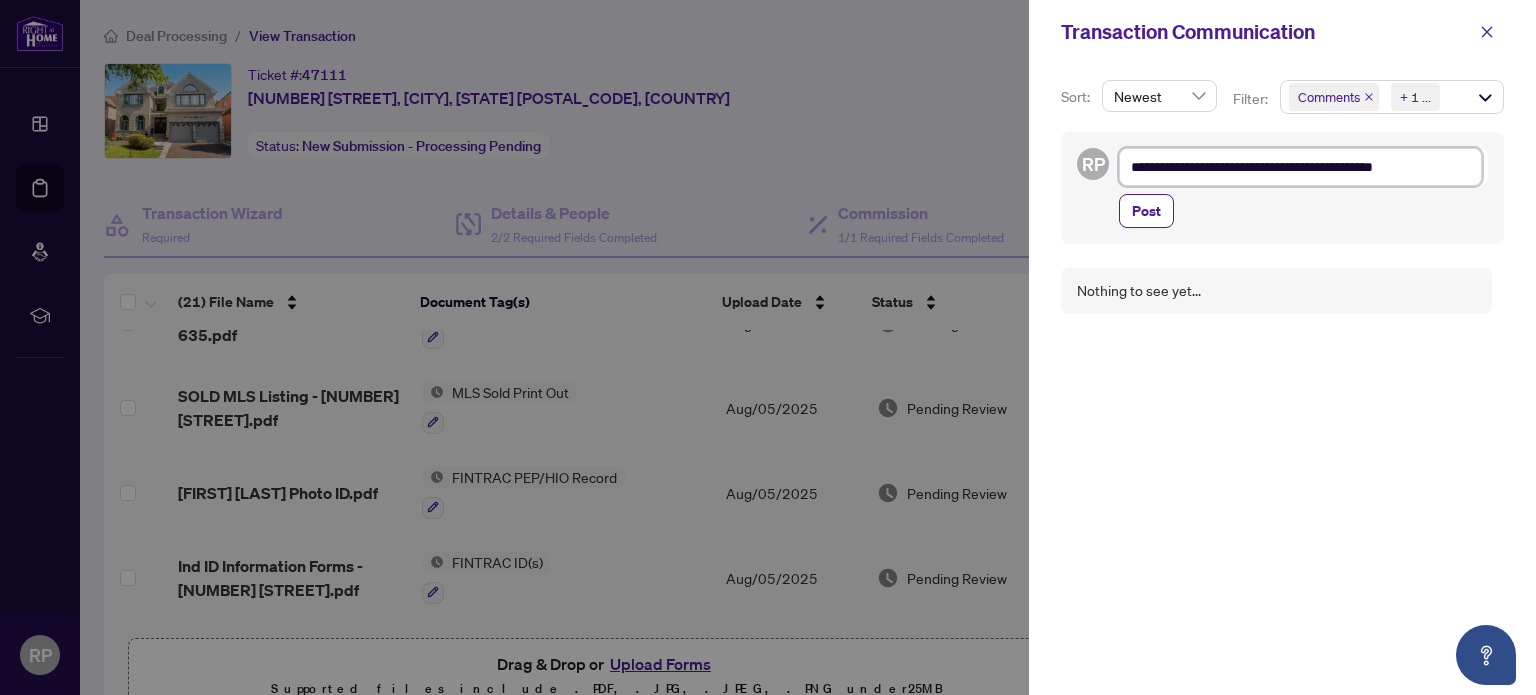 type on "**********" 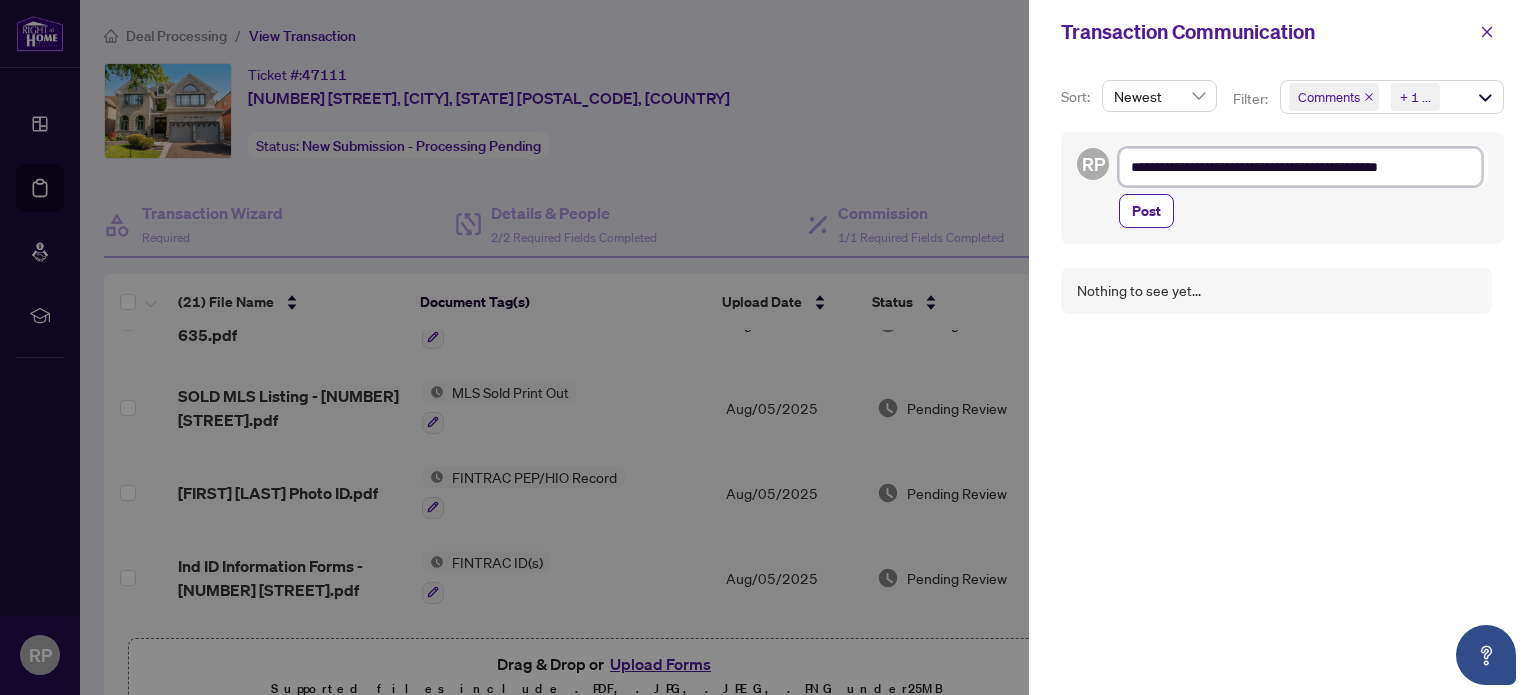 type on "**********" 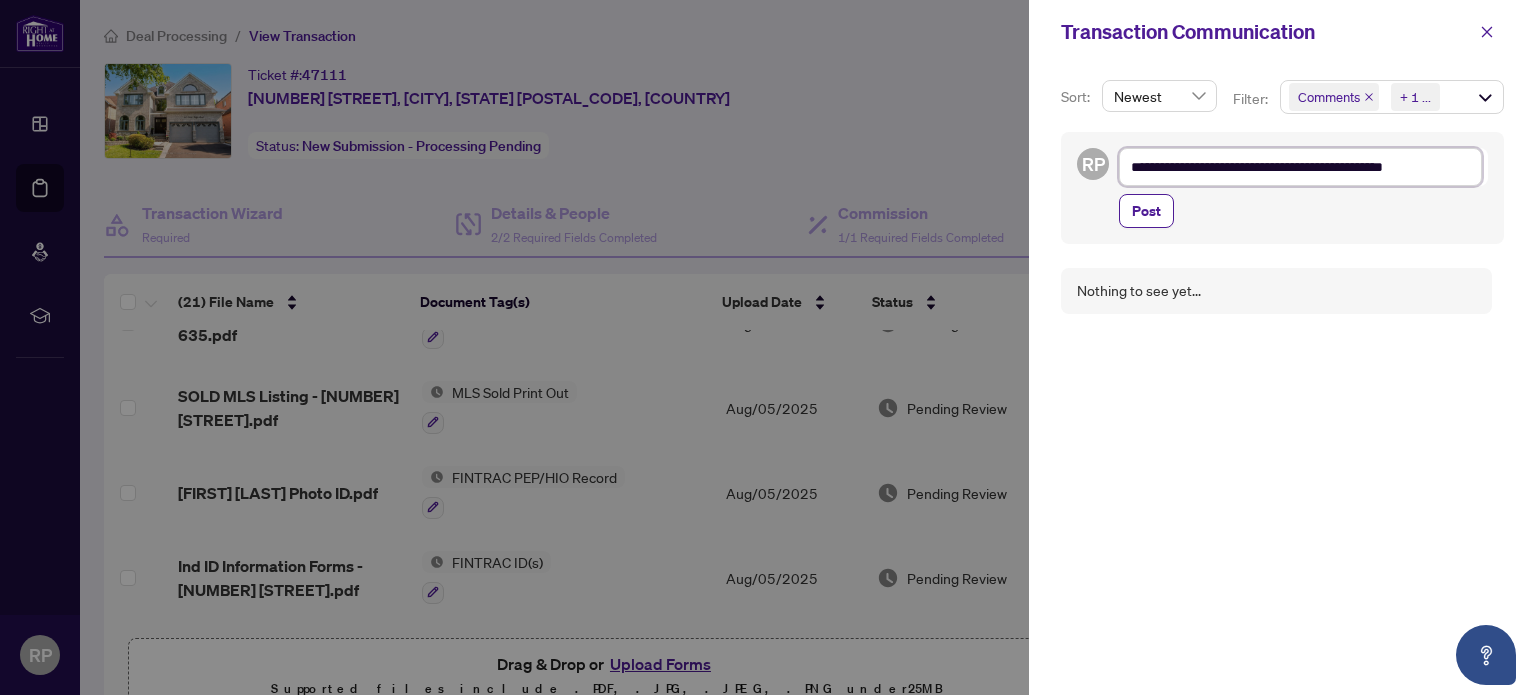 type on "**********" 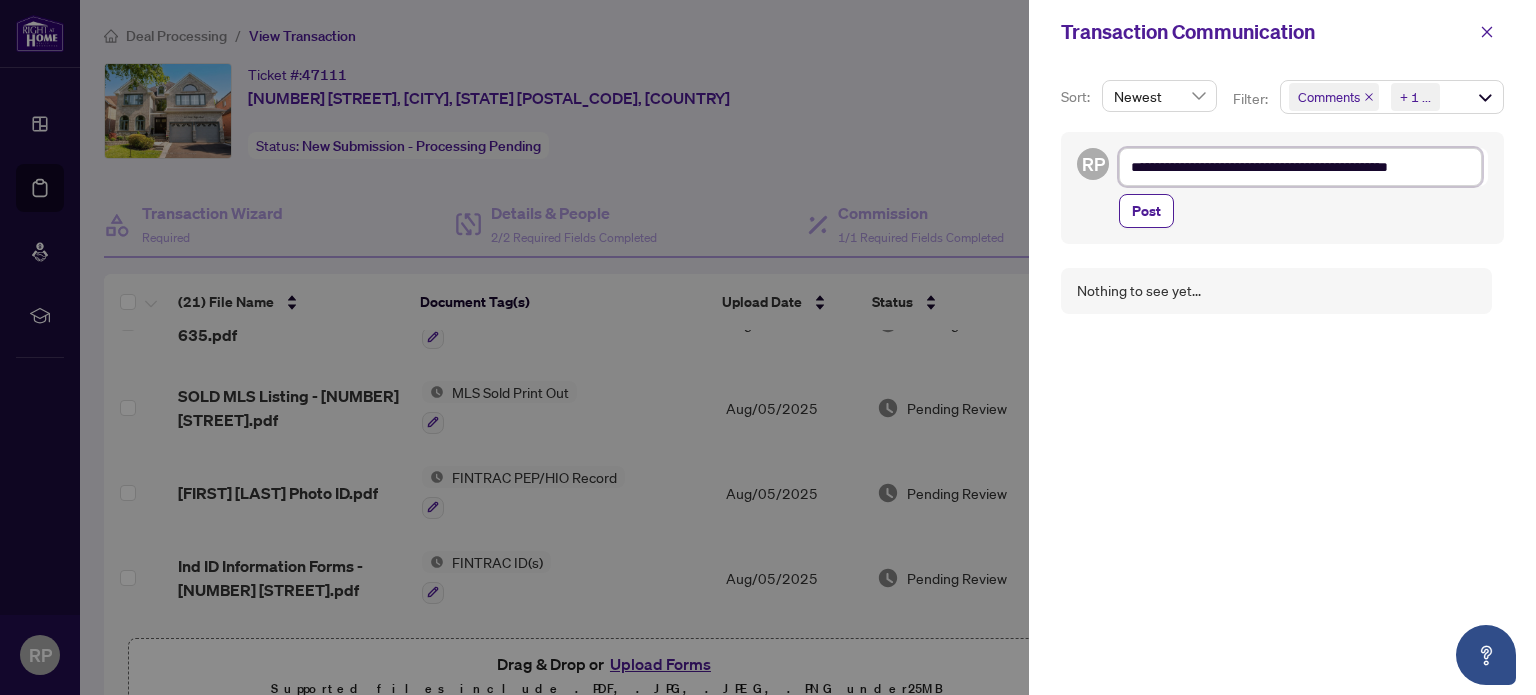 type on "**********" 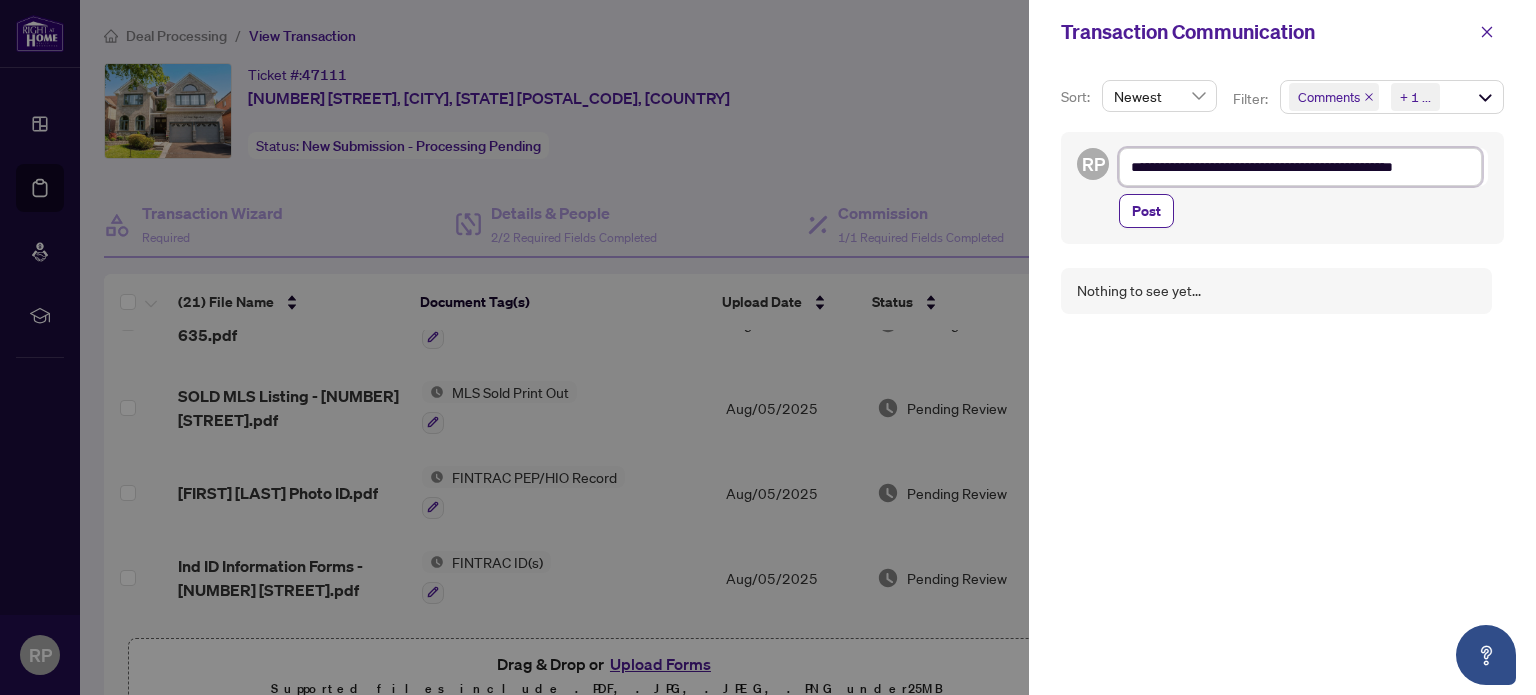 type on "**********" 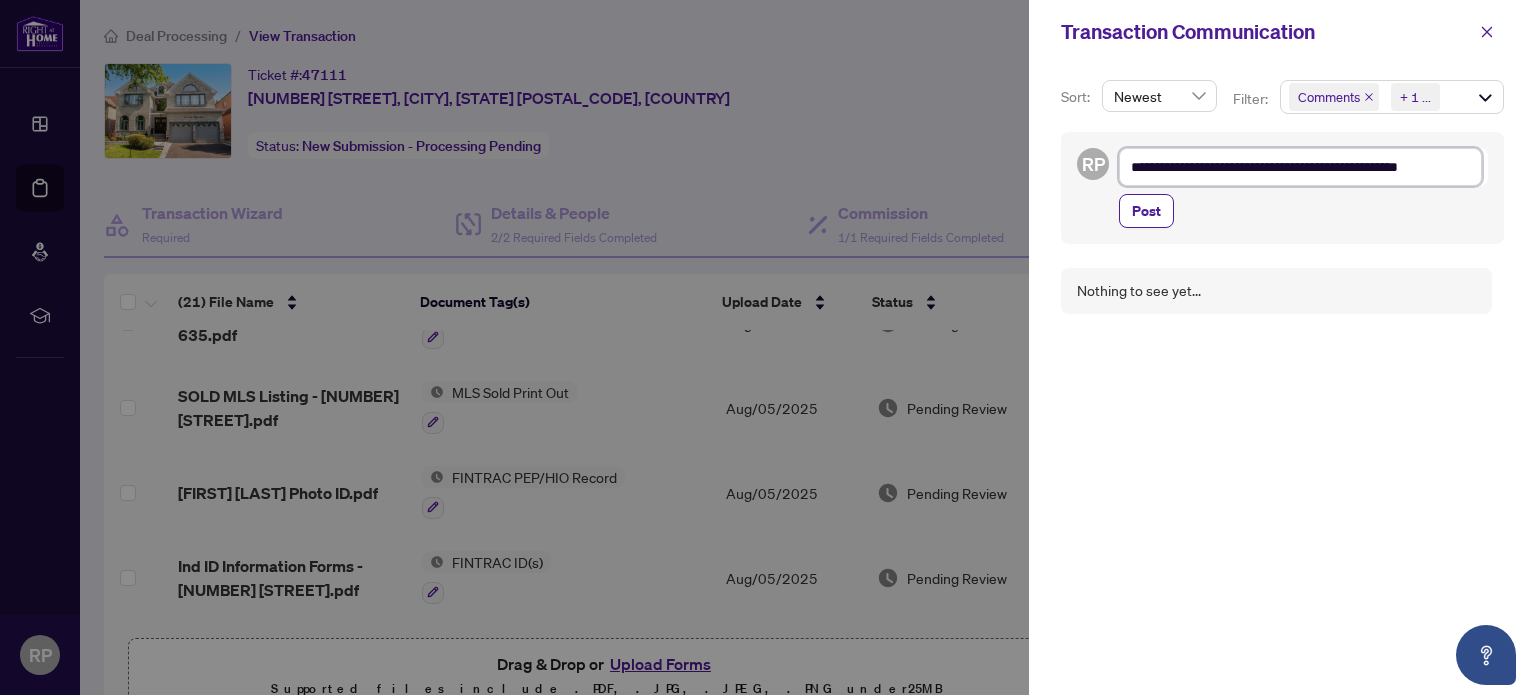 type on "**********" 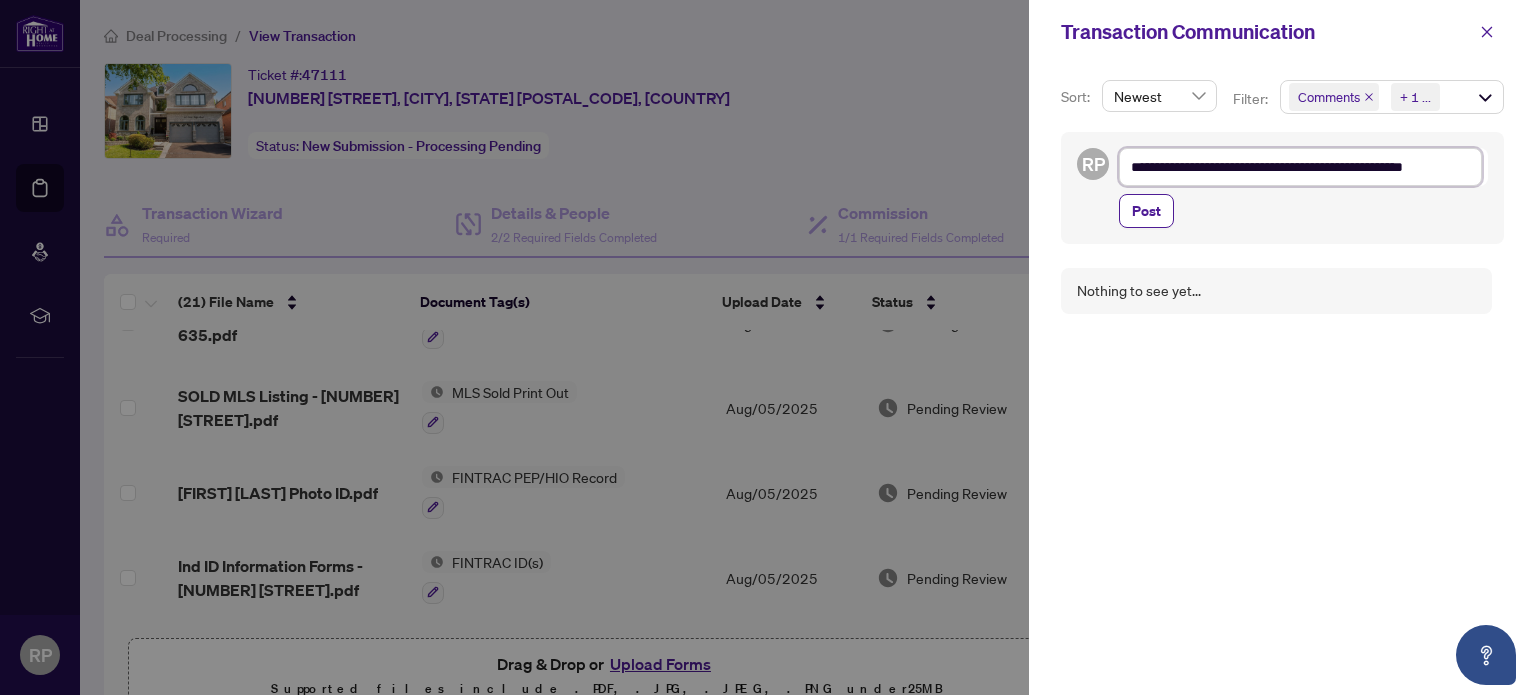 type on "**********" 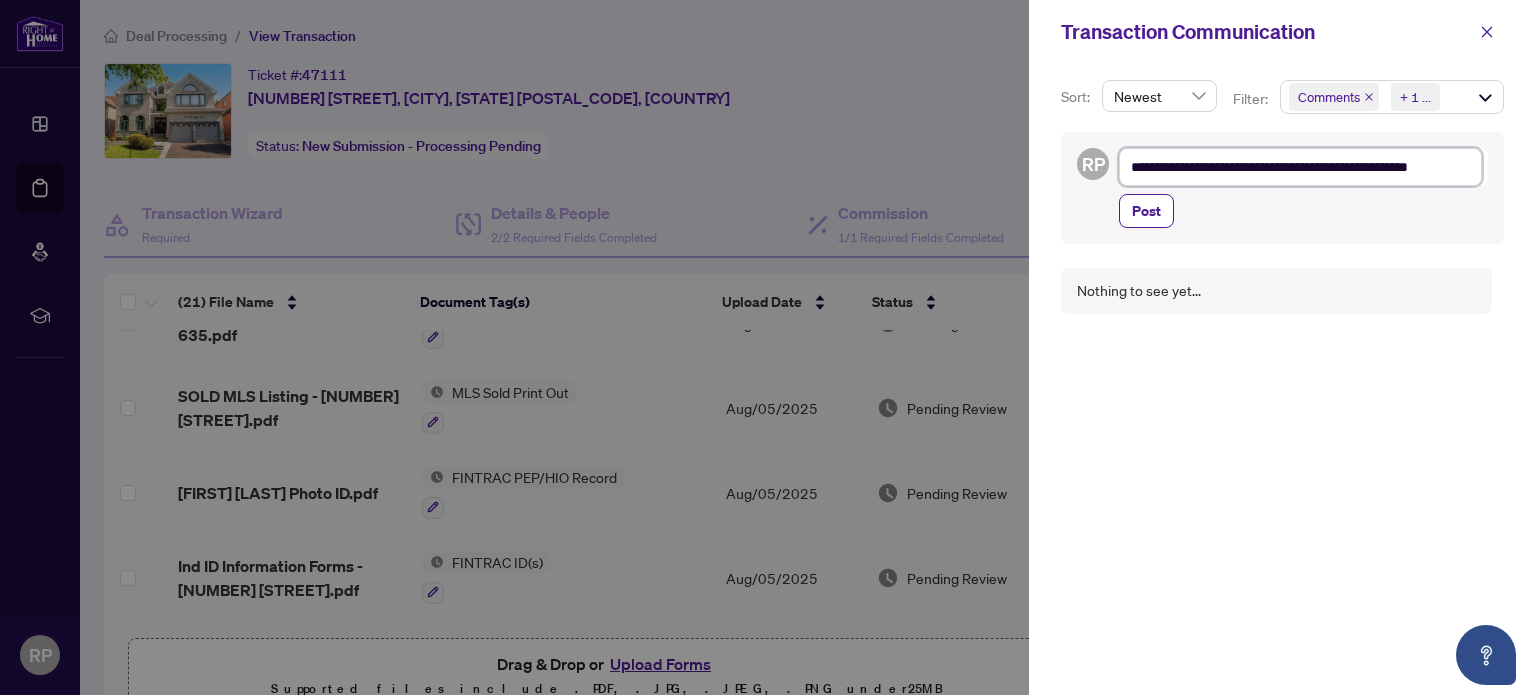 type on "**********" 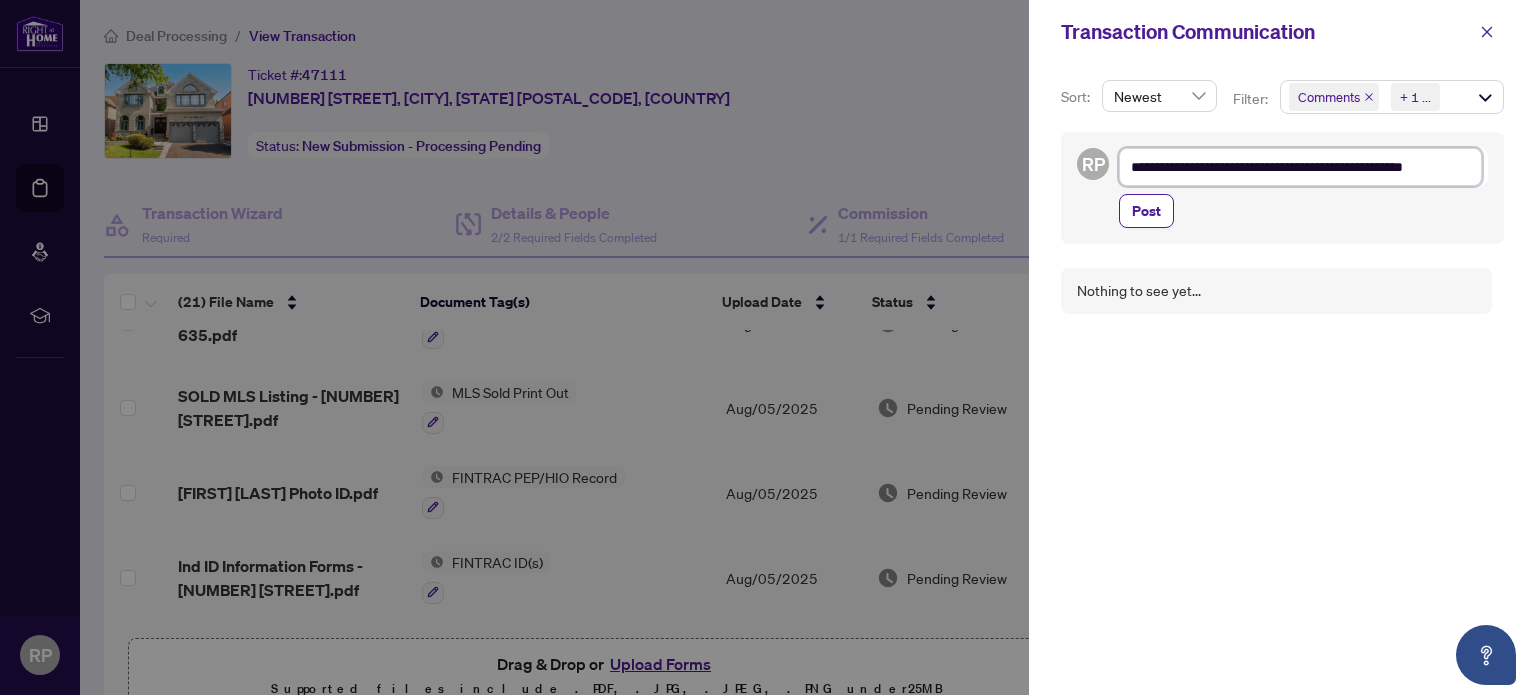 type on "**********" 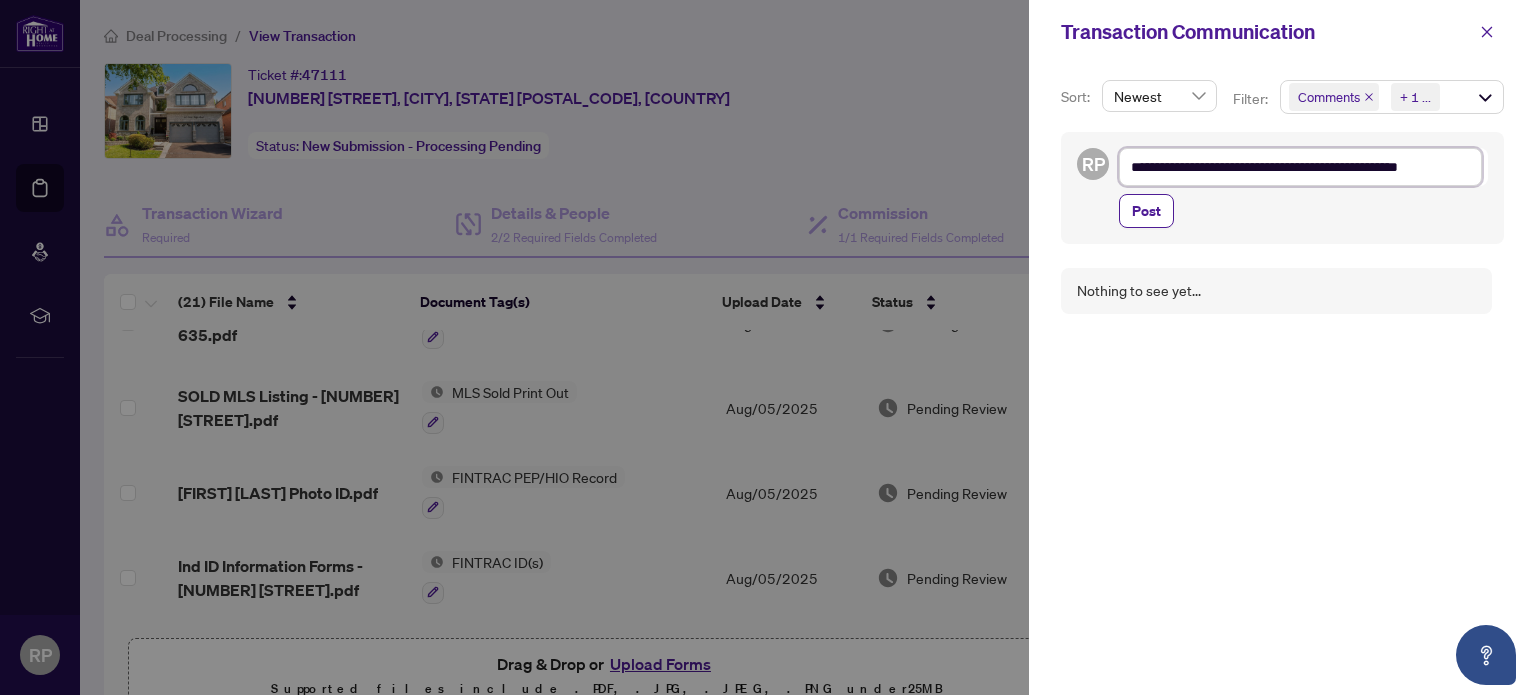 type on "**********" 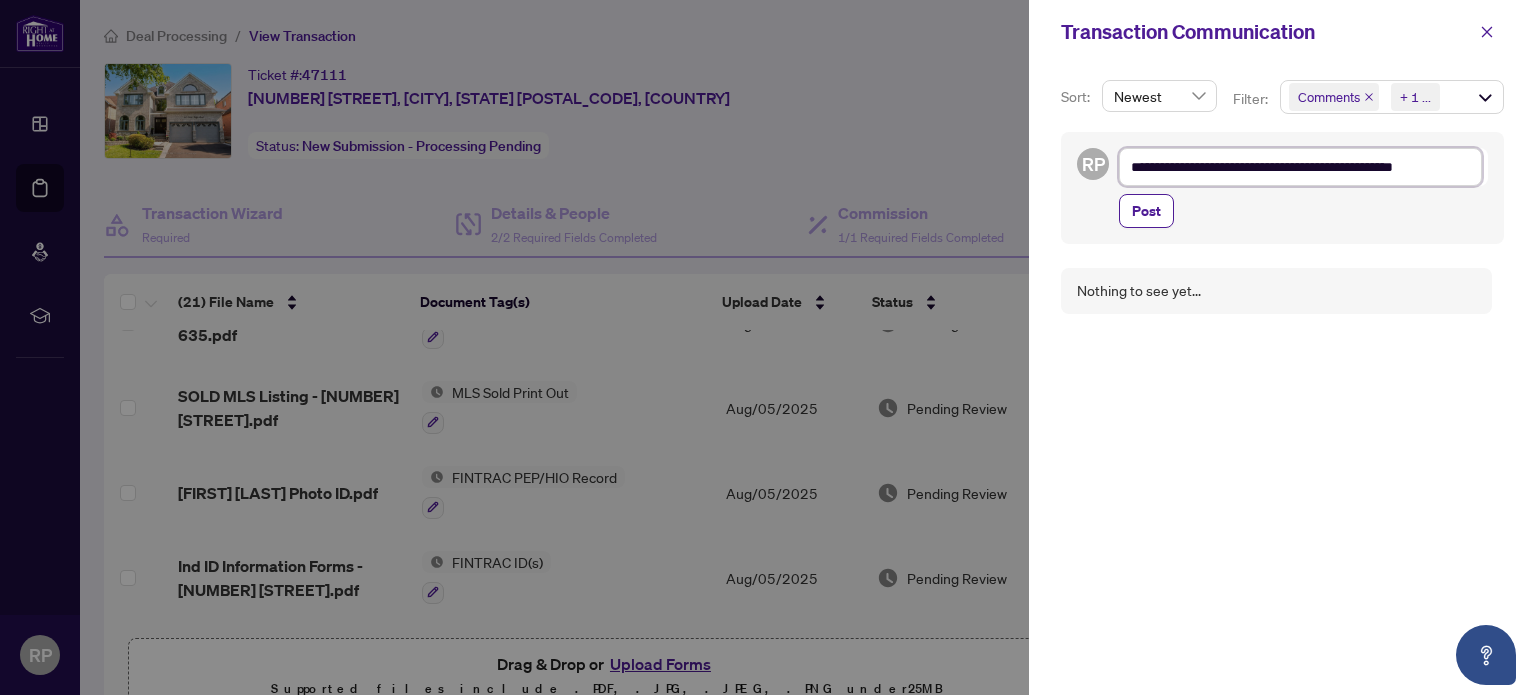 type on "**********" 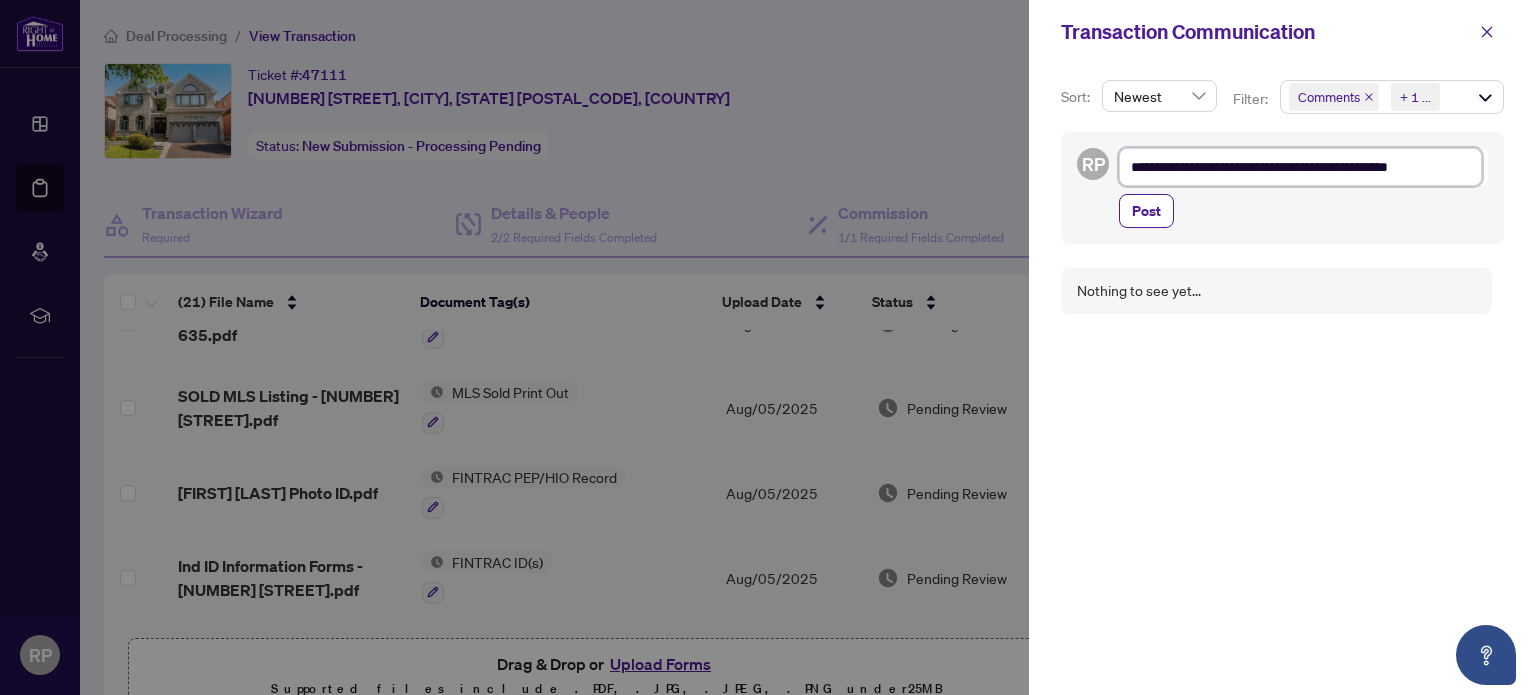 type on "**********" 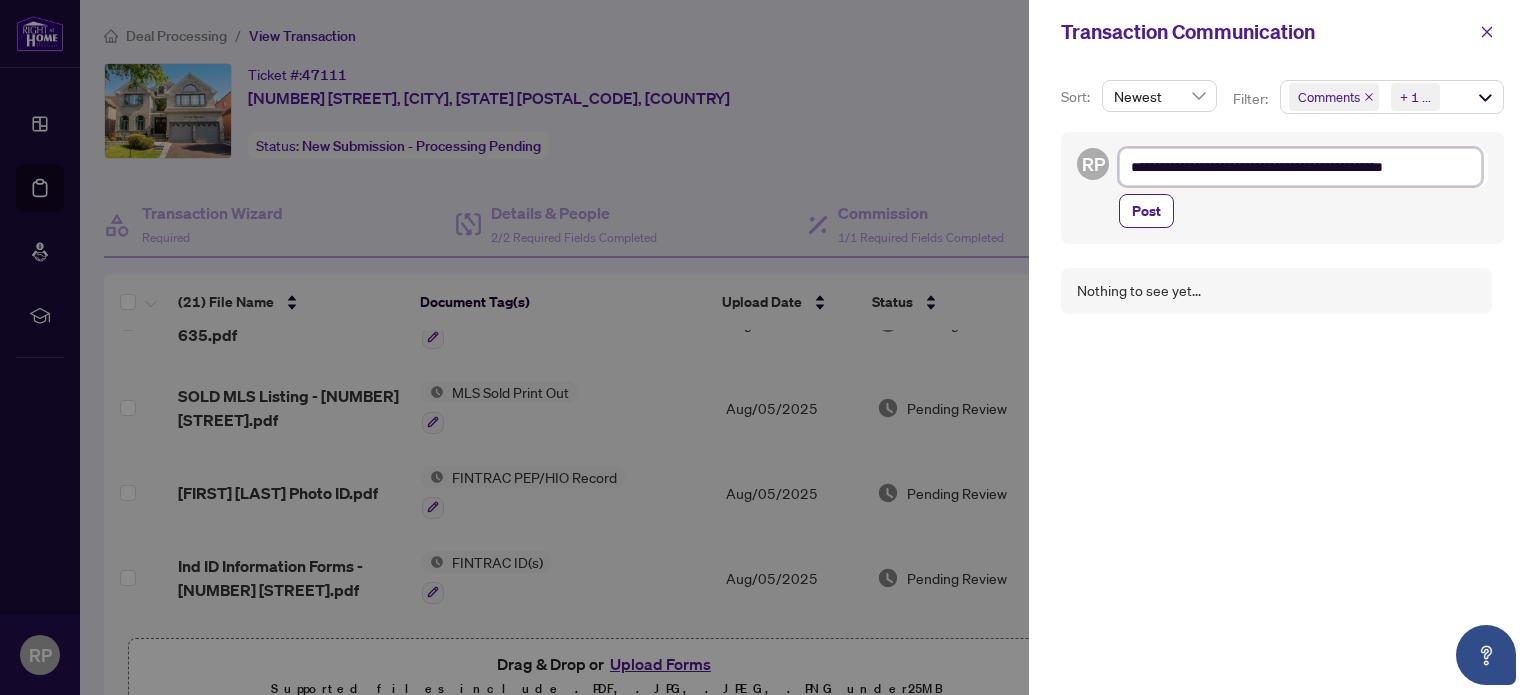 type on "**********" 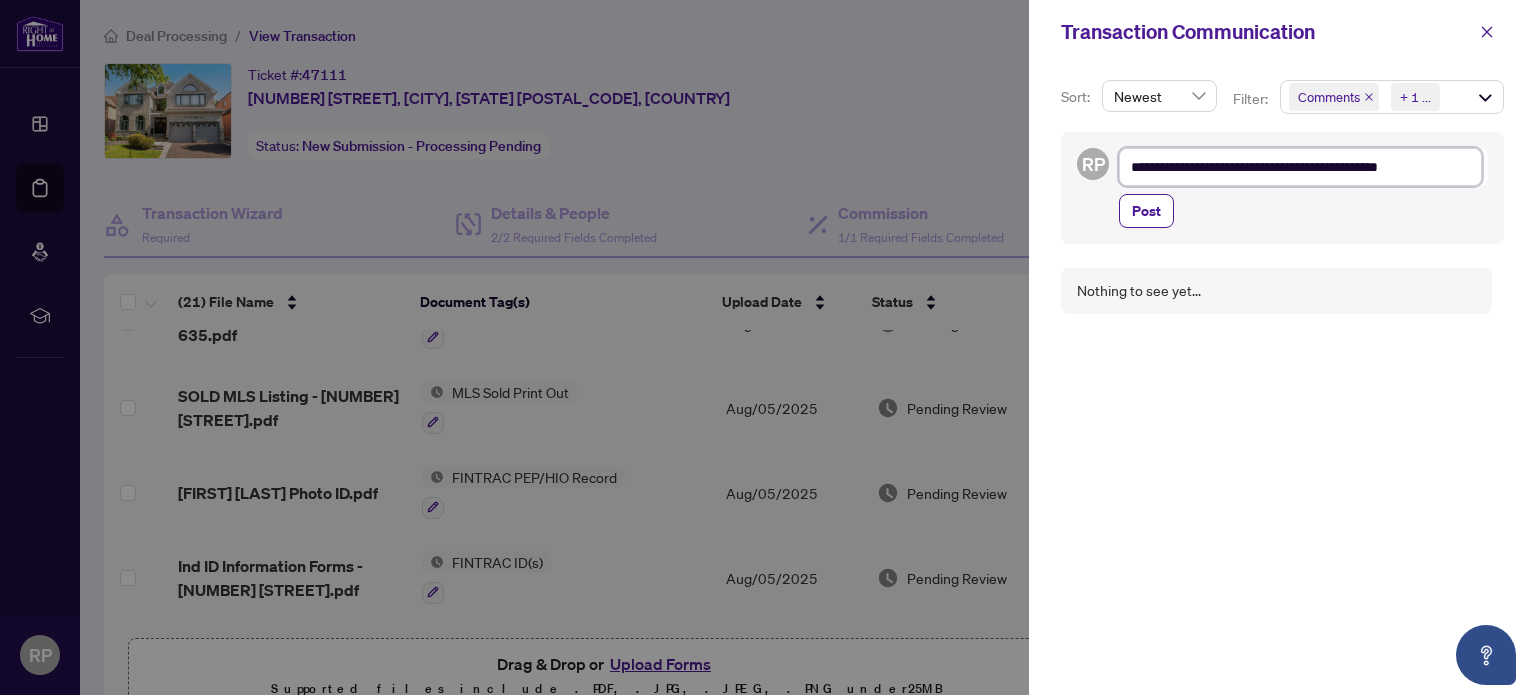 type on "**********" 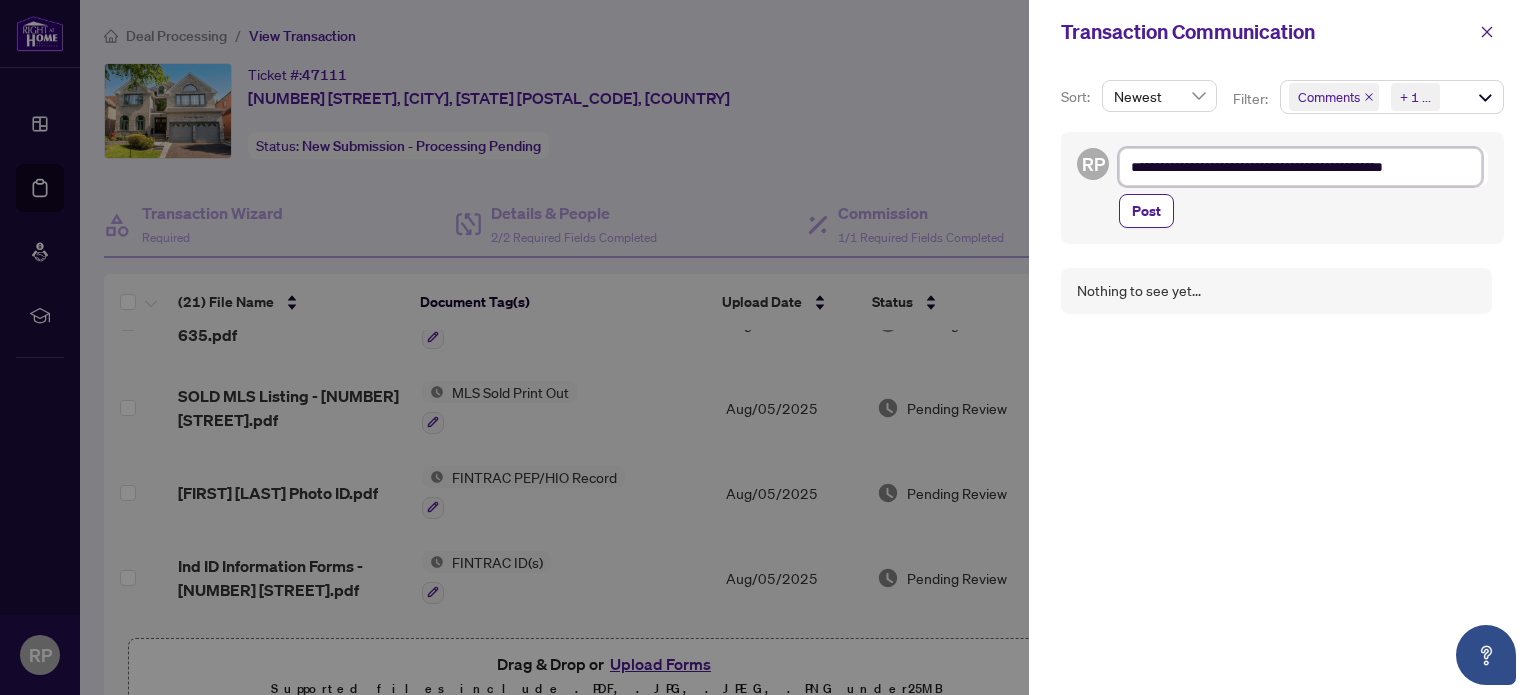 type on "**********" 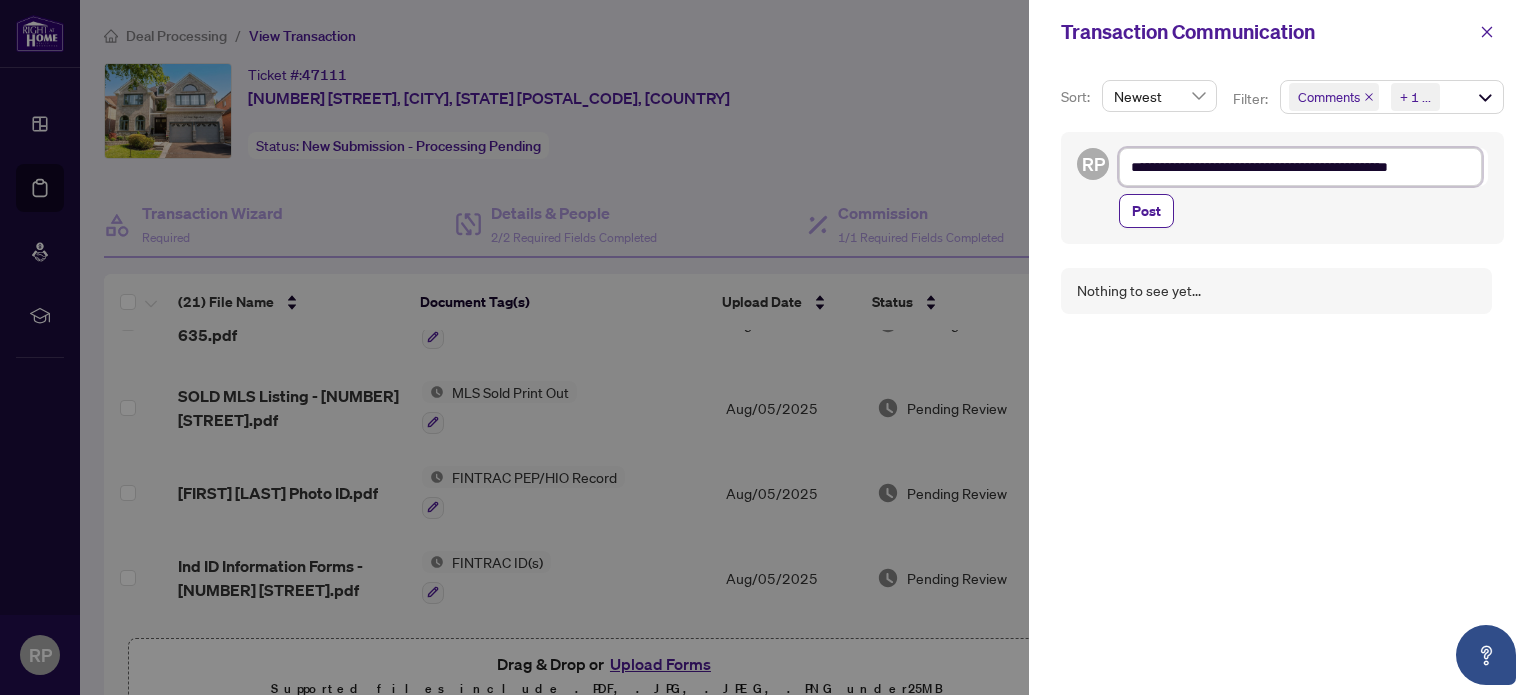 type on "**********" 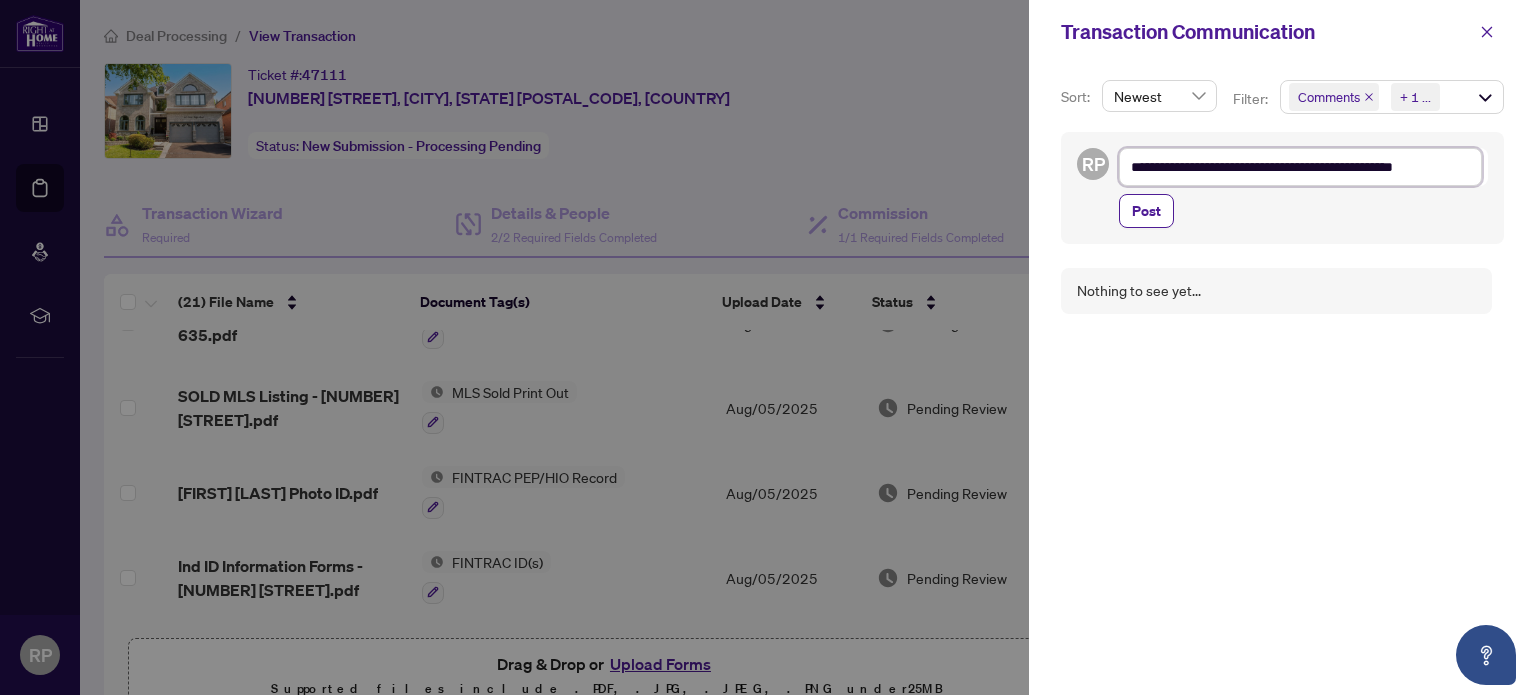type on "**********" 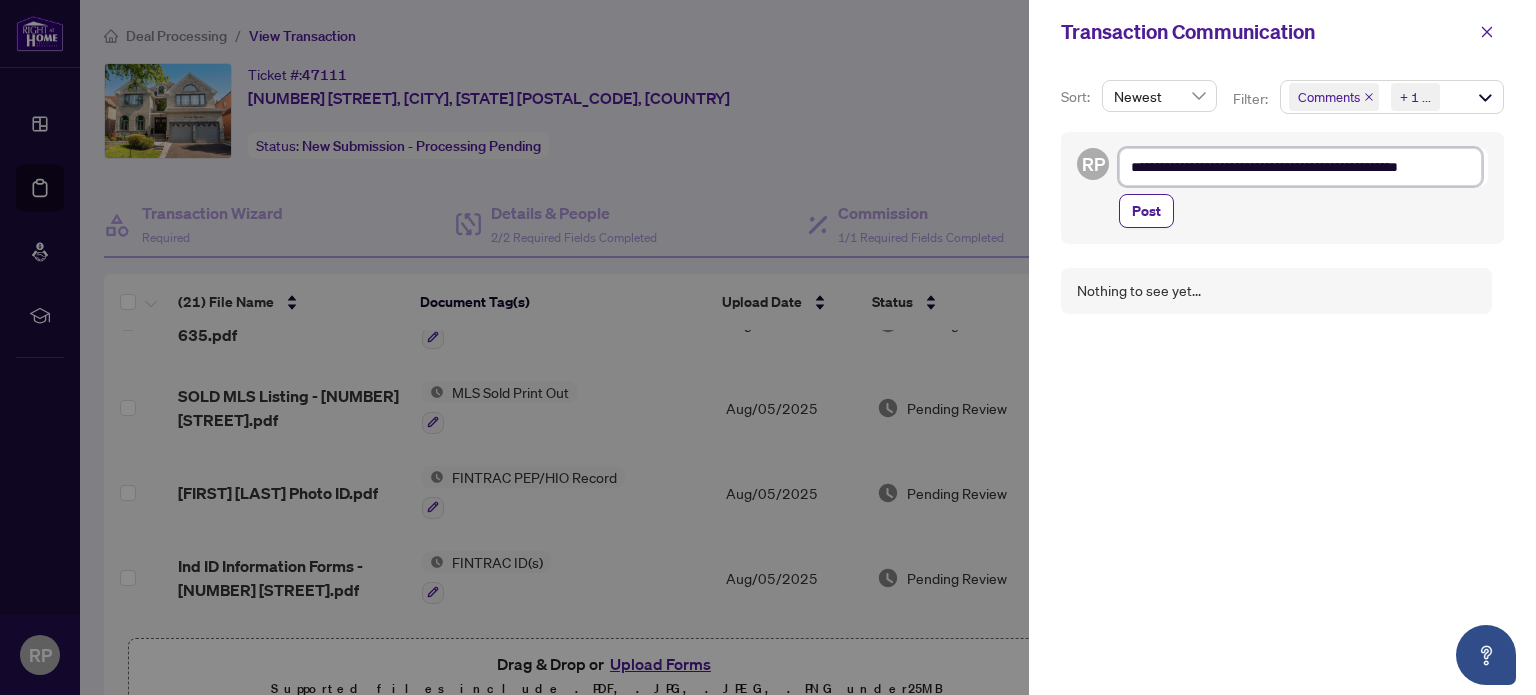 type on "**********" 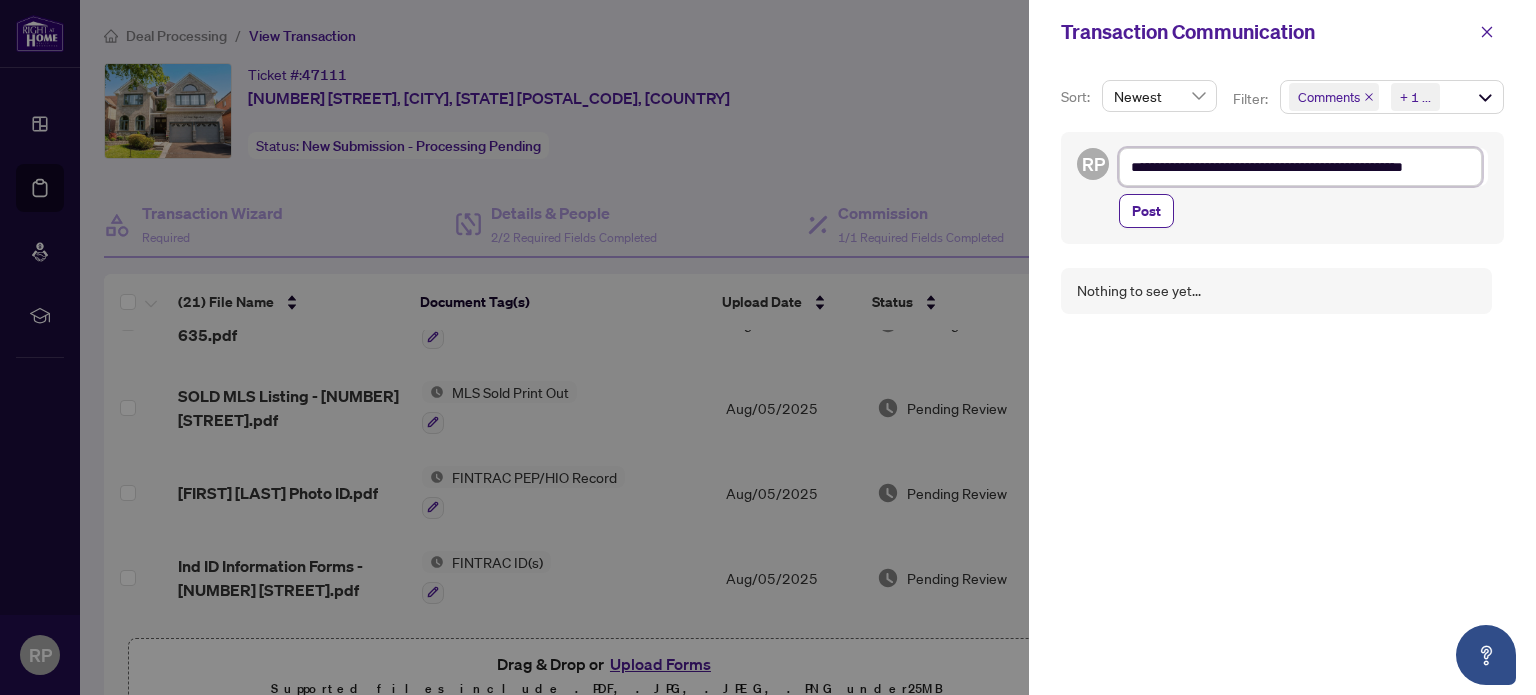 type on "**********" 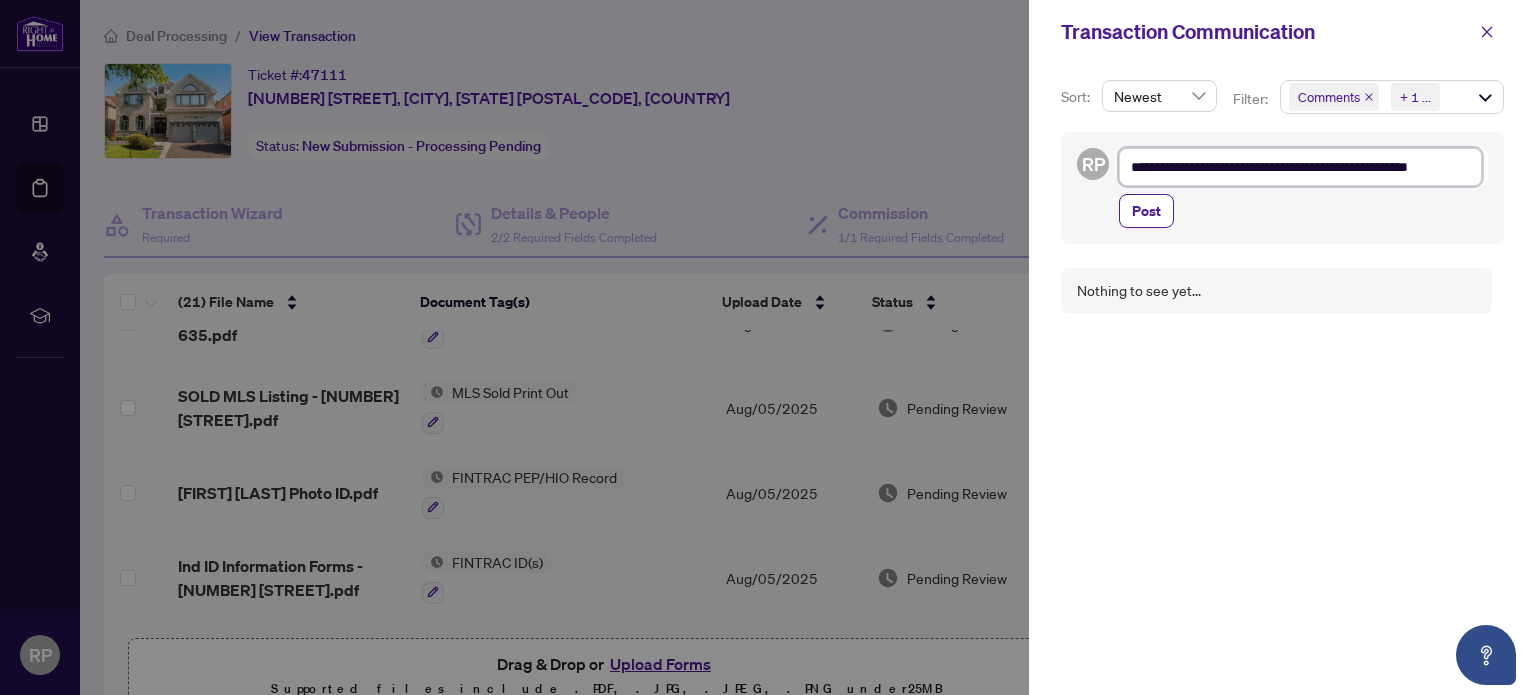 type on "**********" 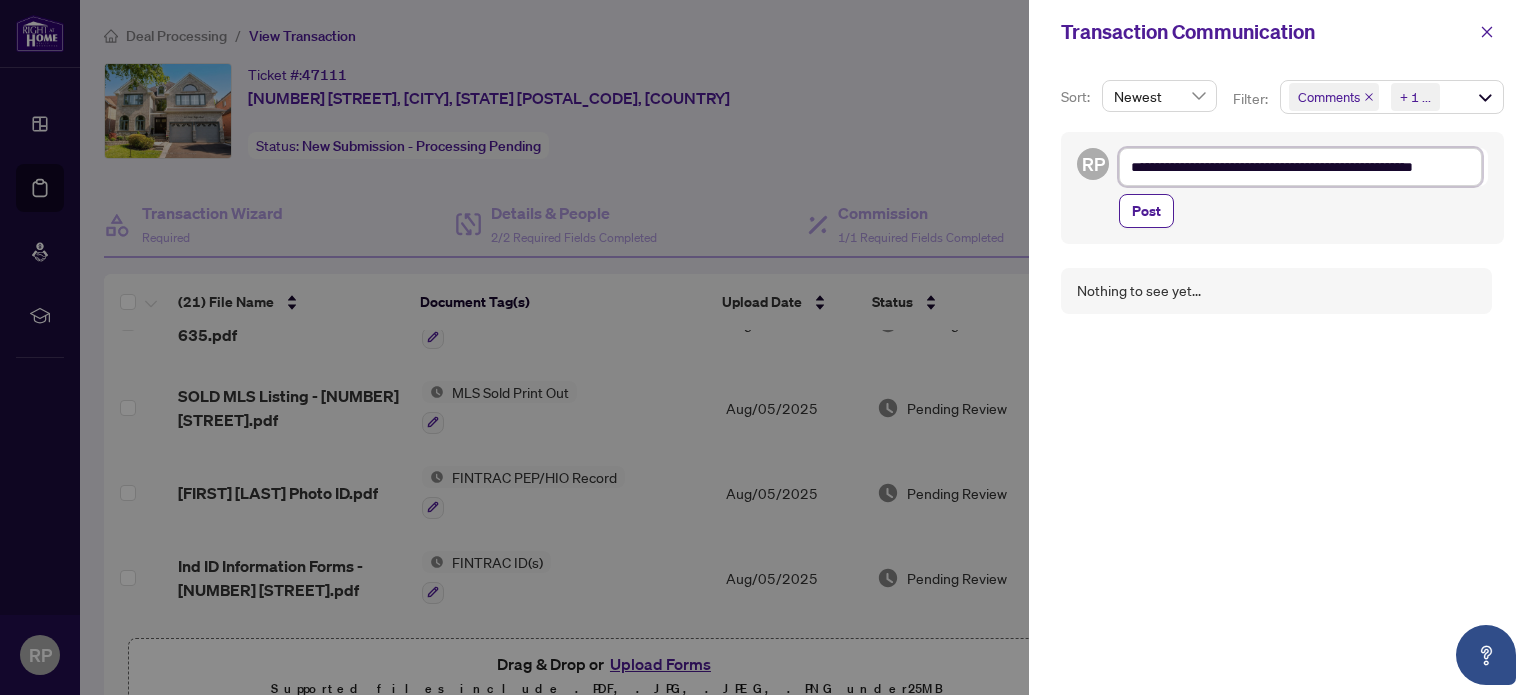 type on "**********" 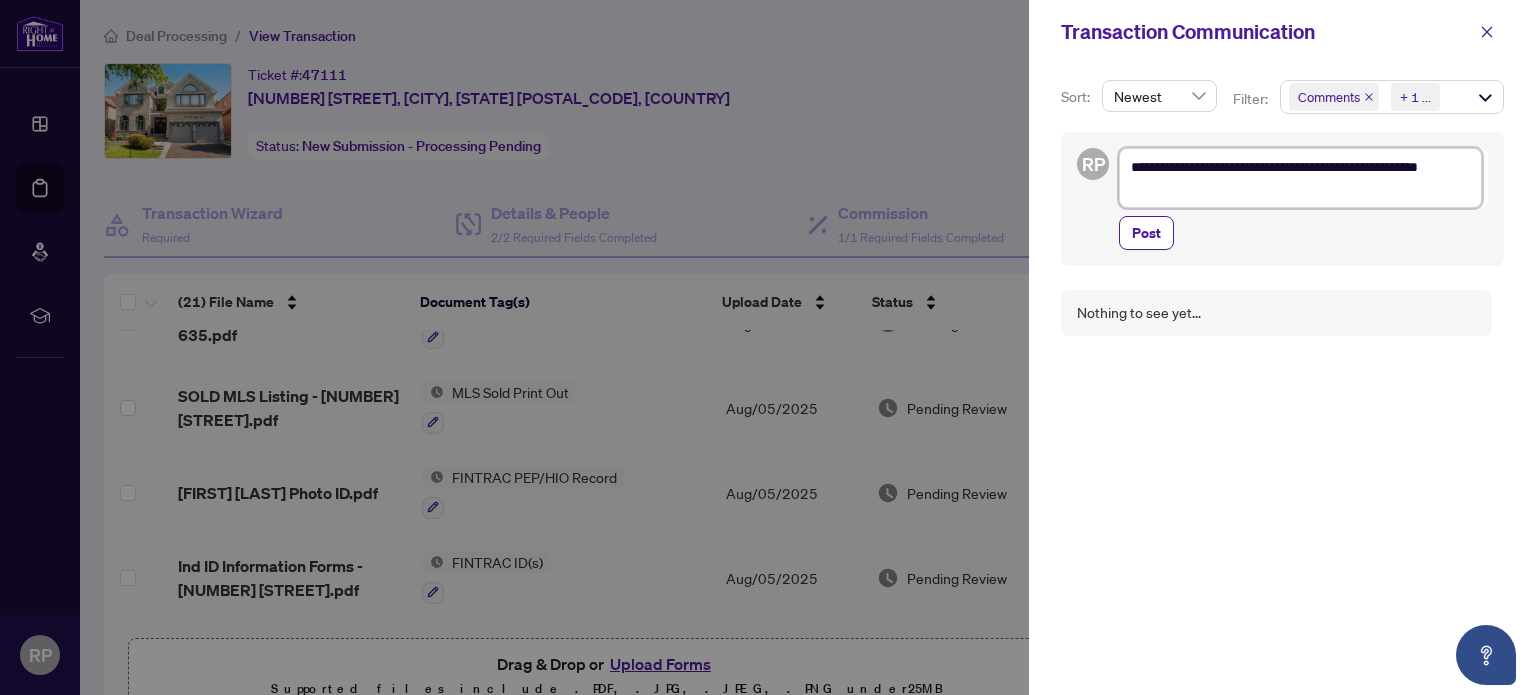 type on "**********" 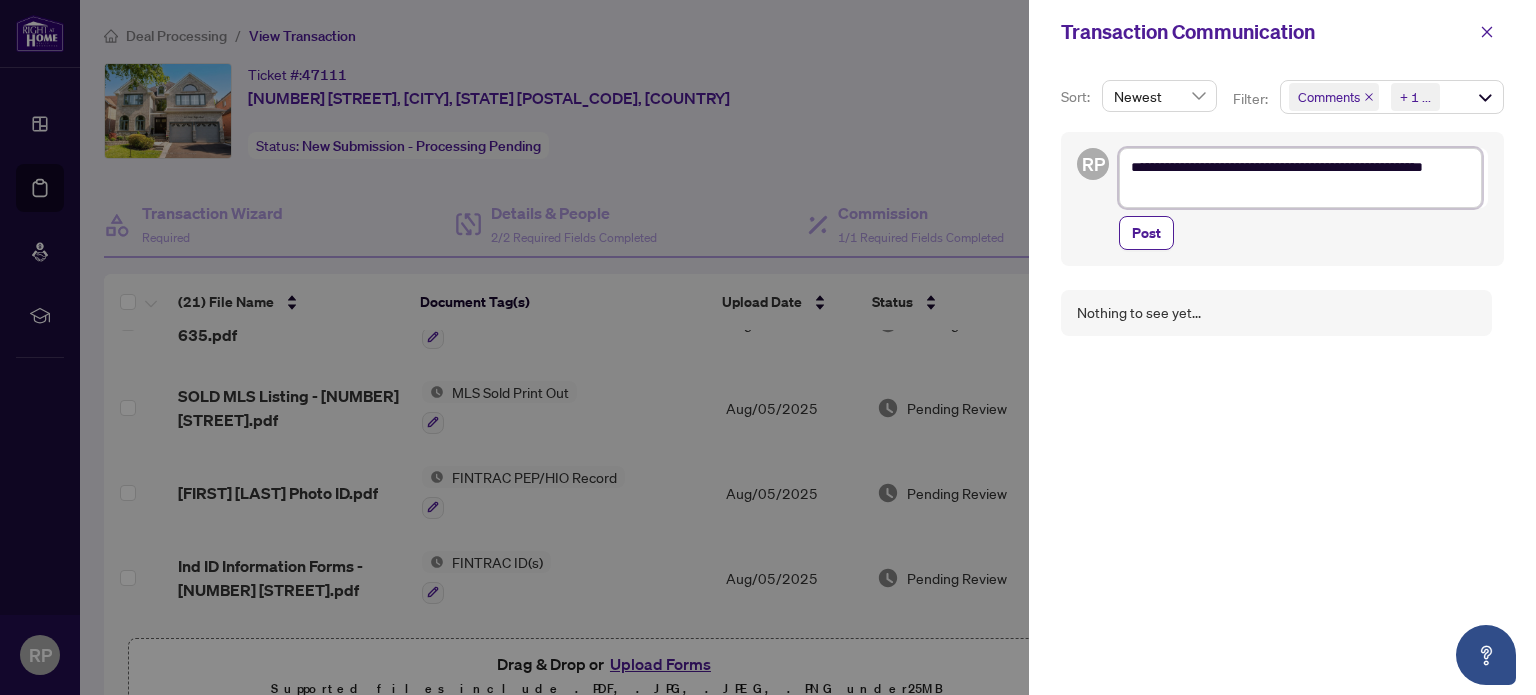 type on "**********" 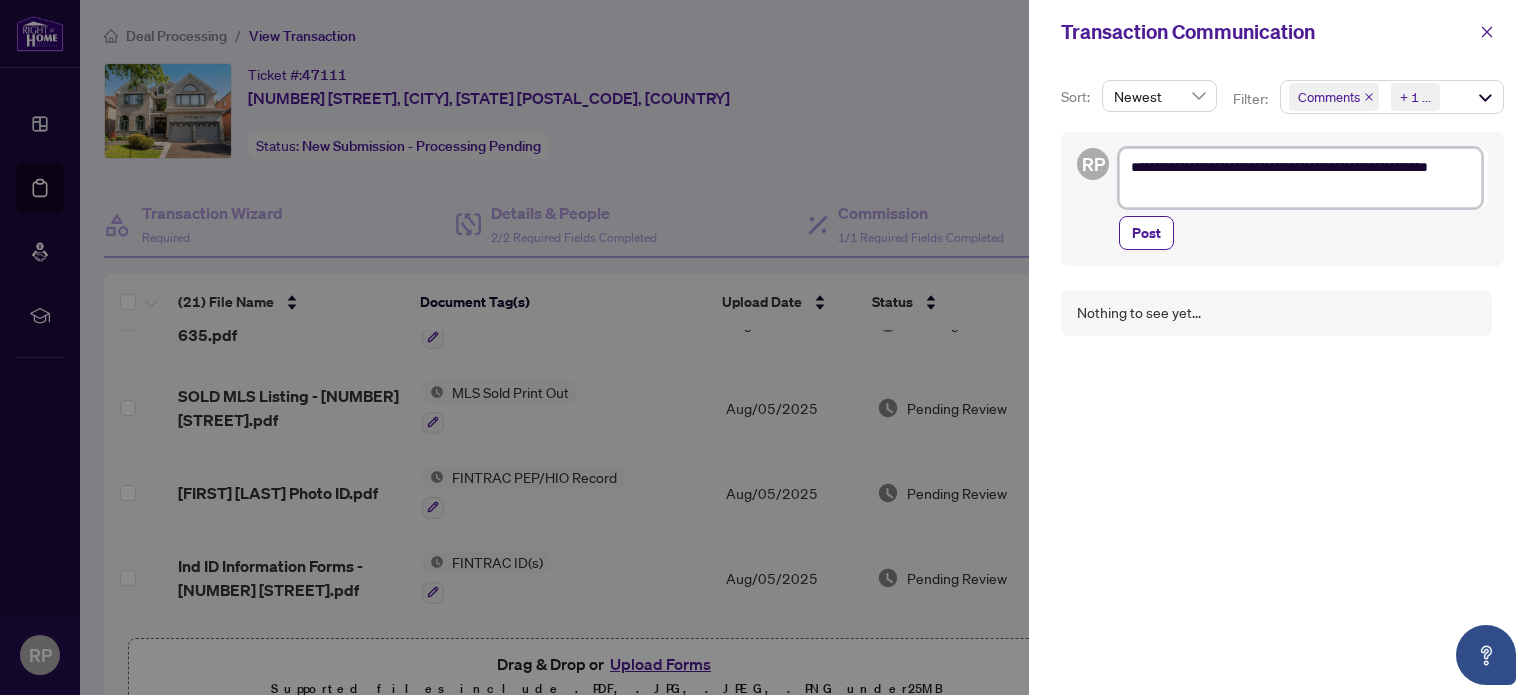type on "**********" 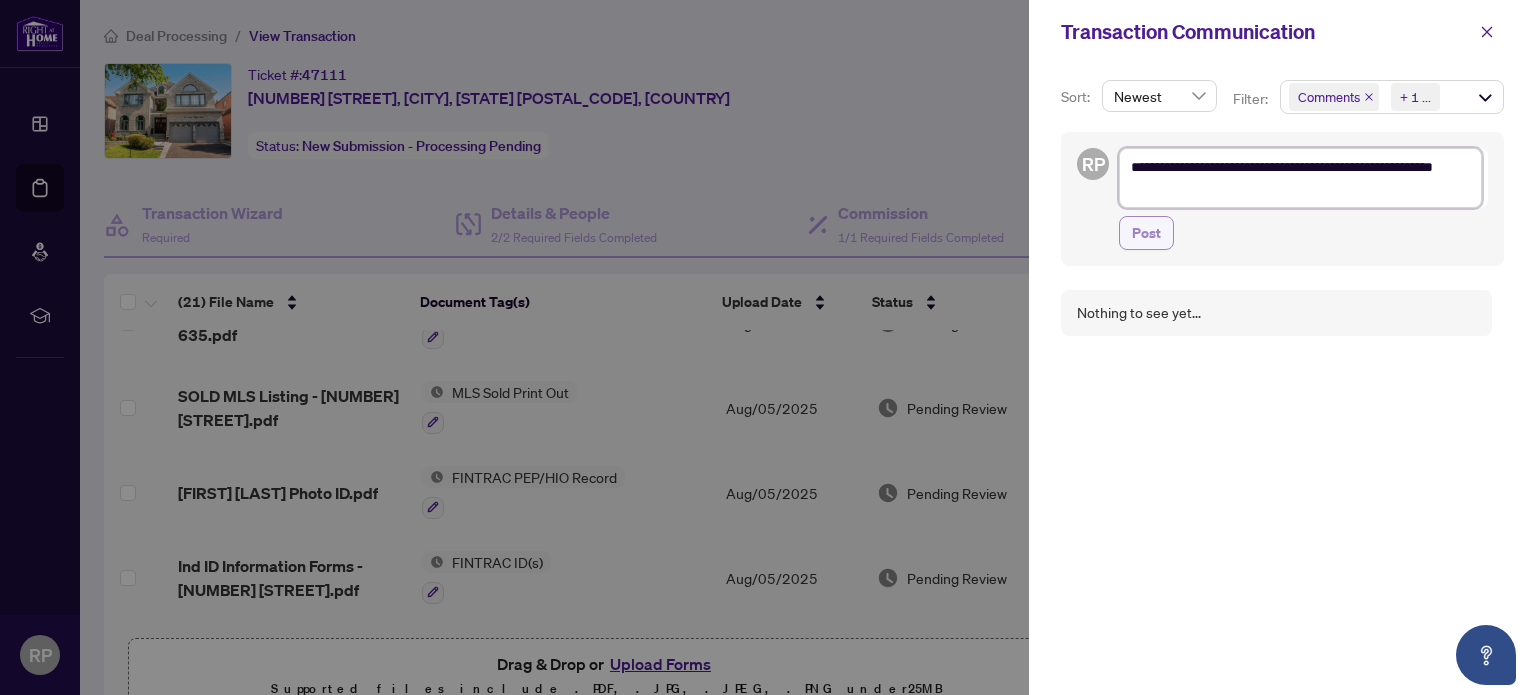 type on "**********" 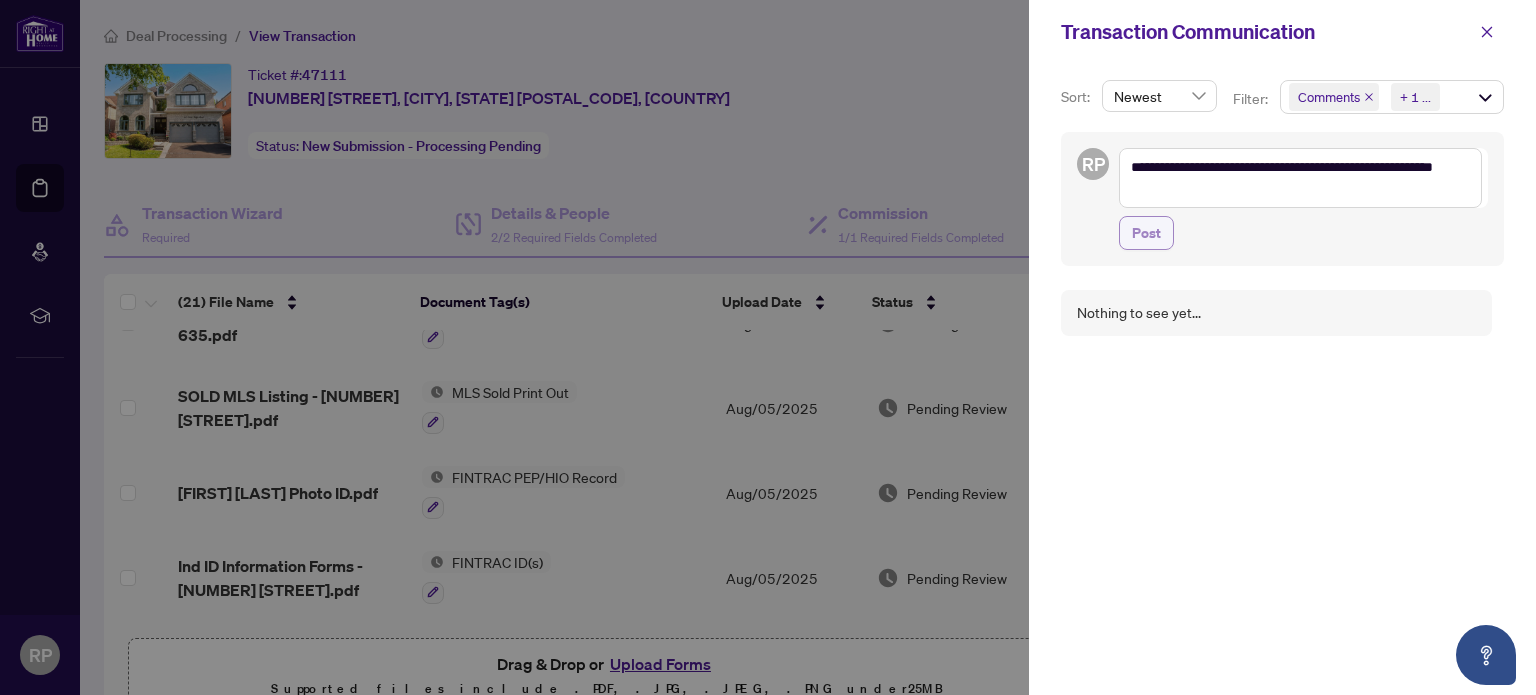 click on "Post" at bounding box center (1146, 233) 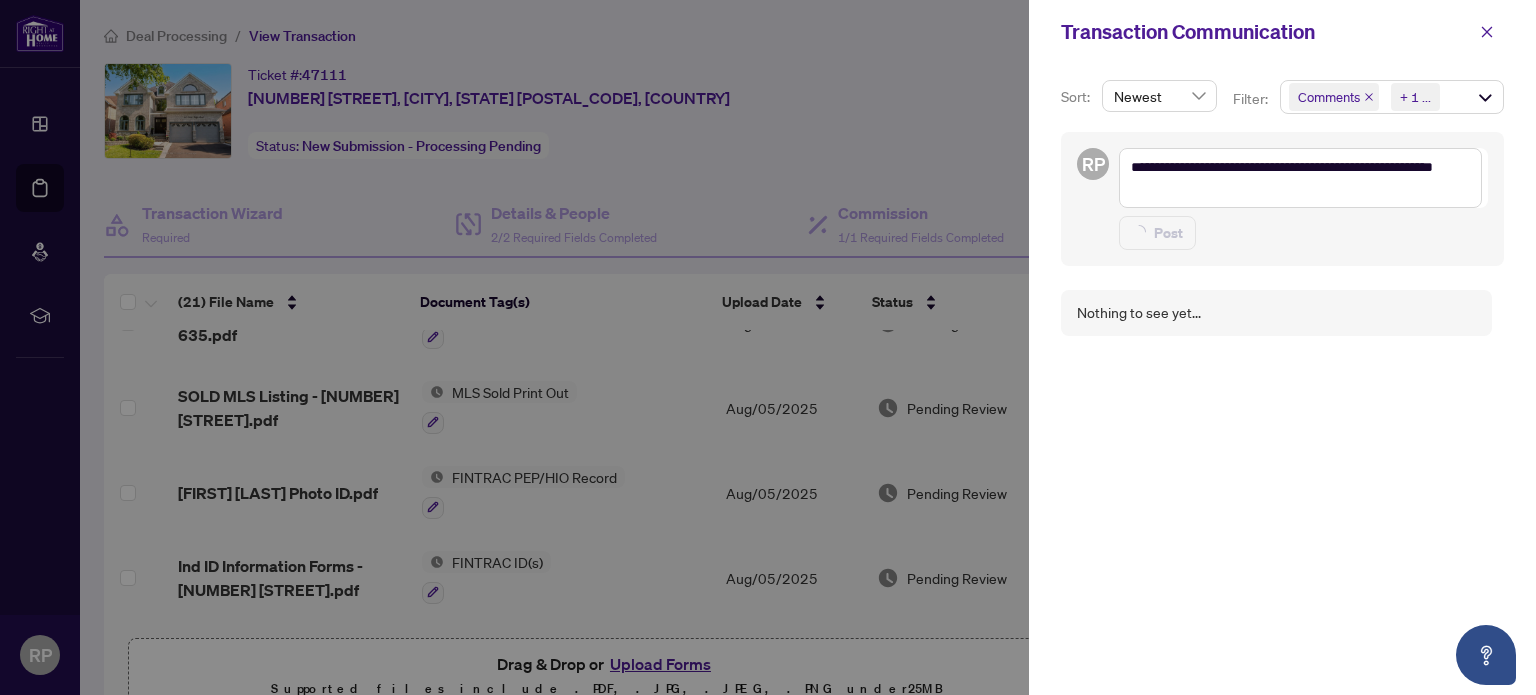 type 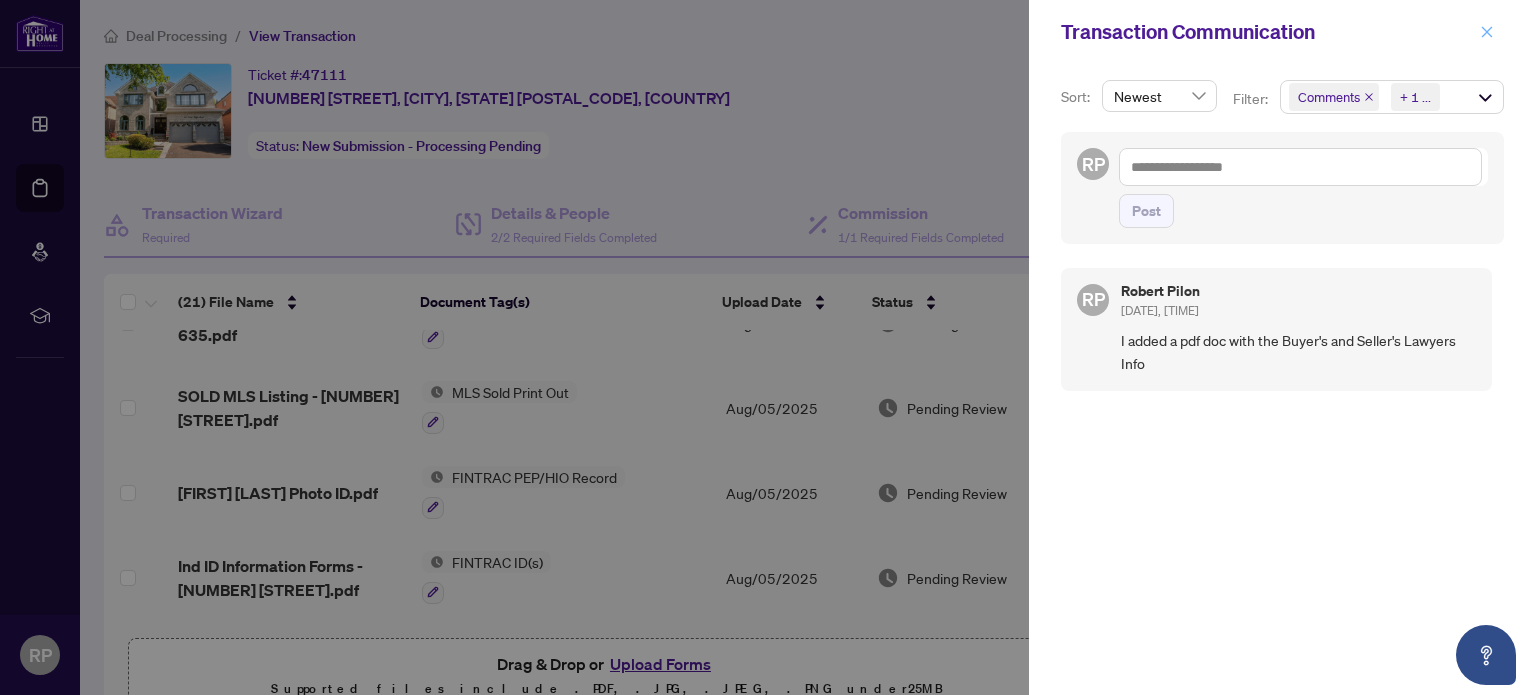 click 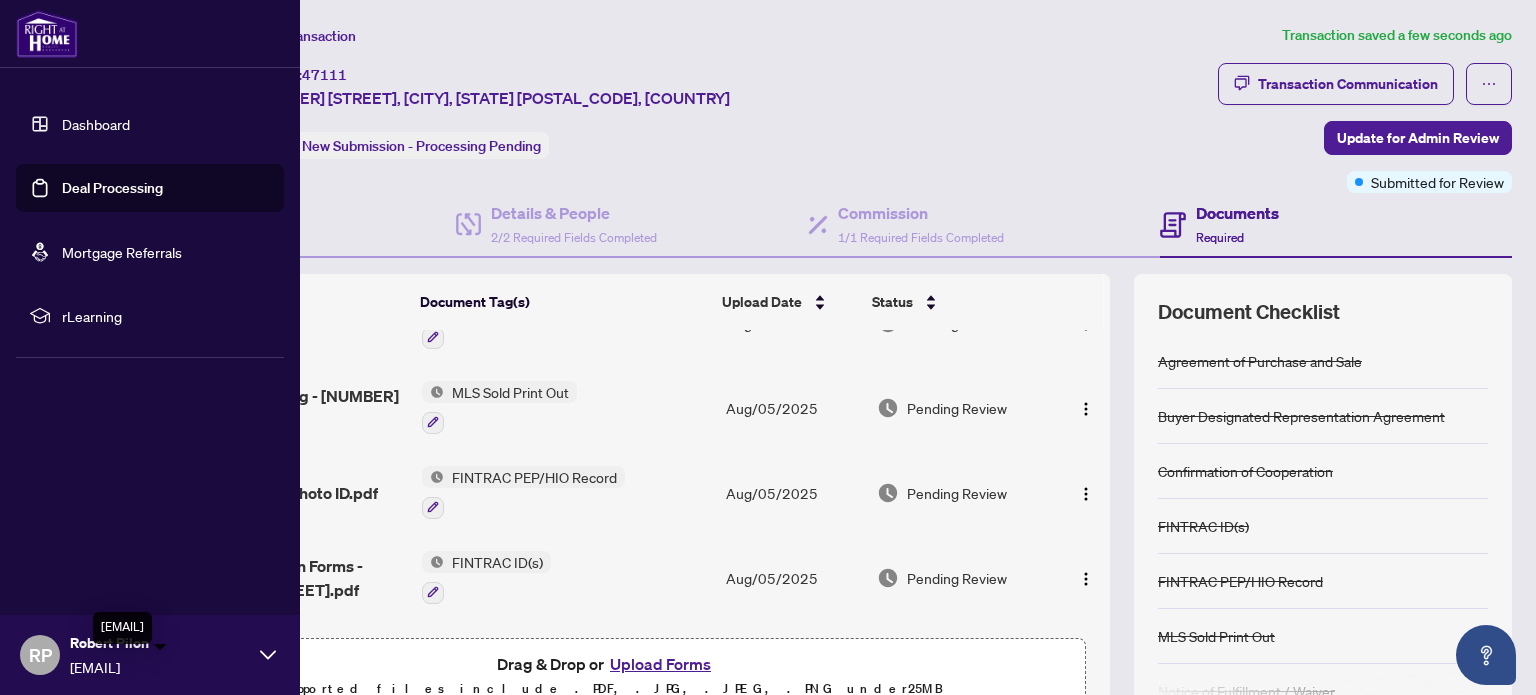 click on "[EMAIL]" at bounding box center (160, 667) 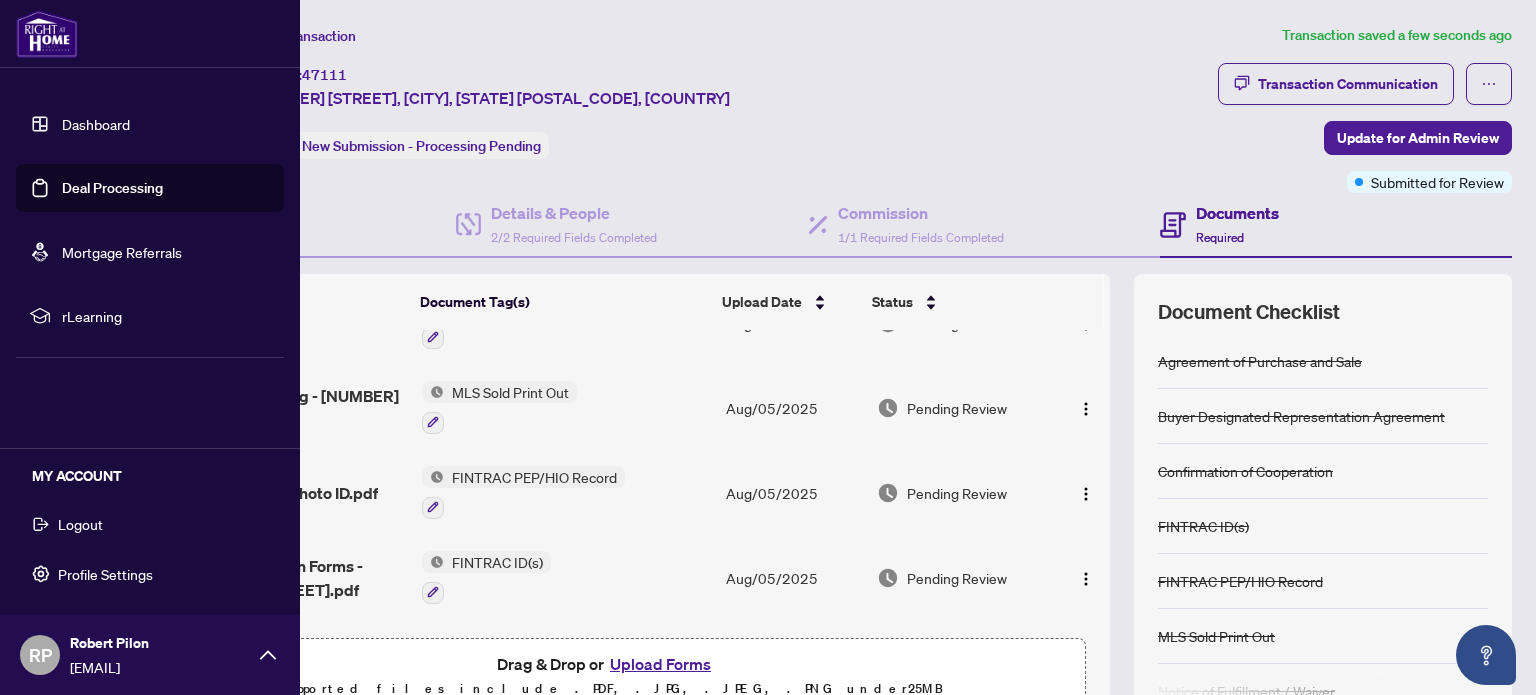 click on "Logout" at bounding box center (80, 524) 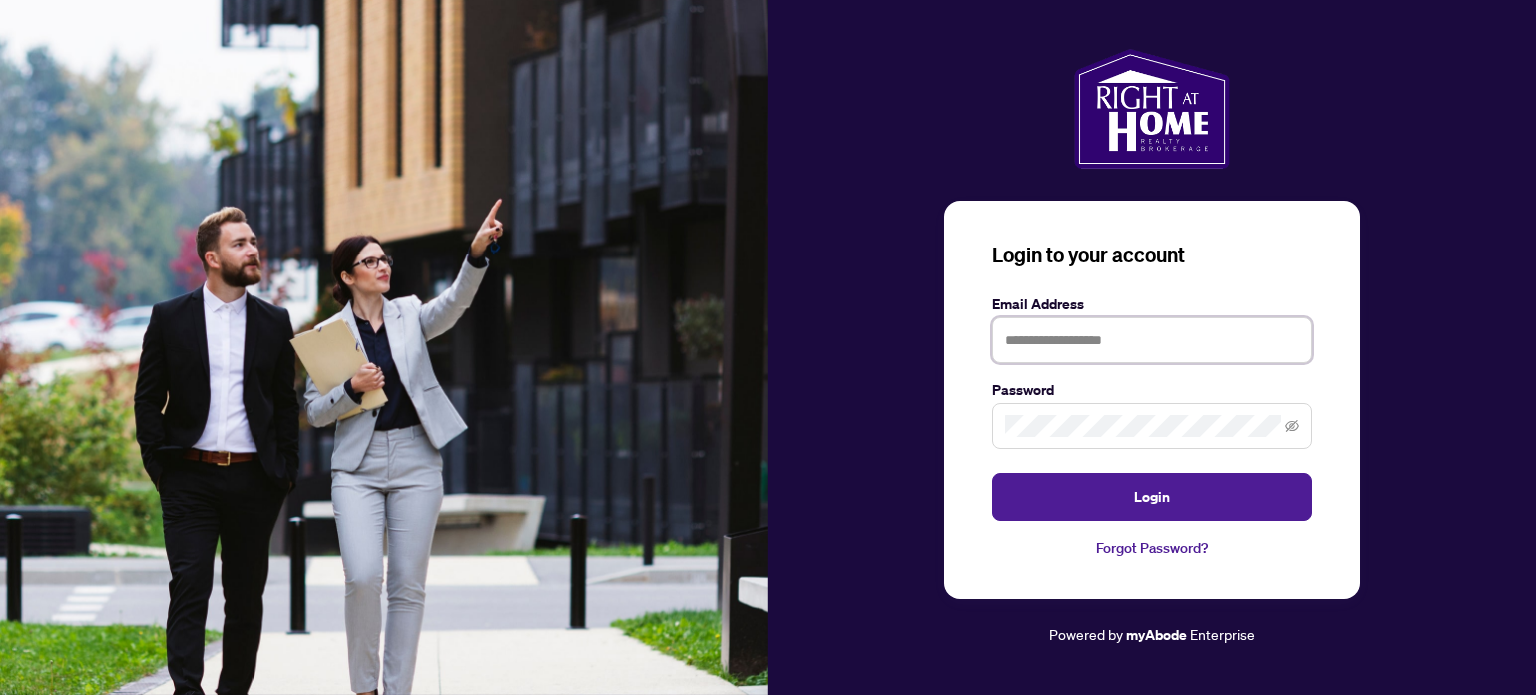 type on "**********" 